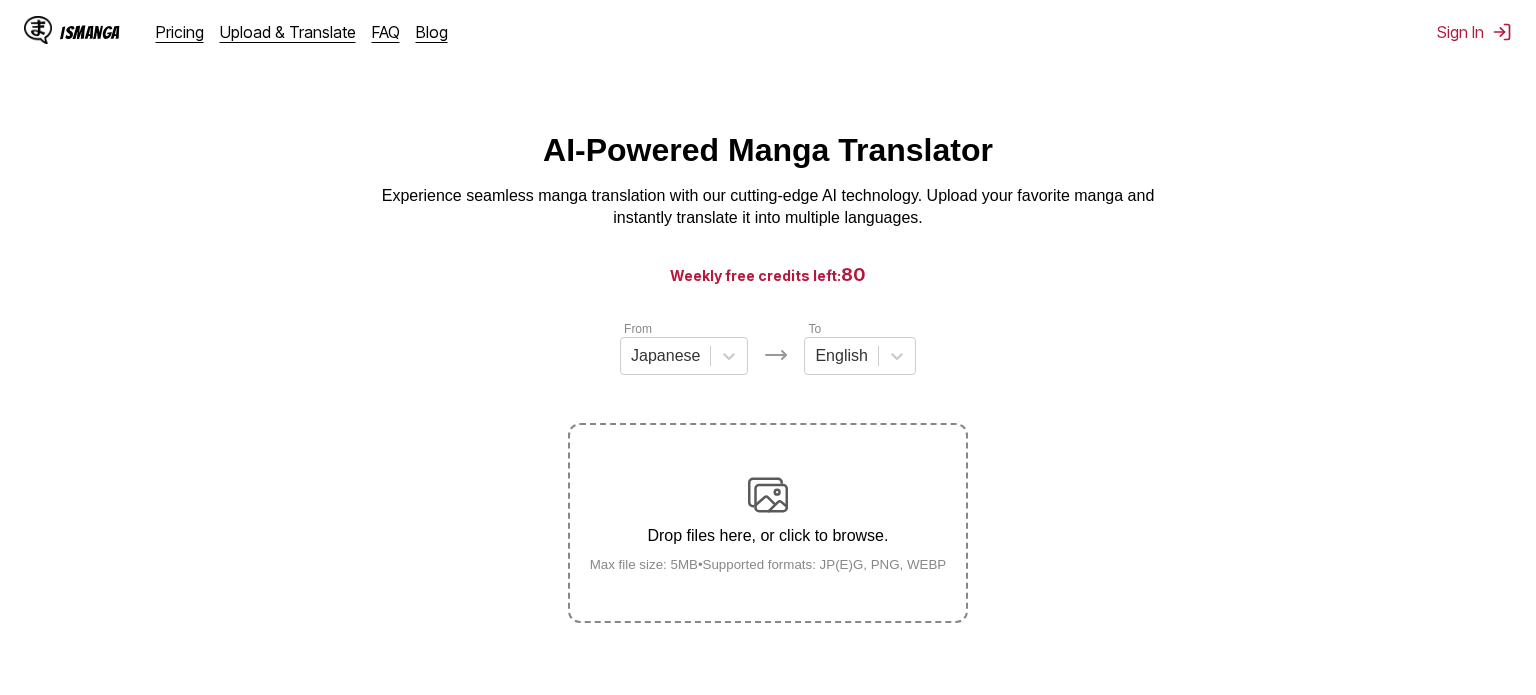 scroll, scrollTop: 0, scrollLeft: 0, axis: both 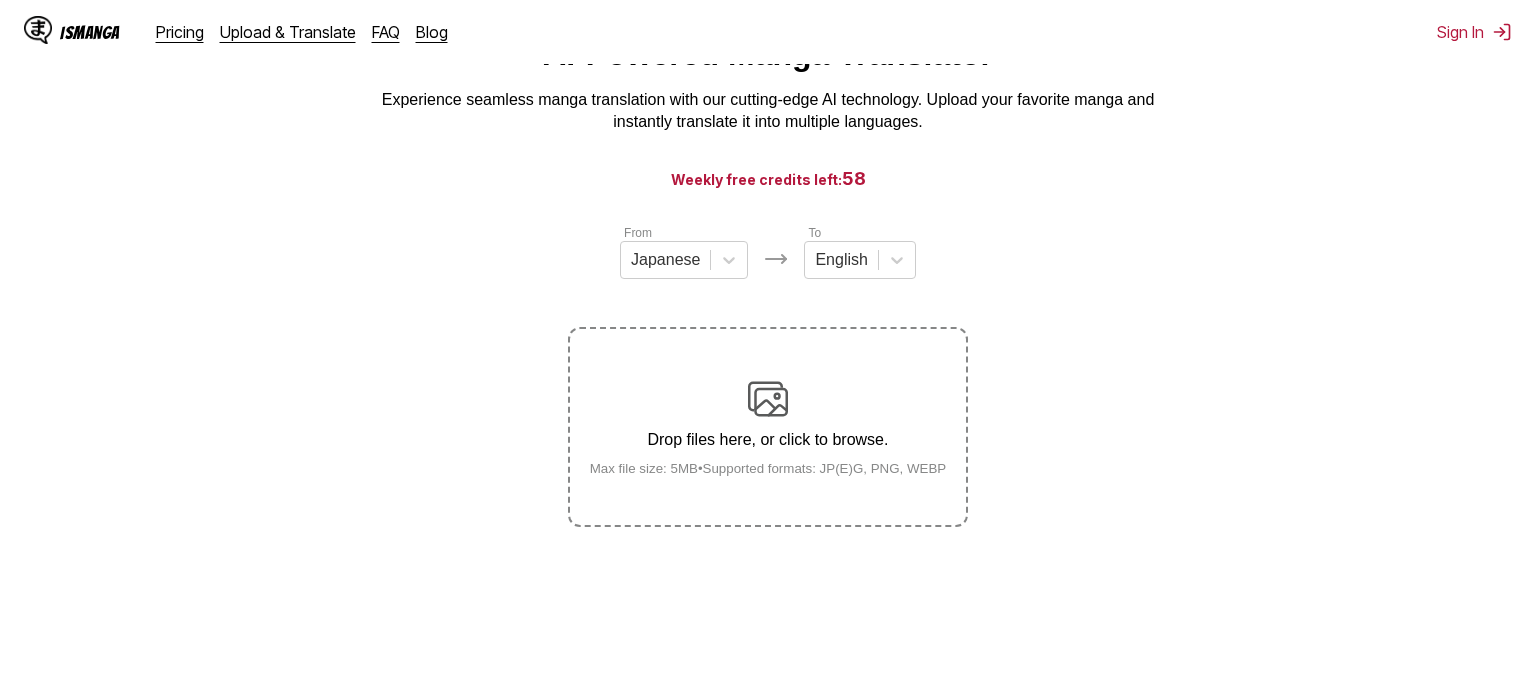 click on "Drop files here, or click to browse. Max file size: 5MB  •  Supported formats: JP(E)G, PNG, WEBP" at bounding box center (768, 427) 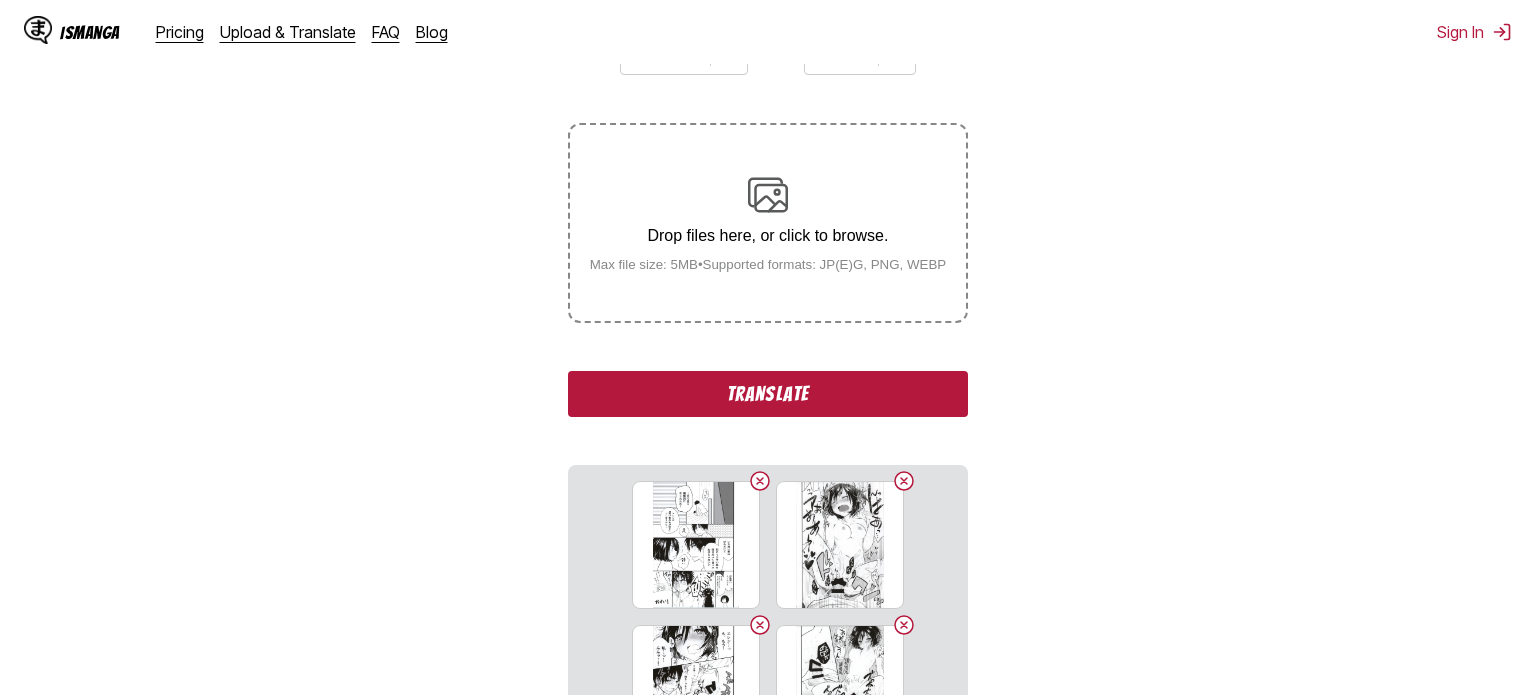 scroll, scrollTop: 276, scrollLeft: 0, axis: vertical 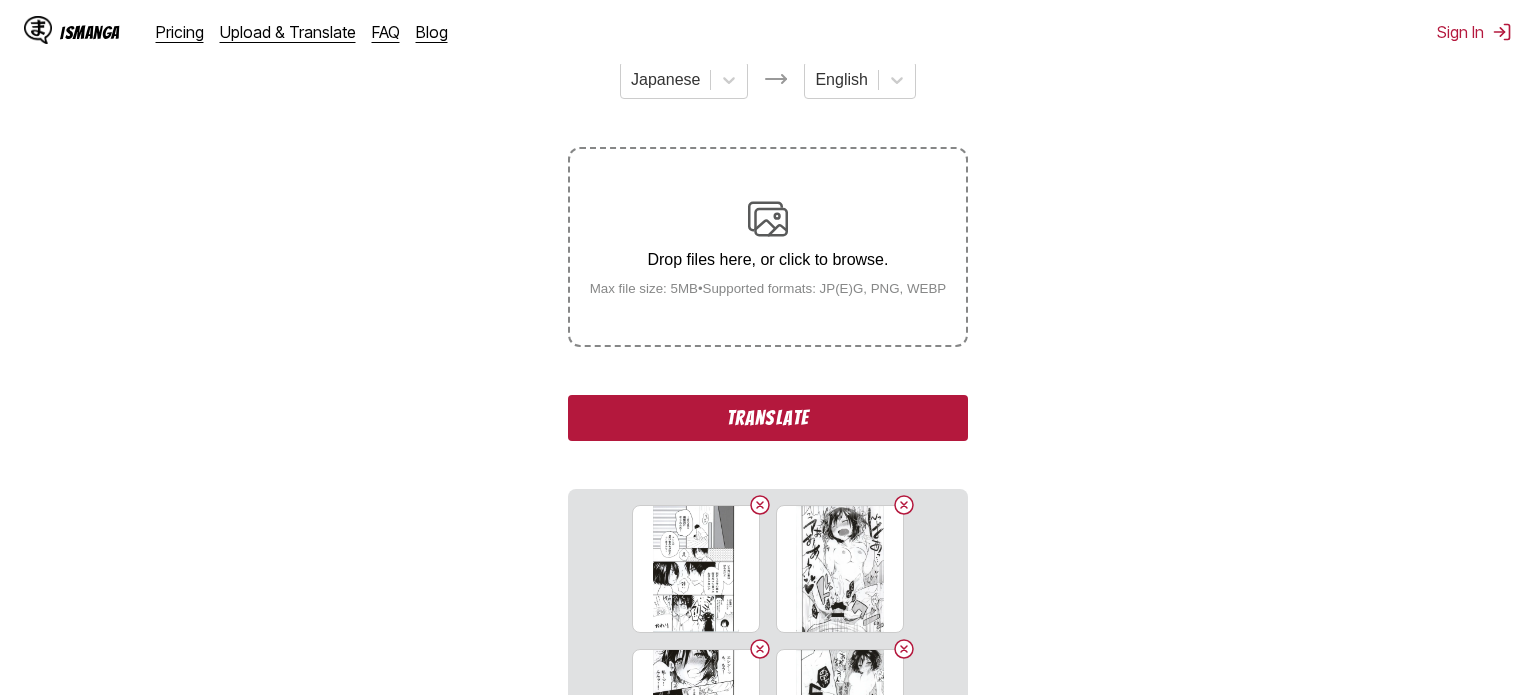 click on "Translate" at bounding box center (768, 418) 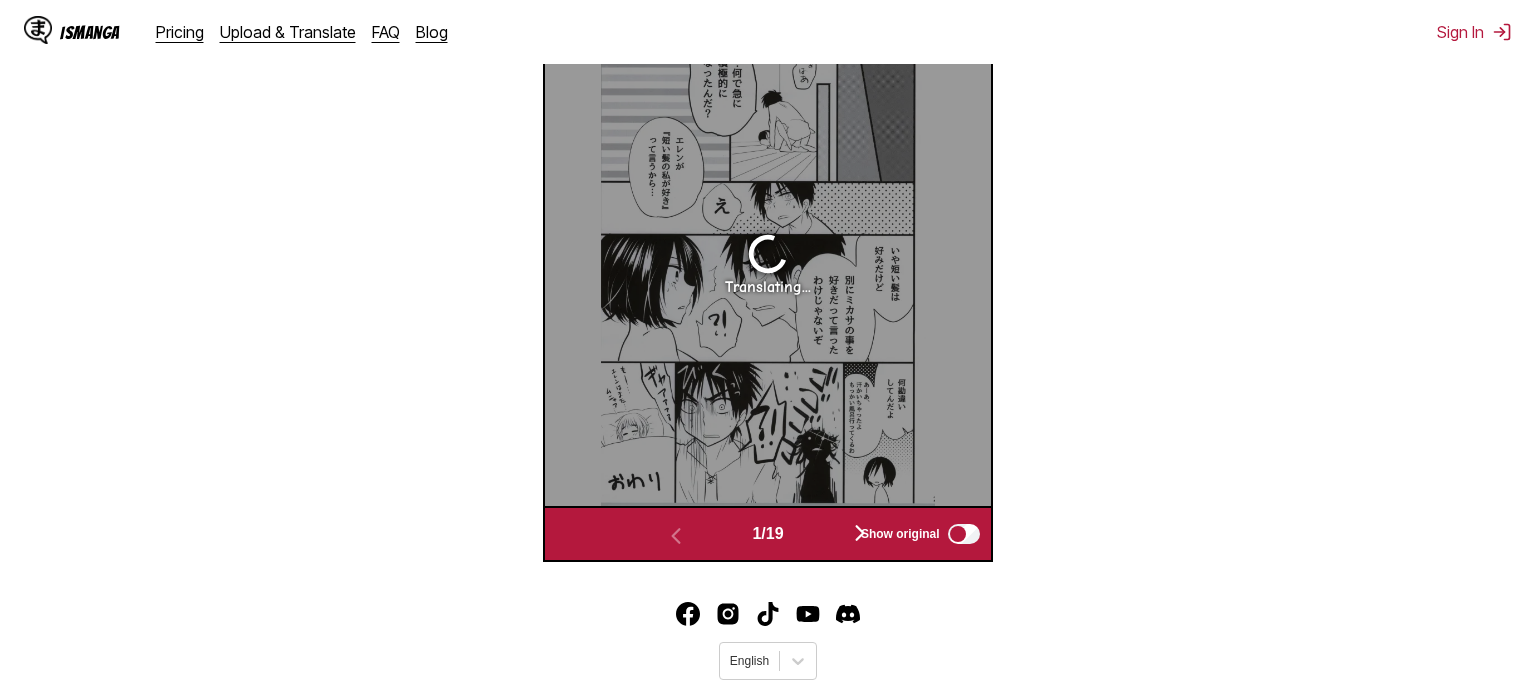 scroll, scrollTop: 685, scrollLeft: 0, axis: vertical 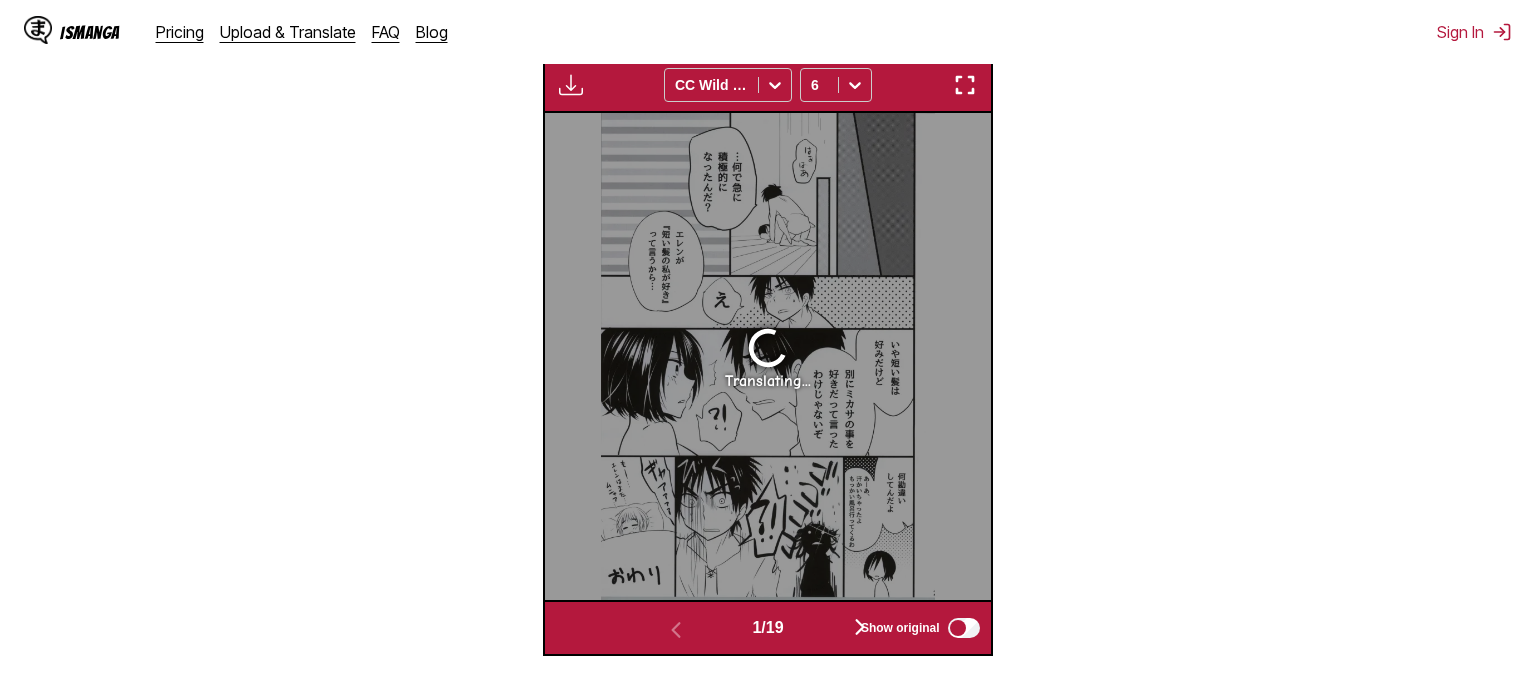 click at bounding box center (860, 628) 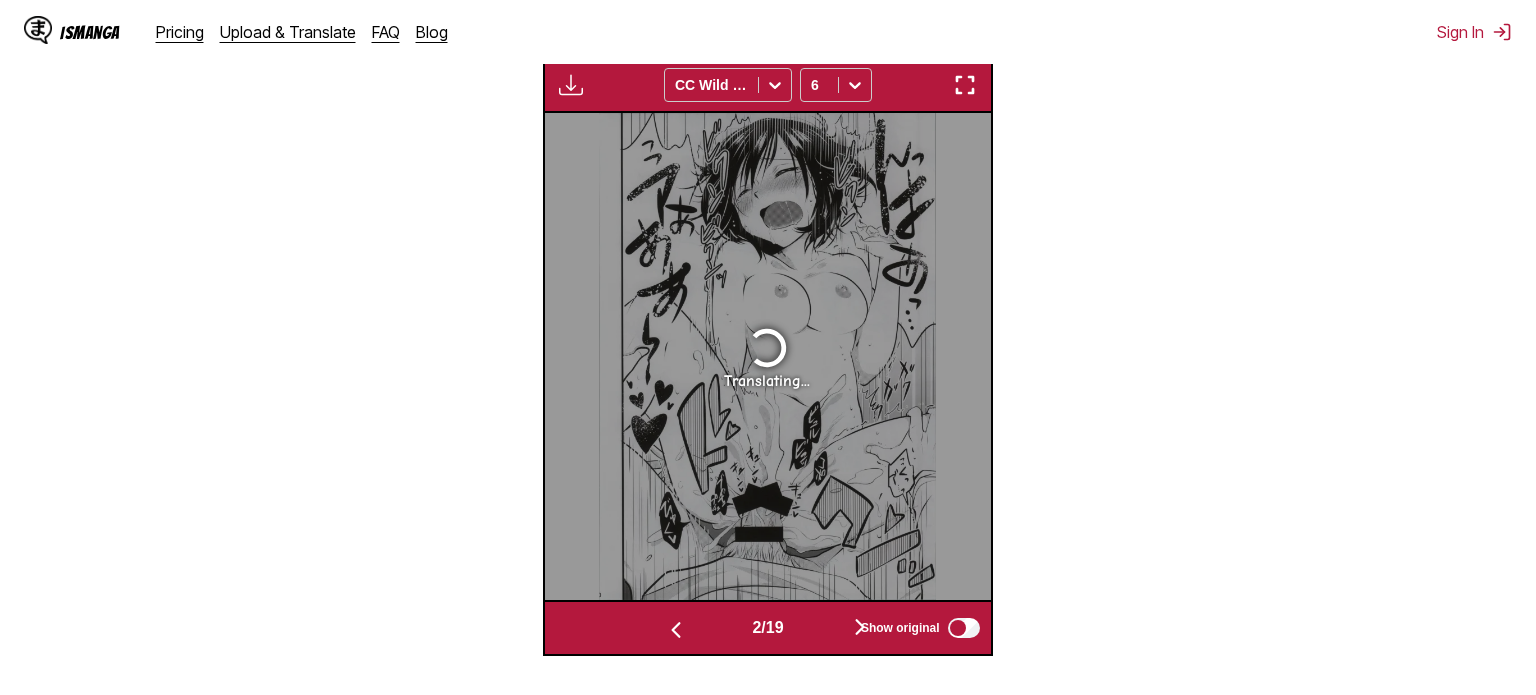 click at bounding box center [860, 628] 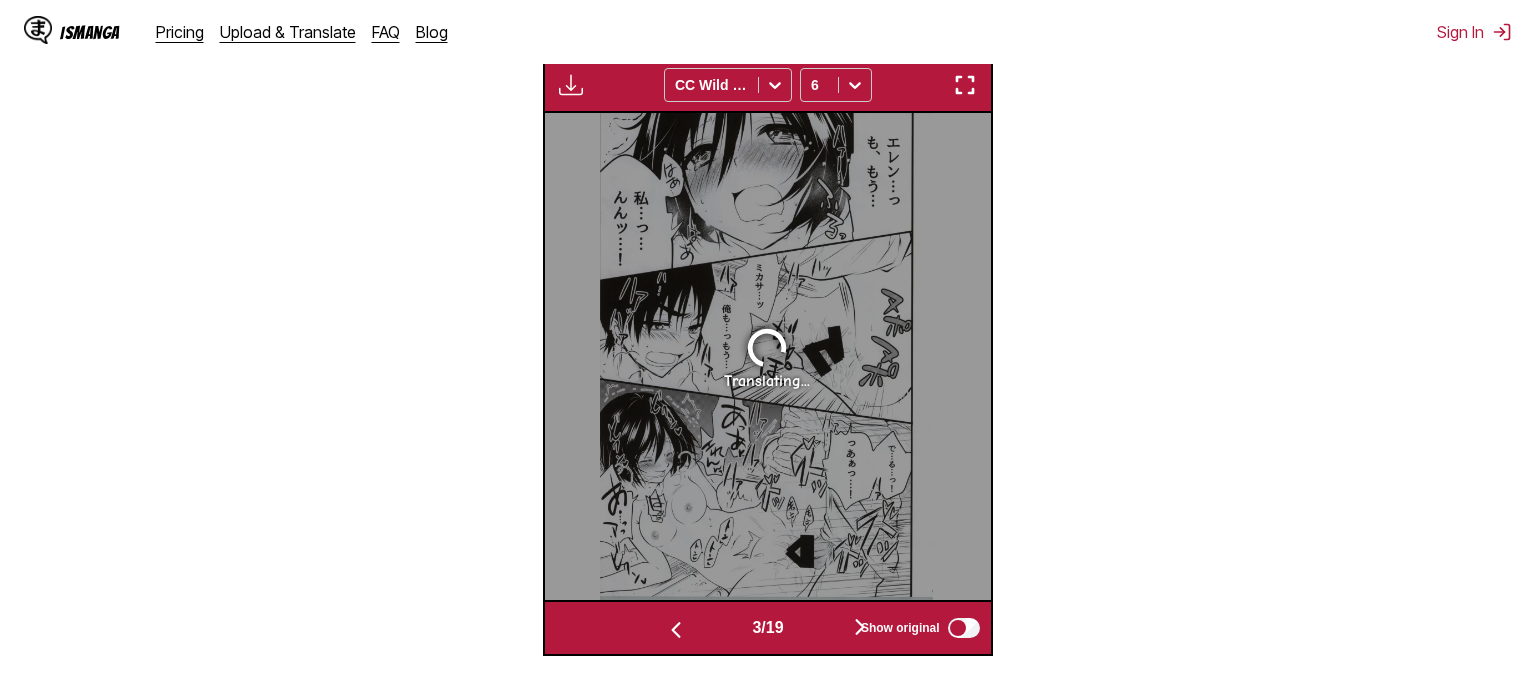 click at bounding box center [860, 628] 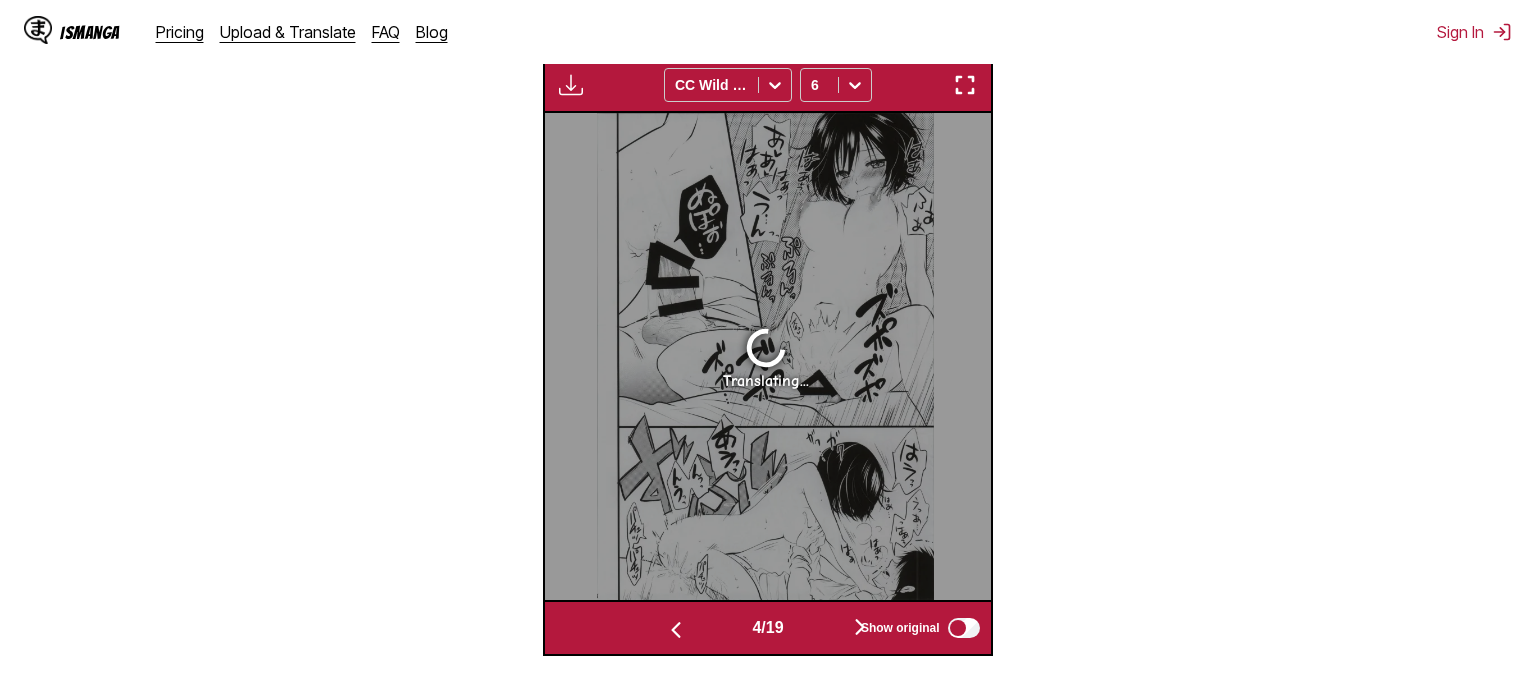 click at bounding box center (860, 628) 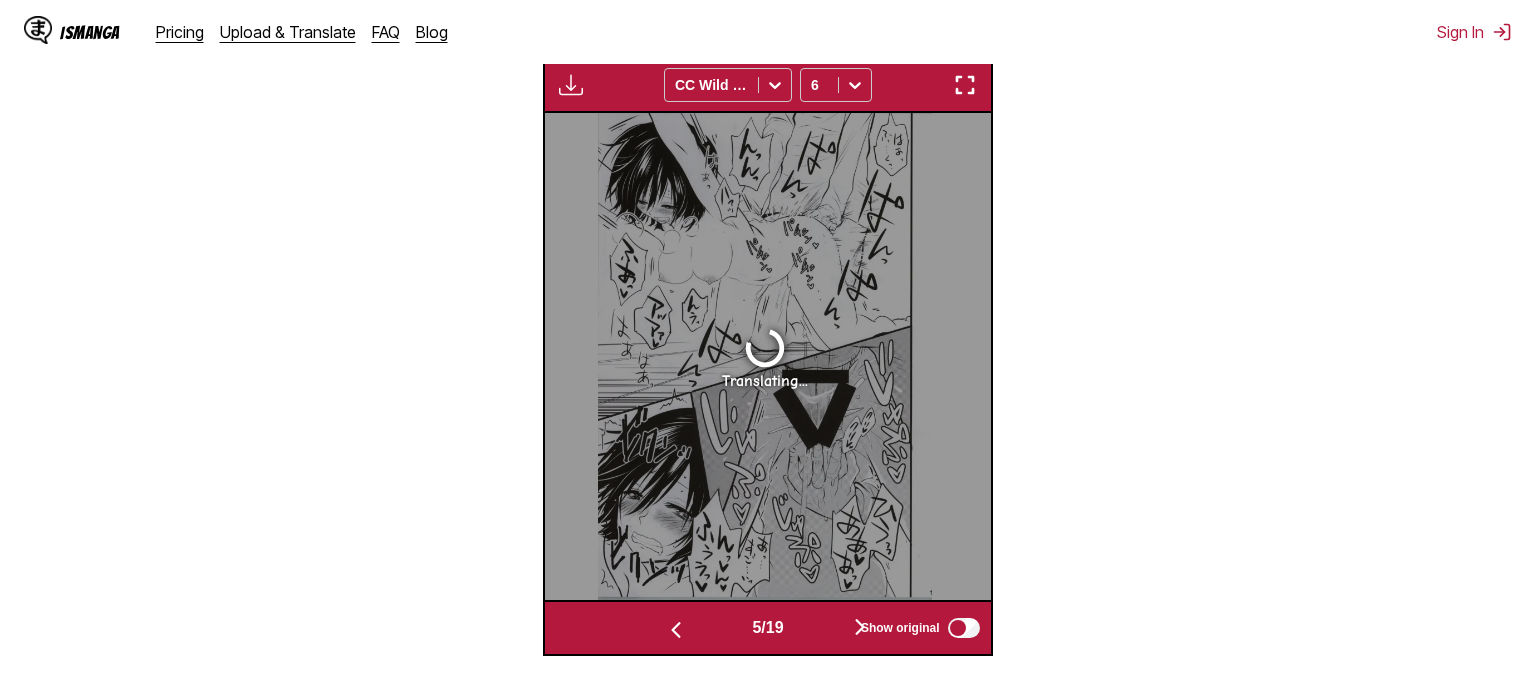click at bounding box center (860, 628) 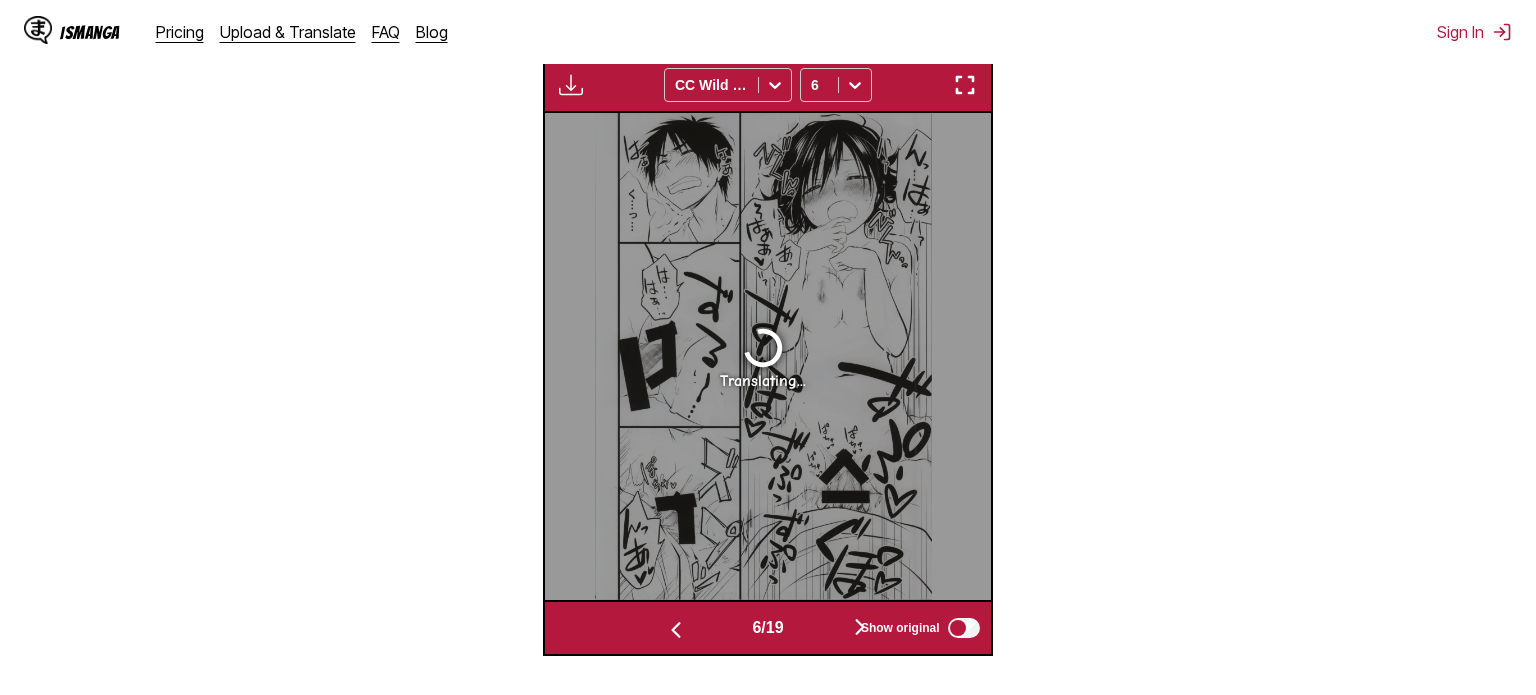 click at bounding box center (860, 628) 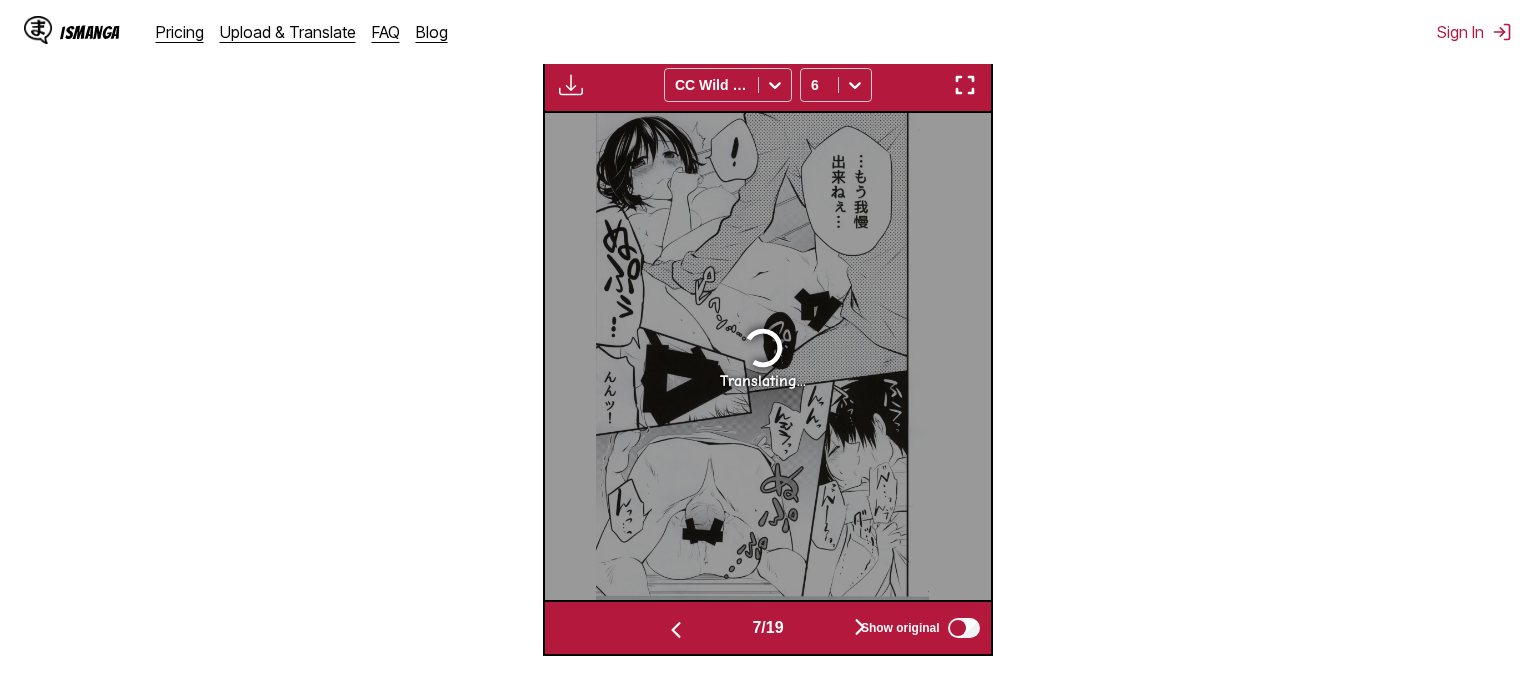 click at bounding box center [860, 628] 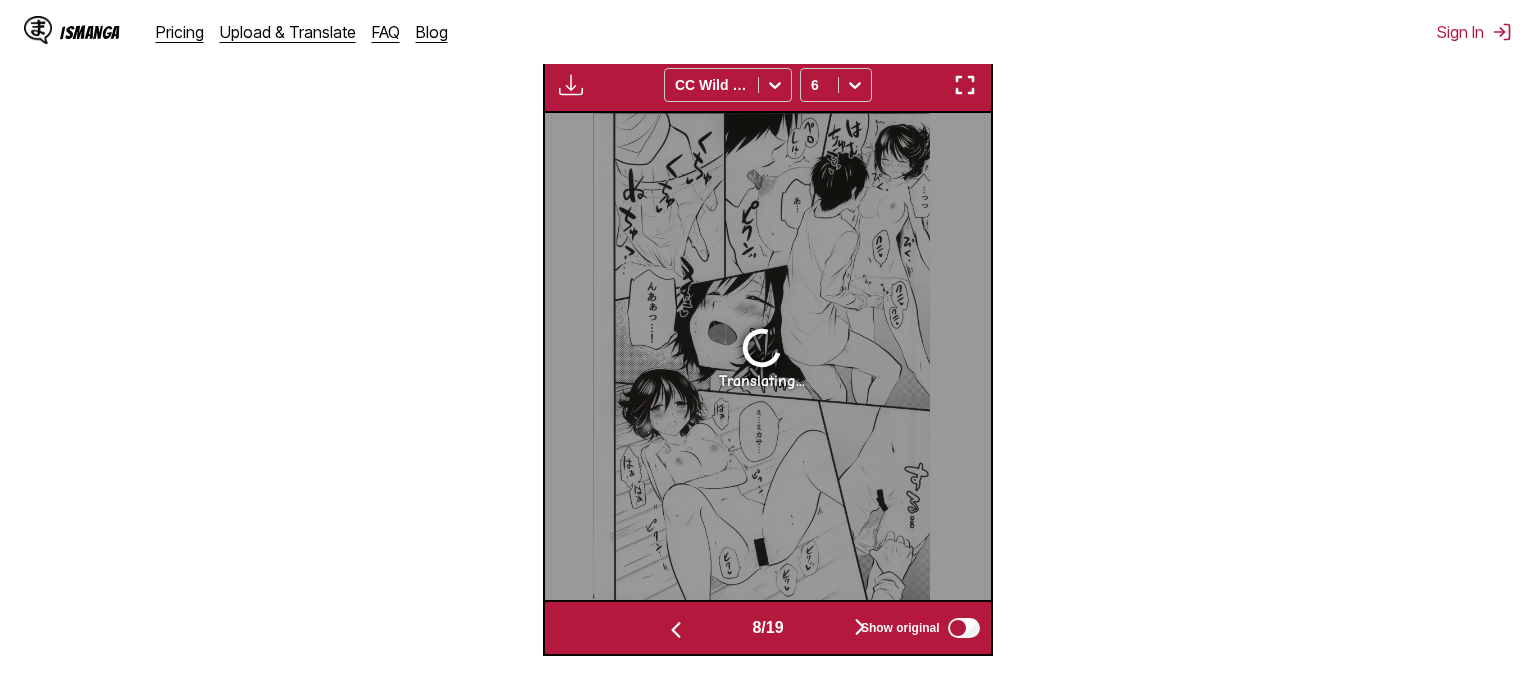 click at bounding box center [860, 628] 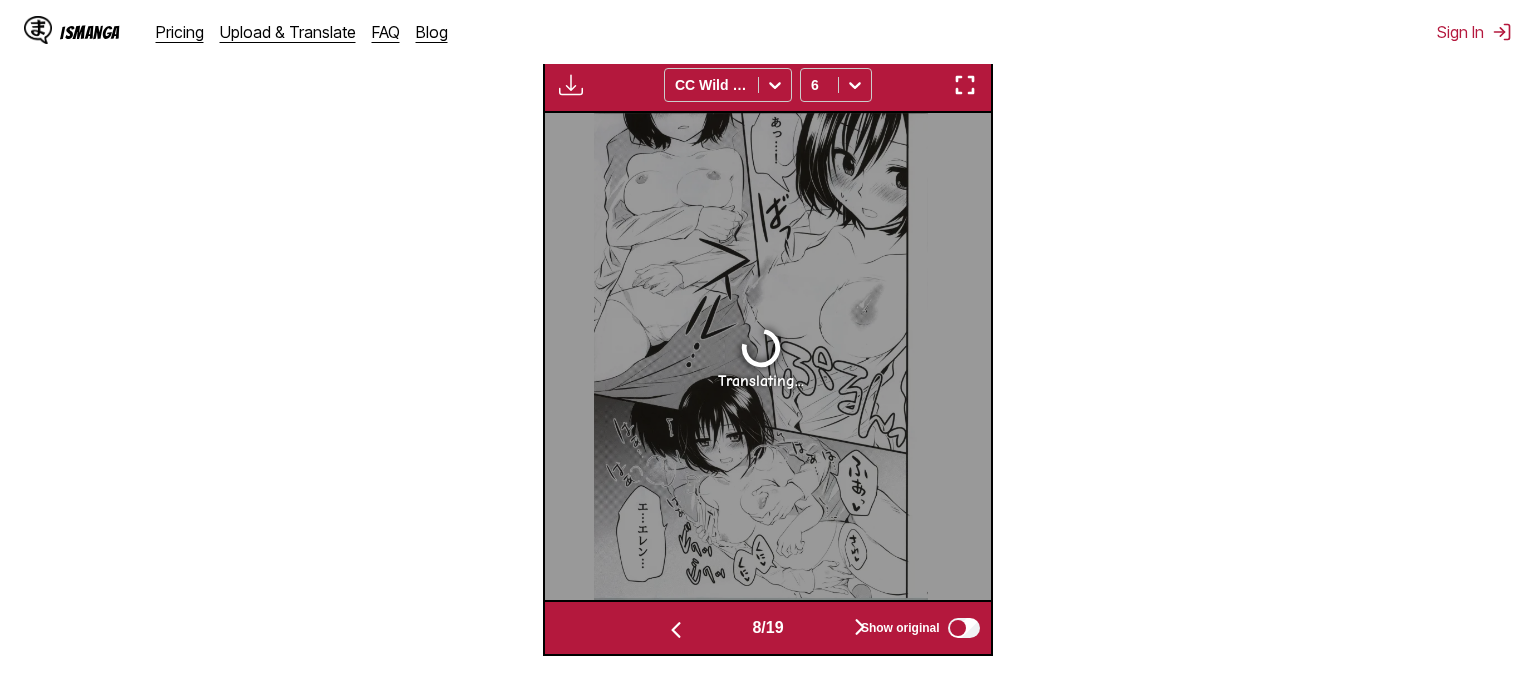 click at bounding box center [860, 628] 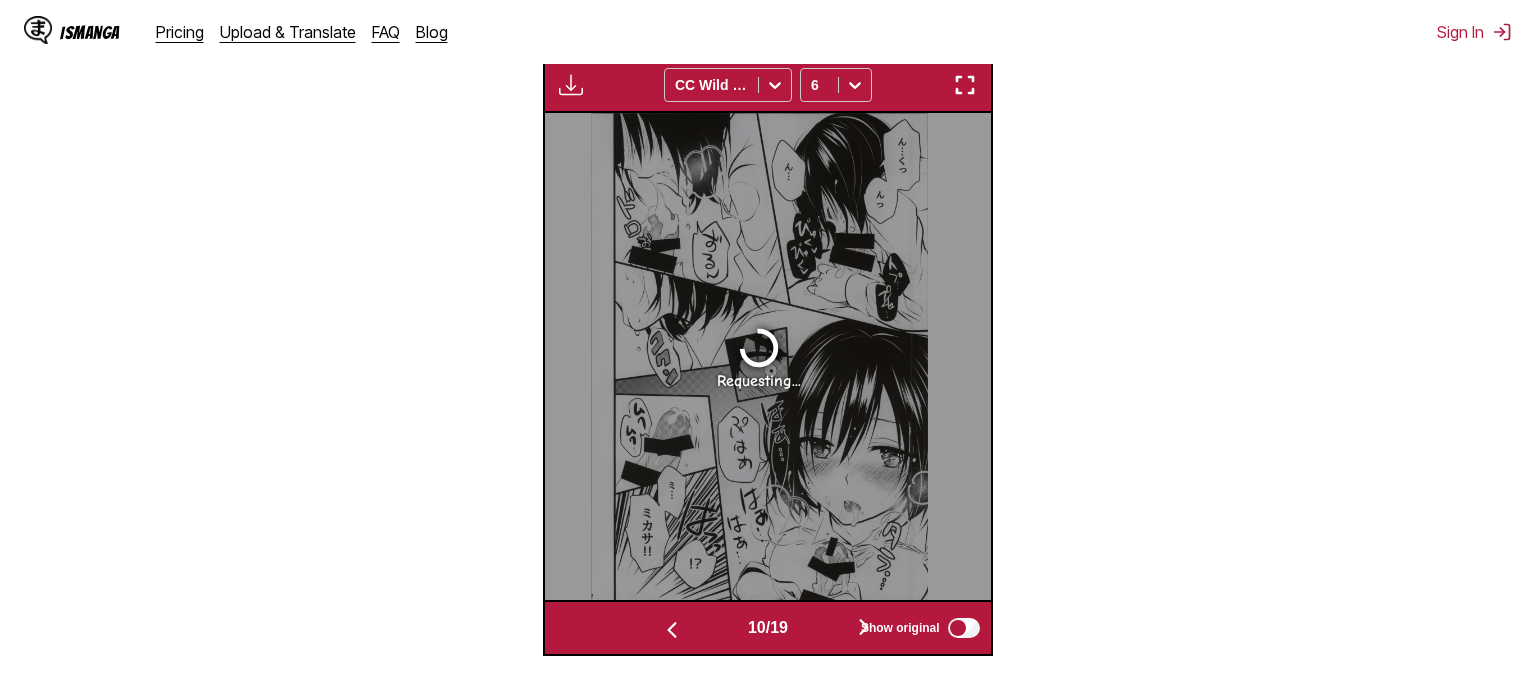 click at bounding box center [864, 628] 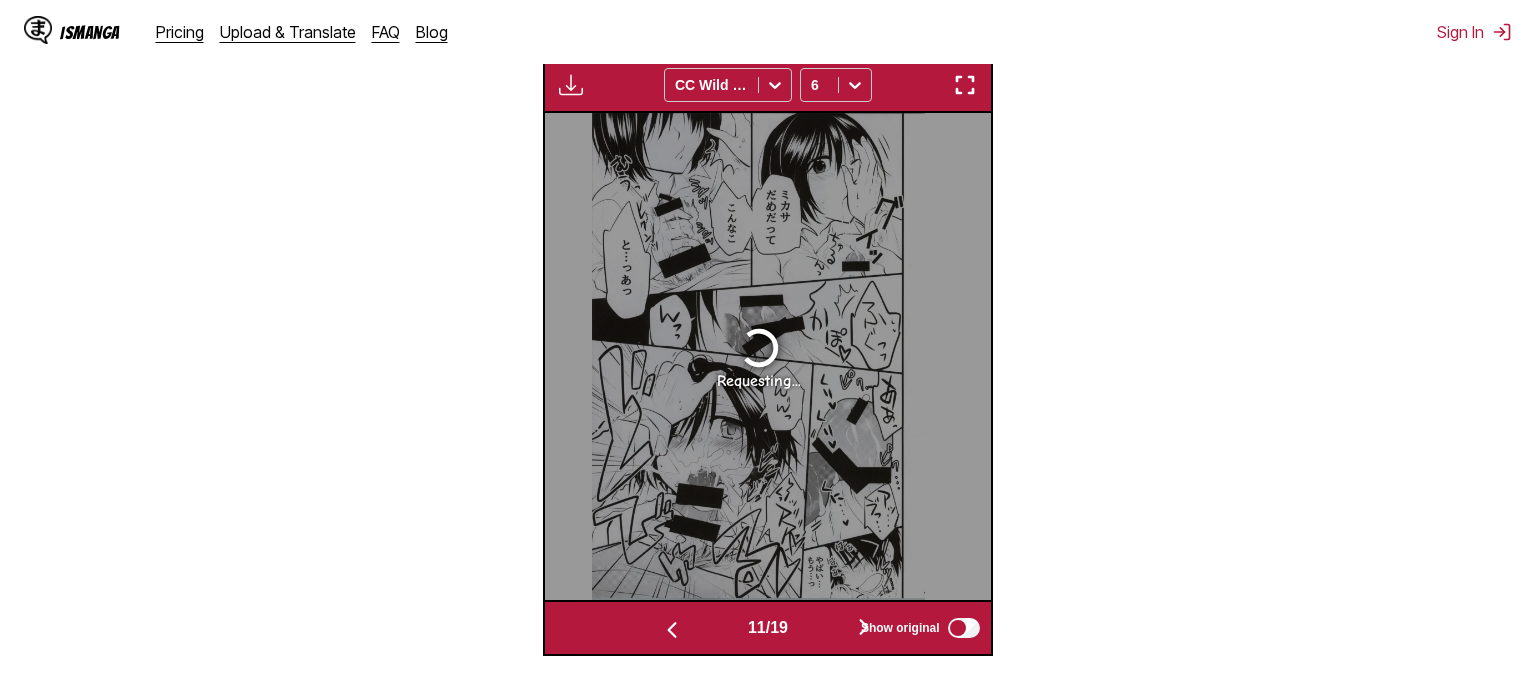 click at bounding box center (864, 628) 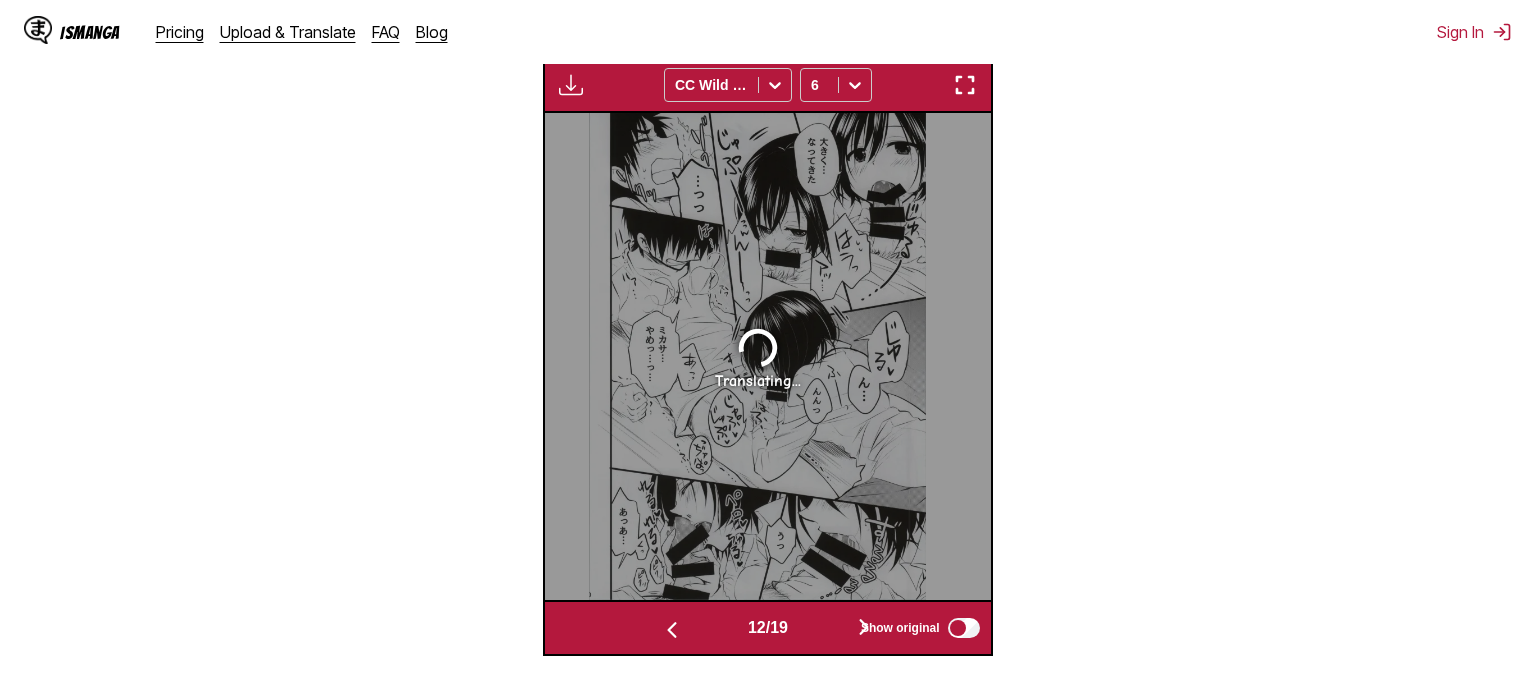 click at bounding box center [864, 628] 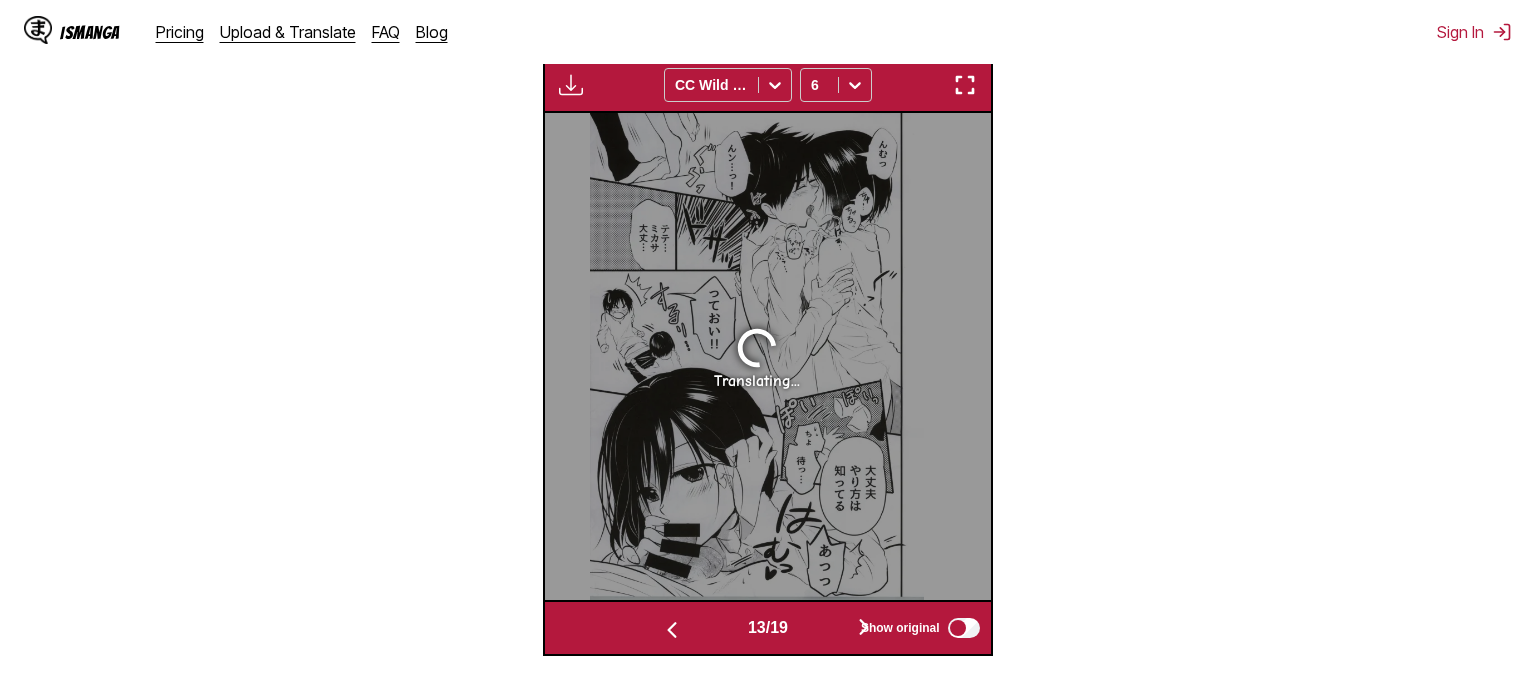 click at bounding box center [864, 628] 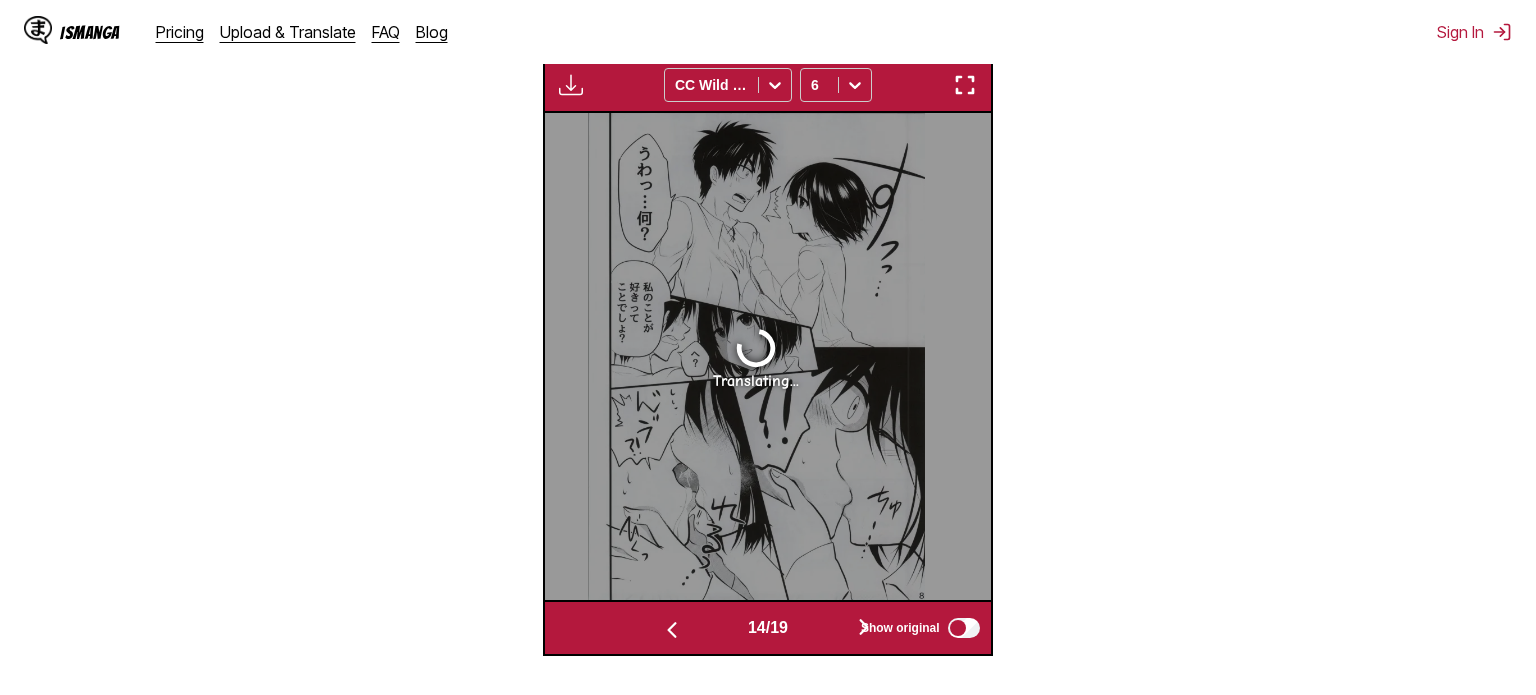 click at bounding box center [864, 628] 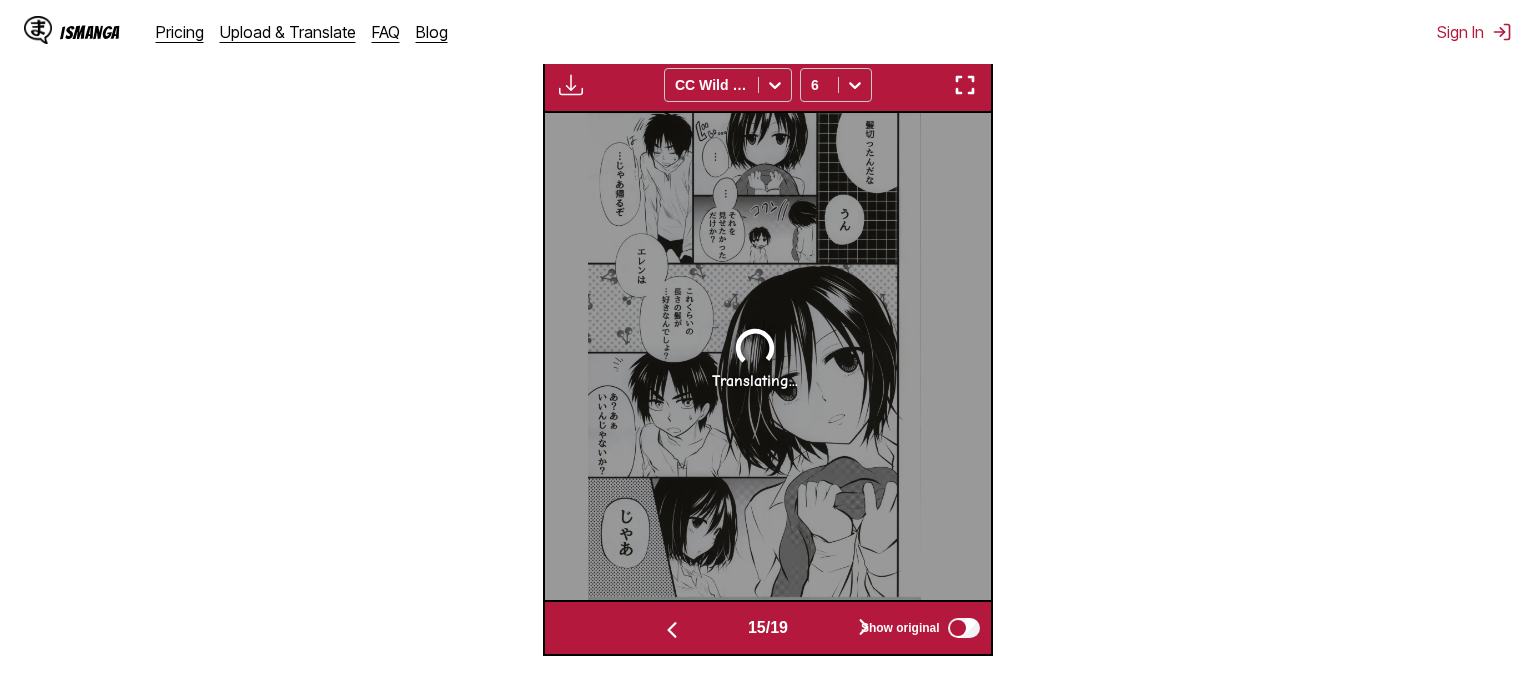 click at bounding box center (864, 628) 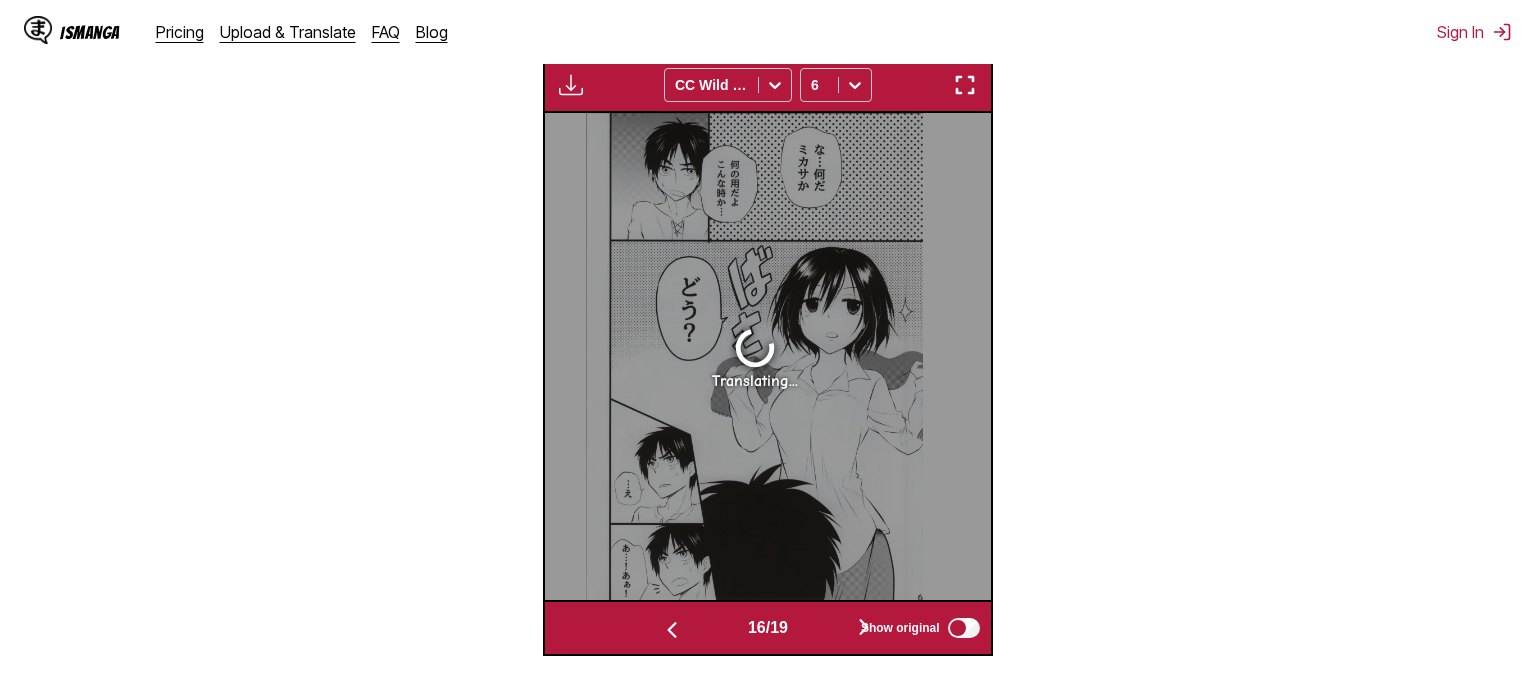click at bounding box center [864, 628] 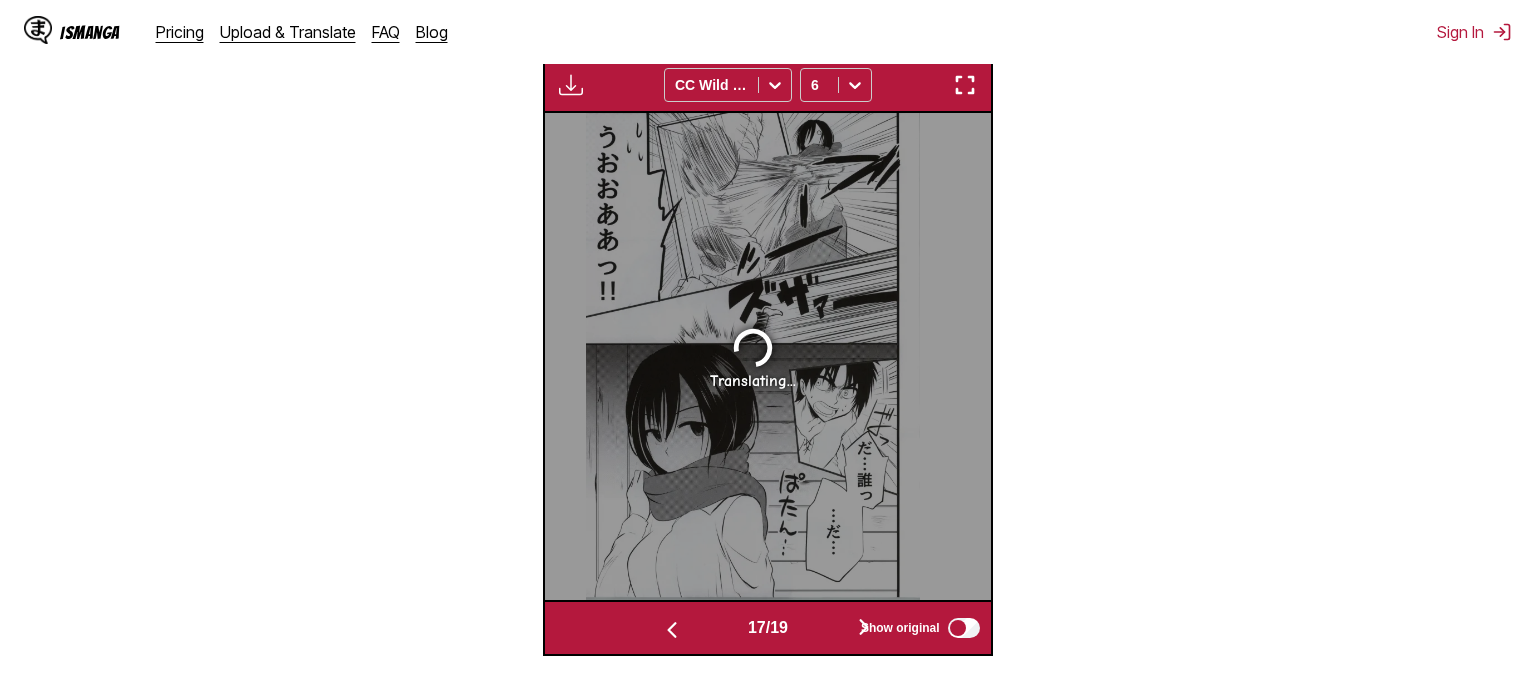 click at bounding box center [864, 628] 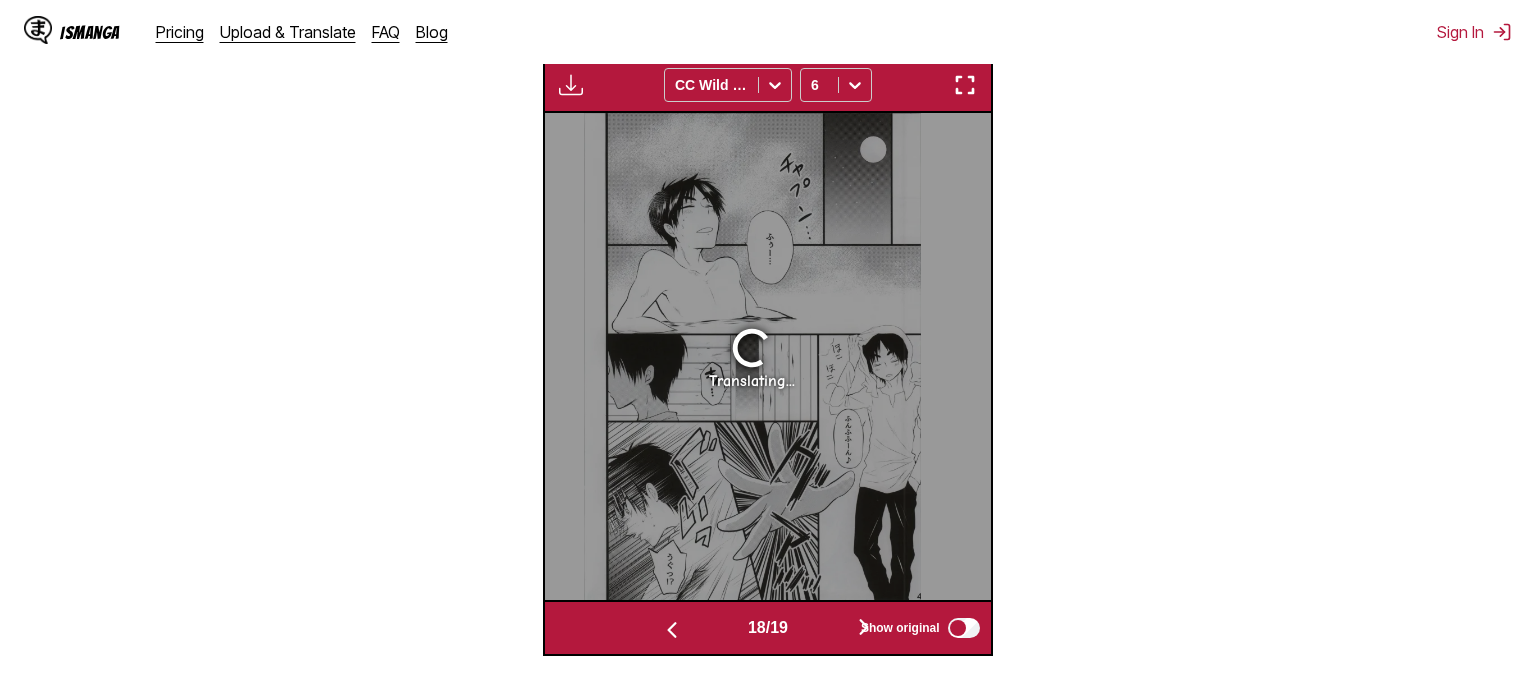 click at bounding box center (864, 628) 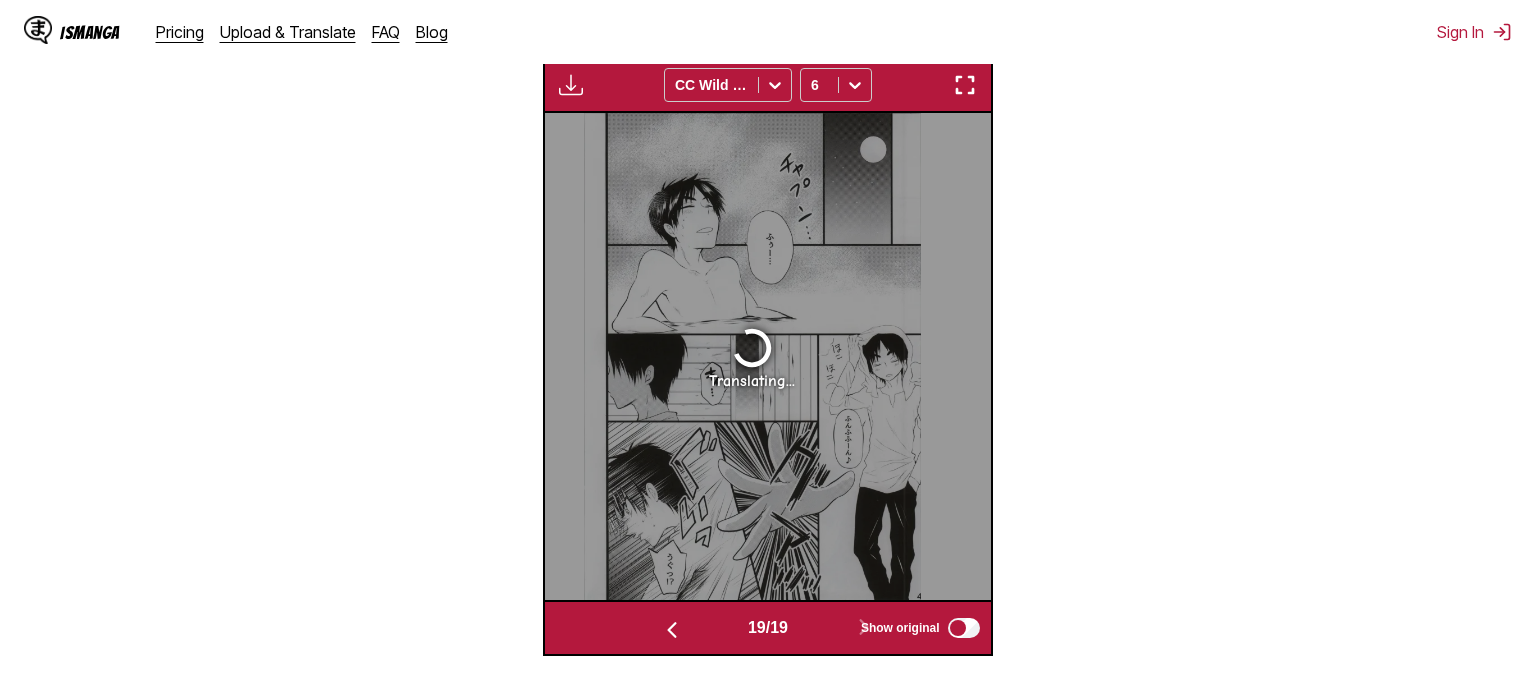 scroll, scrollTop: 0, scrollLeft: 8031, axis: horizontal 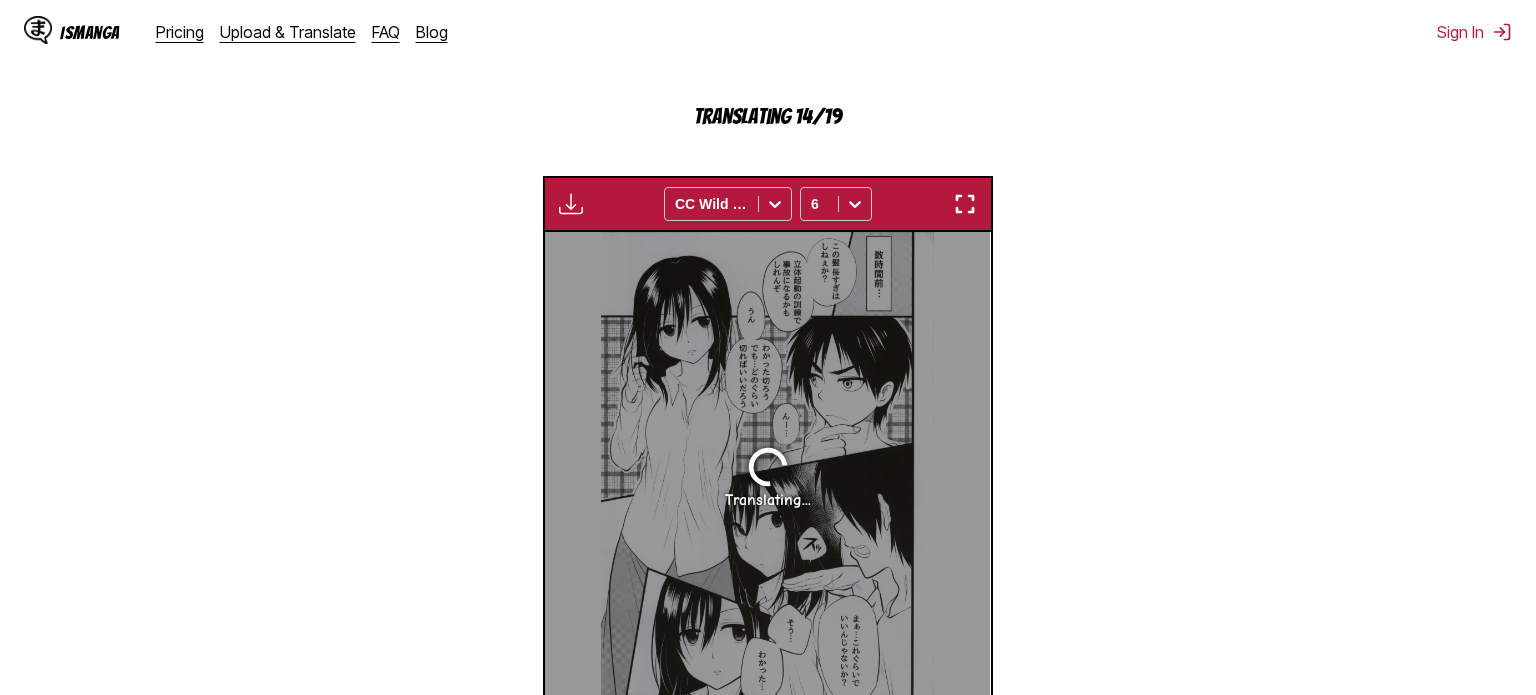 click on "AI-Powered Manga Translator Experience seamless manga translation with our cutting-edge AI technology. Upload your favorite manga and instantly translate it into multiple languages. Weekly free credits left:  45 From Japanese To English Drop files here, or click to browse. Max file size: 5MB  •  Supported formats: JP(E)G, PNG, WEBP Translating 14/19 Available for premium users only CC Wild Words 6 …Why did you suddenly become so assertive? [PERSON_NAME] said she liked me when I had short hair… No, I like short hair I didn't say you liked [PERSON_NAME]. Mo What are you misunderstanding? Elen was a hand-meow Oh man, I'm sweating. Let me go take another bath! It's over. Ugh… [PERSON_NAME]… I-I can't take it anymore! Sigh I'm… Nnn…! [PERSON_NAME]…! Rapo I'm… coming….! Pfle Aka Zufu Hala Hmph. Mmm Ba Gwah Ugh… Sigh …I can't take it anymore… Mmmm! Ha …!! Ah: Yo. Nnaaah… I'll do it. Ah…! Ba Sur: Fwah, E-[PERSON_NAME]… Nn… Ugh. [PERSON_NAME]!! [PERSON_NAME], you can't. I can't believe this. And… Ah! It's… getting bigger. Hae" at bounding box center [768, 170] 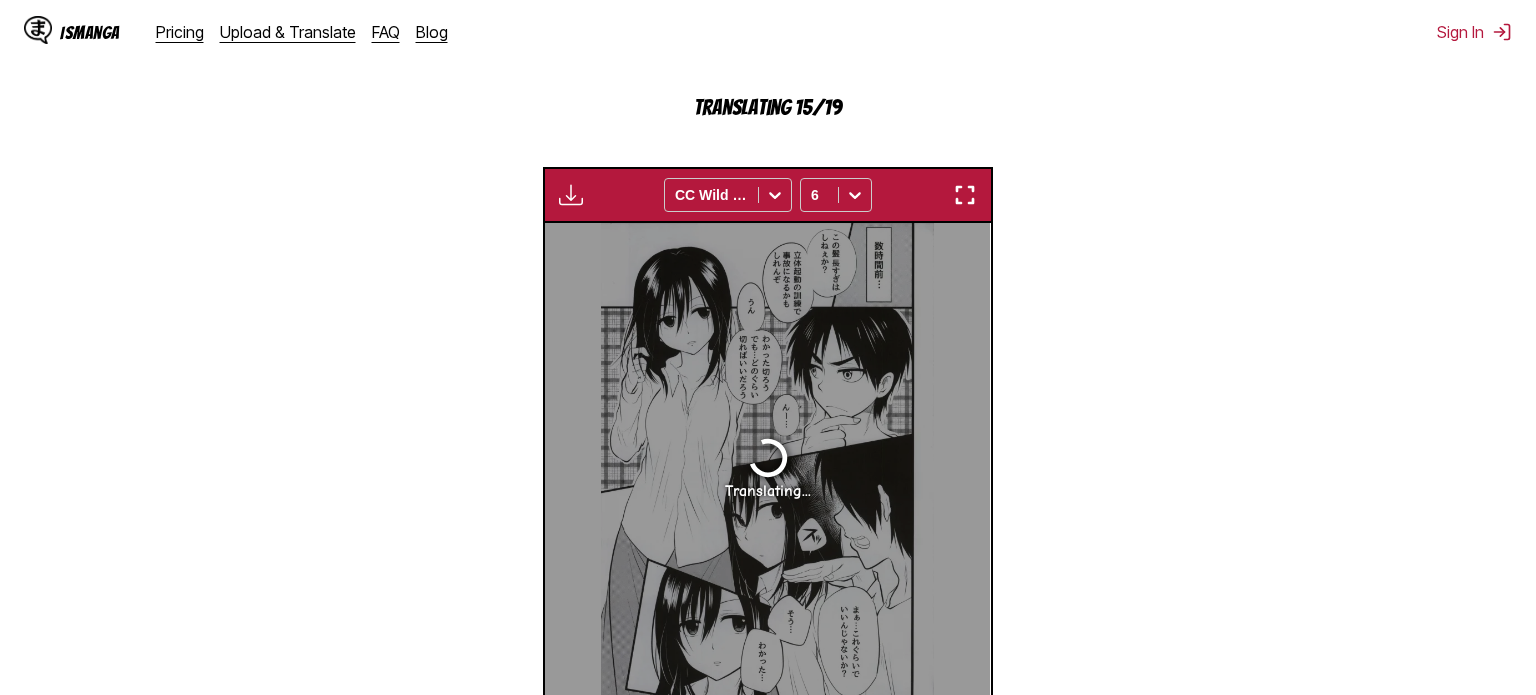 scroll, scrollTop: 590, scrollLeft: 0, axis: vertical 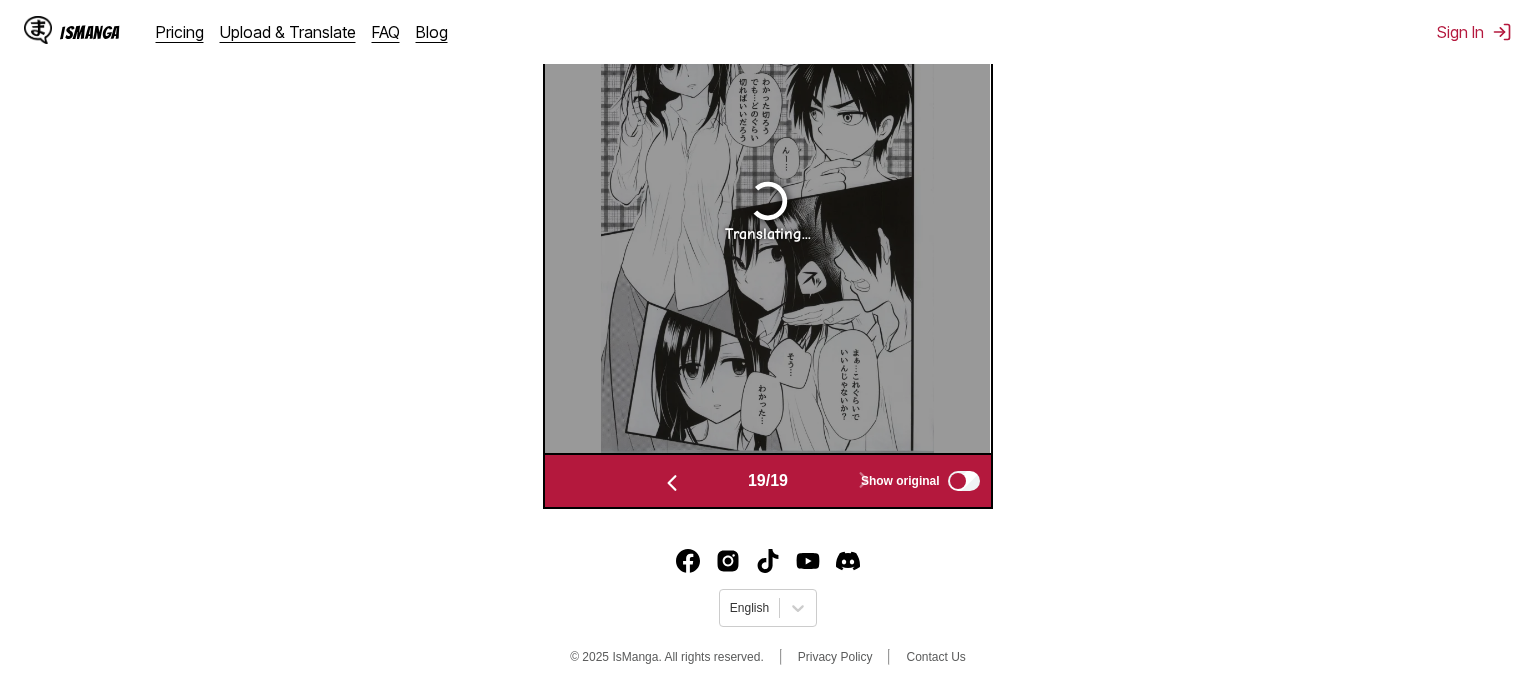 click at bounding box center [672, 483] 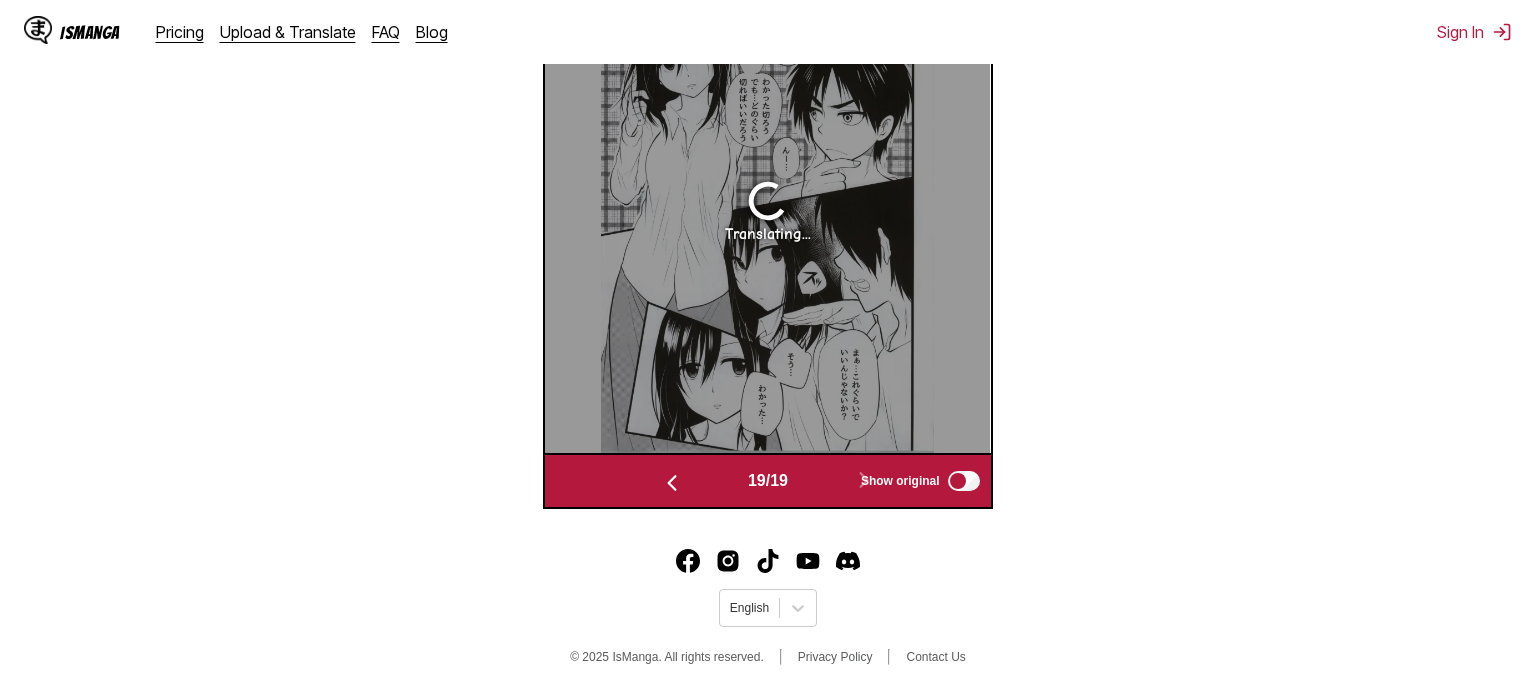scroll, scrollTop: 801, scrollLeft: 0, axis: vertical 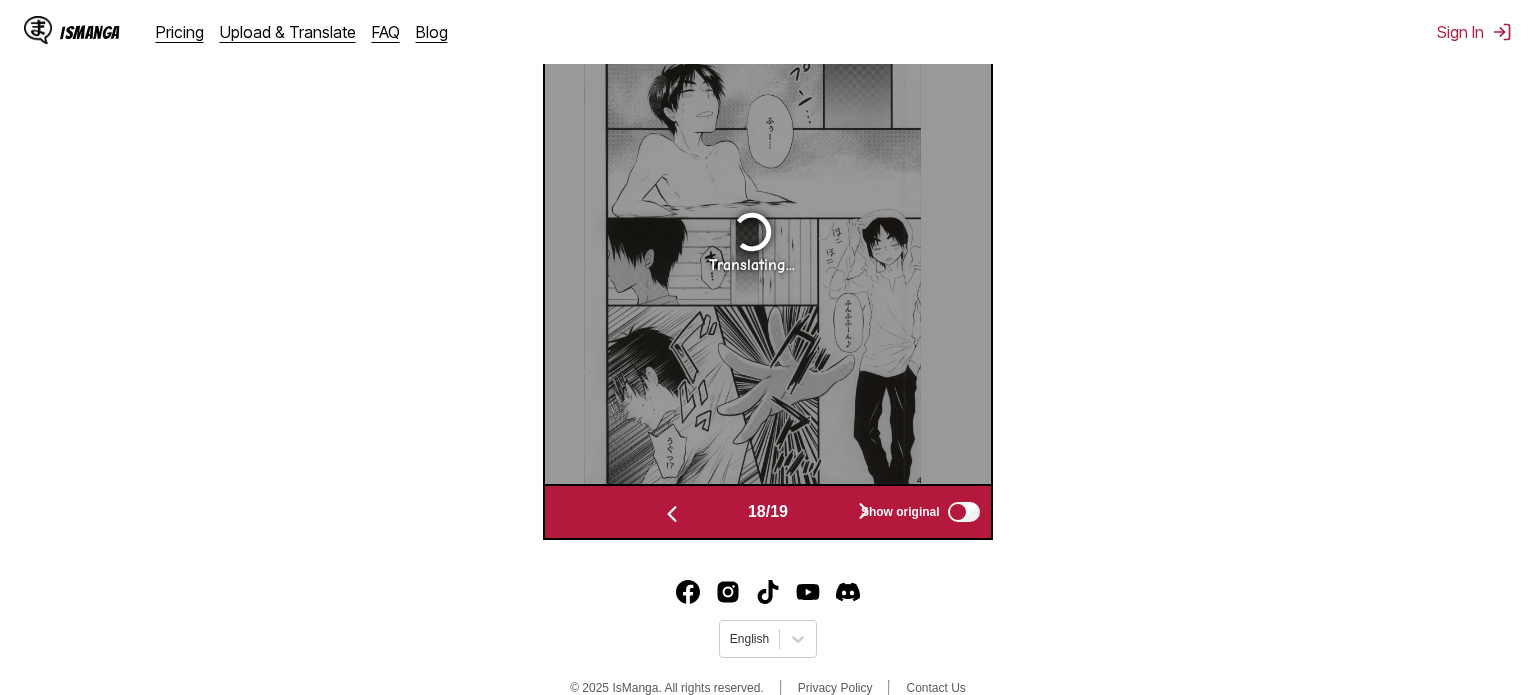 click at bounding box center (672, 514) 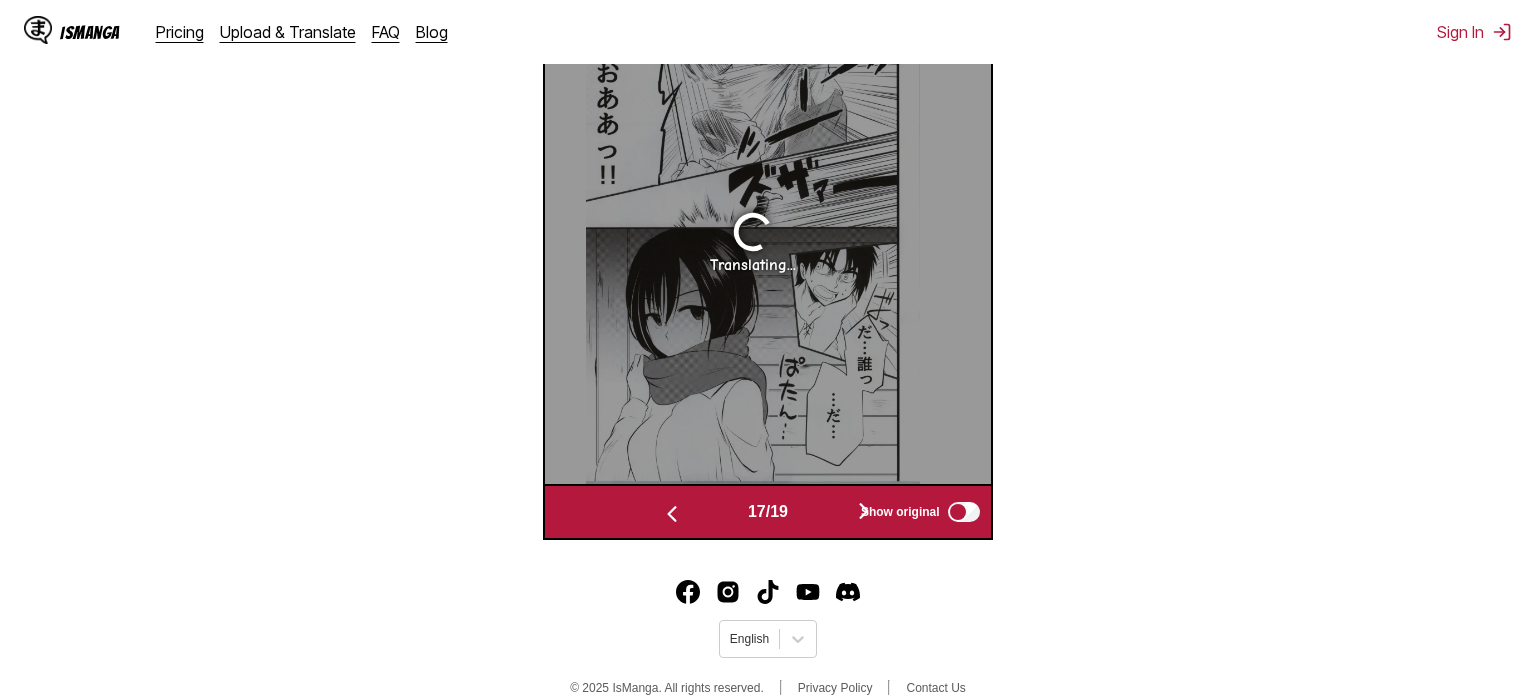 click at bounding box center [672, 514] 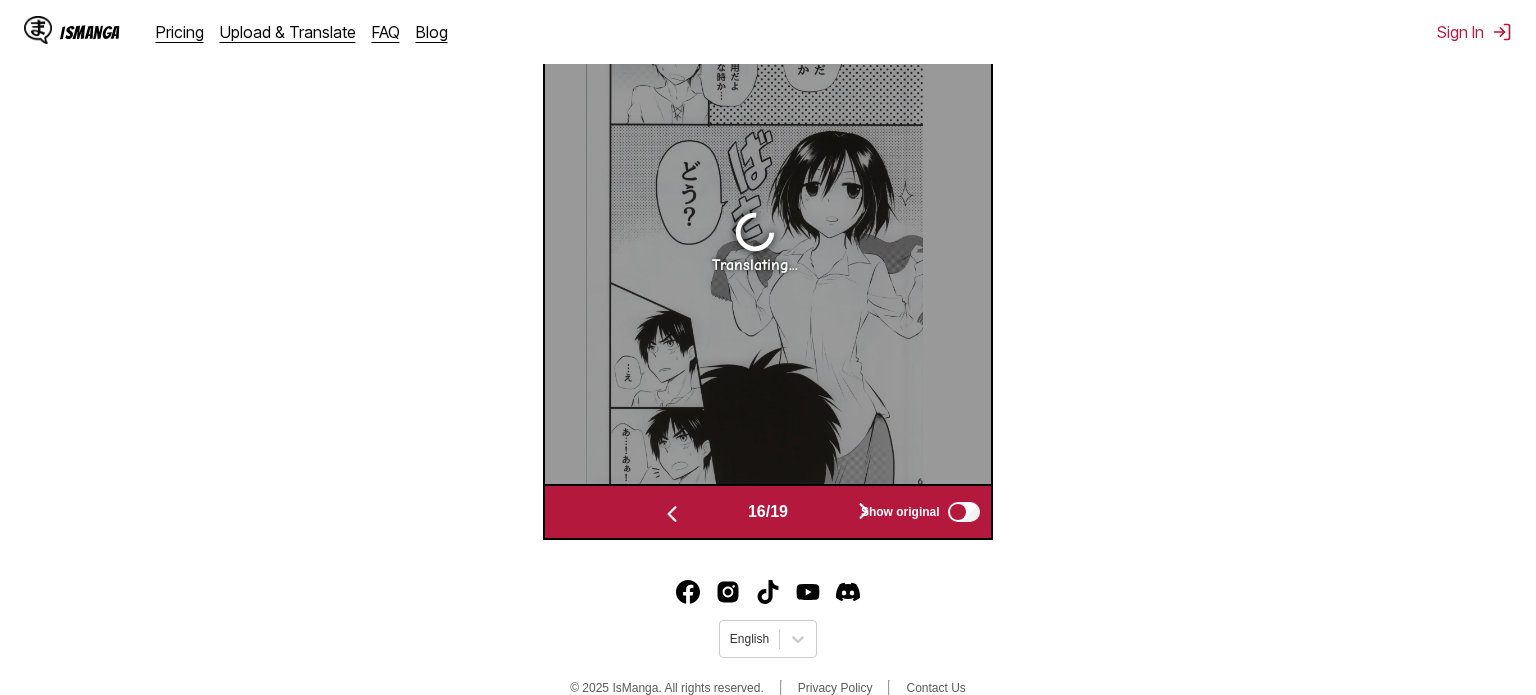 click at bounding box center (672, 514) 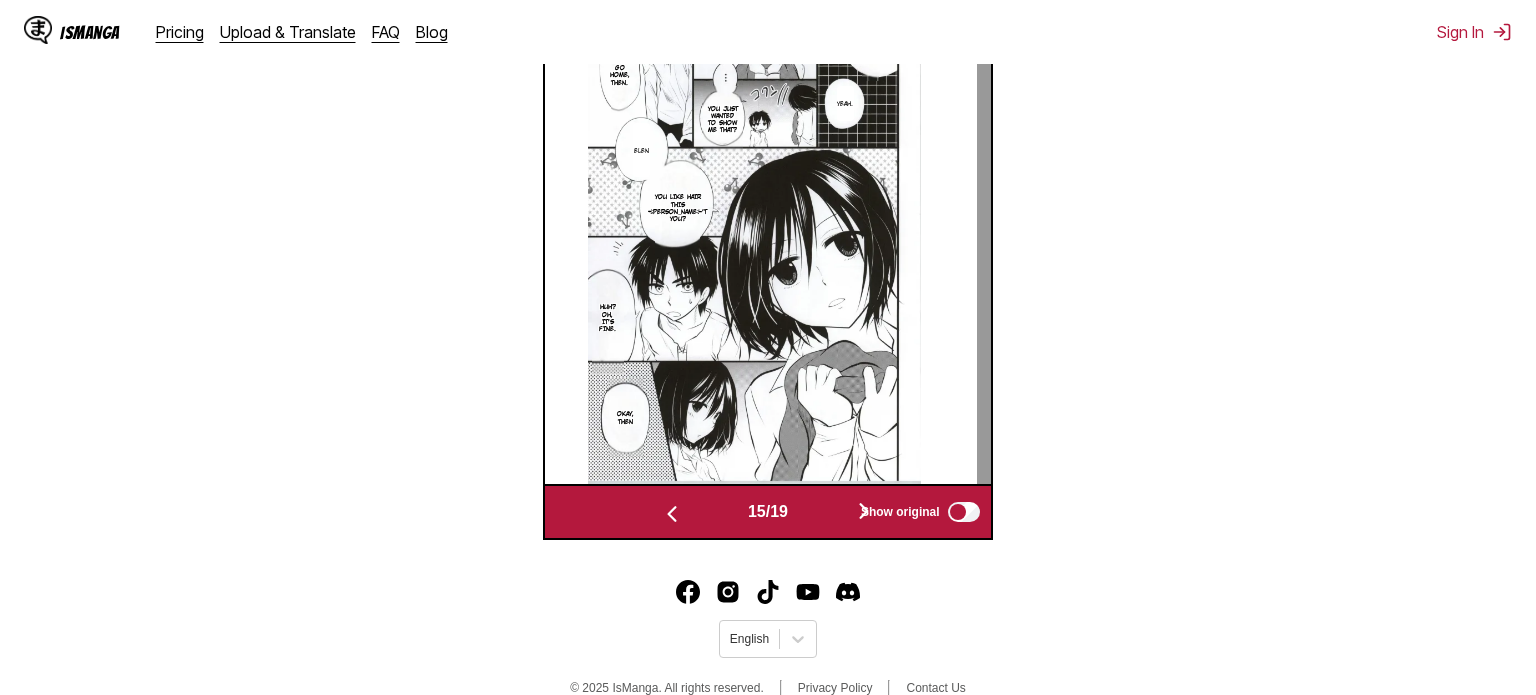click at bounding box center [672, 514] 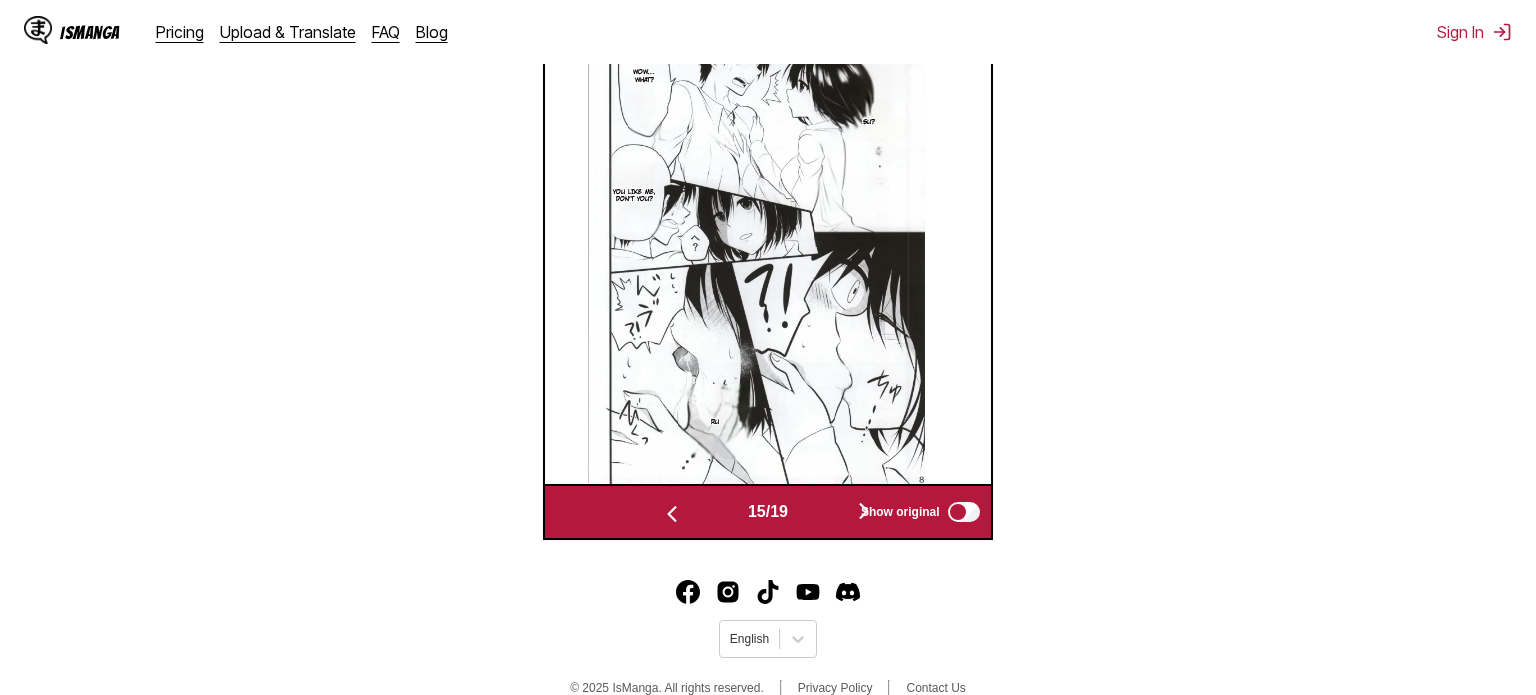 click at bounding box center (672, 514) 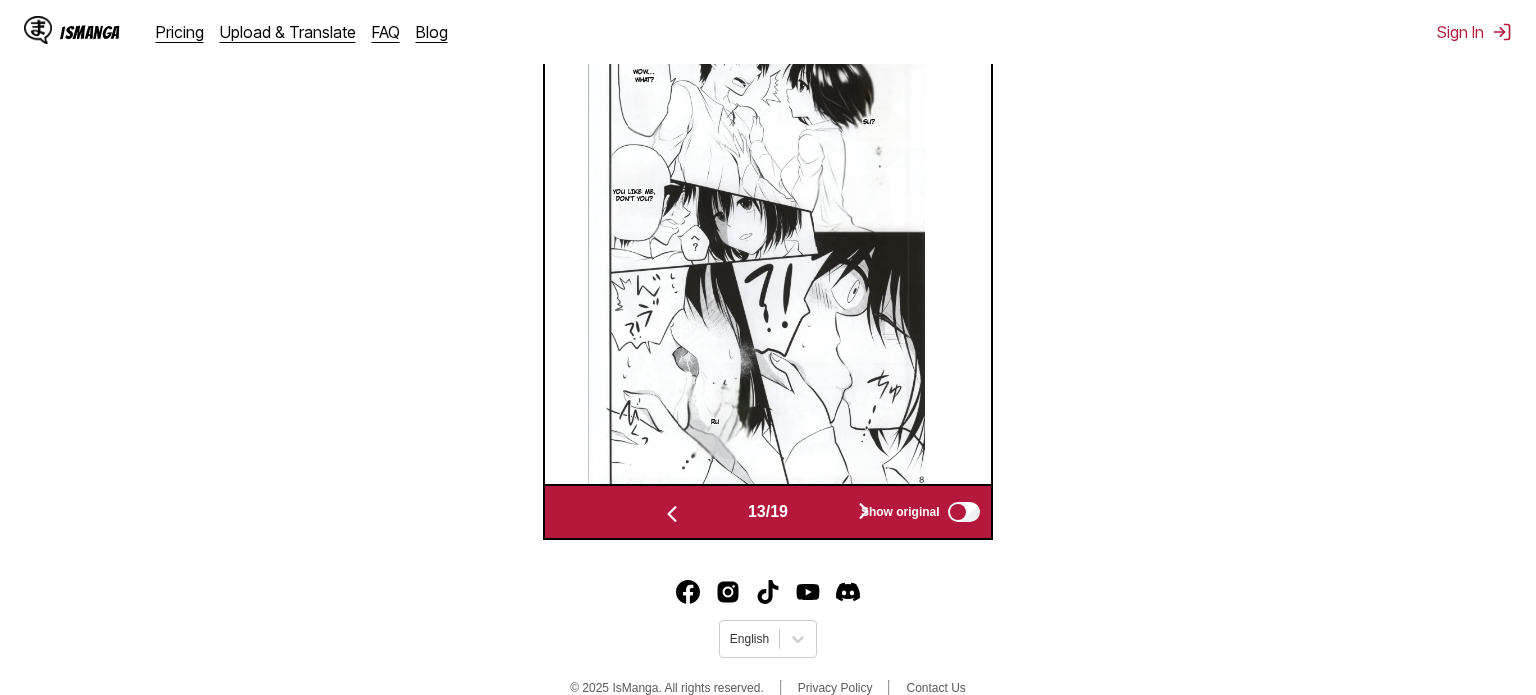 scroll, scrollTop: 0, scrollLeft: 5354, axis: horizontal 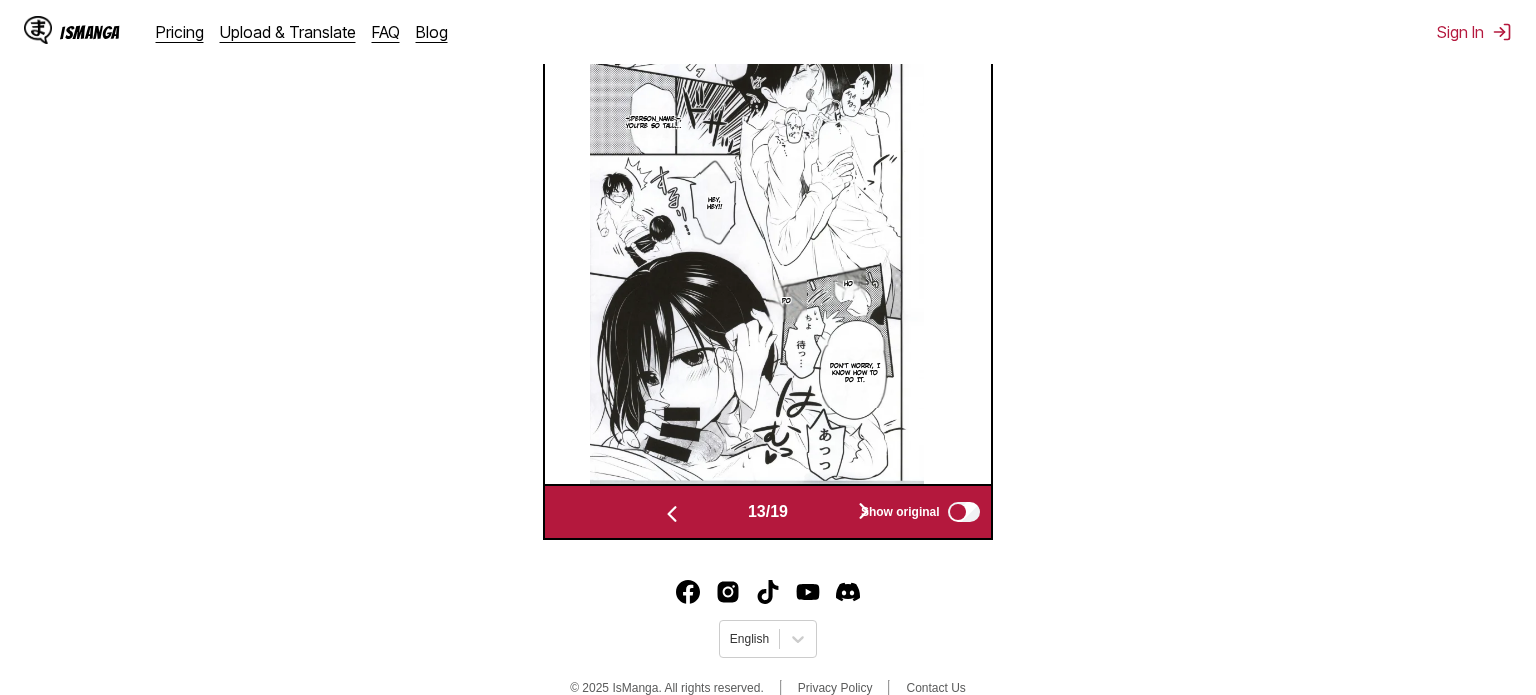 click on "Show original" at bounding box center (916, 512) 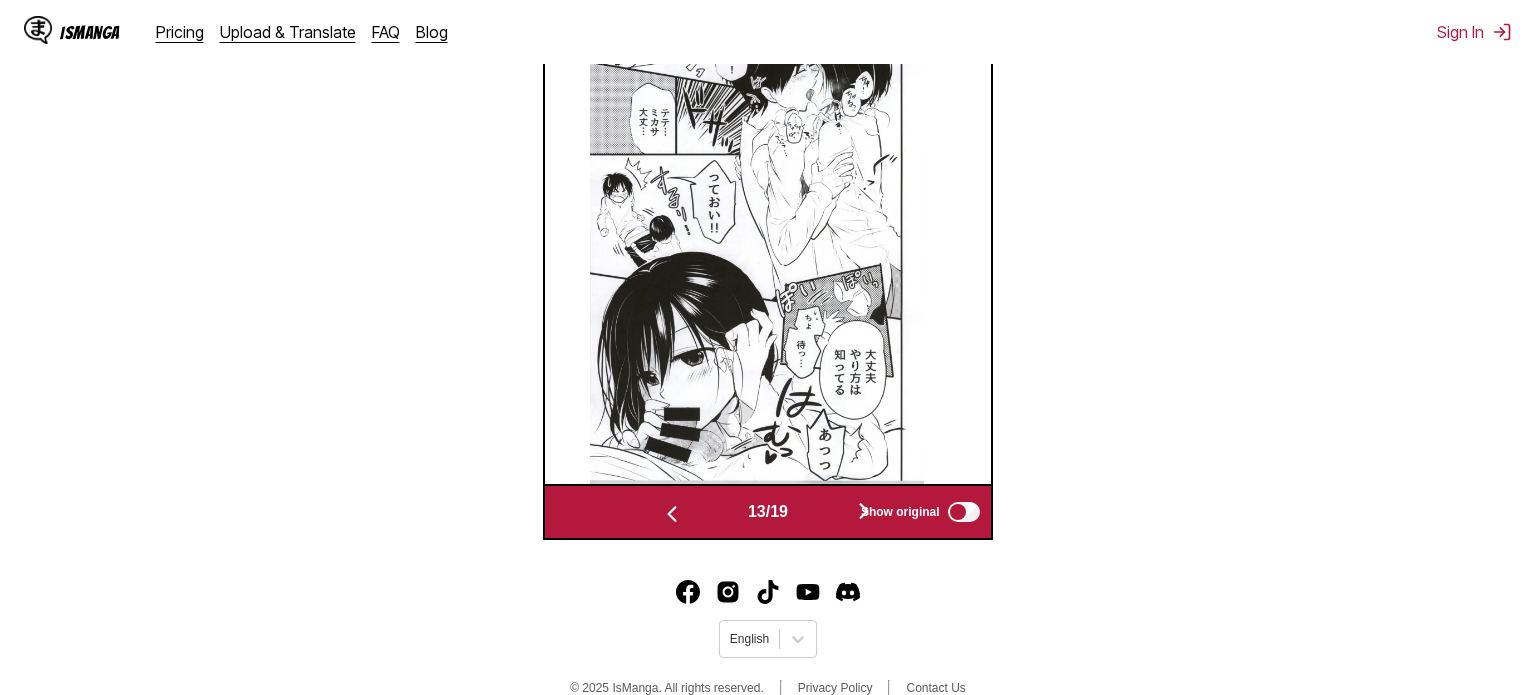 click on "Show original" at bounding box center (916, 512) 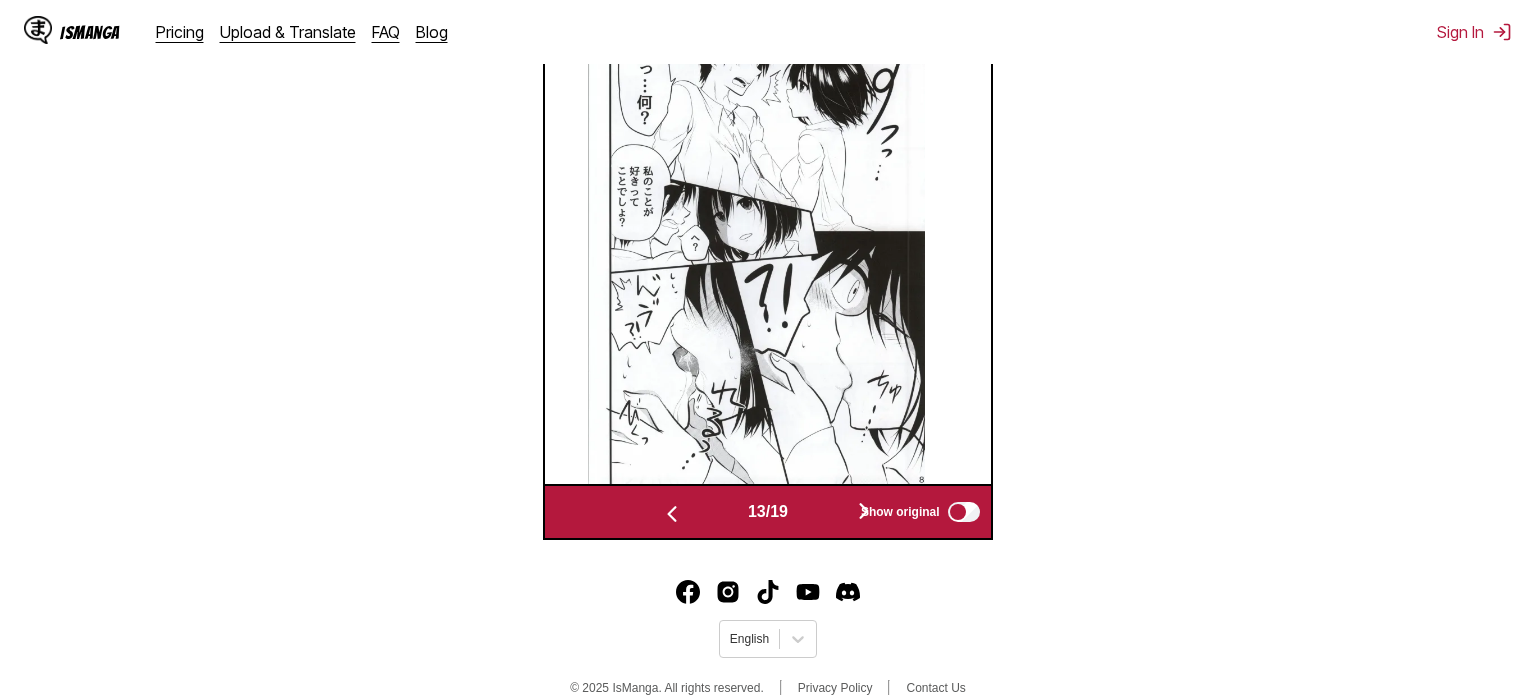 click at bounding box center [864, 512] 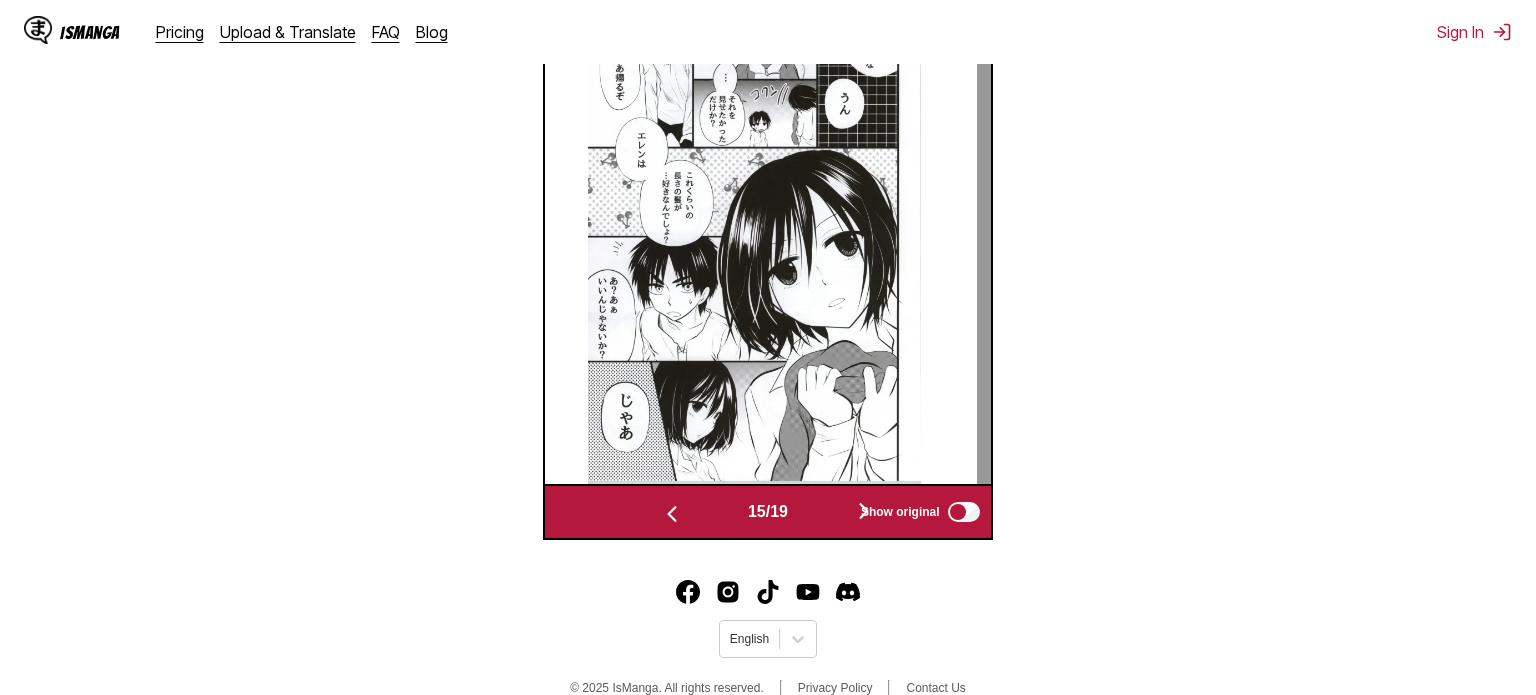 click at bounding box center [864, 512] 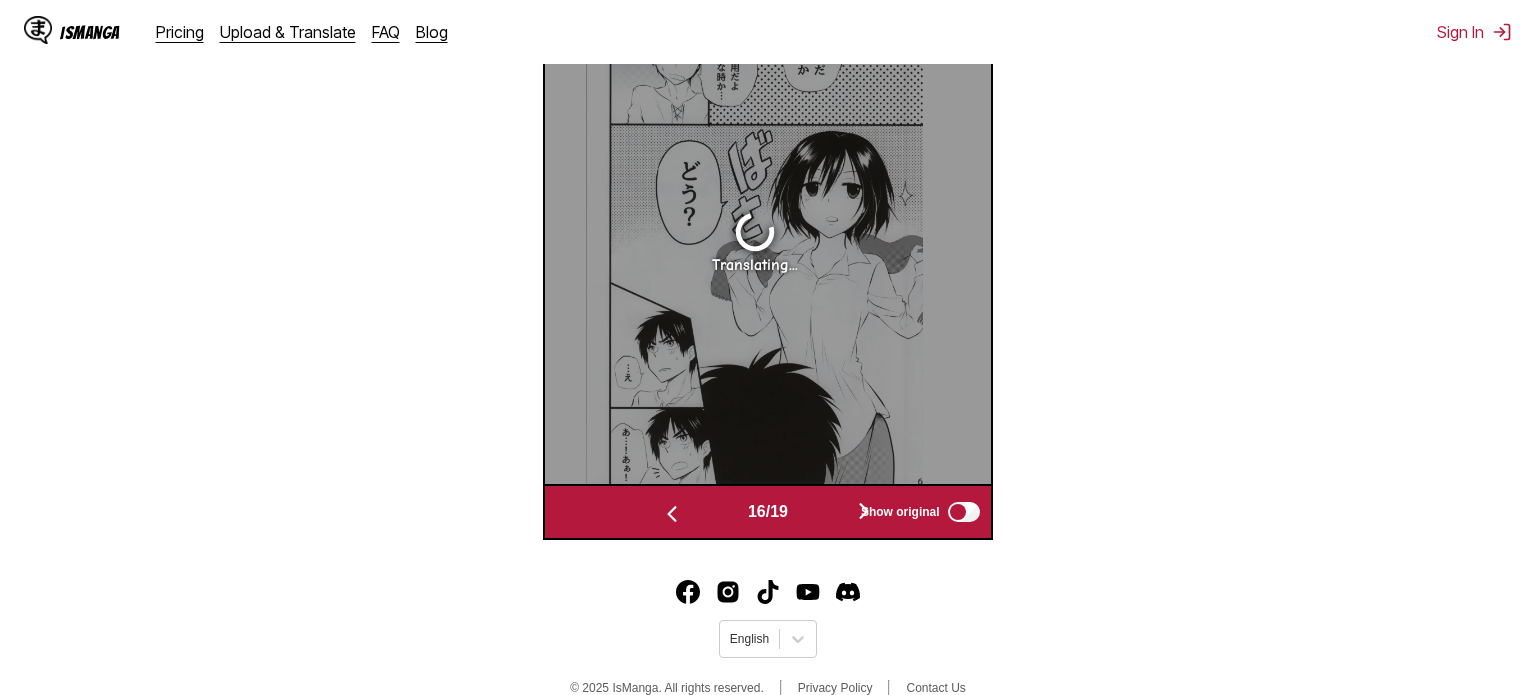 click at bounding box center [864, 512] 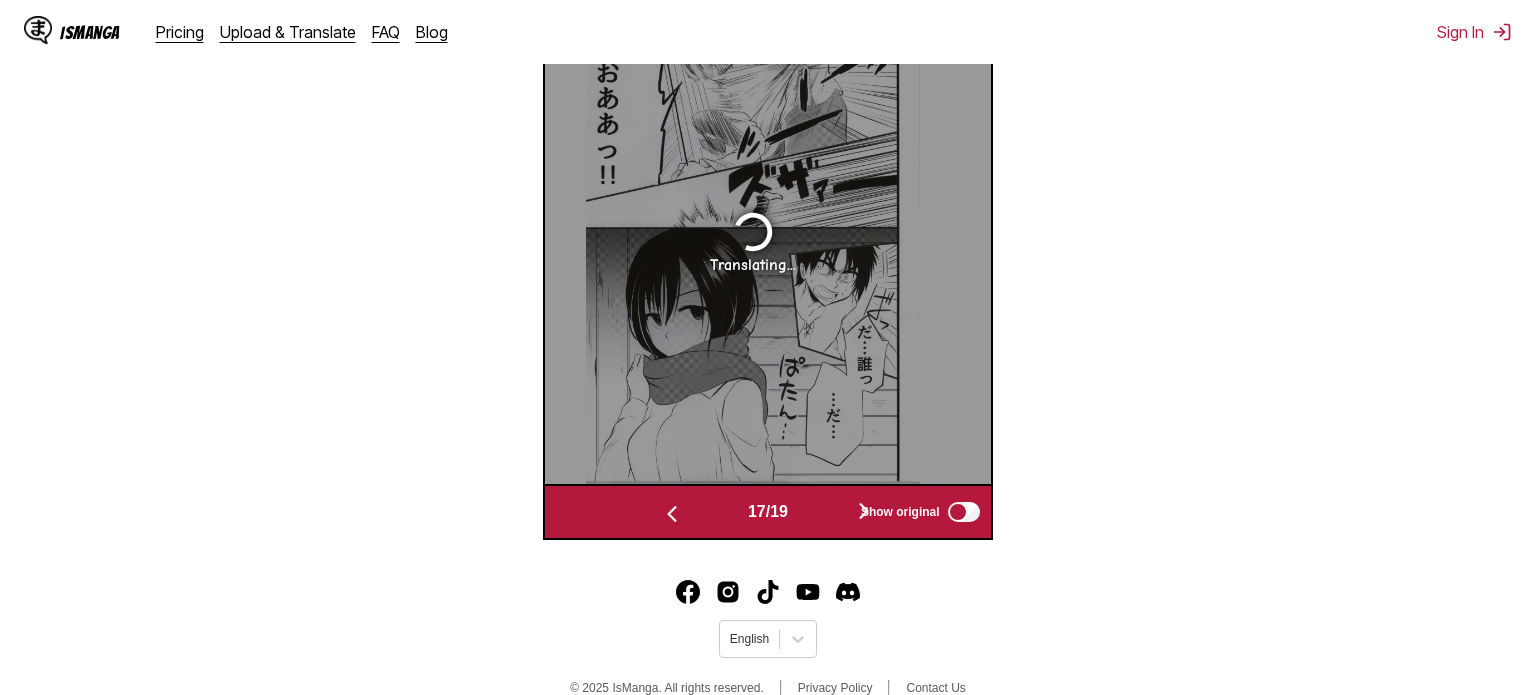 click at bounding box center [864, 512] 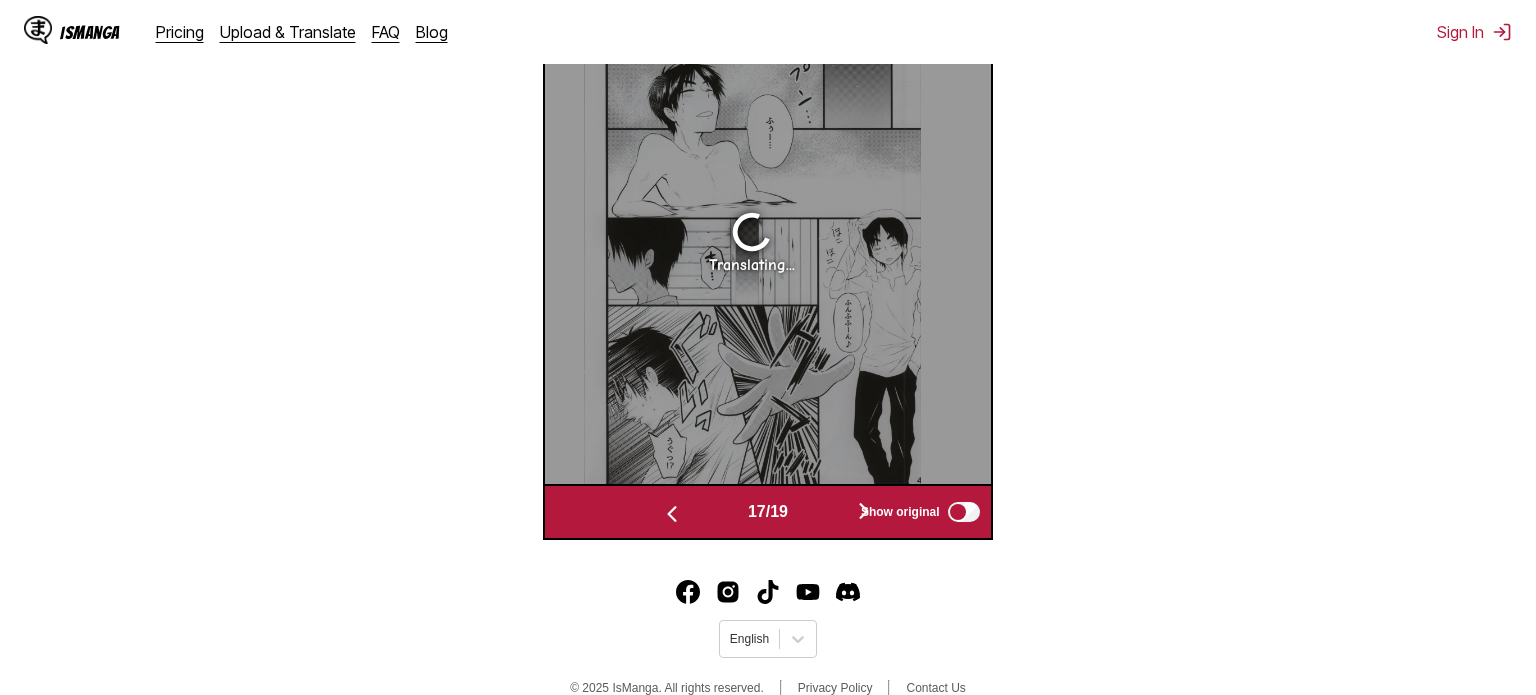 click at bounding box center [864, 512] 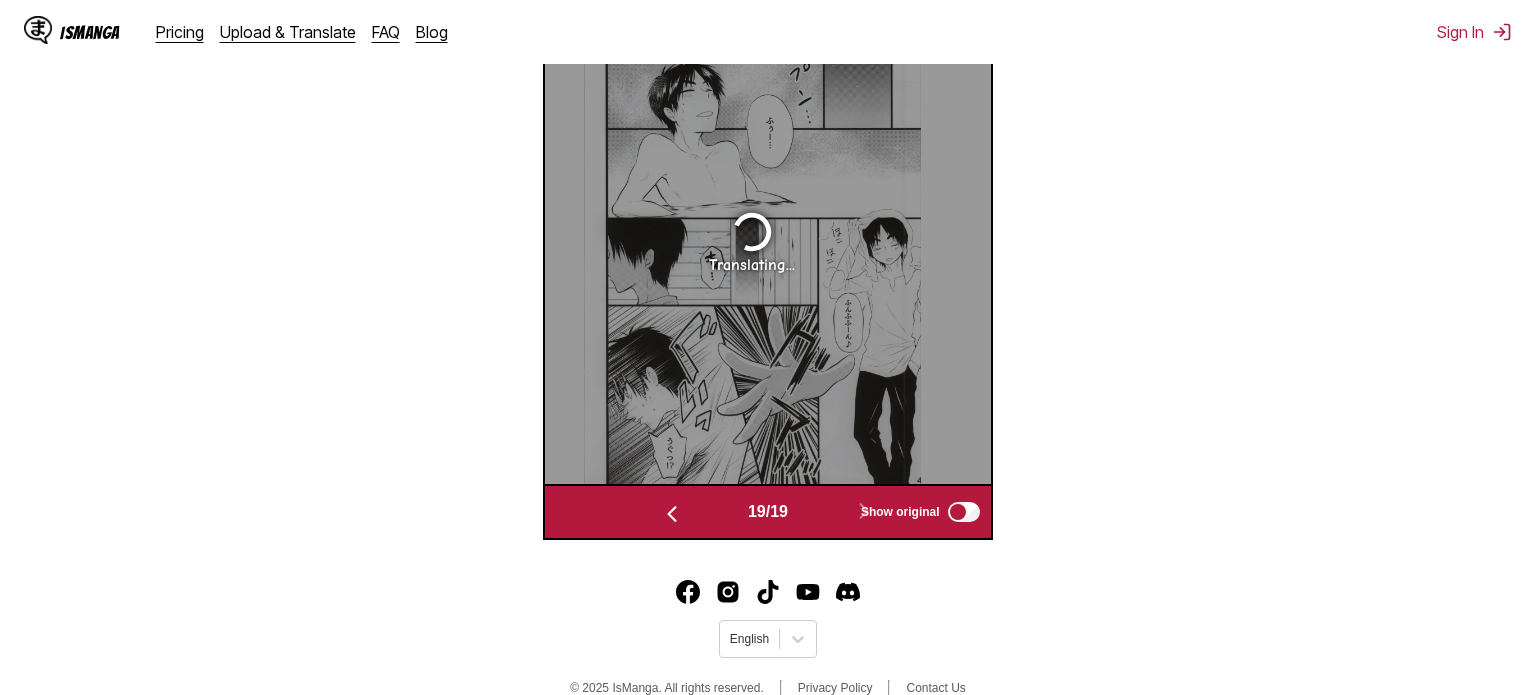 scroll, scrollTop: 0, scrollLeft: 8031, axis: horizontal 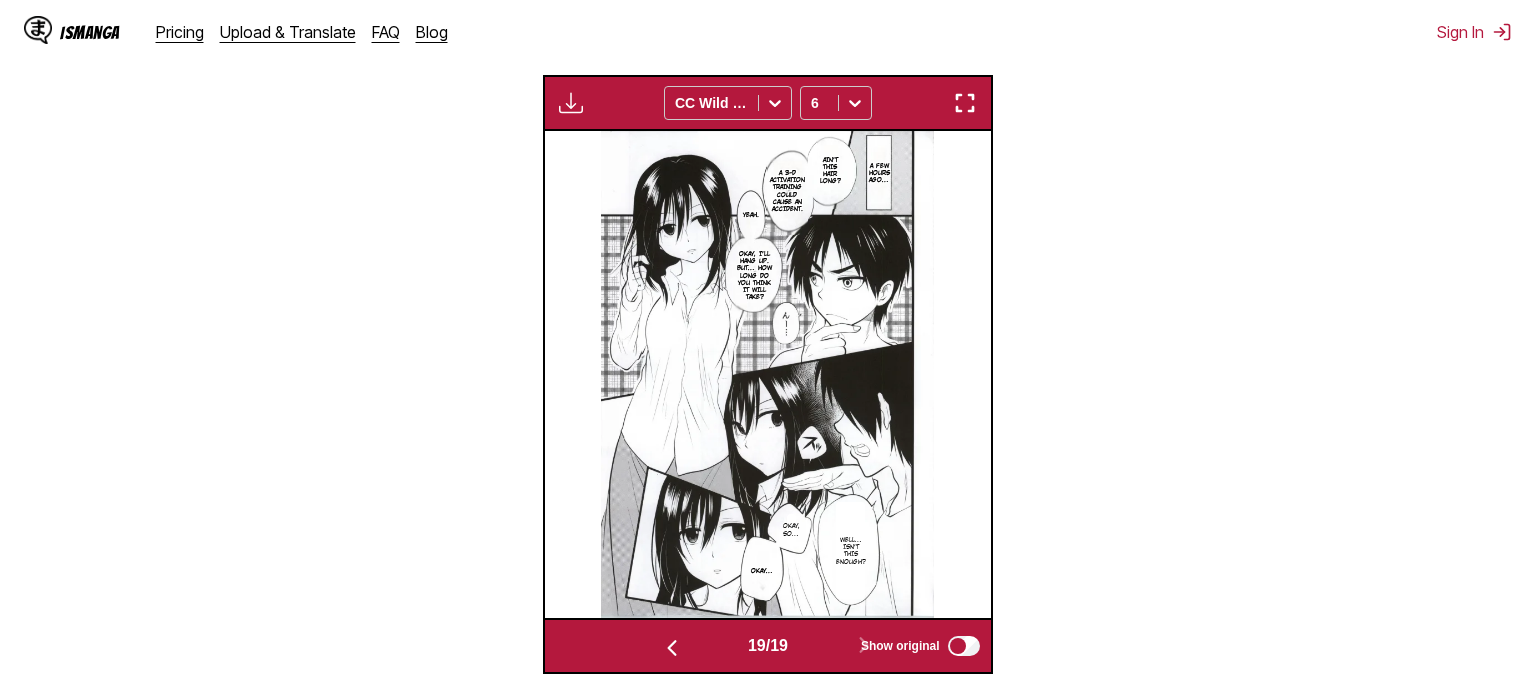 click at bounding box center [767, 374] 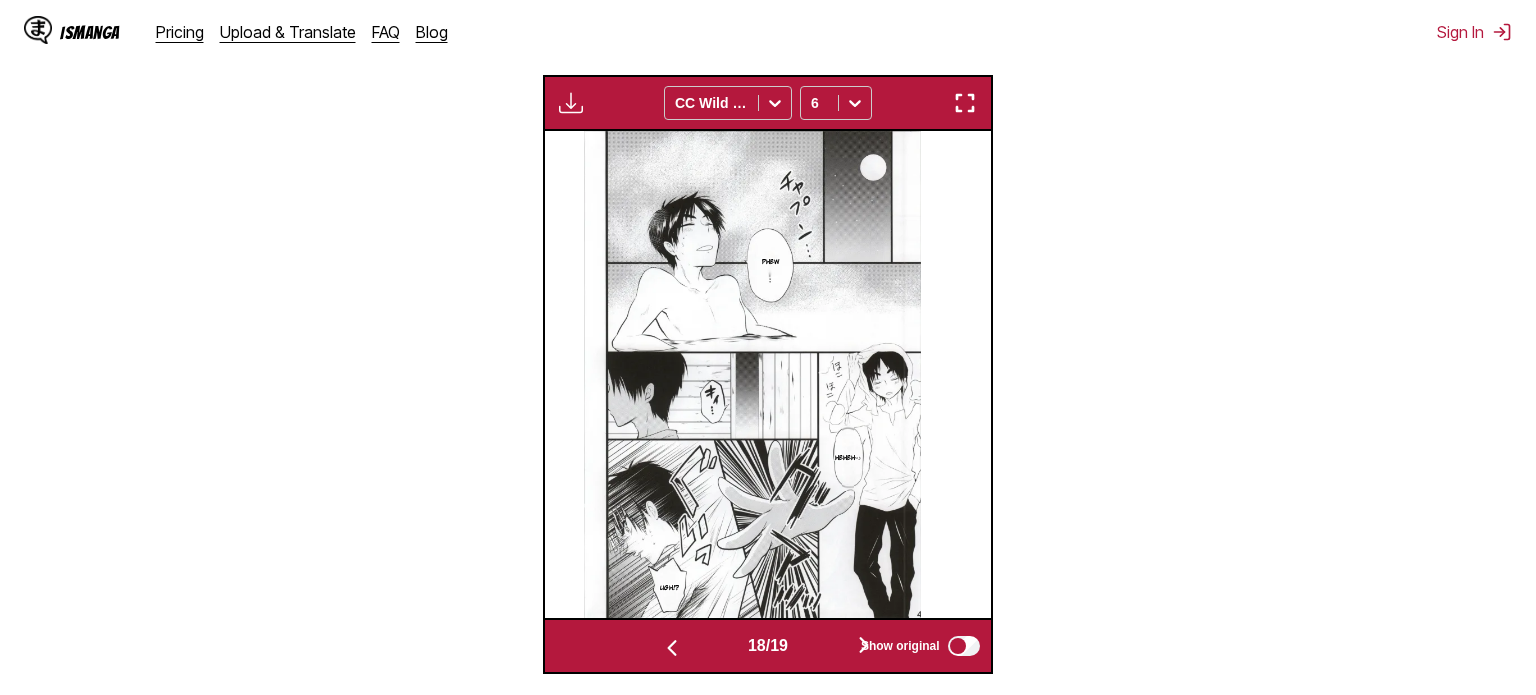 click at bounding box center [672, 648] 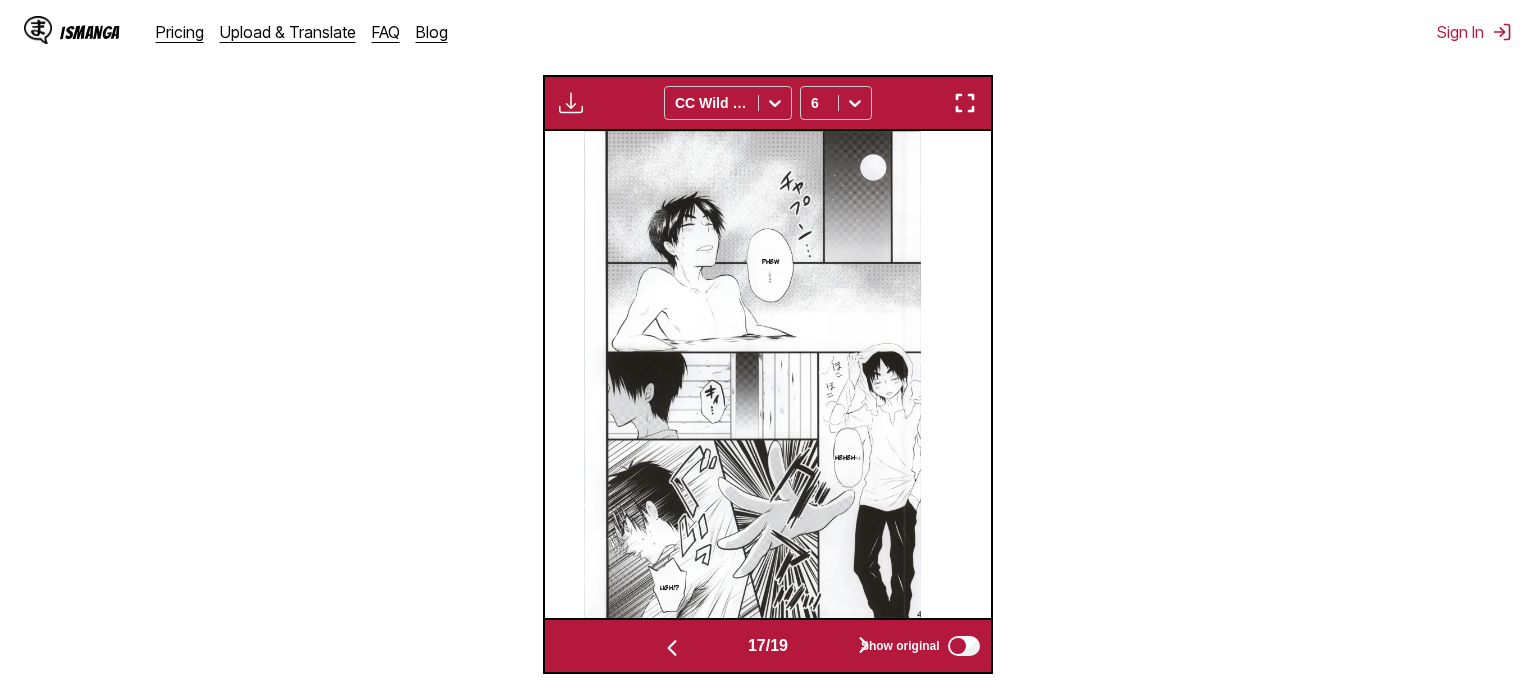 scroll, scrollTop: 0, scrollLeft: 7139, axis: horizontal 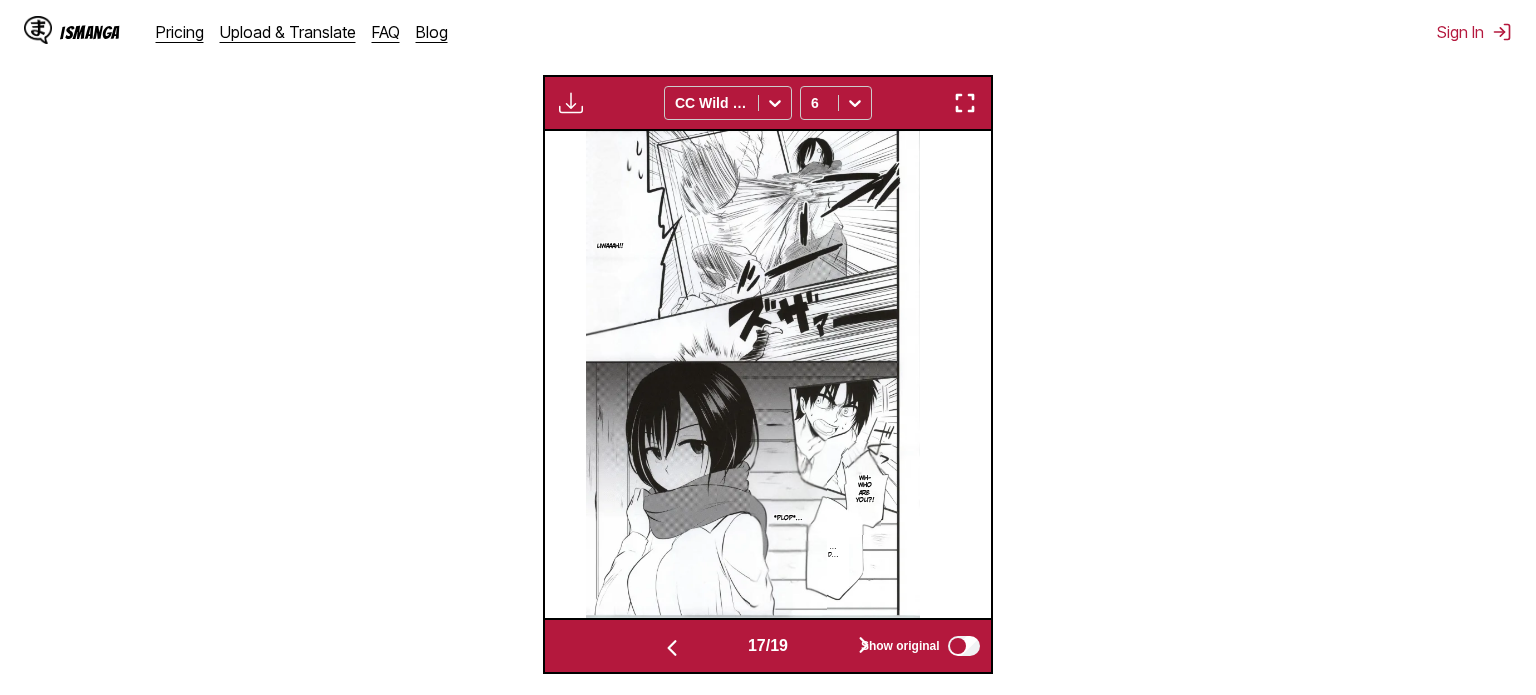click at bounding box center [864, 646] 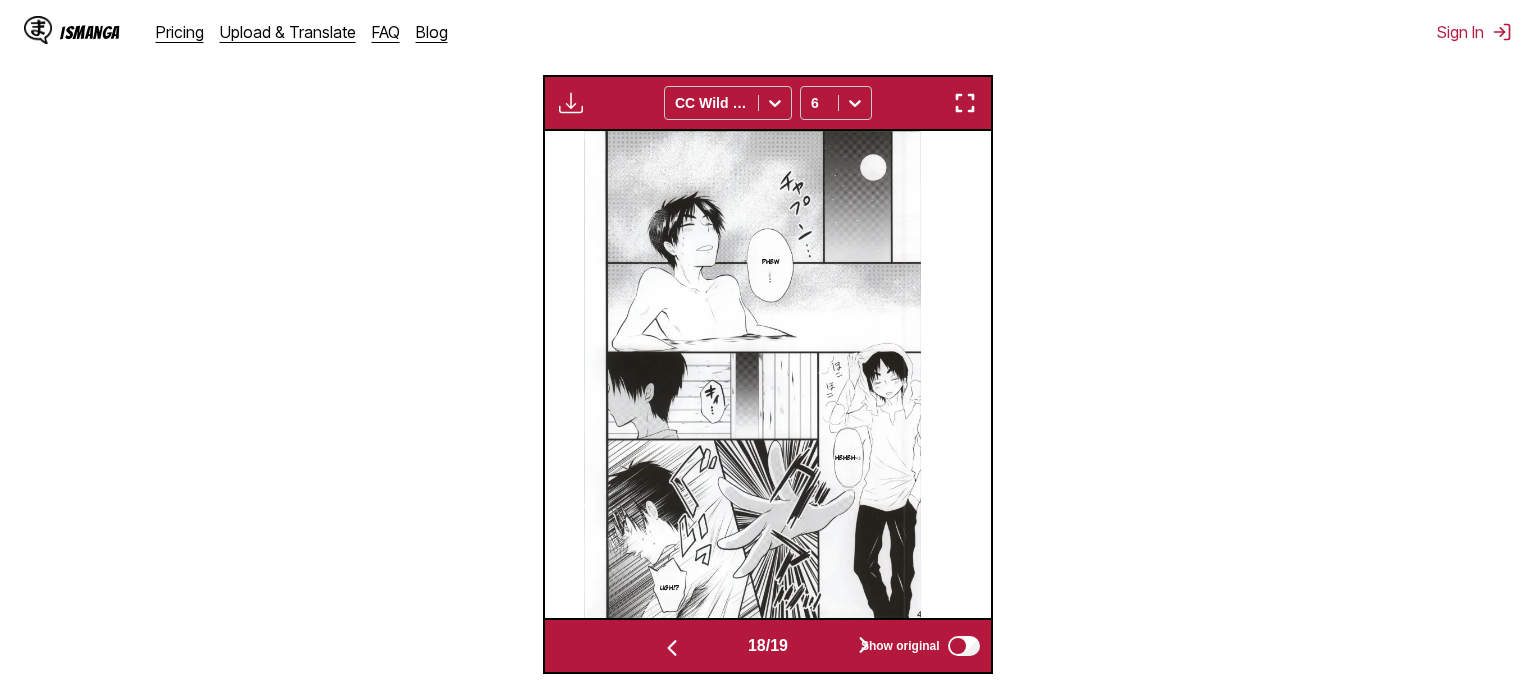 click at bounding box center (672, 648) 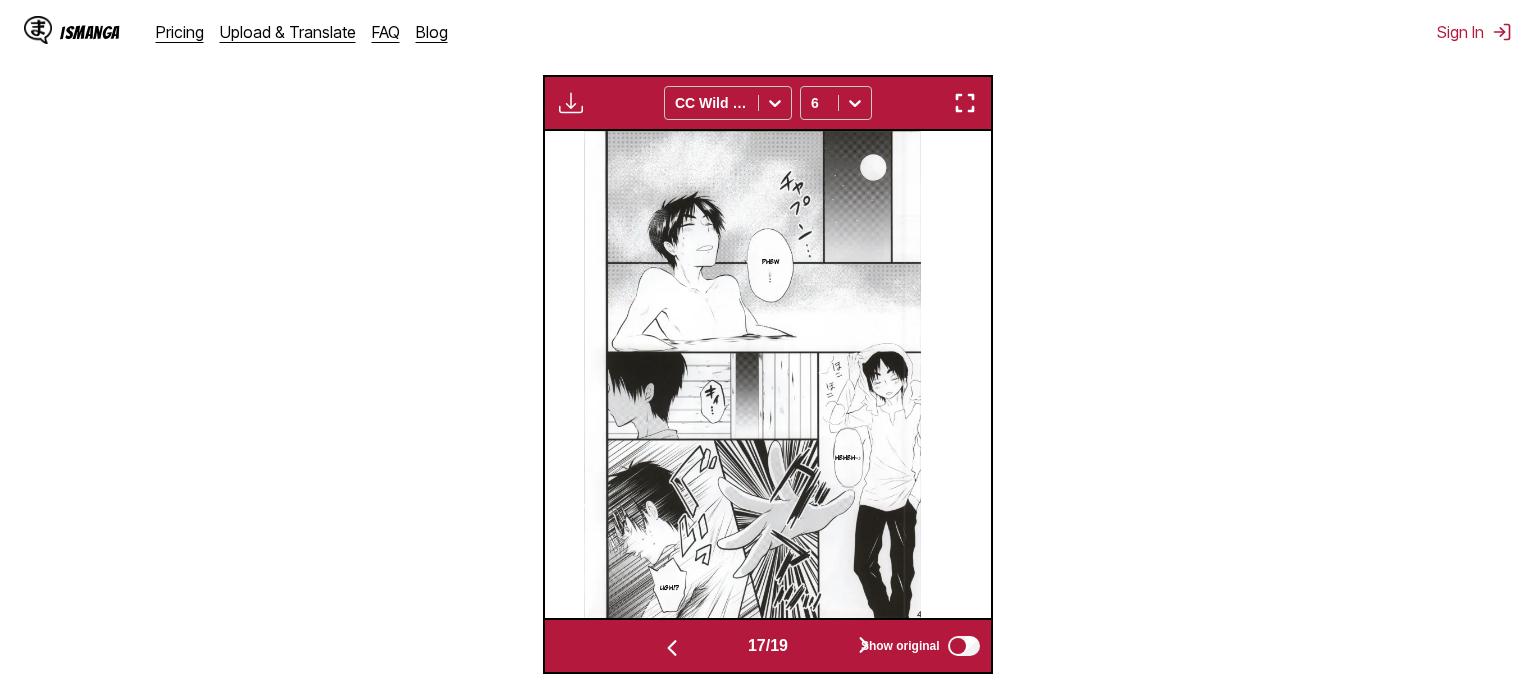 scroll, scrollTop: 0, scrollLeft: 7139, axis: horizontal 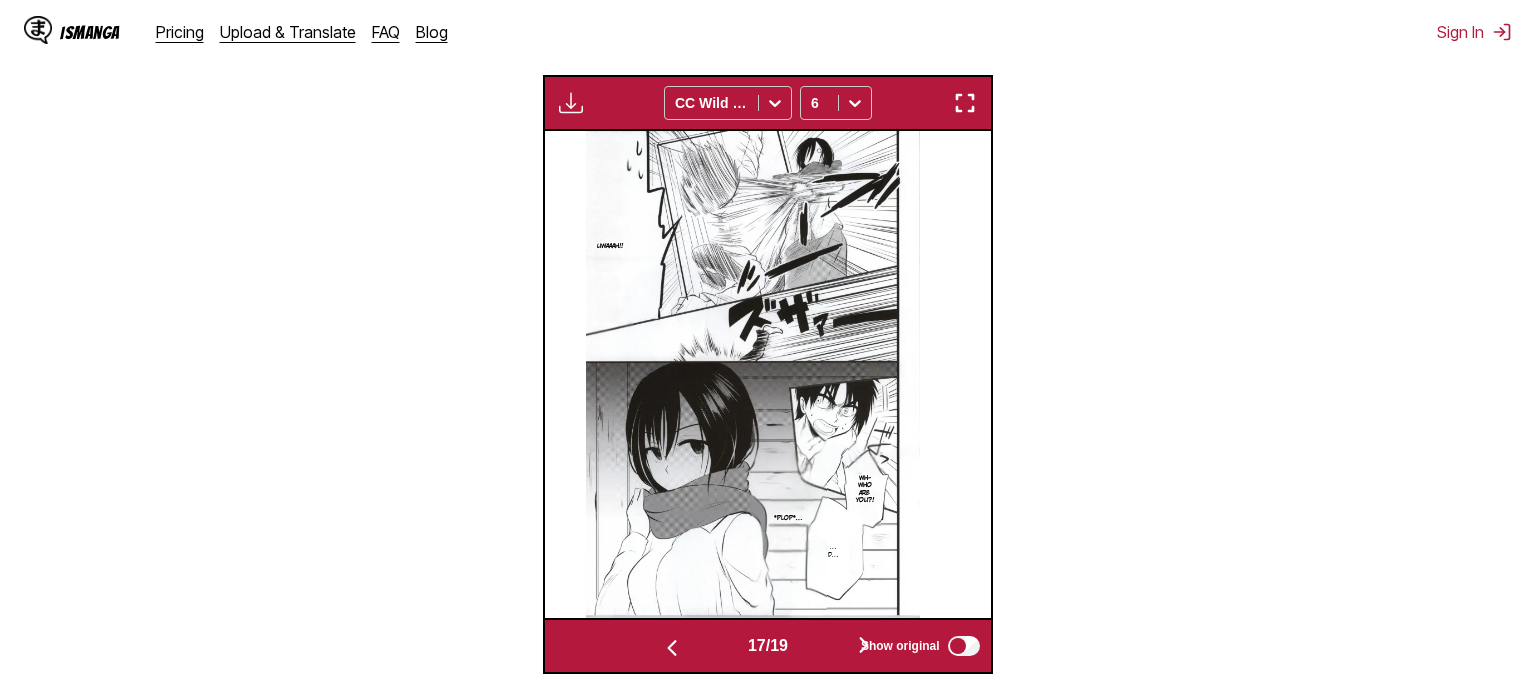 click at bounding box center [672, 648] 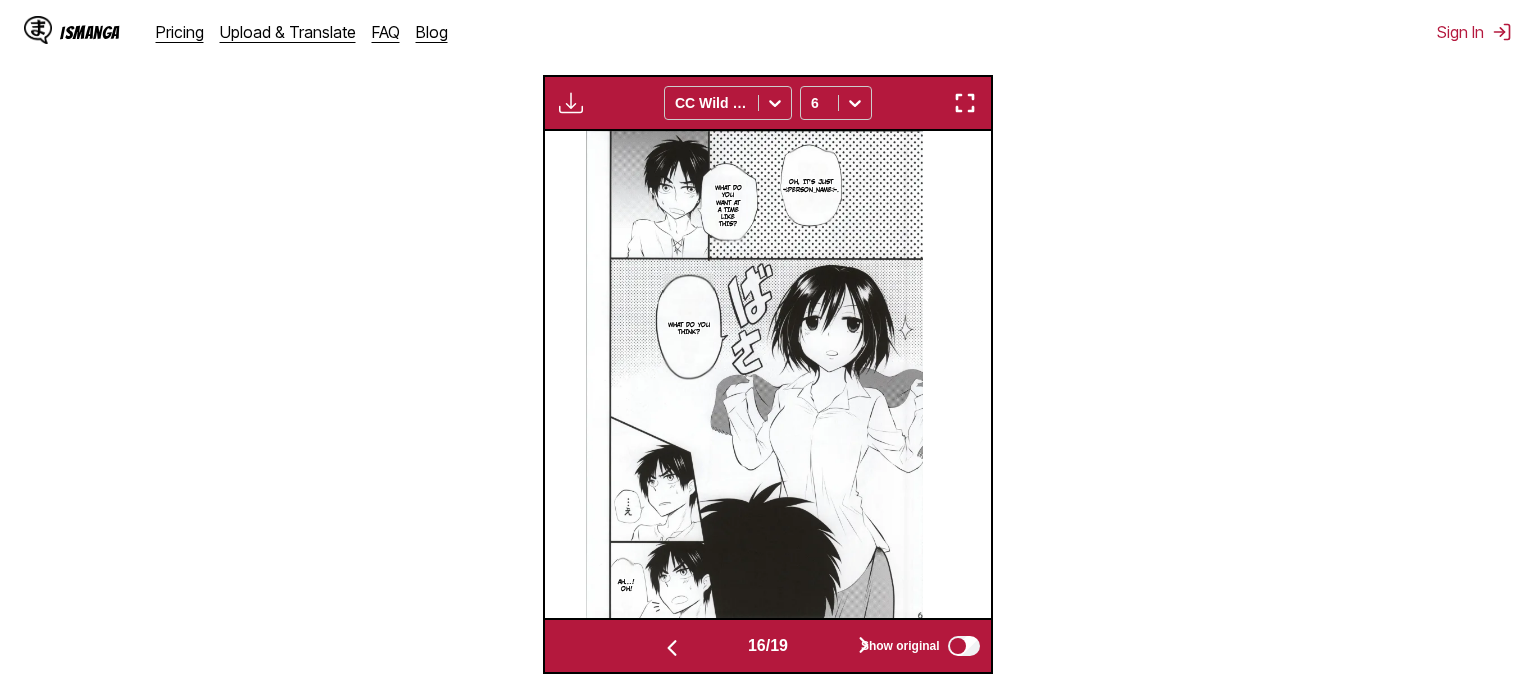 click at bounding box center [864, 646] 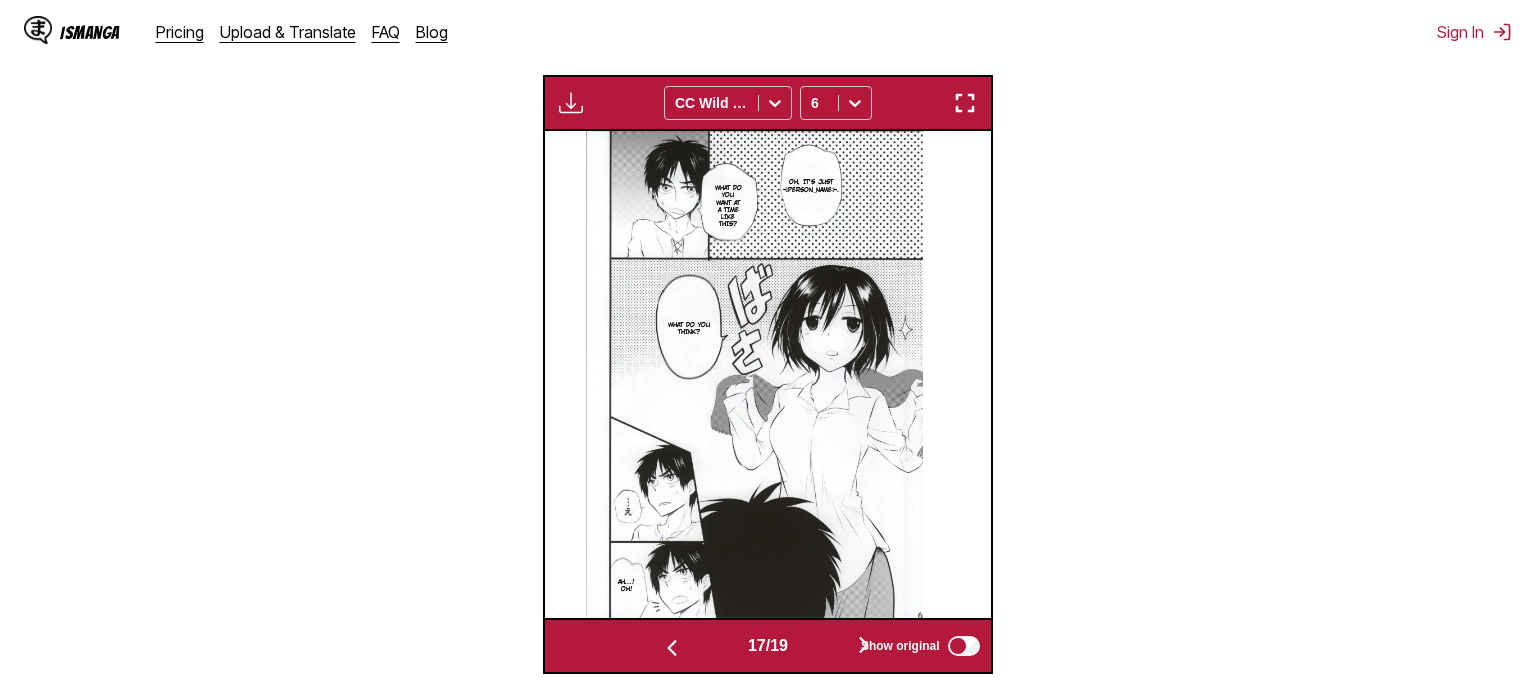 scroll, scrollTop: 0, scrollLeft: 7139, axis: horizontal 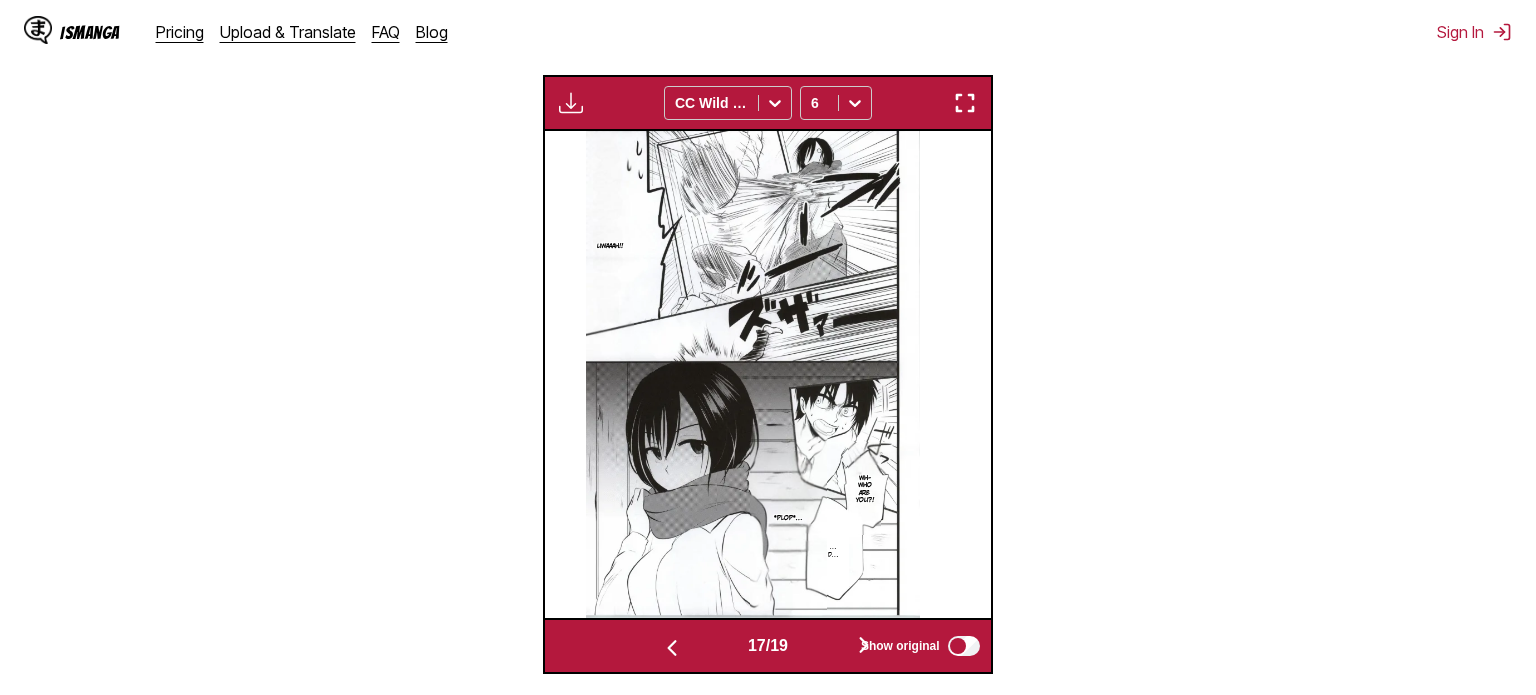 click at bounding box center (672, 648) 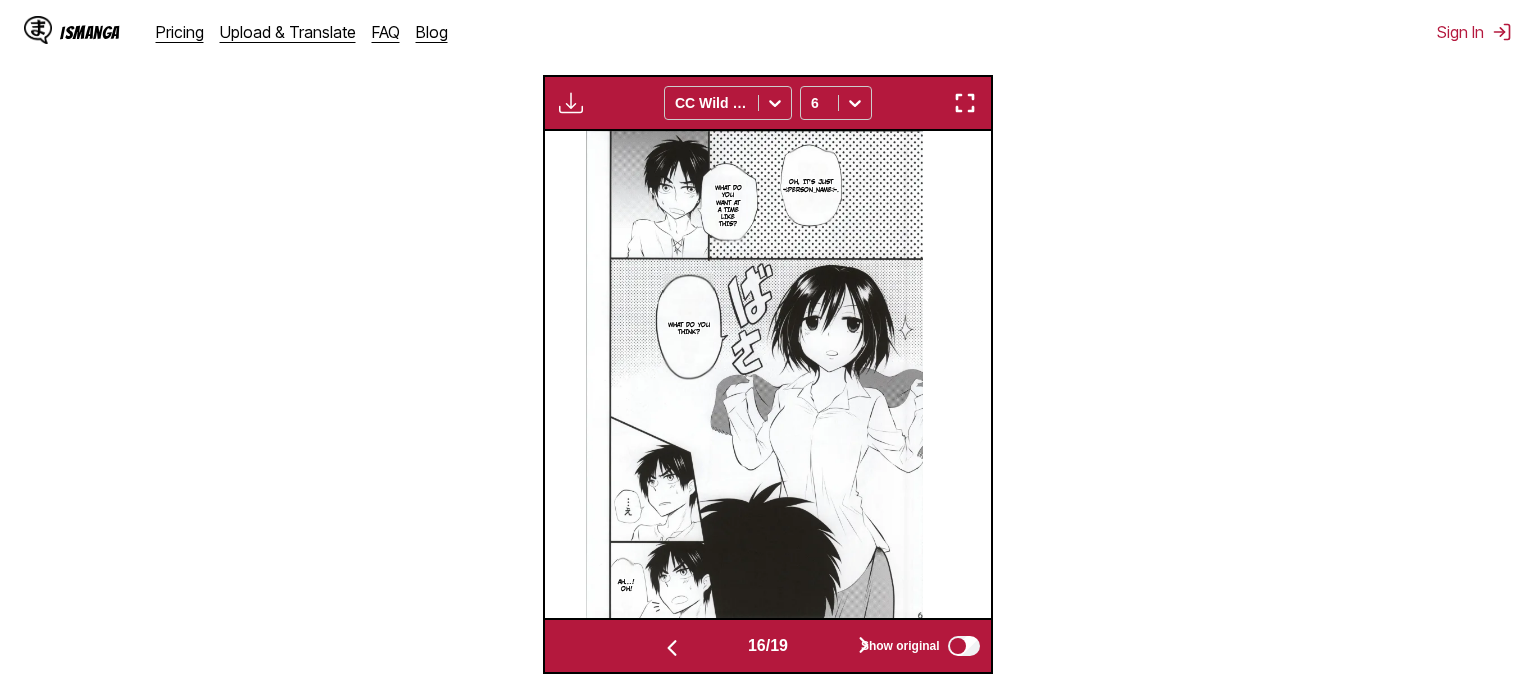 click at bounding box center [672, 648] 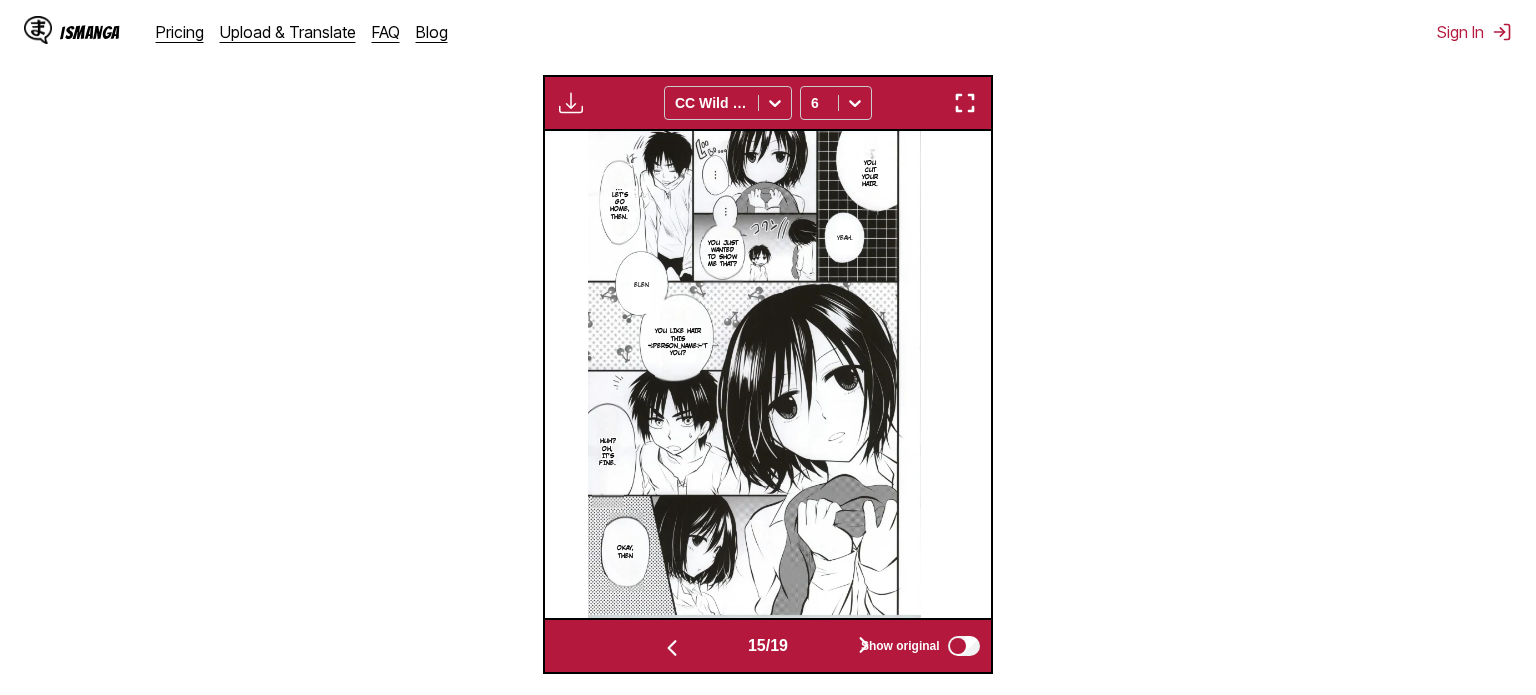 click at bounding box center [864, 646] 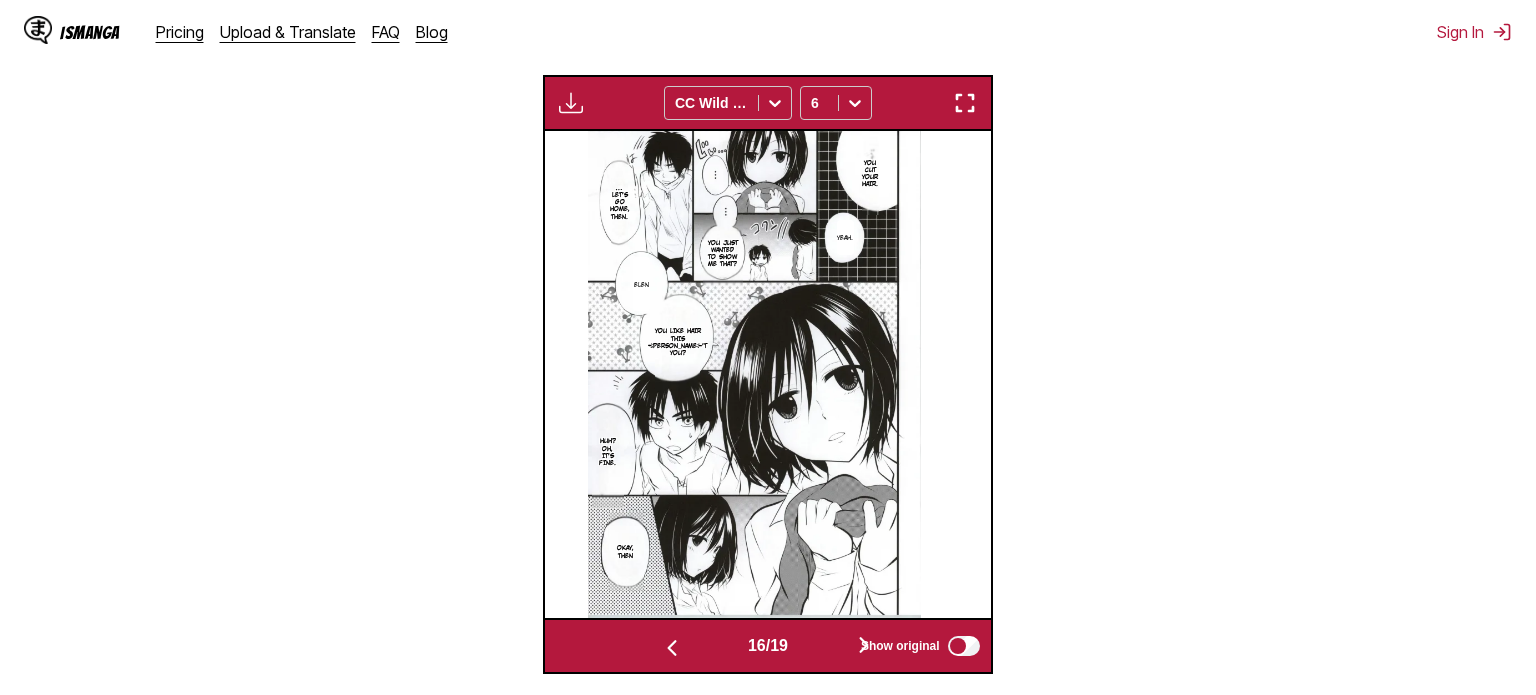 scroll, scrollTop: 0, scrollLeft: 6692, axis: horizontal 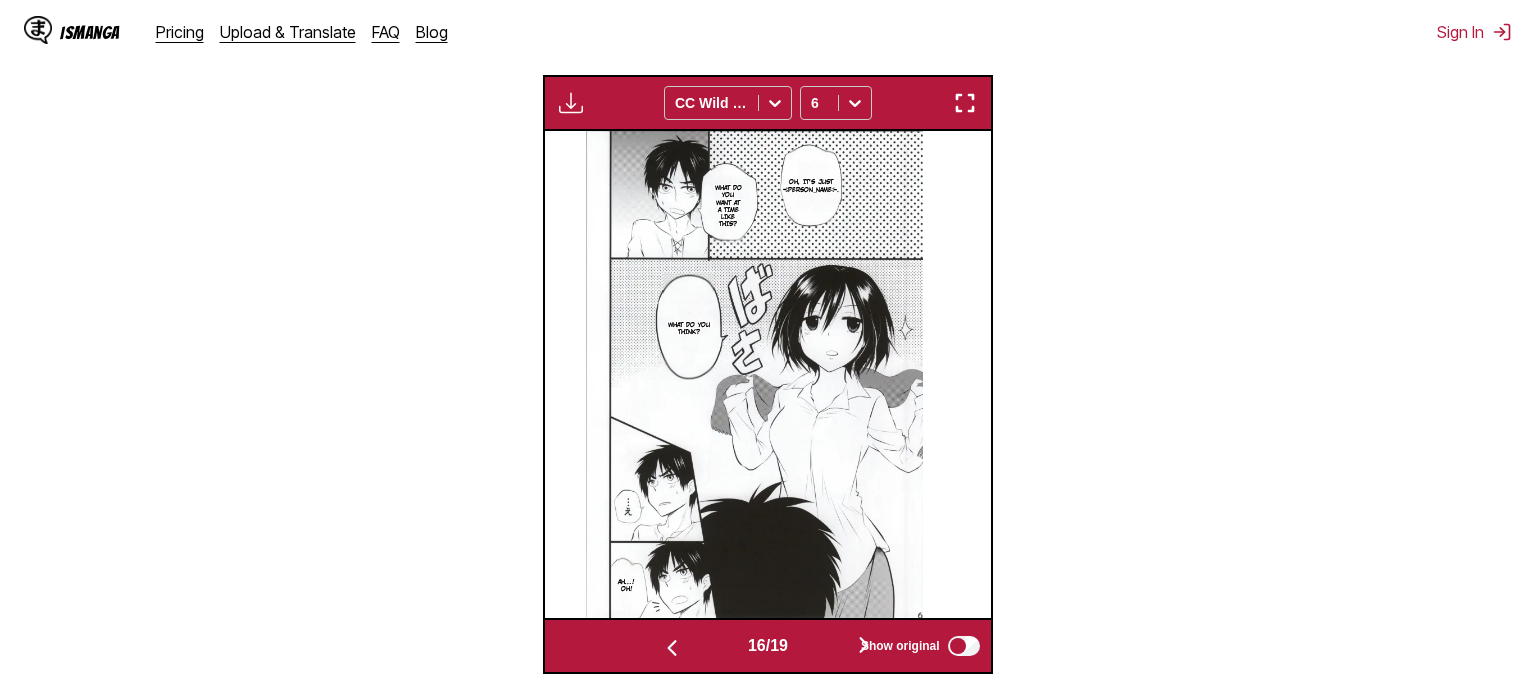 click at bounding box center (672, 646) 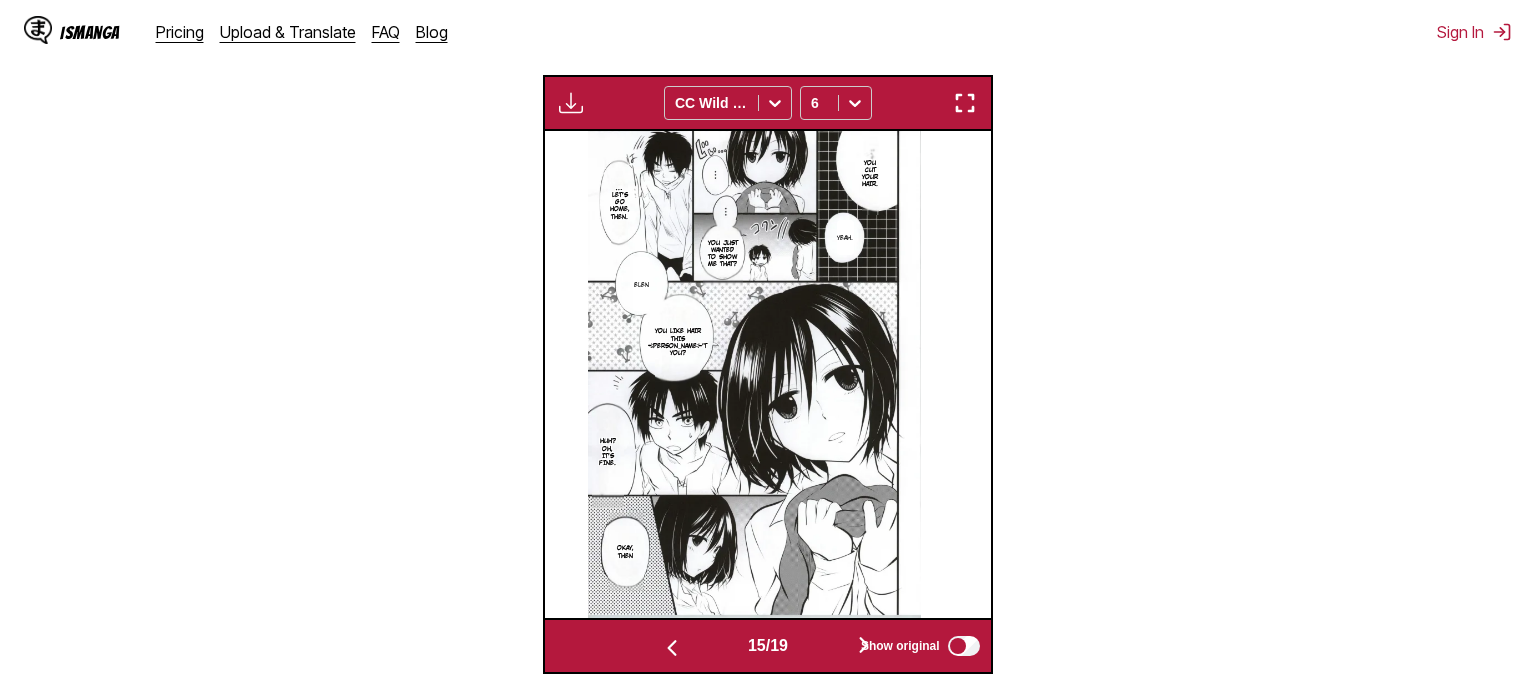 click at bounding box center [672, 646] 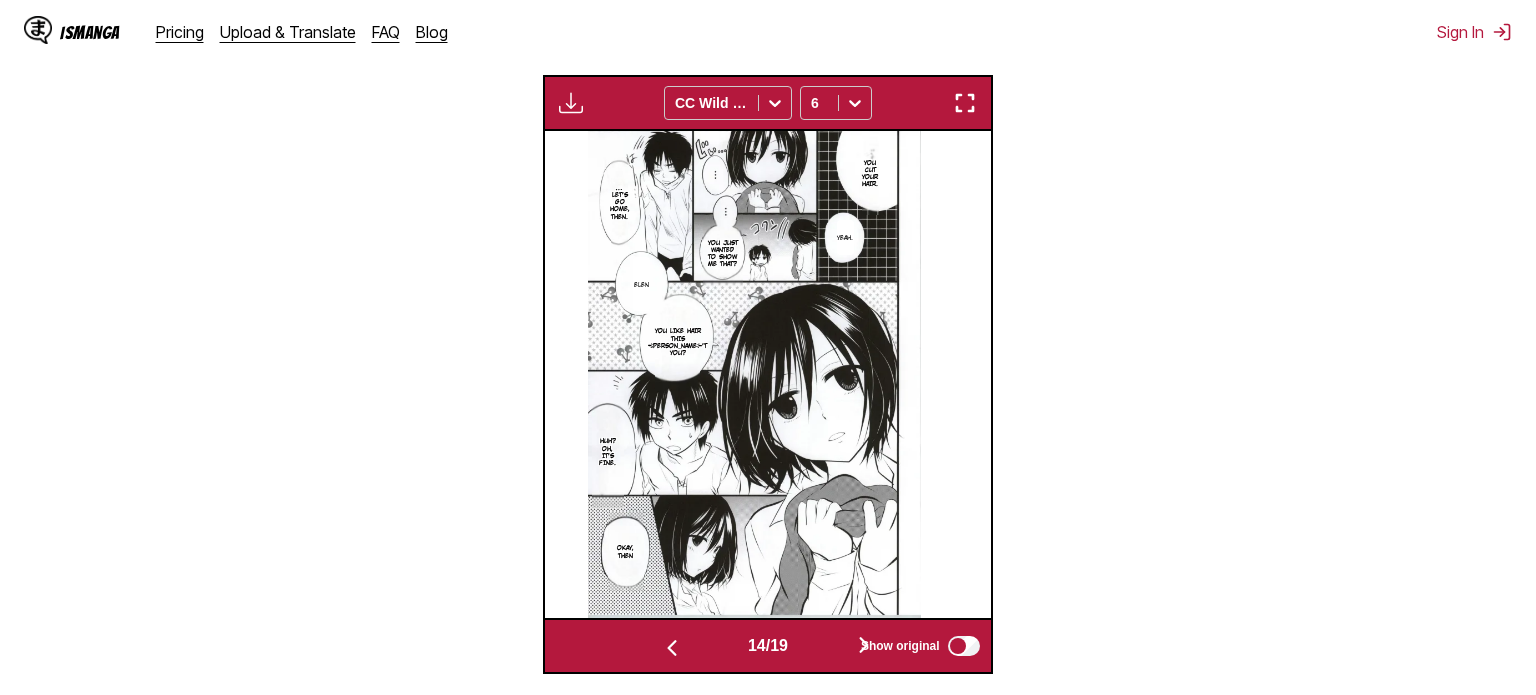 scroll, scrollTop: 0, scrollLeft: 5800, axis: horizontal 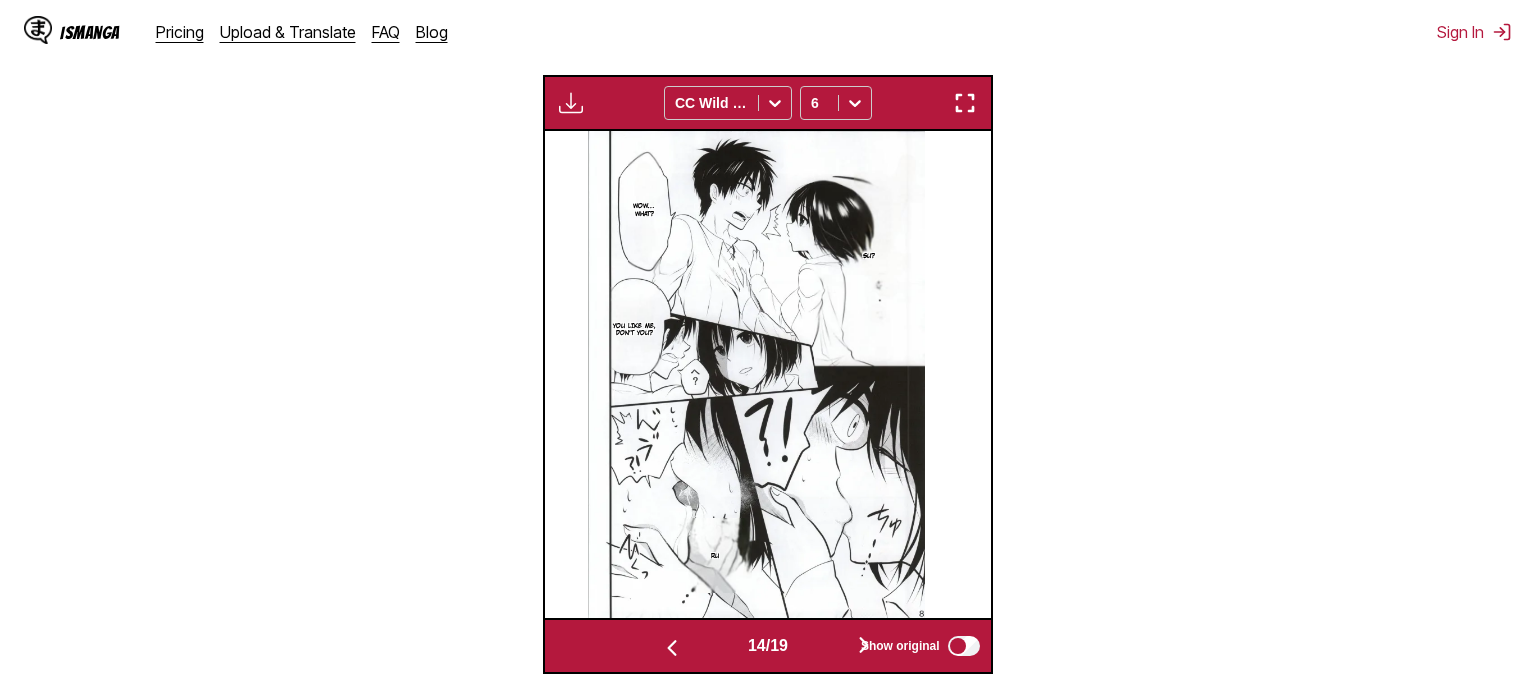 click at bounding box center [672, 646] 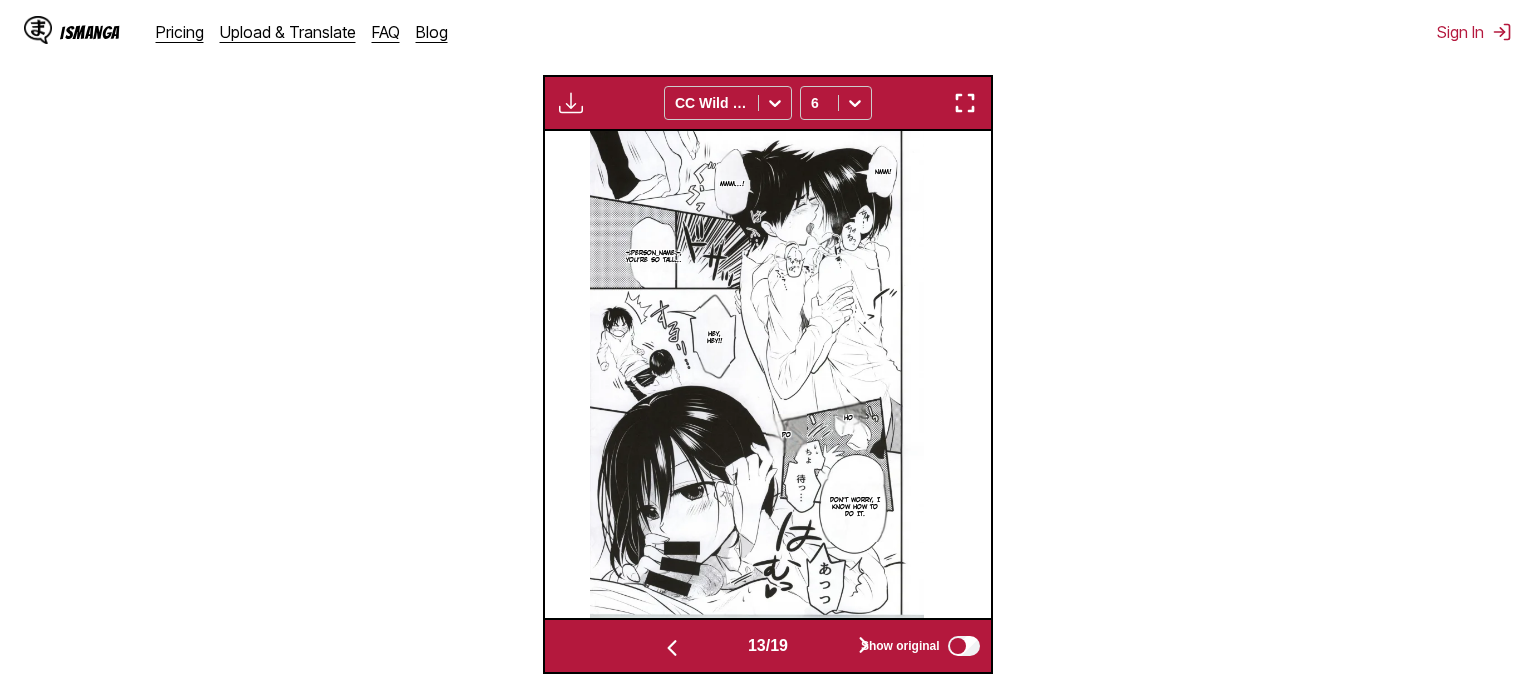 click at bounding box center [672, 648] 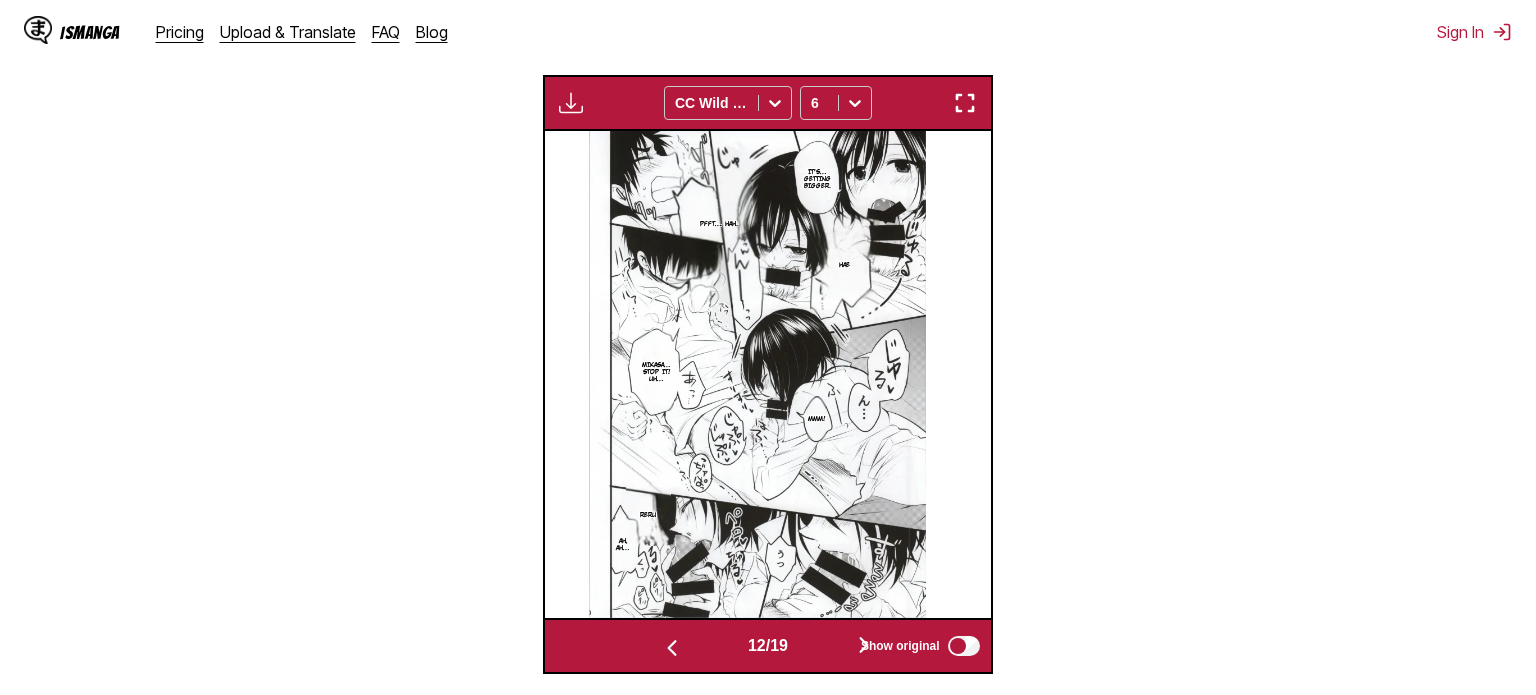 click at bounding box center (672, 646) 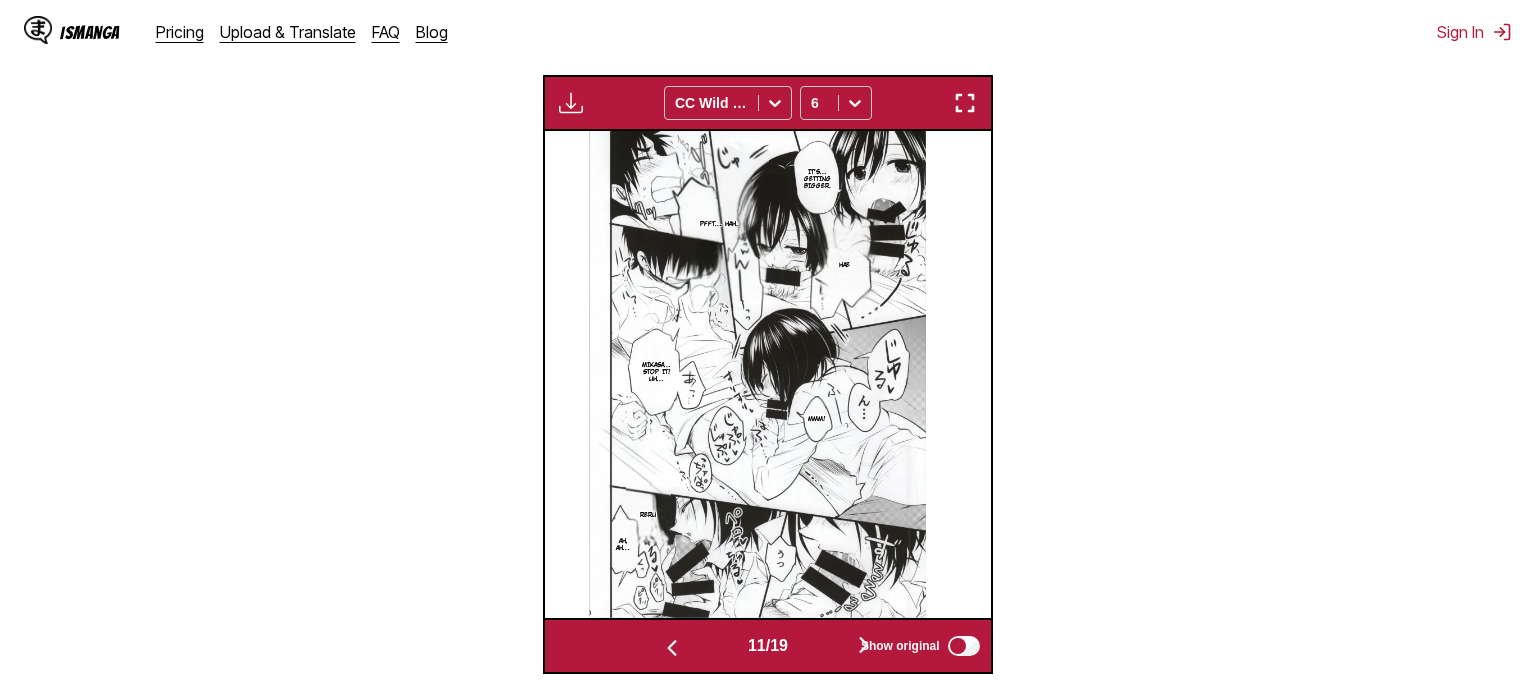 scroll, scrollTop: 0, scrollLeft: 4462, axis: horizontal 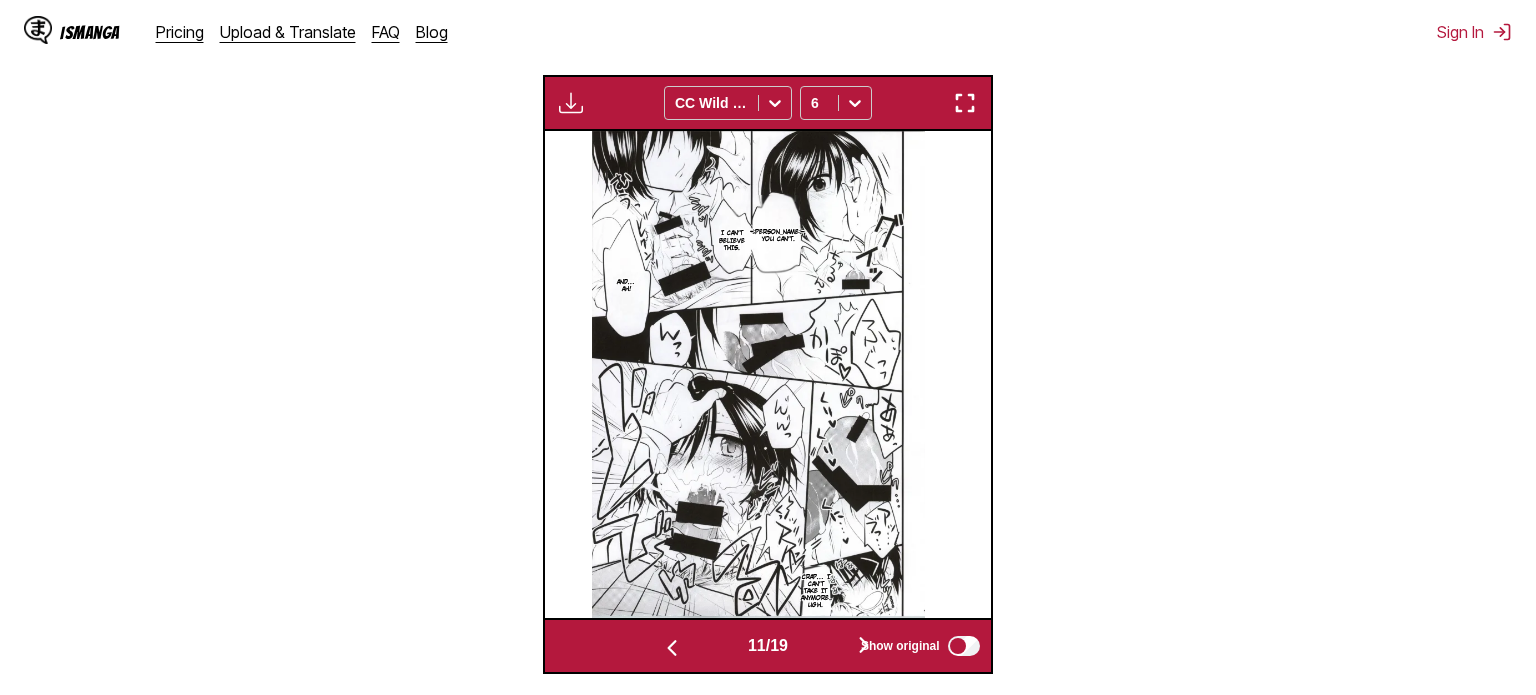 click at bounding box center (672, 648) 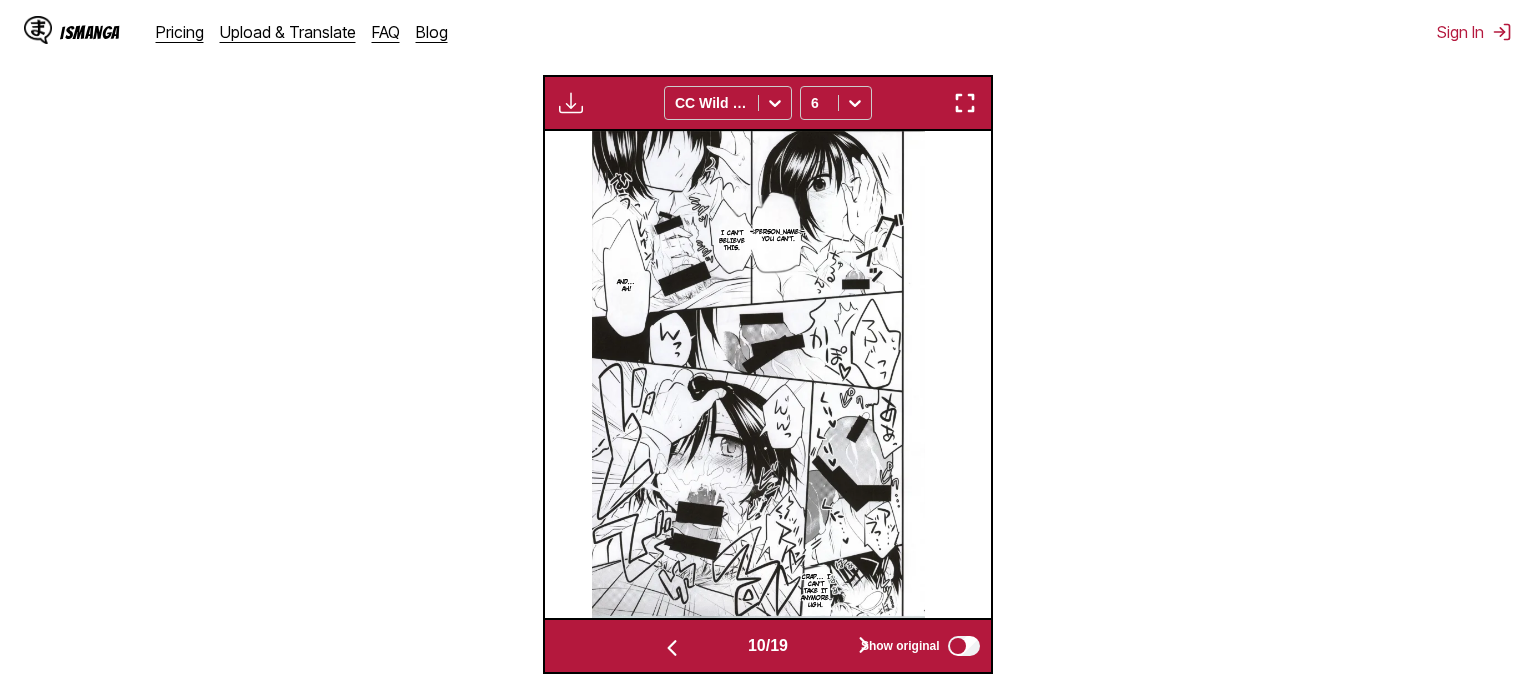 scroll, scrollTop: 0, scrollLeft: 4016, axis: horizontal 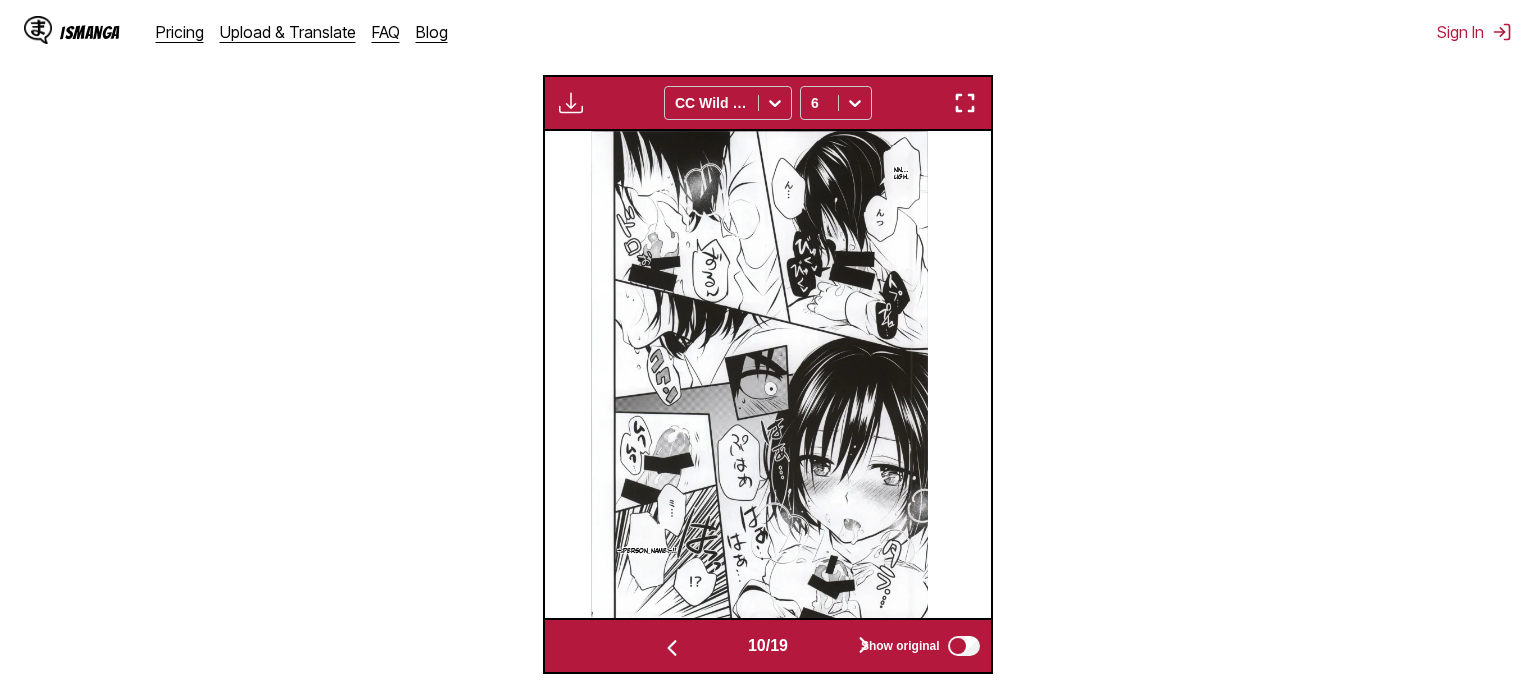 click at bounding box center [672, 646] 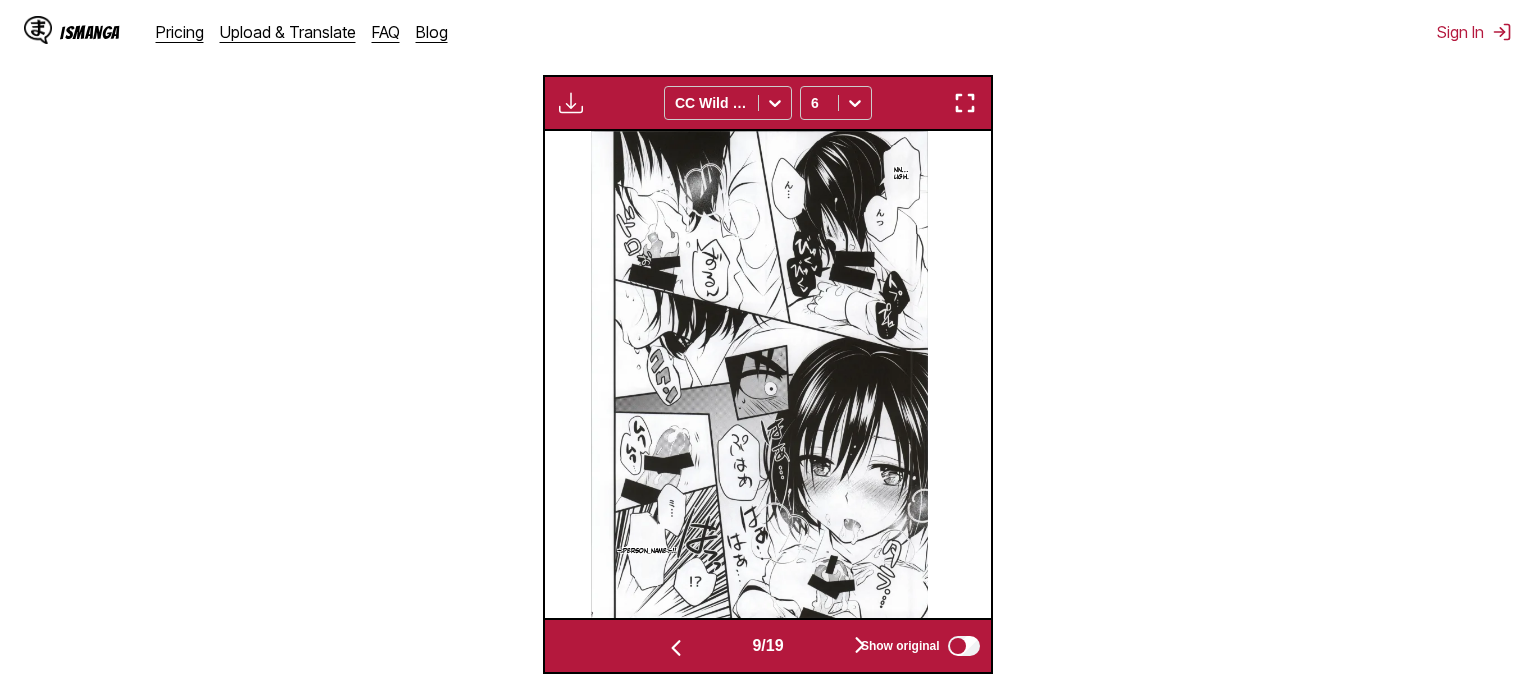 scroll, scrollTop: 0, scrollLeft: 3569, axis: horizontal 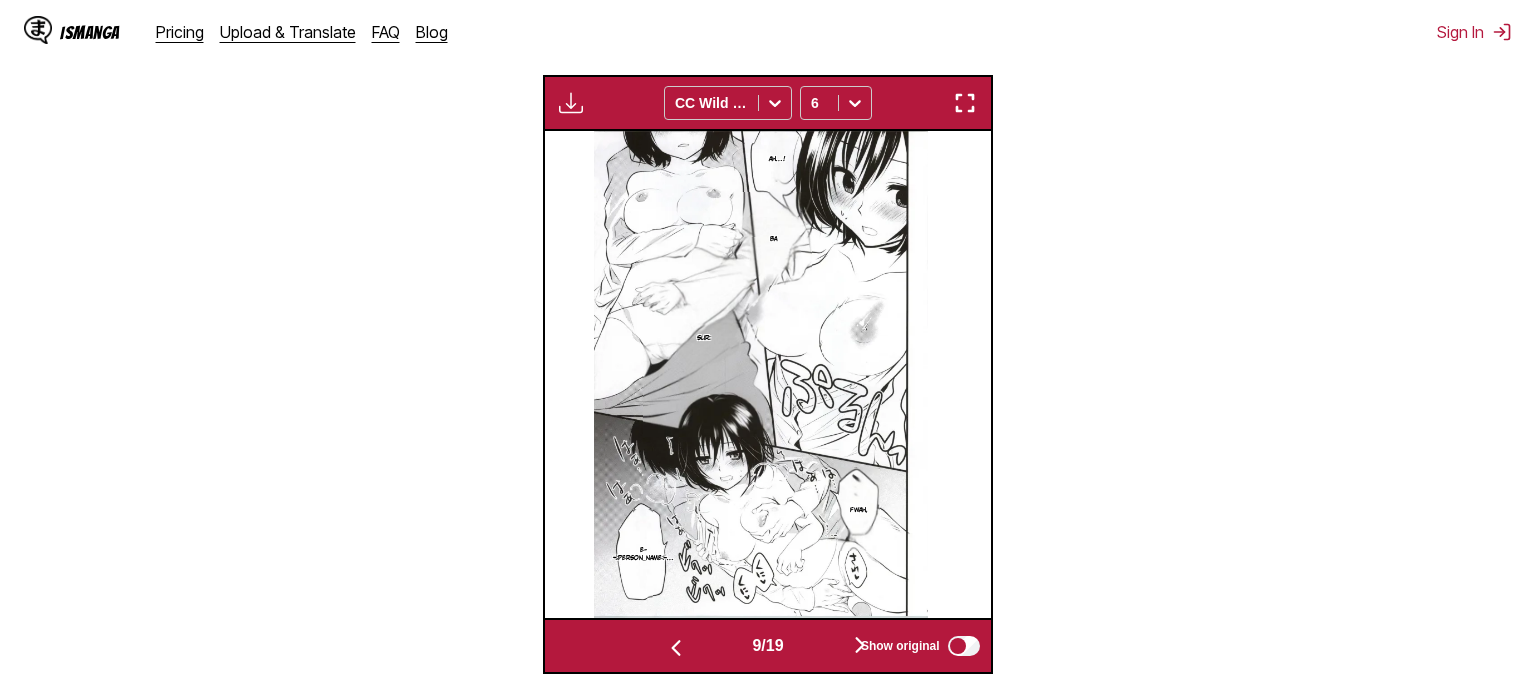 click at bounding box center (676, 648) 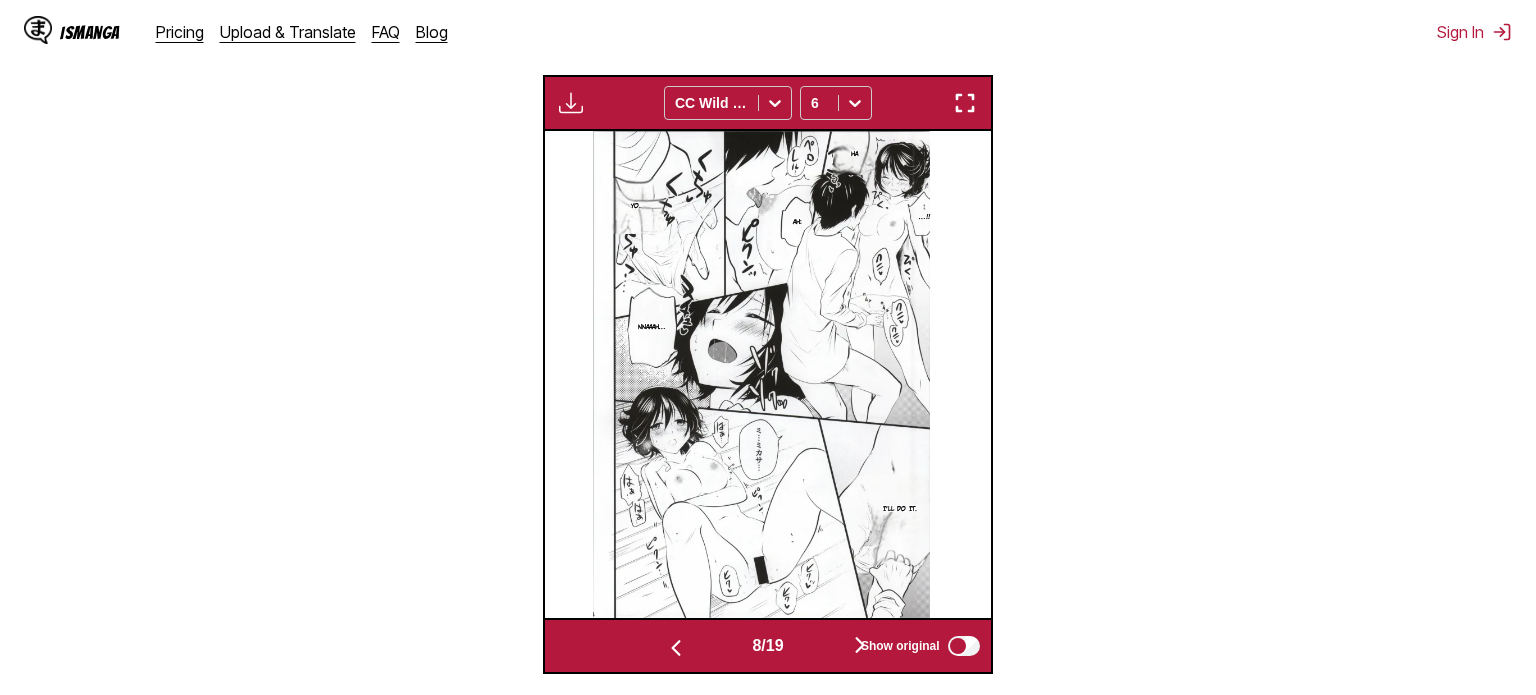 click at bounding box center [676, 646] 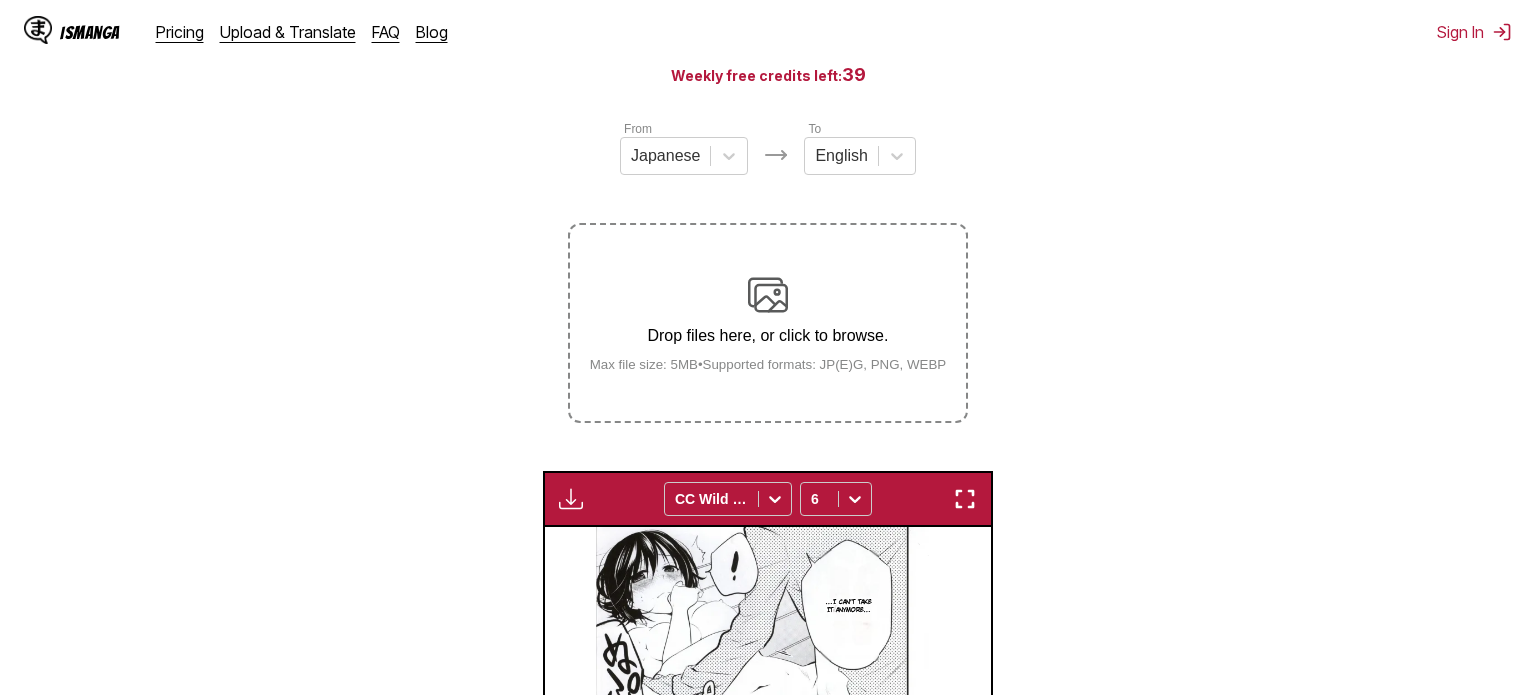 scroll, scrollTop: 200, scrollLeft: 0, axis: vertical 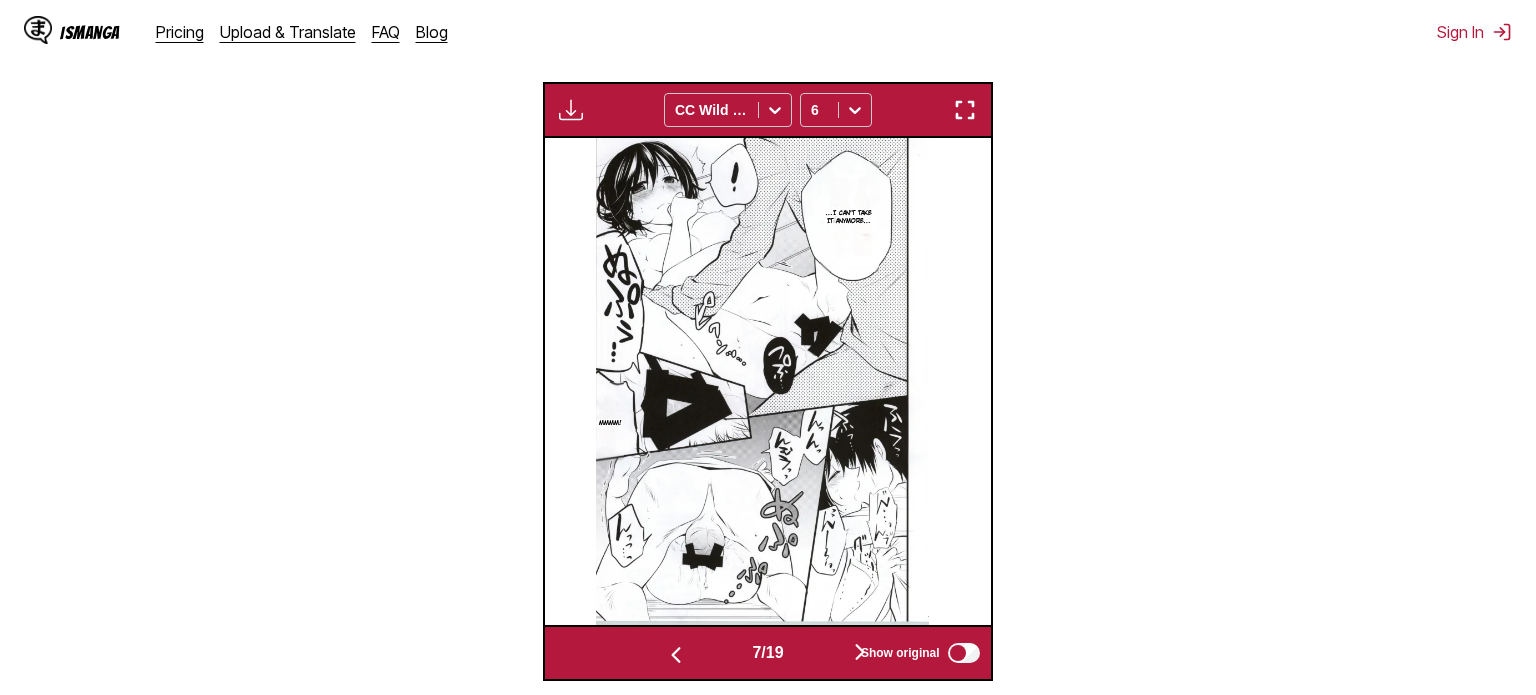 click at bounding box center (676, 655) 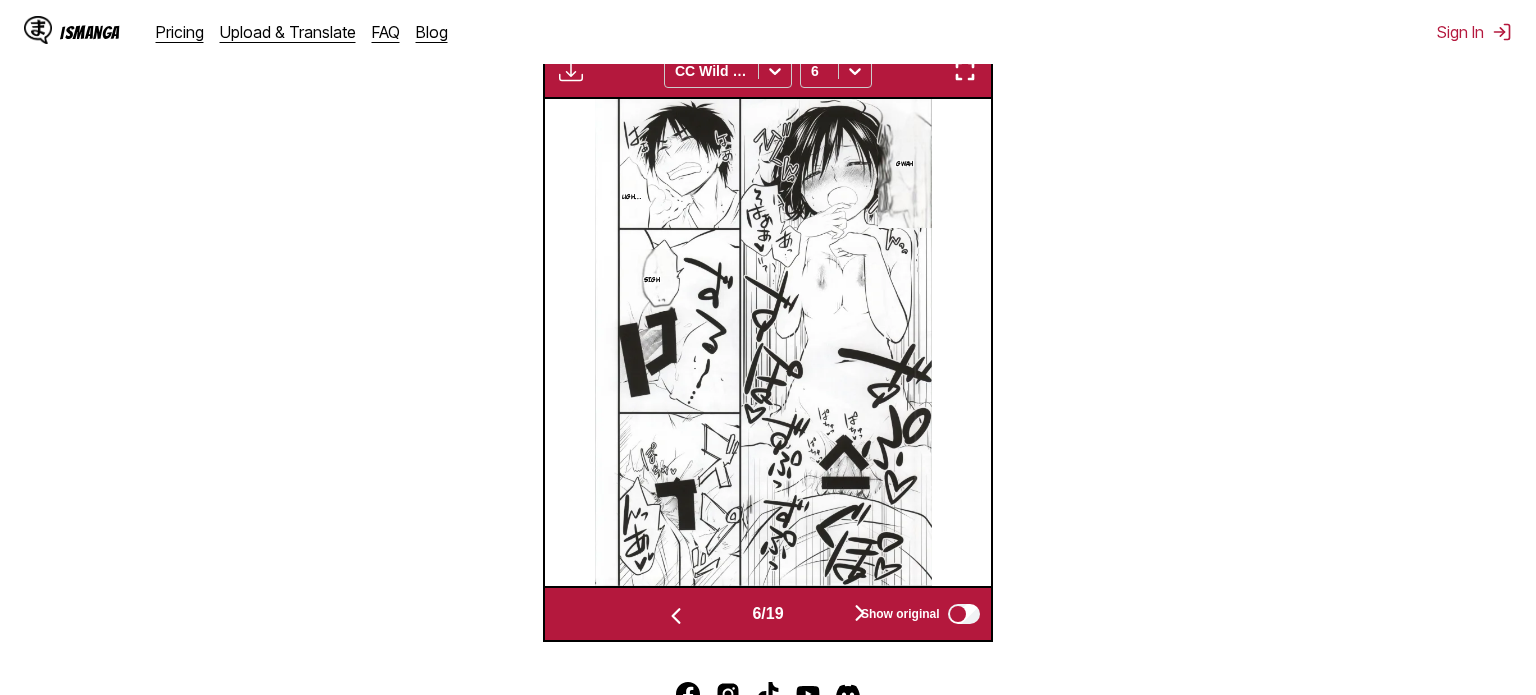 scroll, scrollTop: 625, scrollLeft: 0, axis: vertical 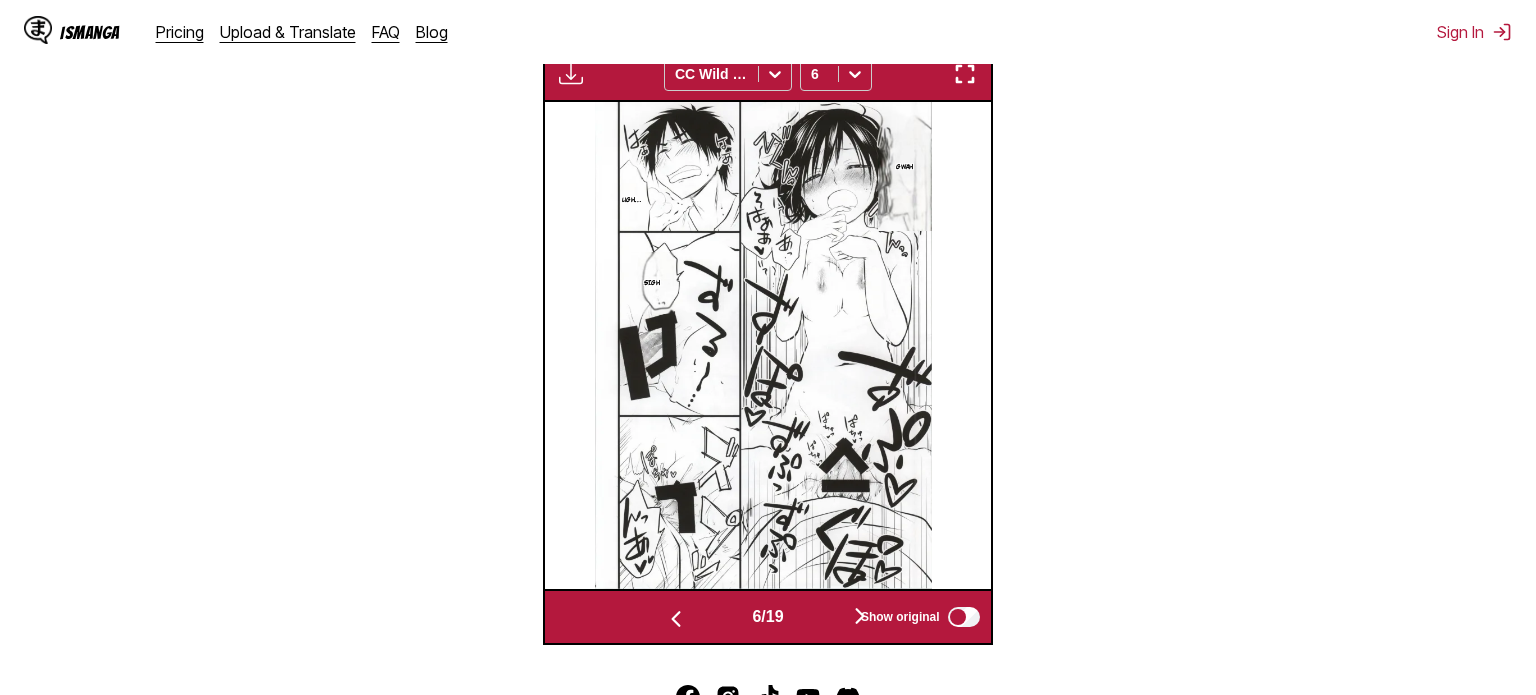 click at bounding box center (676, 619) 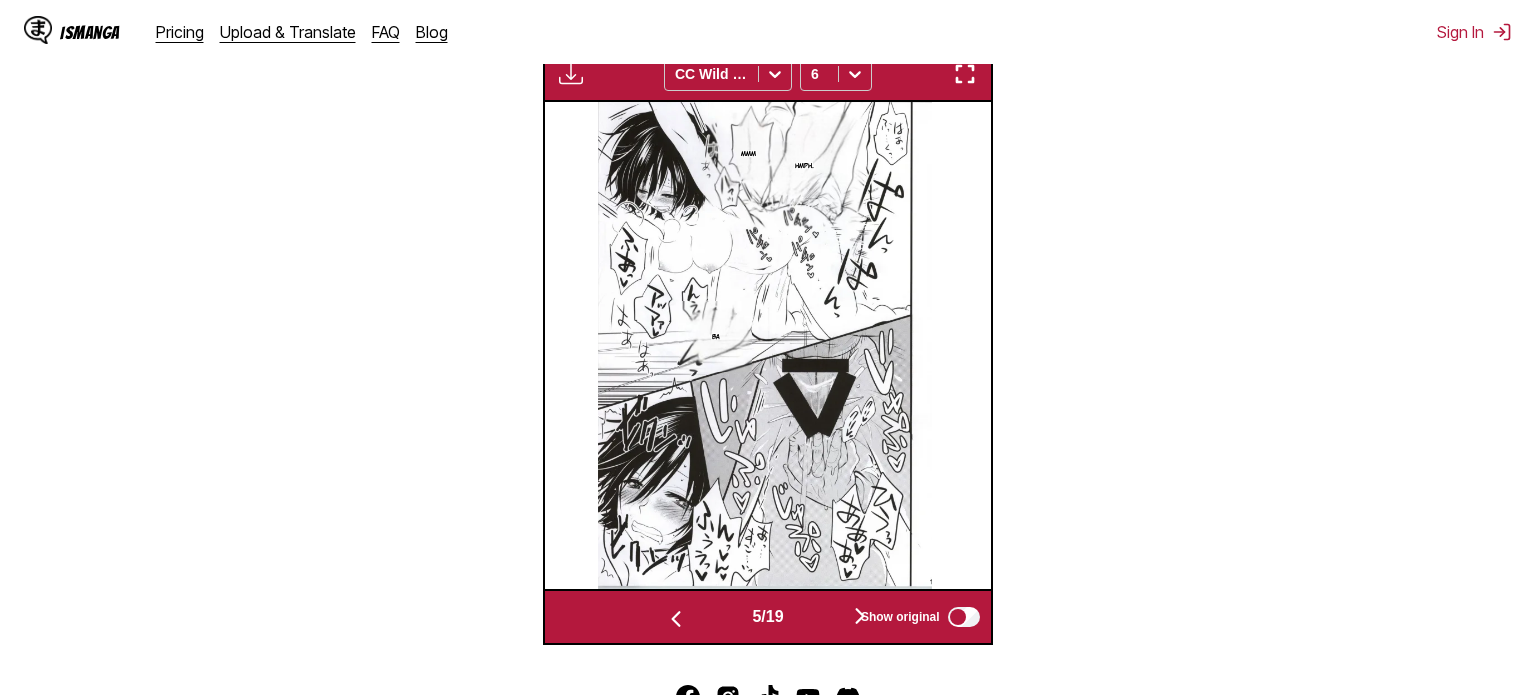 click at bounding box center (676, 619) 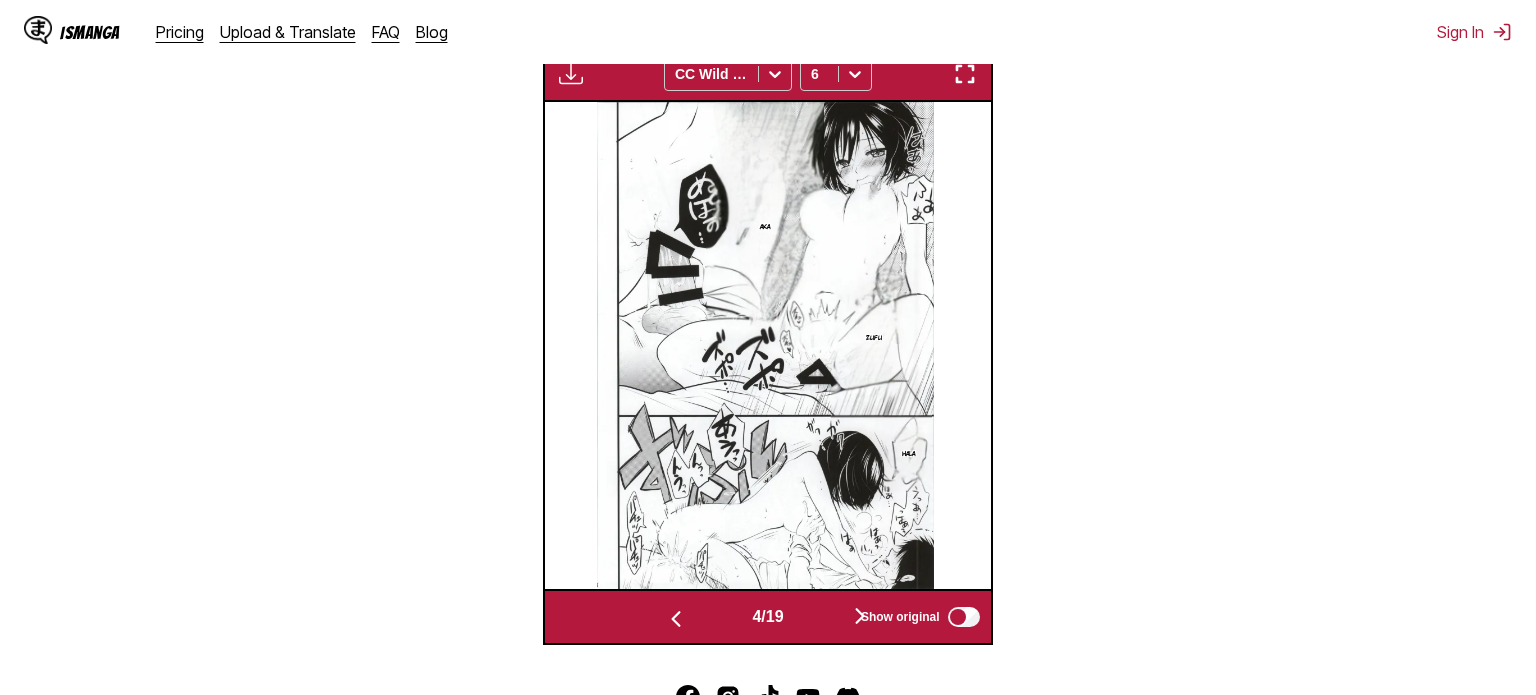click at bounding box center (676, 619) 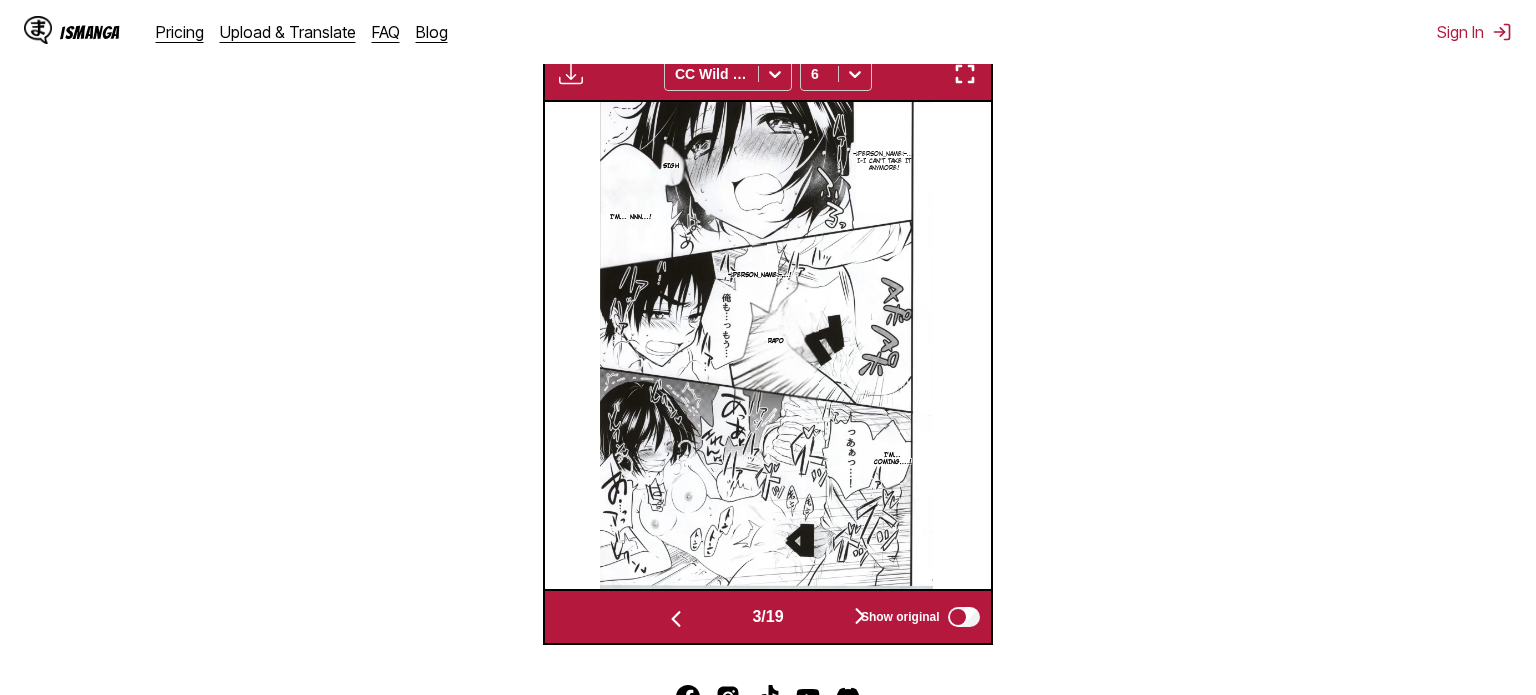 click at bounding box center (676, 617) 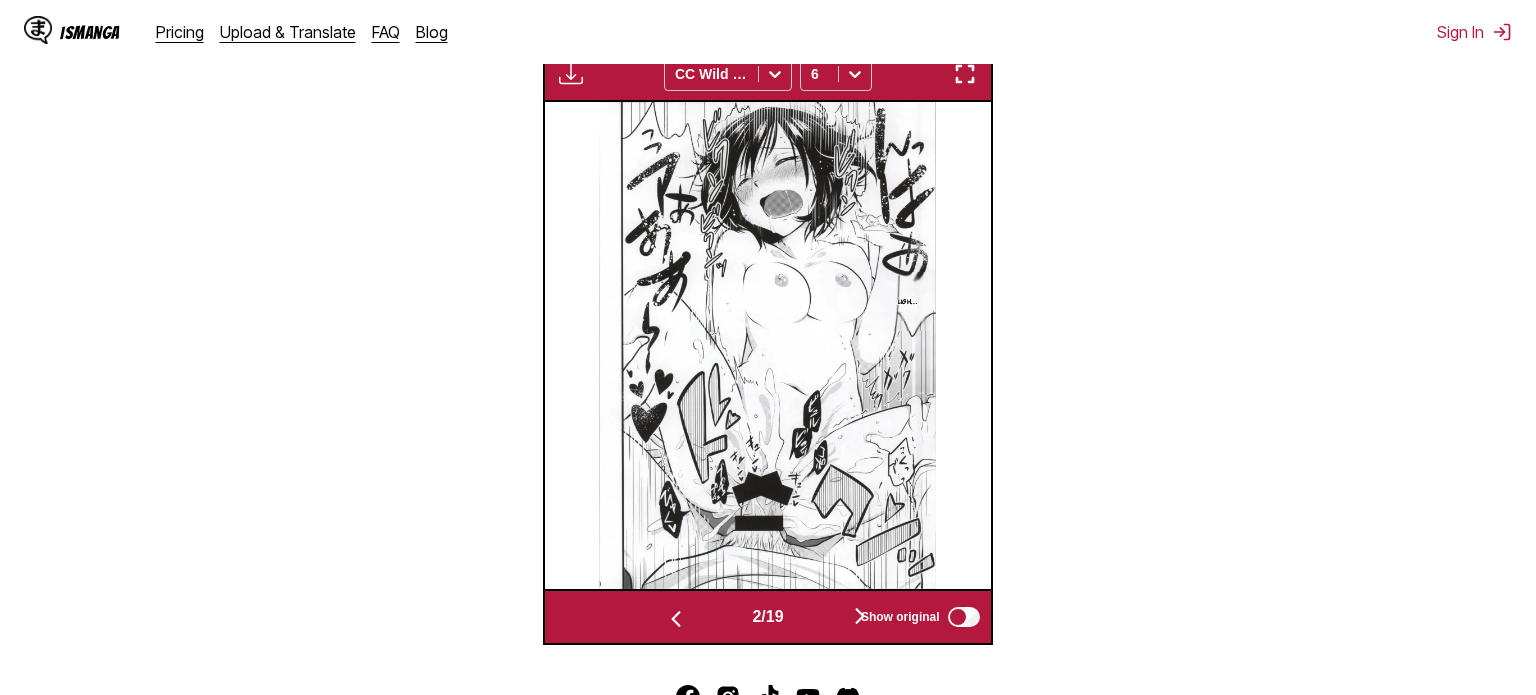 click at bounding box center [676, 619] 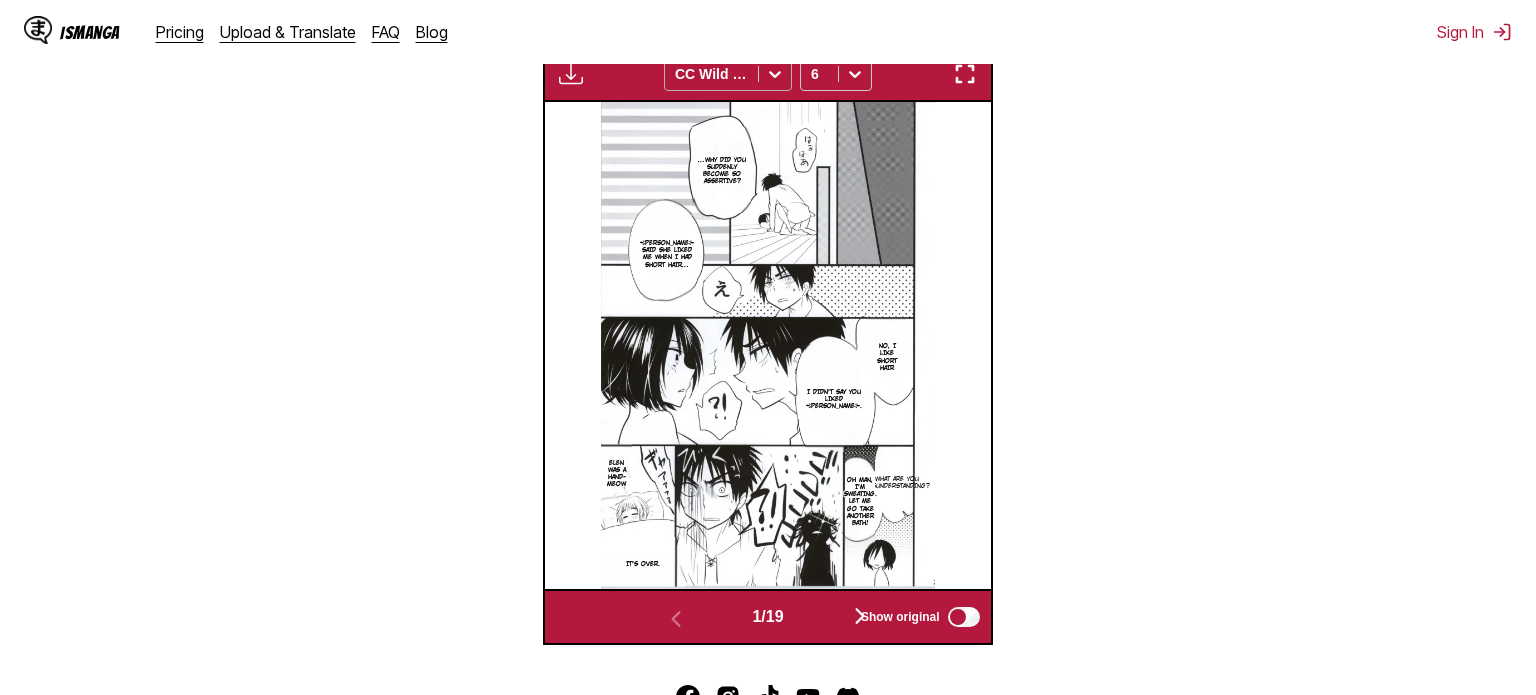 click at bounding box center [711, 74] 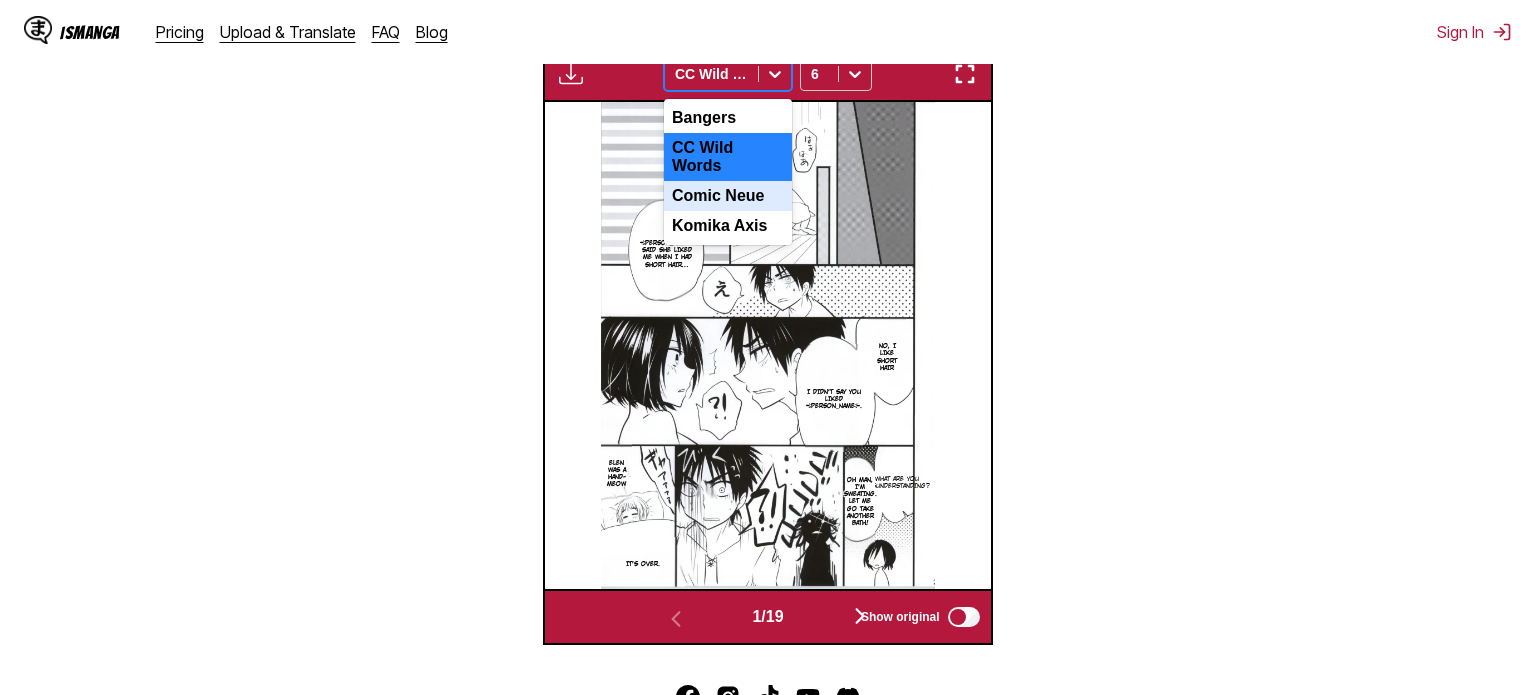 click on "Comic Neue" at bounding box center (728, 196) 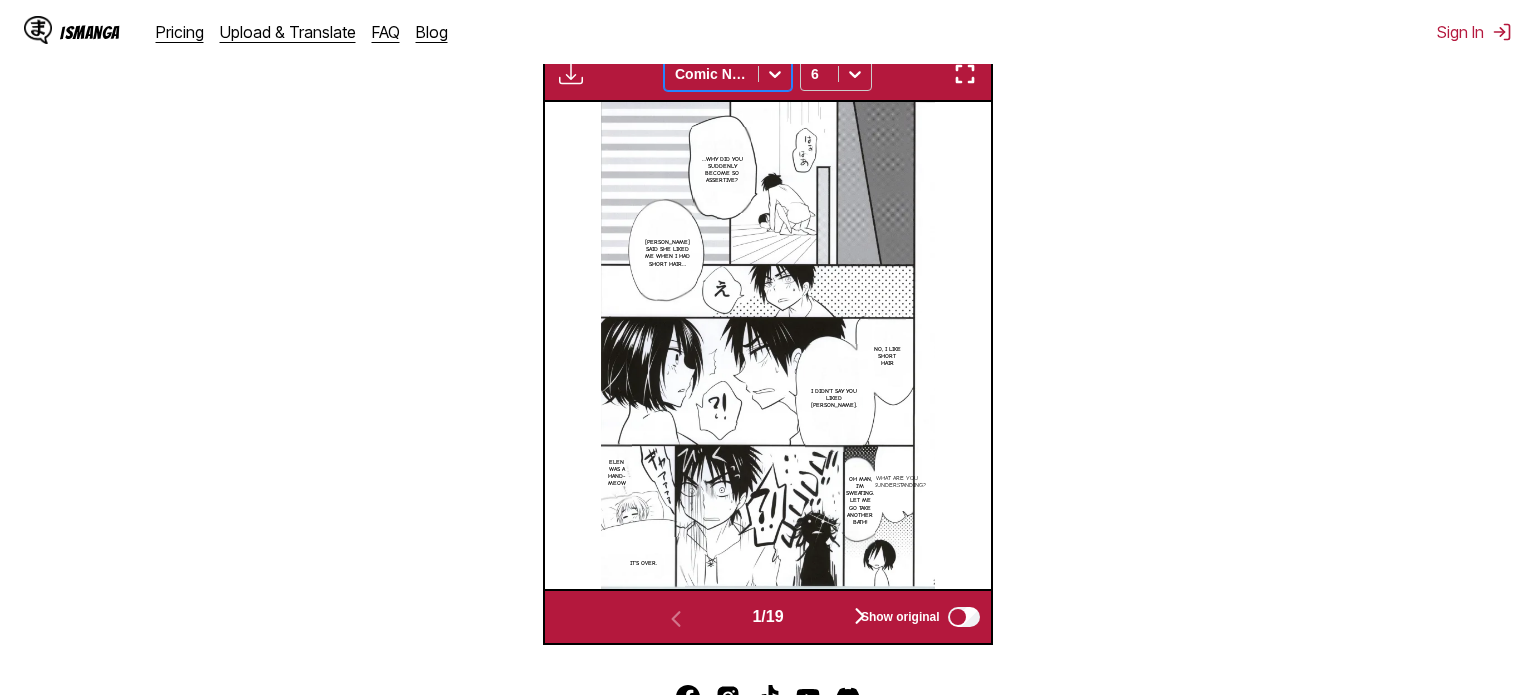 click at bounding box center (965, 74) 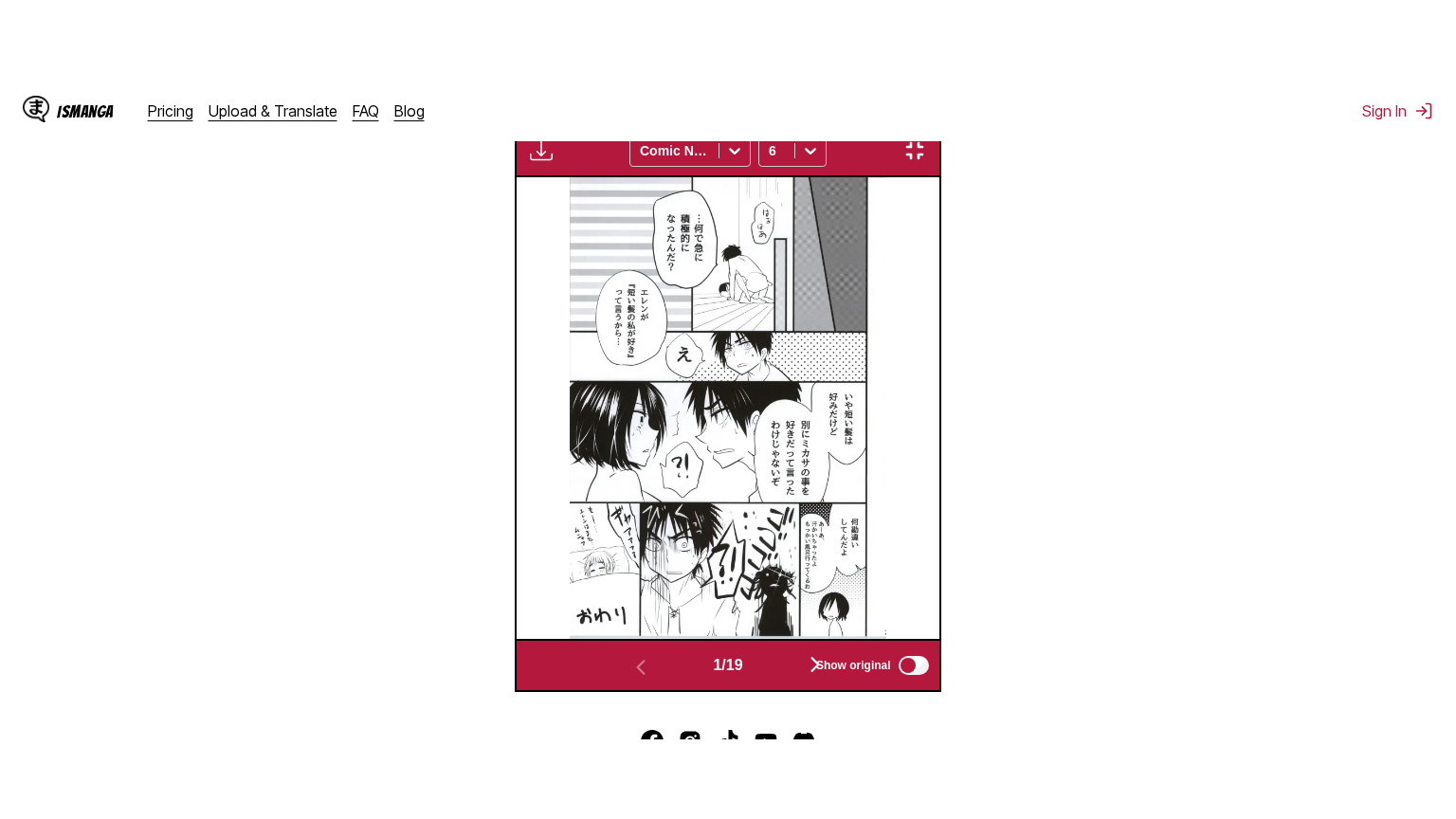 scroll, scrollTop: 220, scrollLeft: 0, axis: vertical 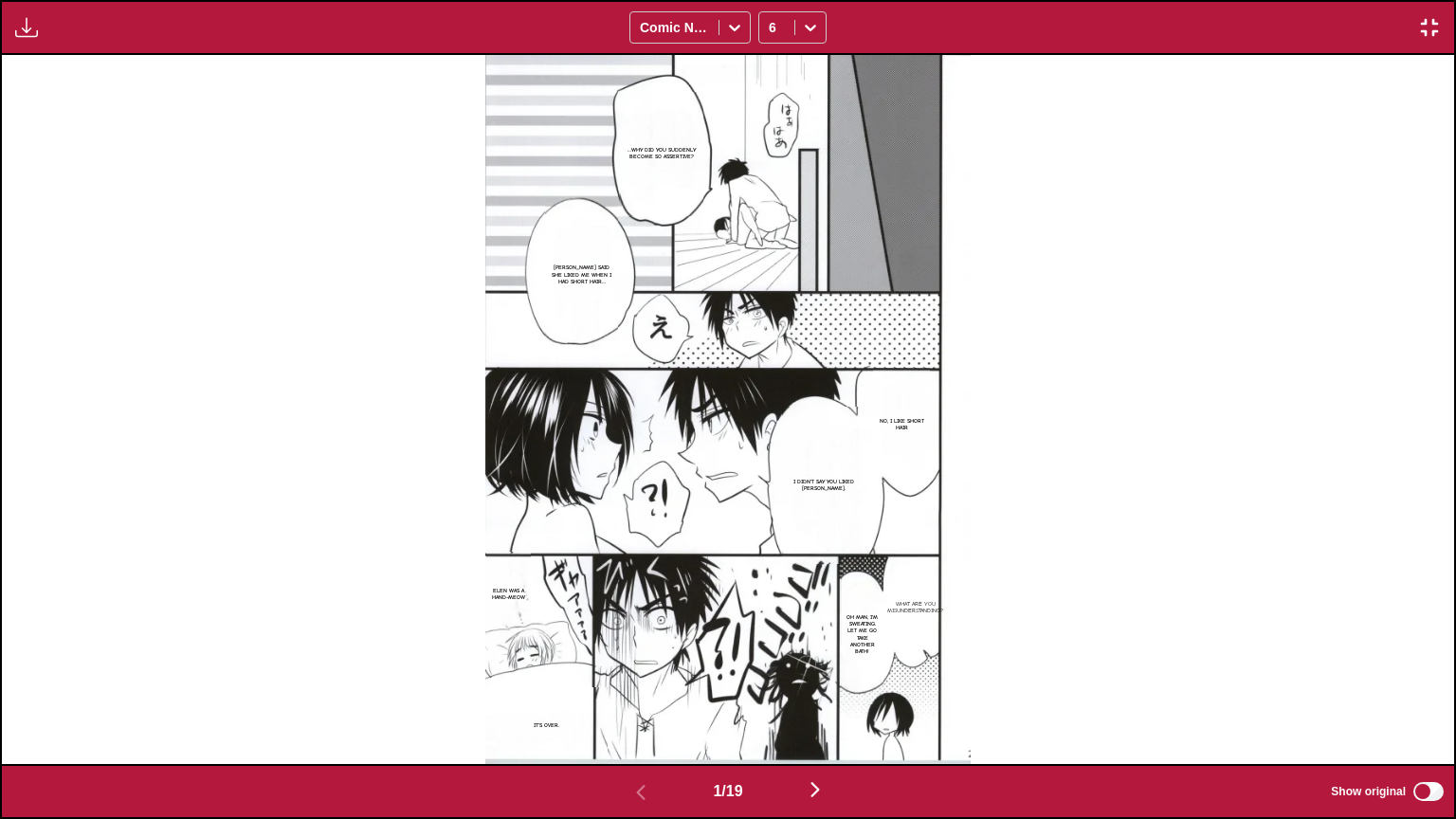click at bounding box center (1429, 27) 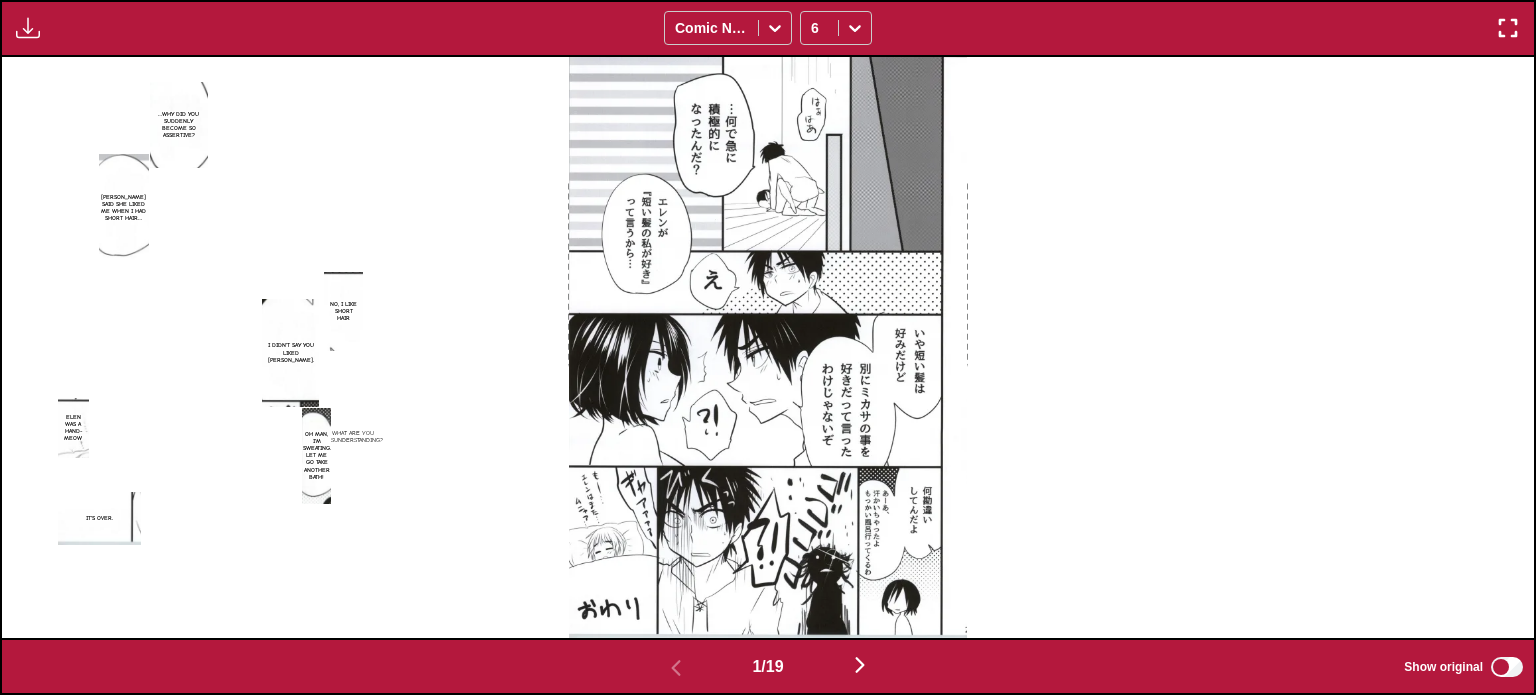 scroll, scrollTop: 764, scrollLeft: 0, axis: vertical 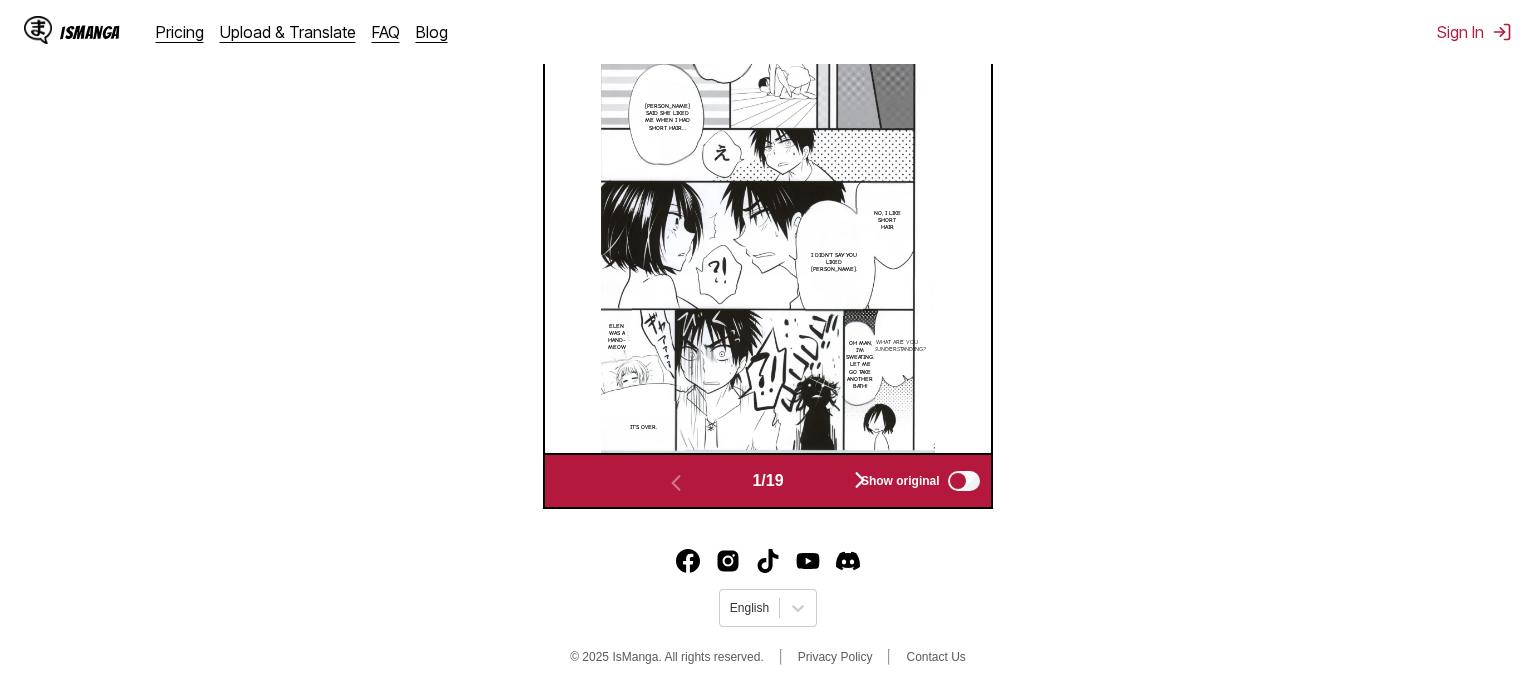 click on "Show original" at bounding box center (916, 481) 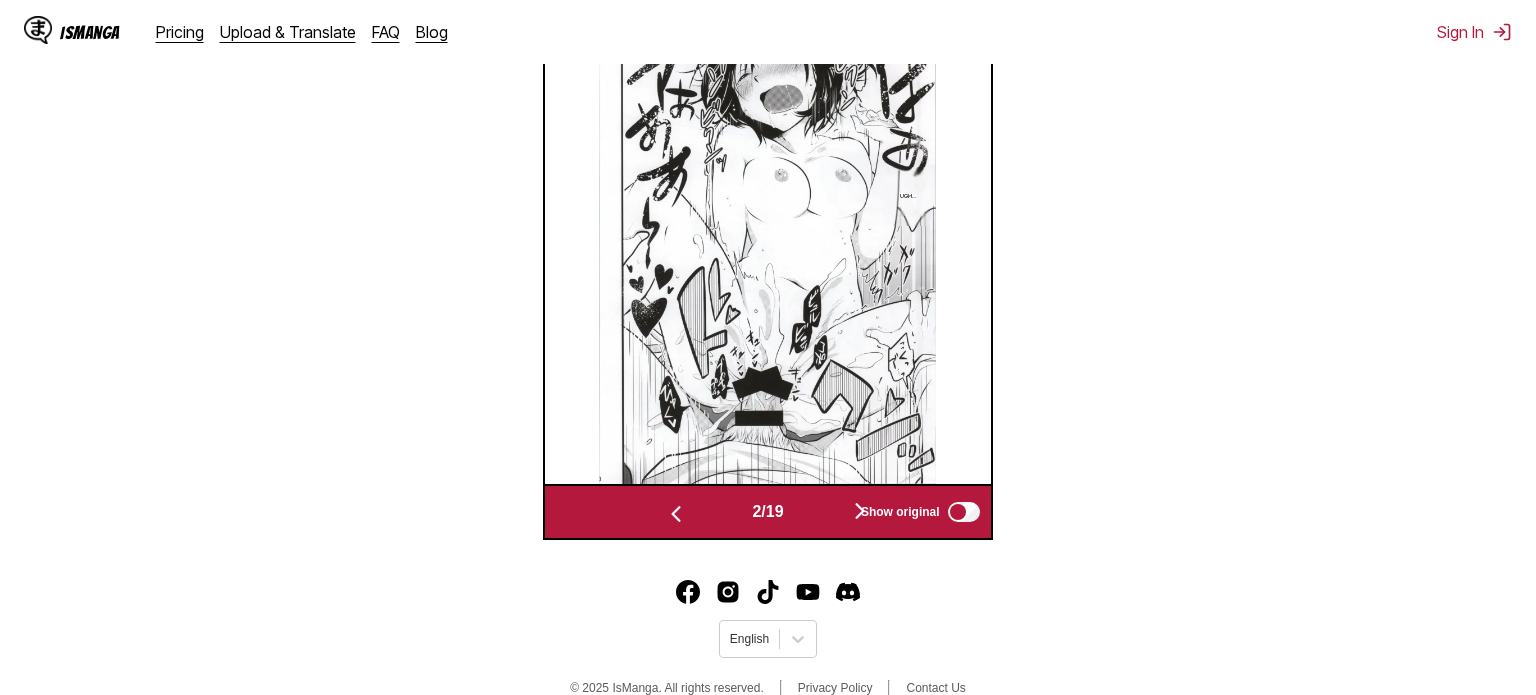 click at bounding box center (767, 240) 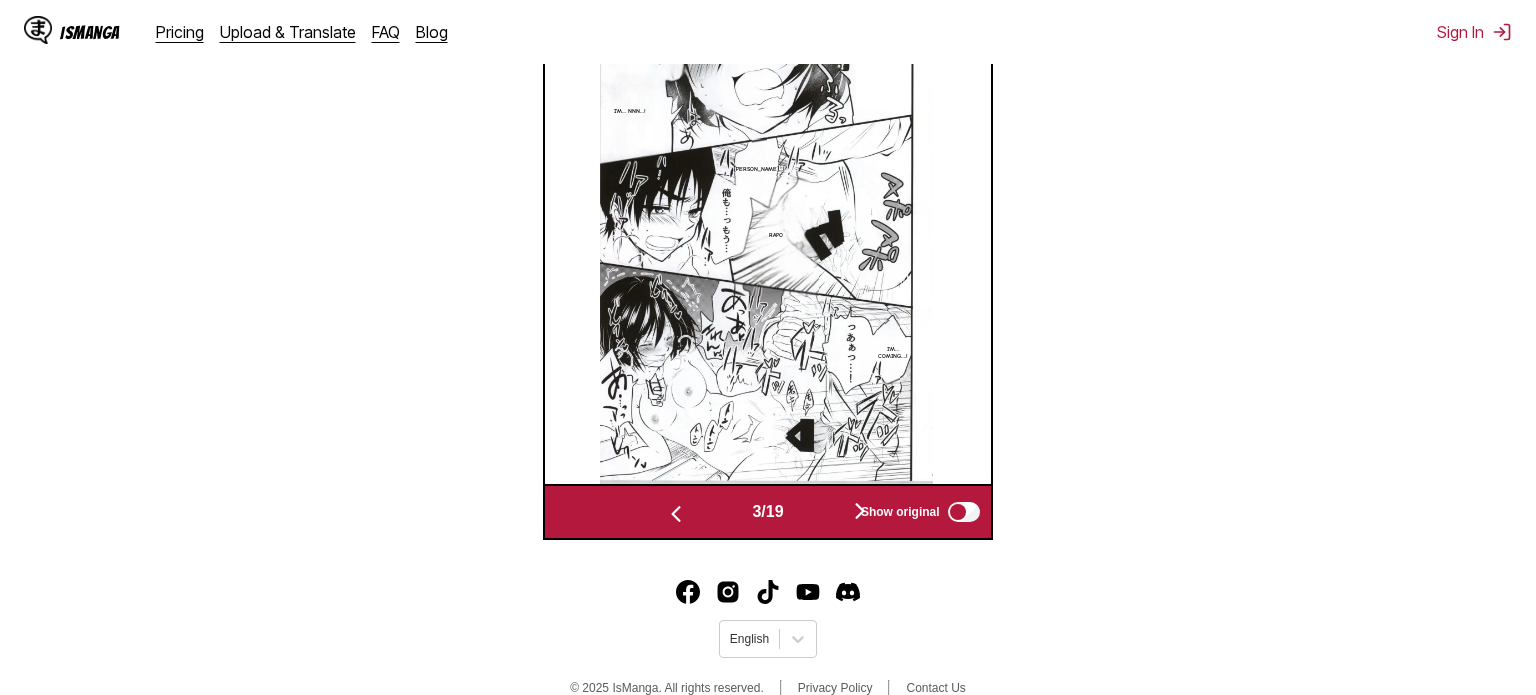 click at bounding box center (860, 512) 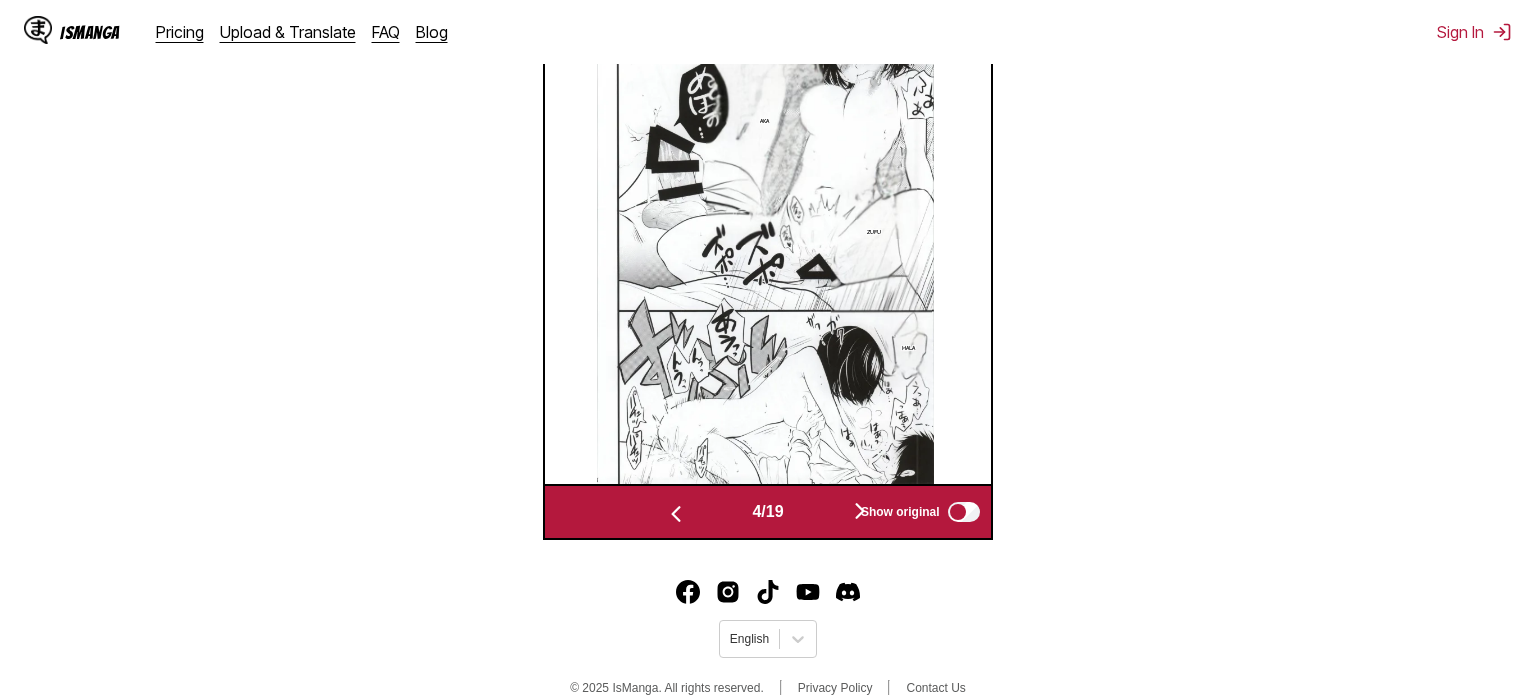 click at bounding box center (860, 512) 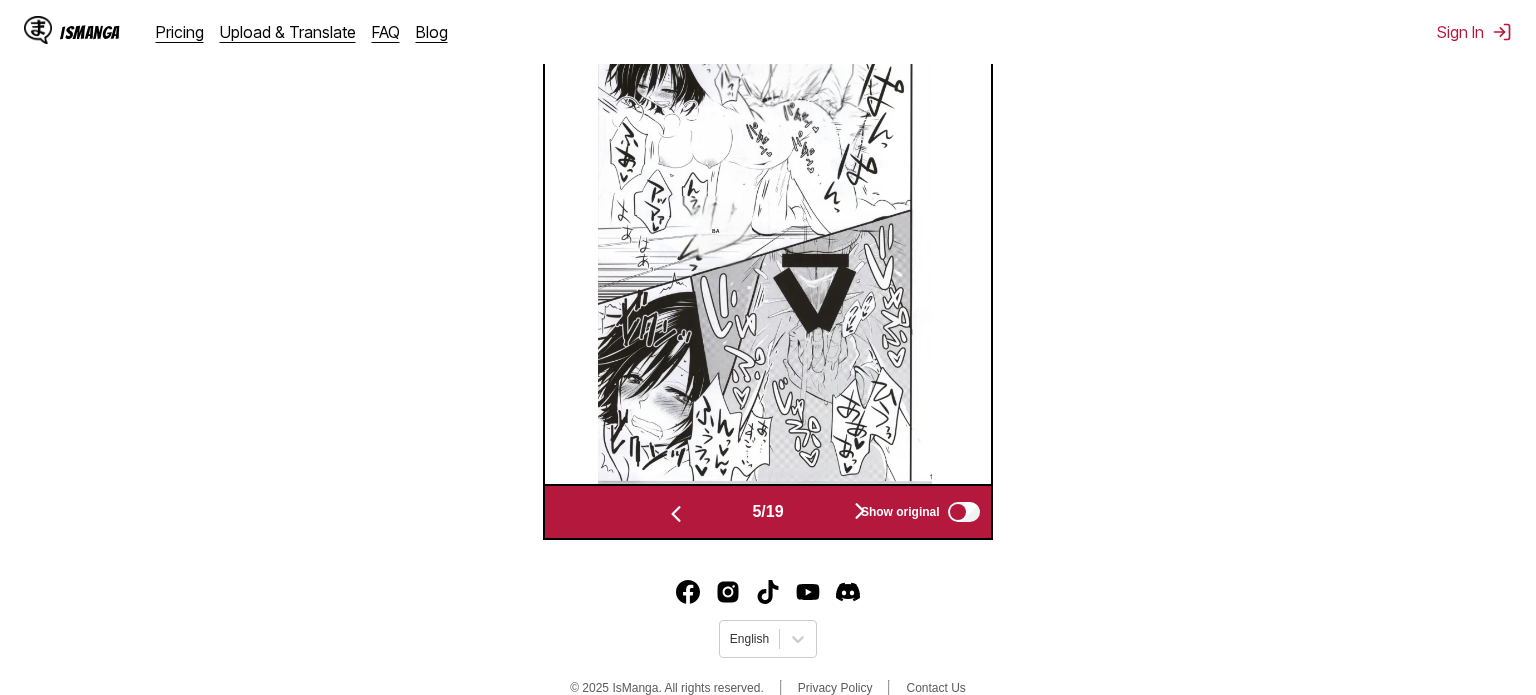 click at bounding box center [860, 512] 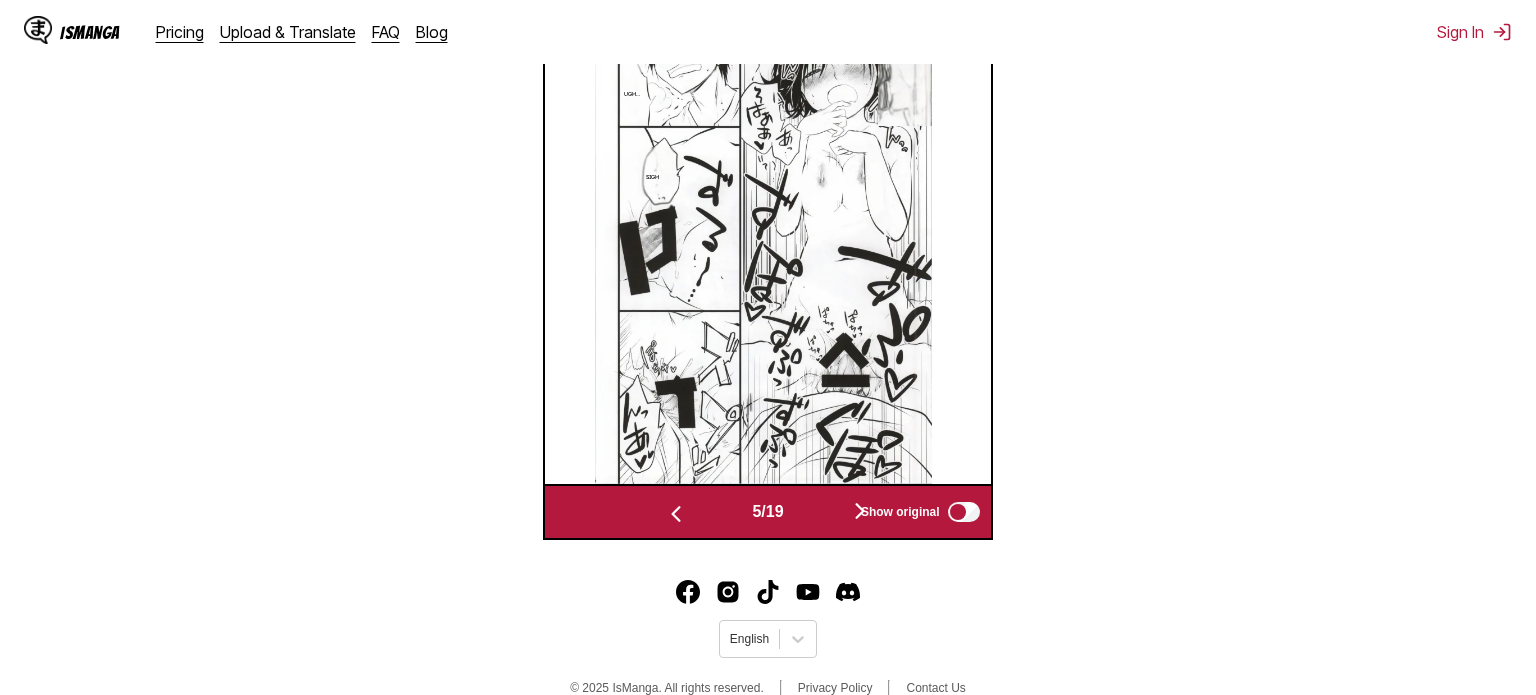 click at bounding box center [860, 512] 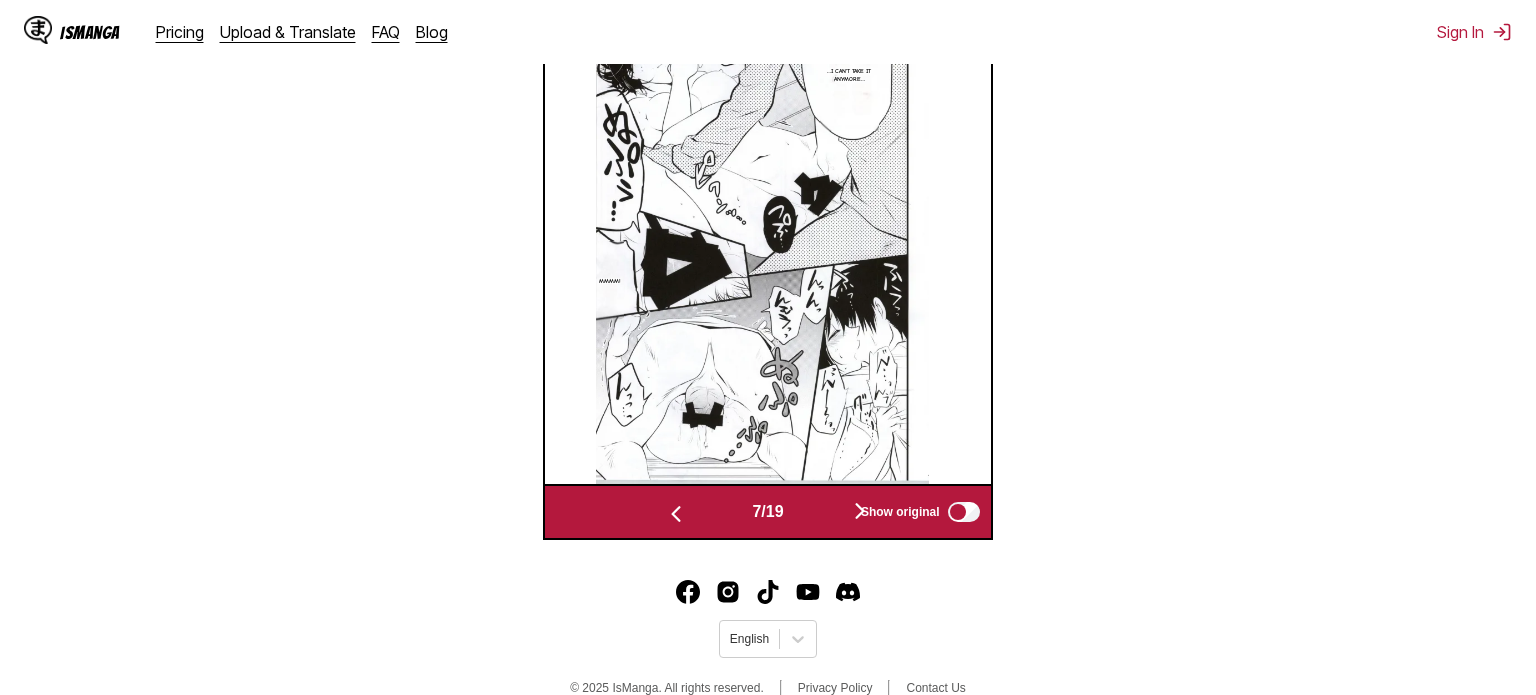 click at bounding box center [860, 512] 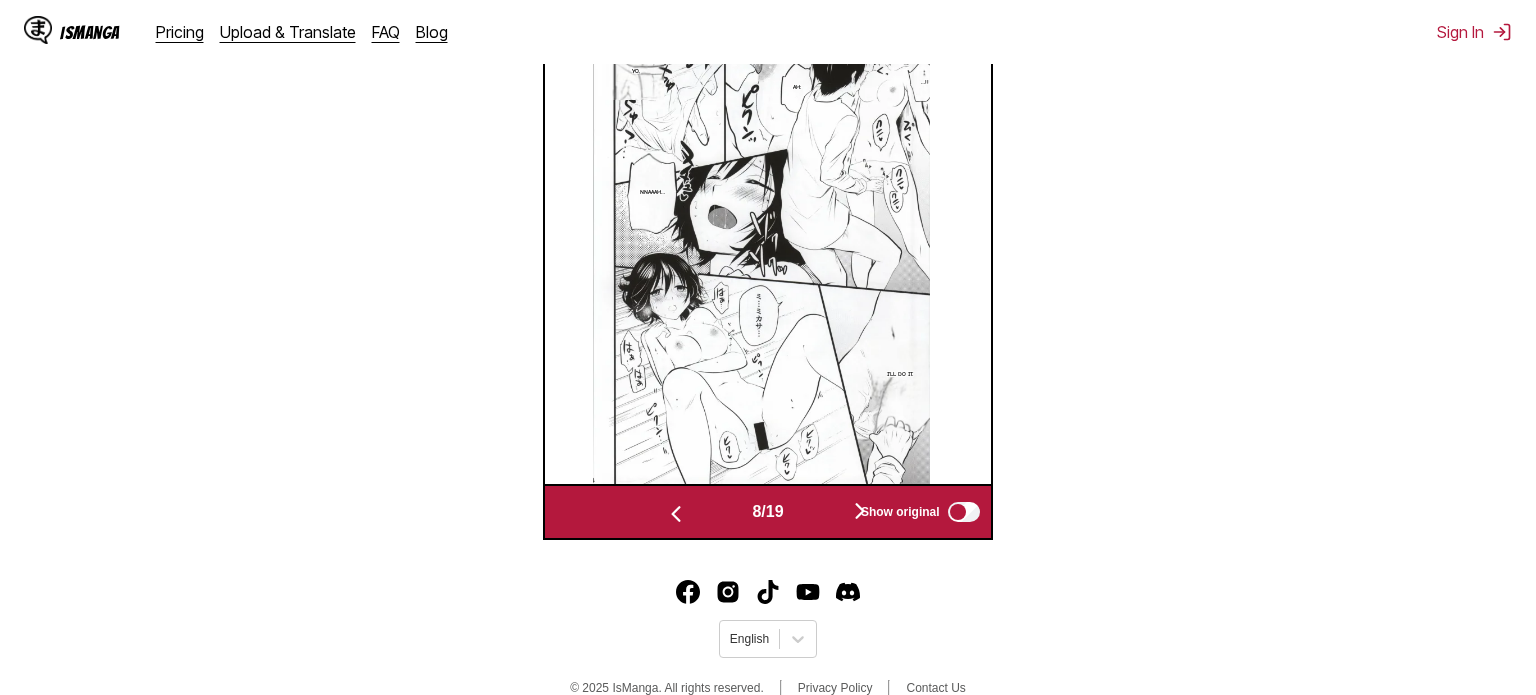 click at bounding box center [860, 512] 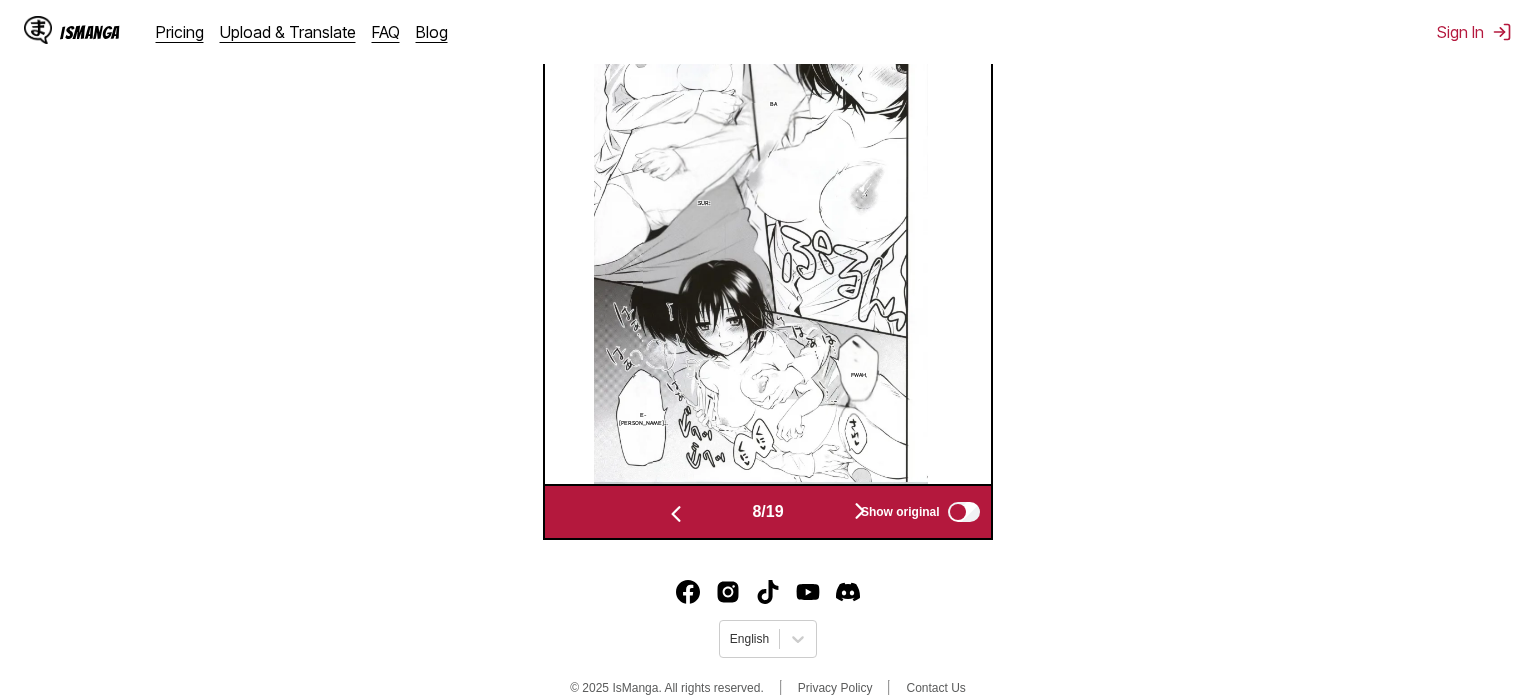 click at bounding box center [860, 512] 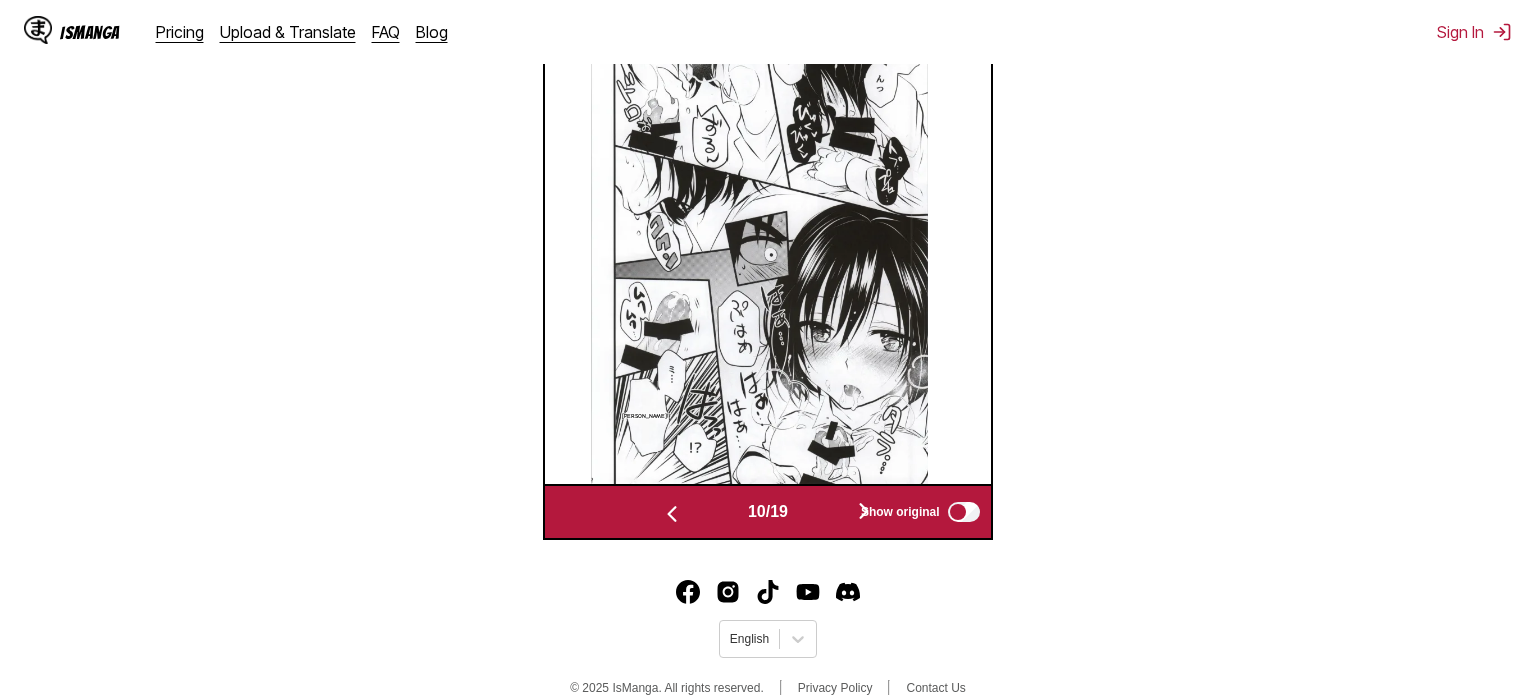 click at bounding box center [864, 512] 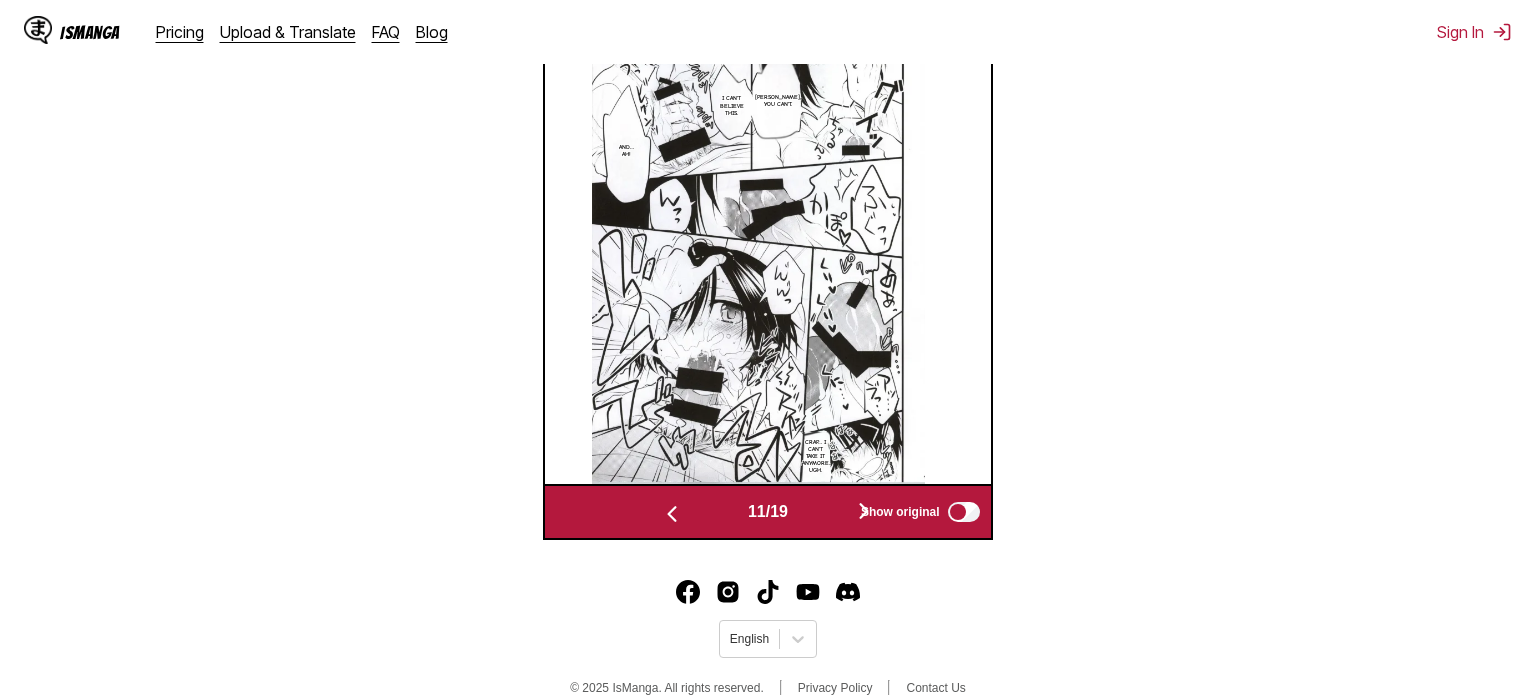 click at bounding box center (864, 512) 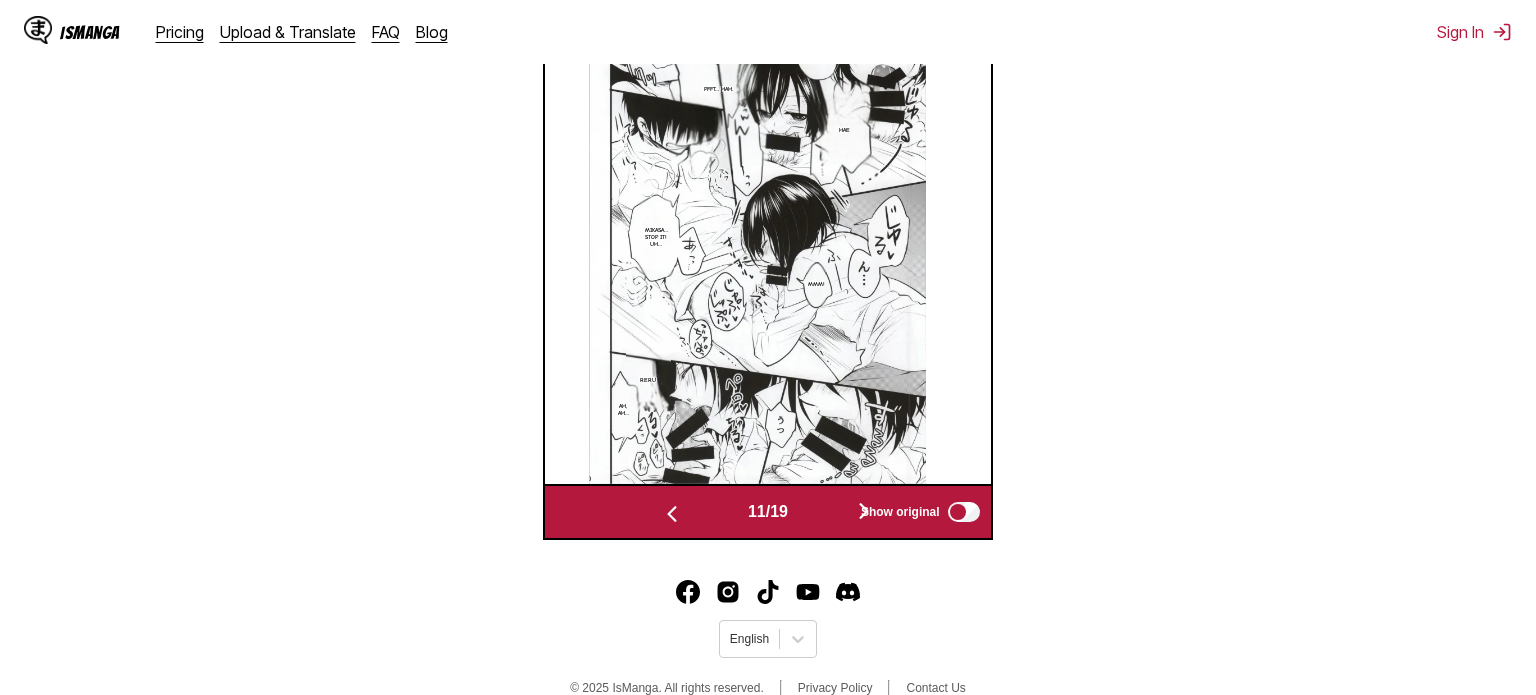 click at bounding box center (864, 512) 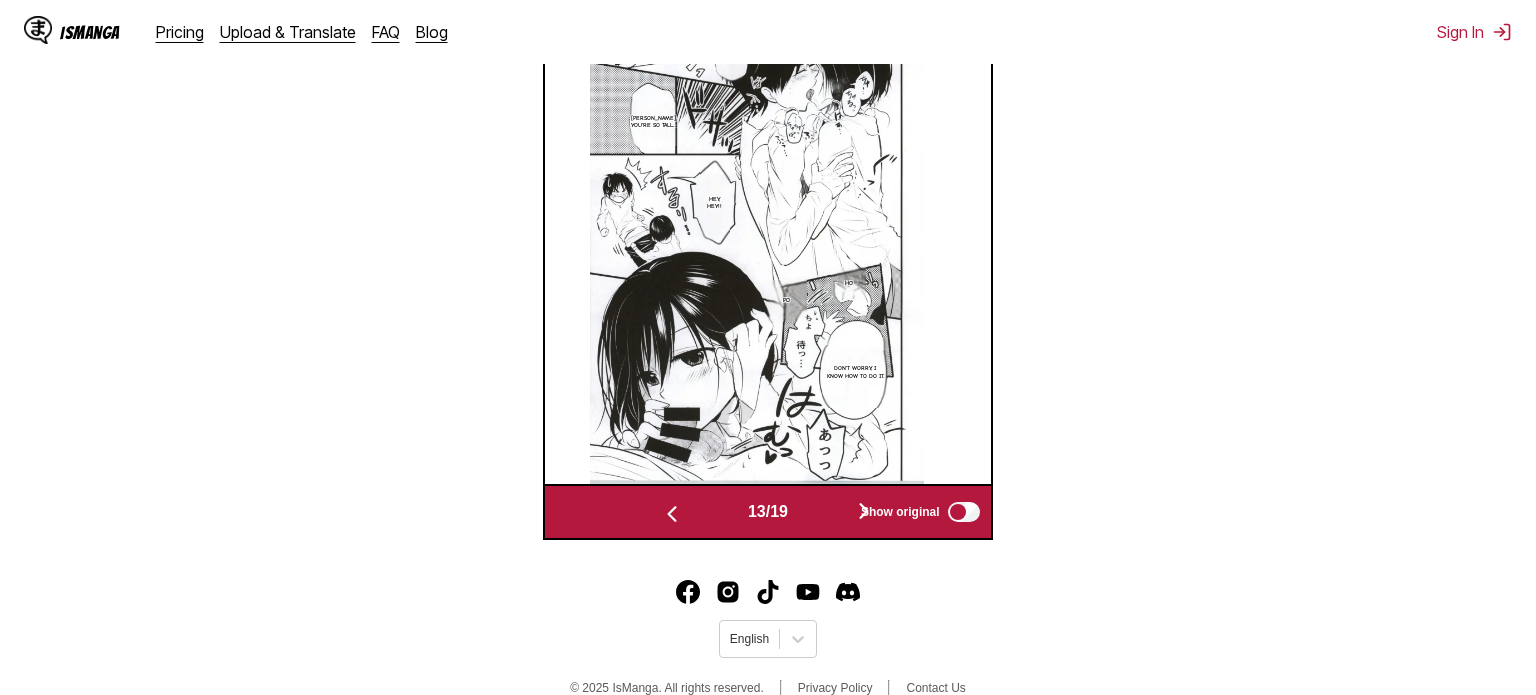 click at bounding box center (864, 512) 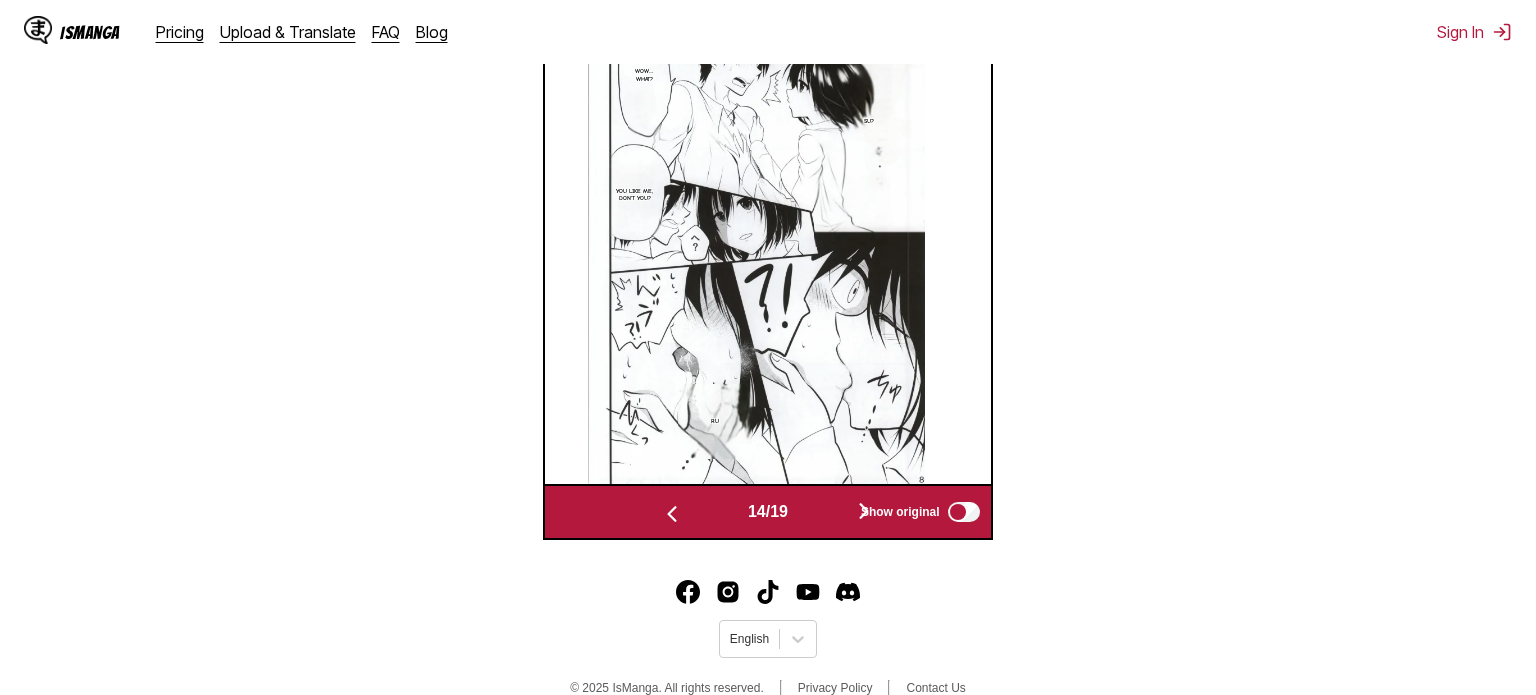 click at bounding box center [864, 512] 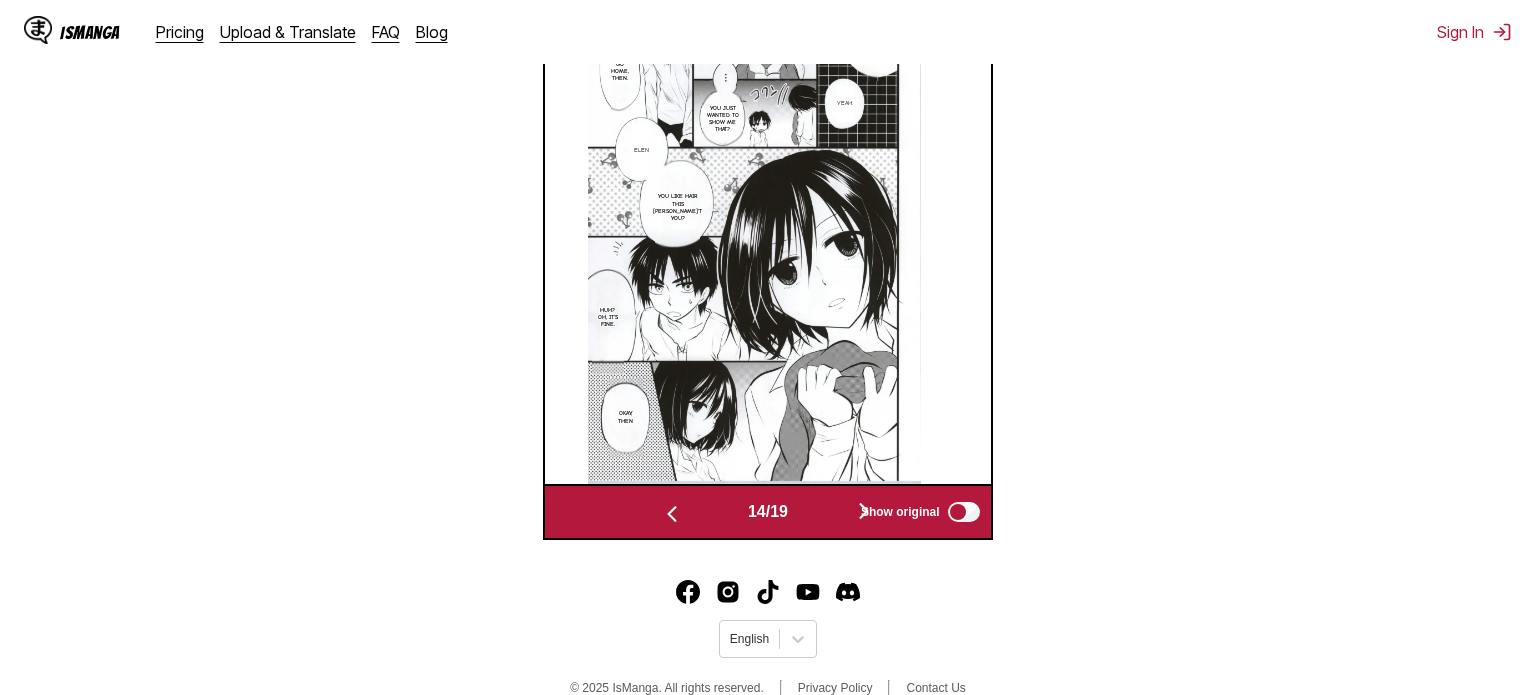 click at bounding box center (864, 512) 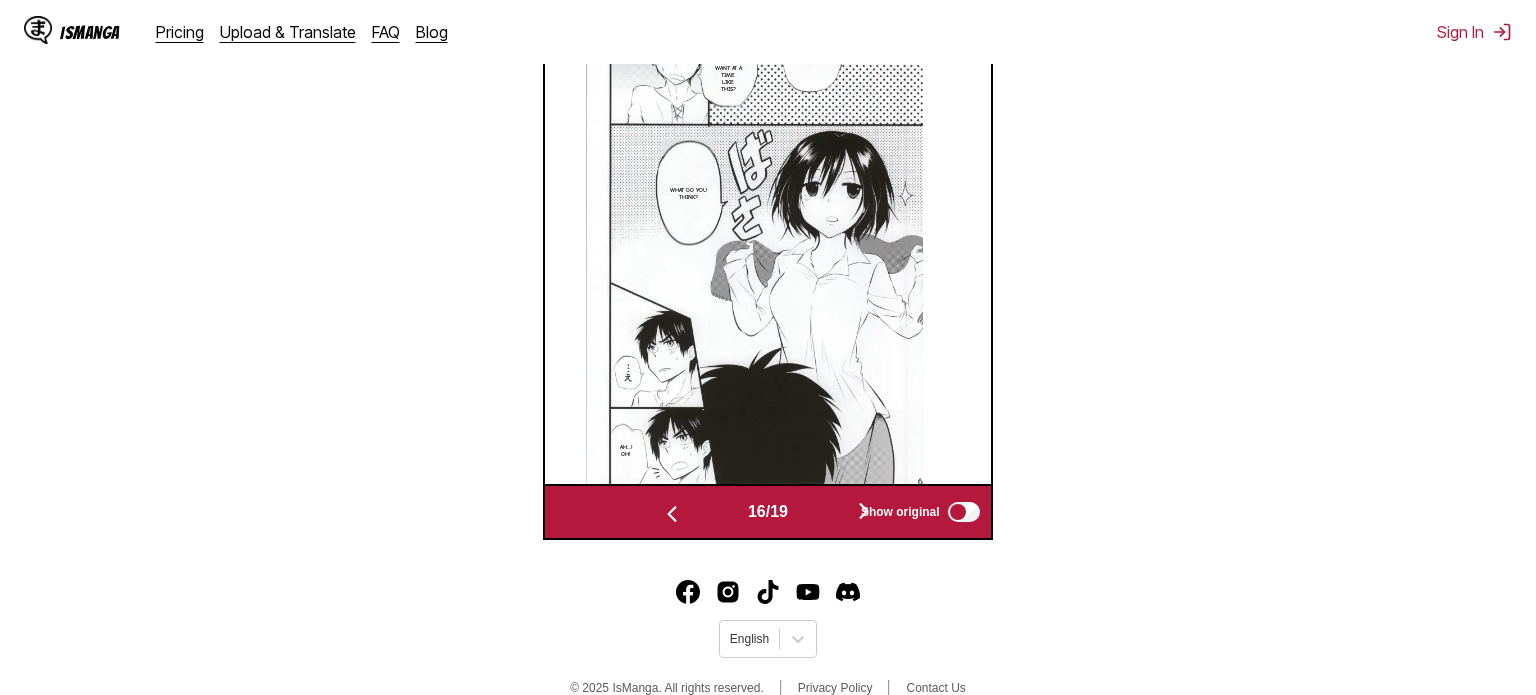 click at bounding box center [864, 512] 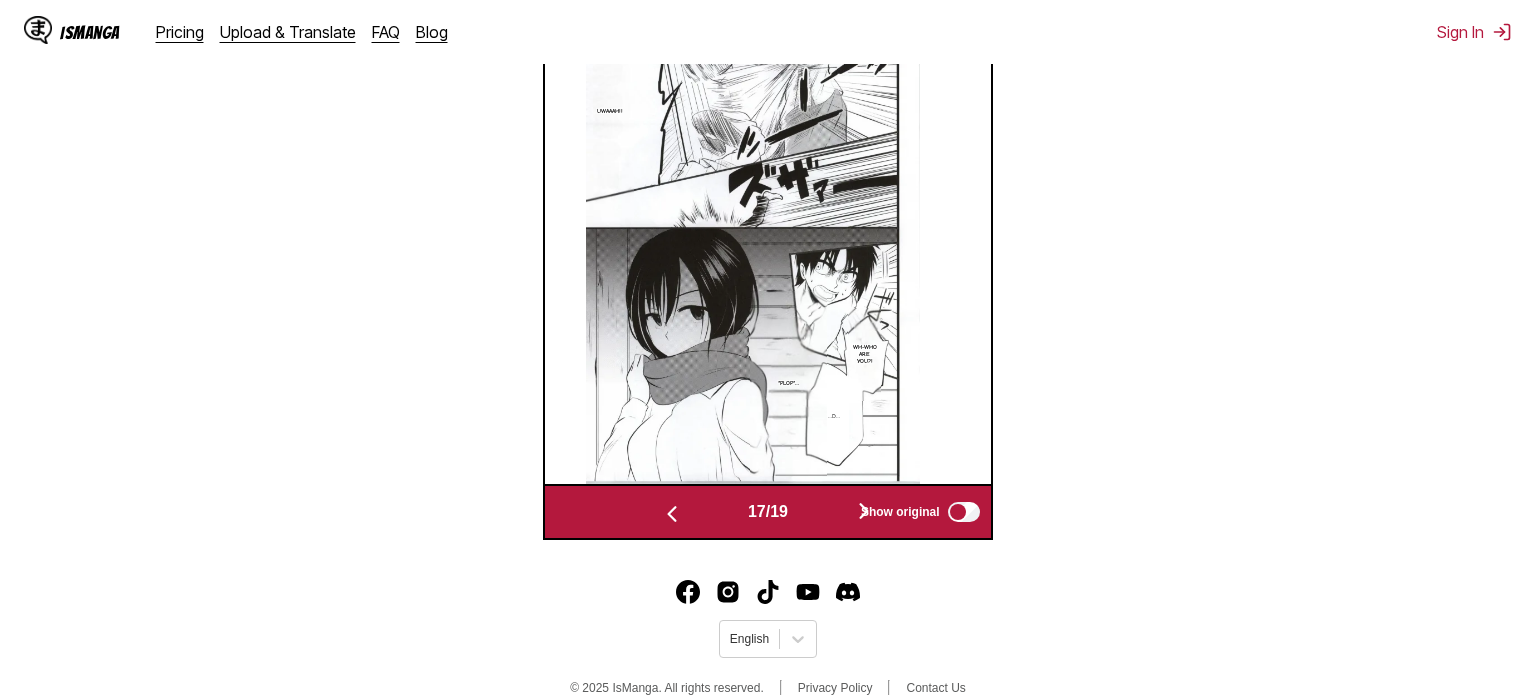 click at bounding box center (864, 512) 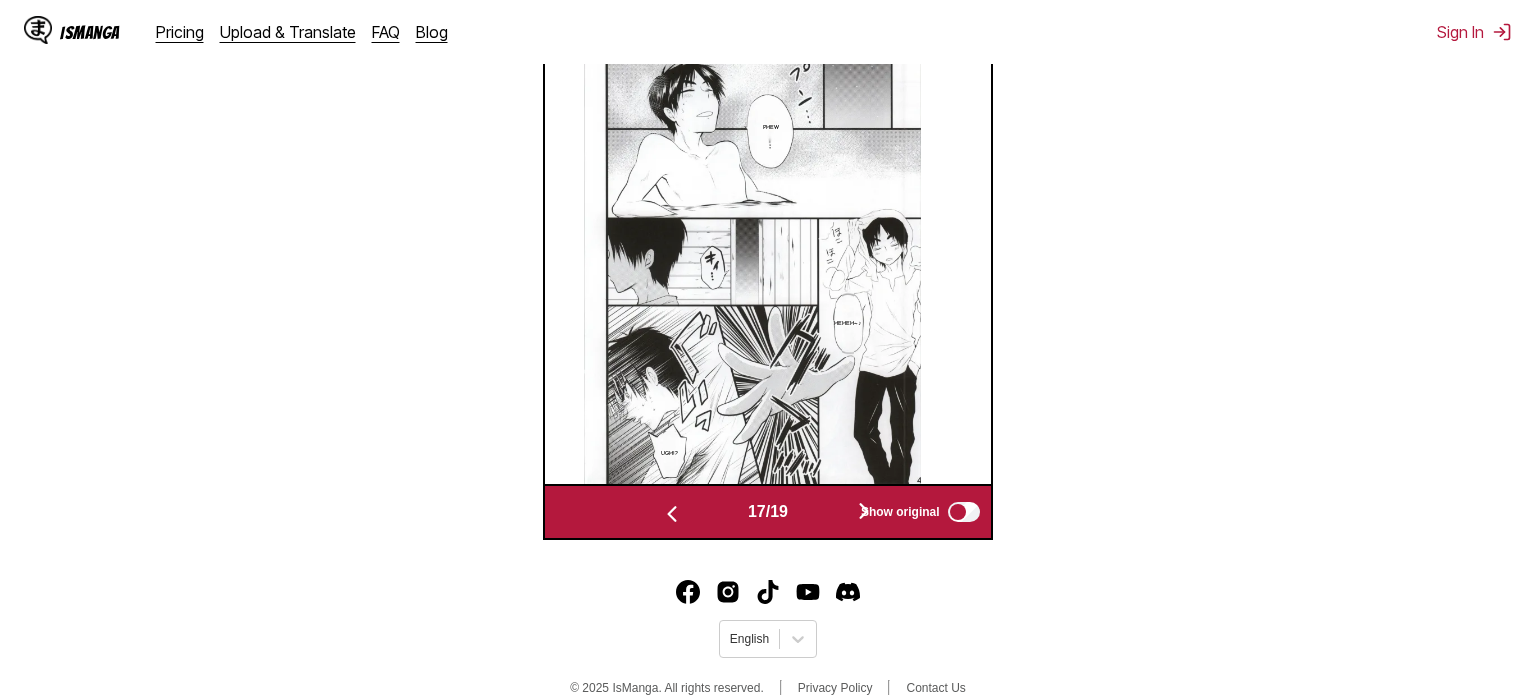 click at bounding box center [864, 512] 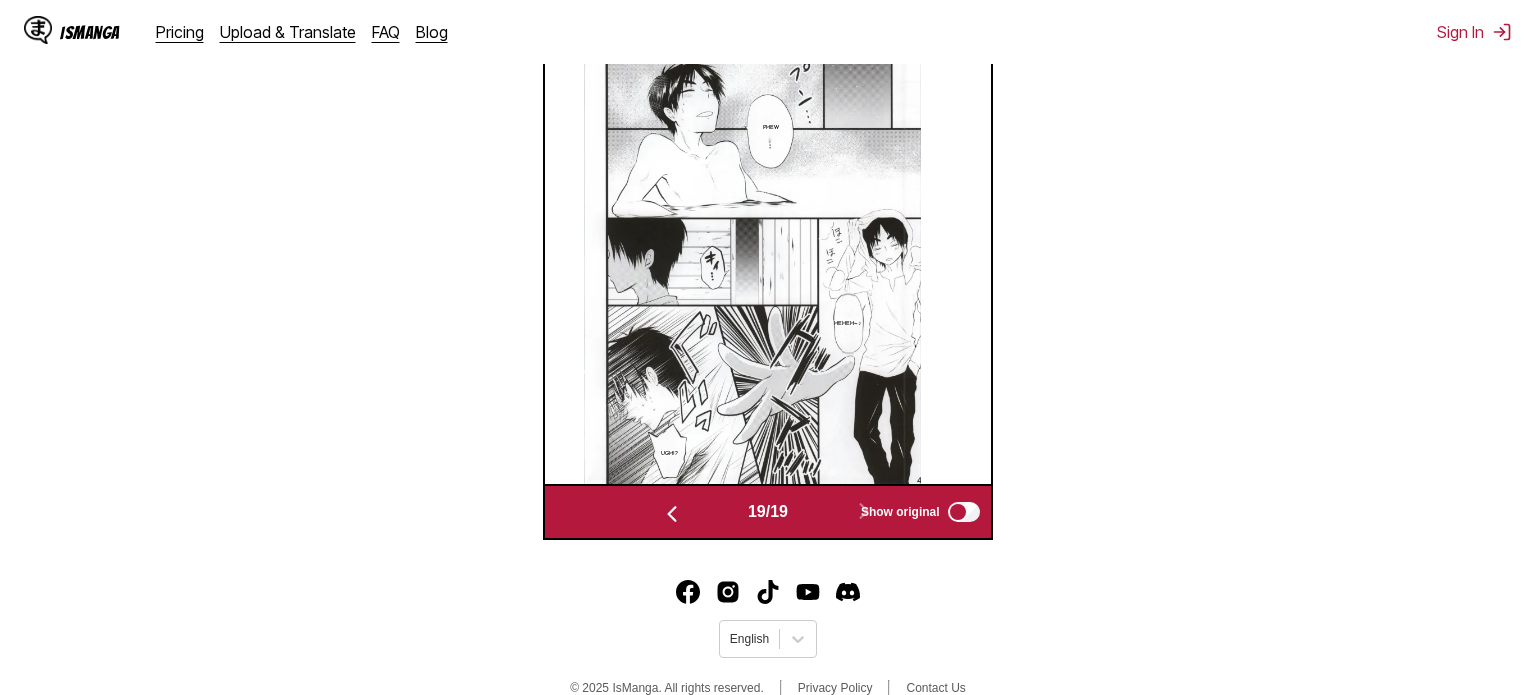 scroll, scrollTop: 0, scrollLeft: 8031, axis: horizontal 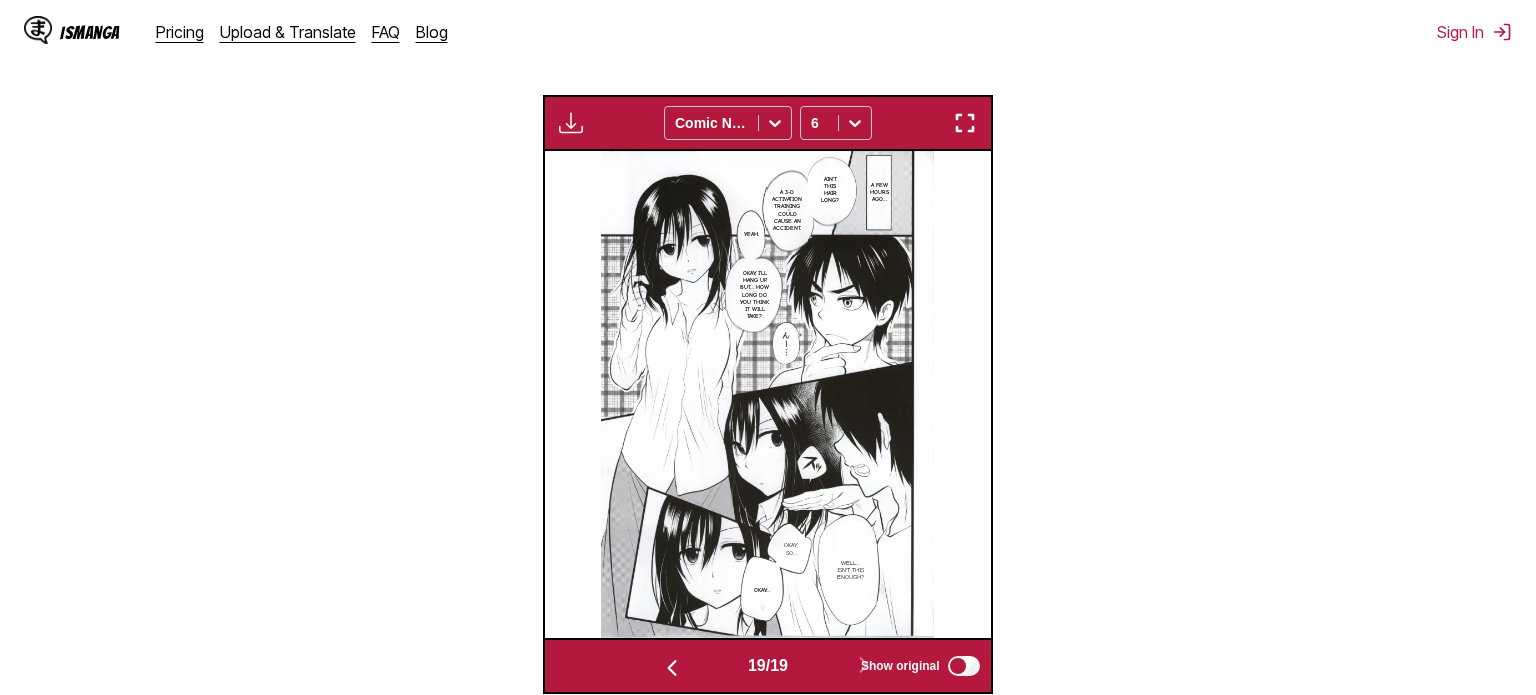 click at bounding box center (672, 666) 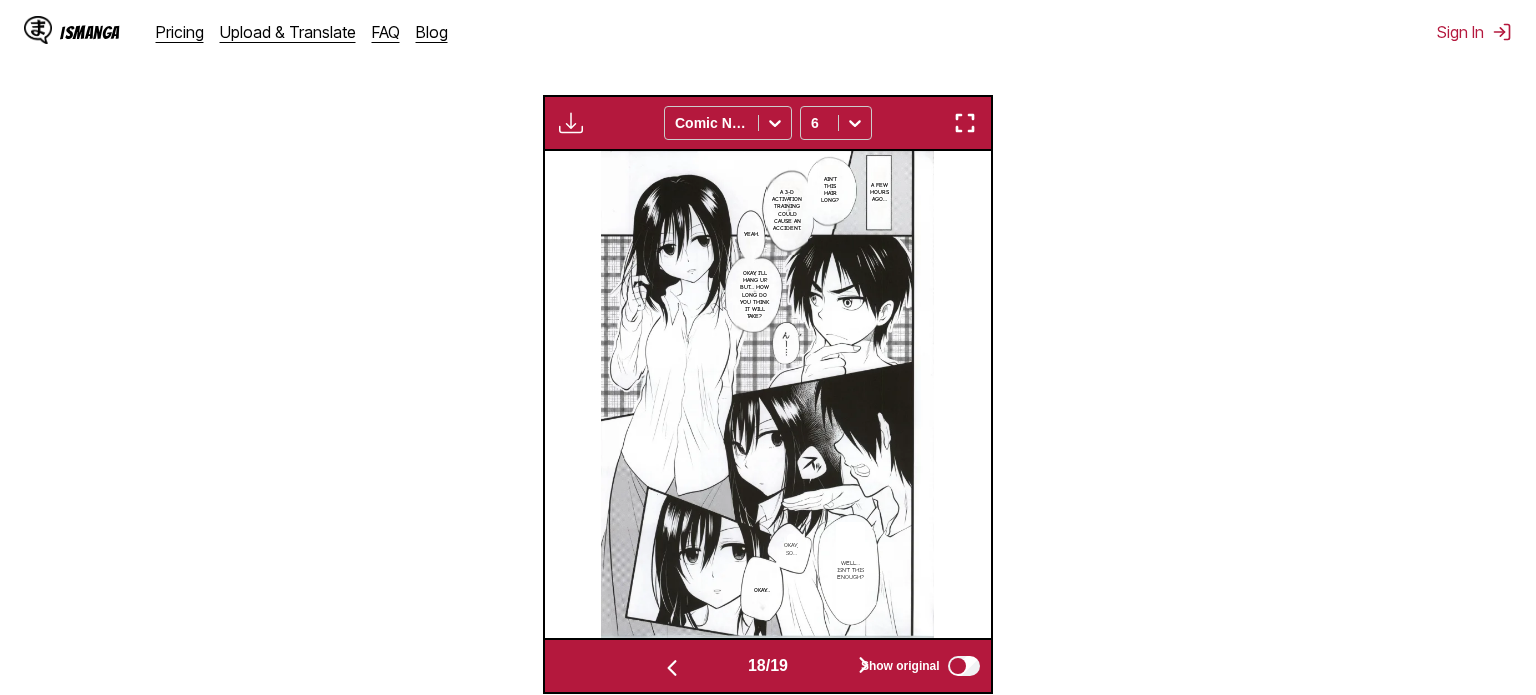 scroll, scrollTop: 0, scrollLeft: 7585, axis: horizontal 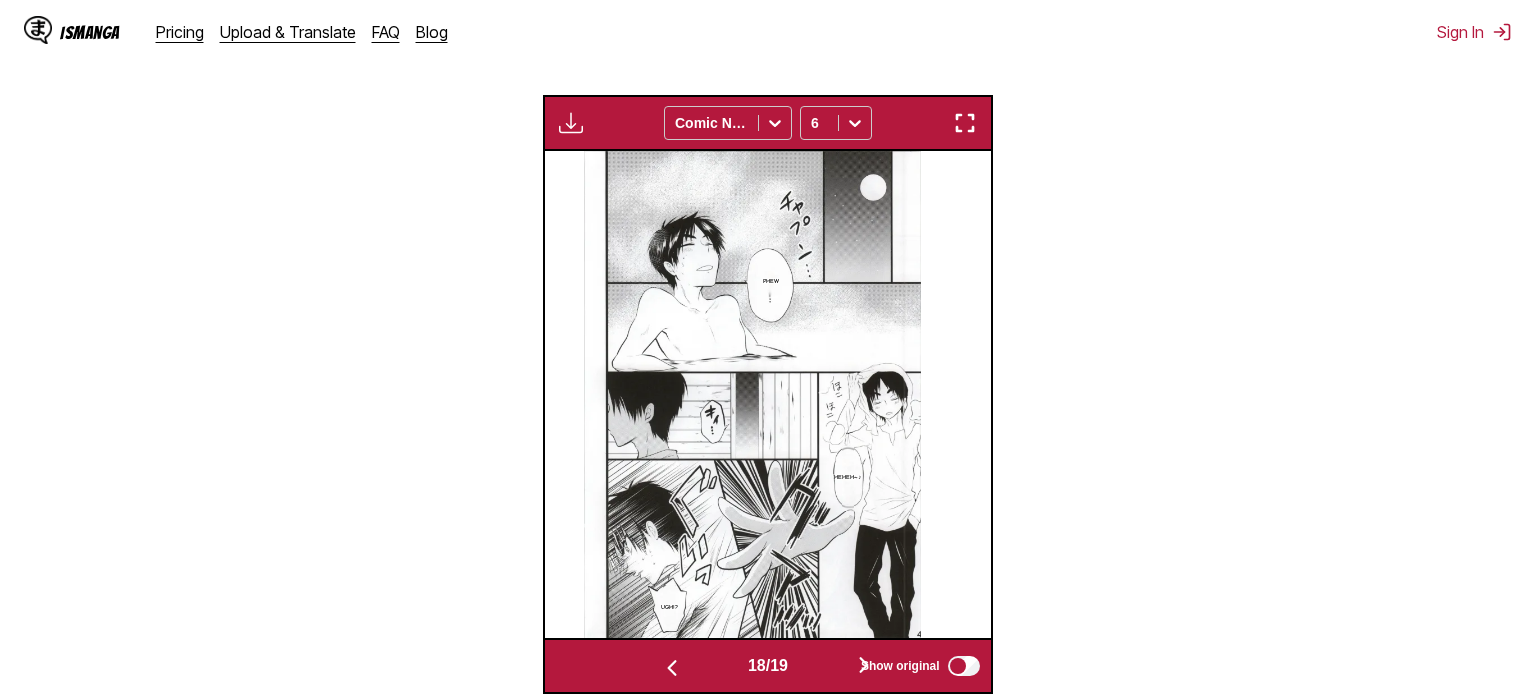 click at bounding box center (672, 666) 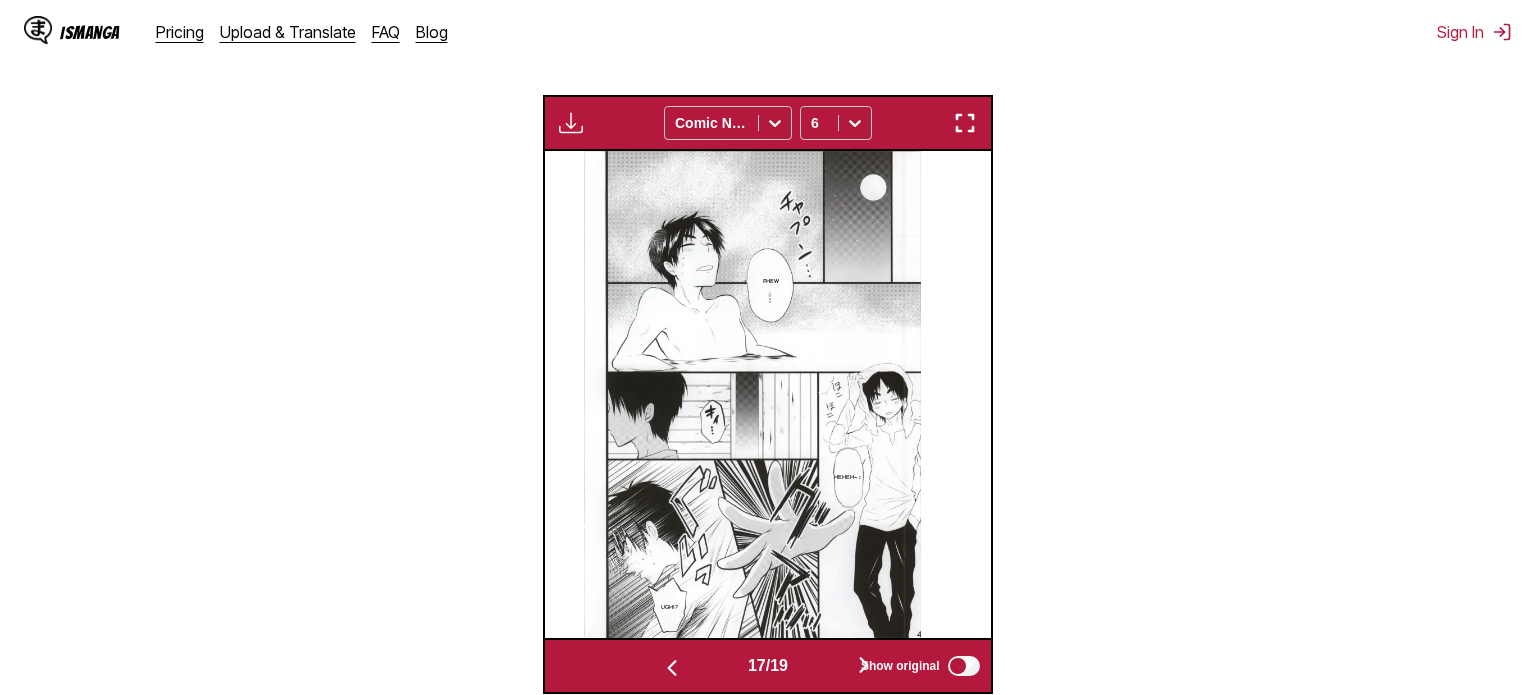 scroll, scrollTop: 0, scrollLeft: 7139, axis: horizontal 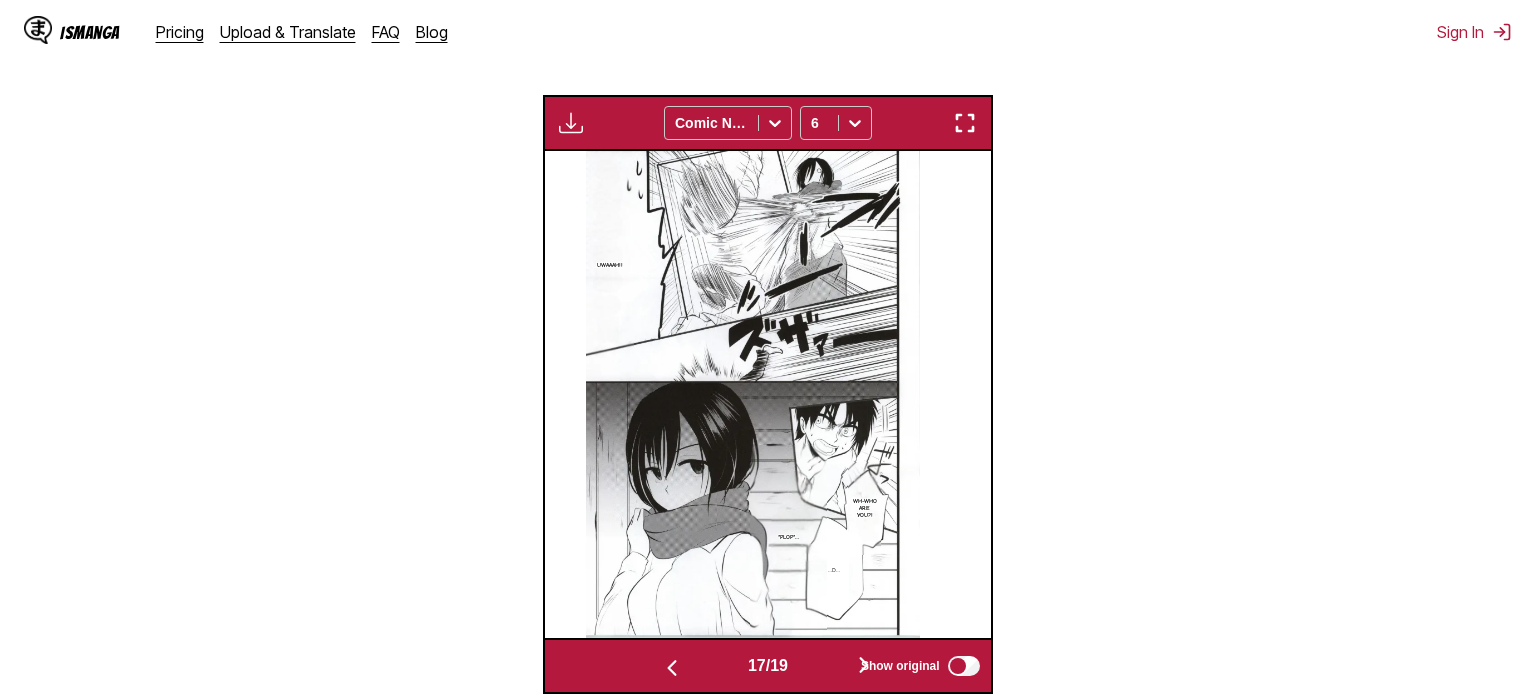 click at bounding box center (672, 666) 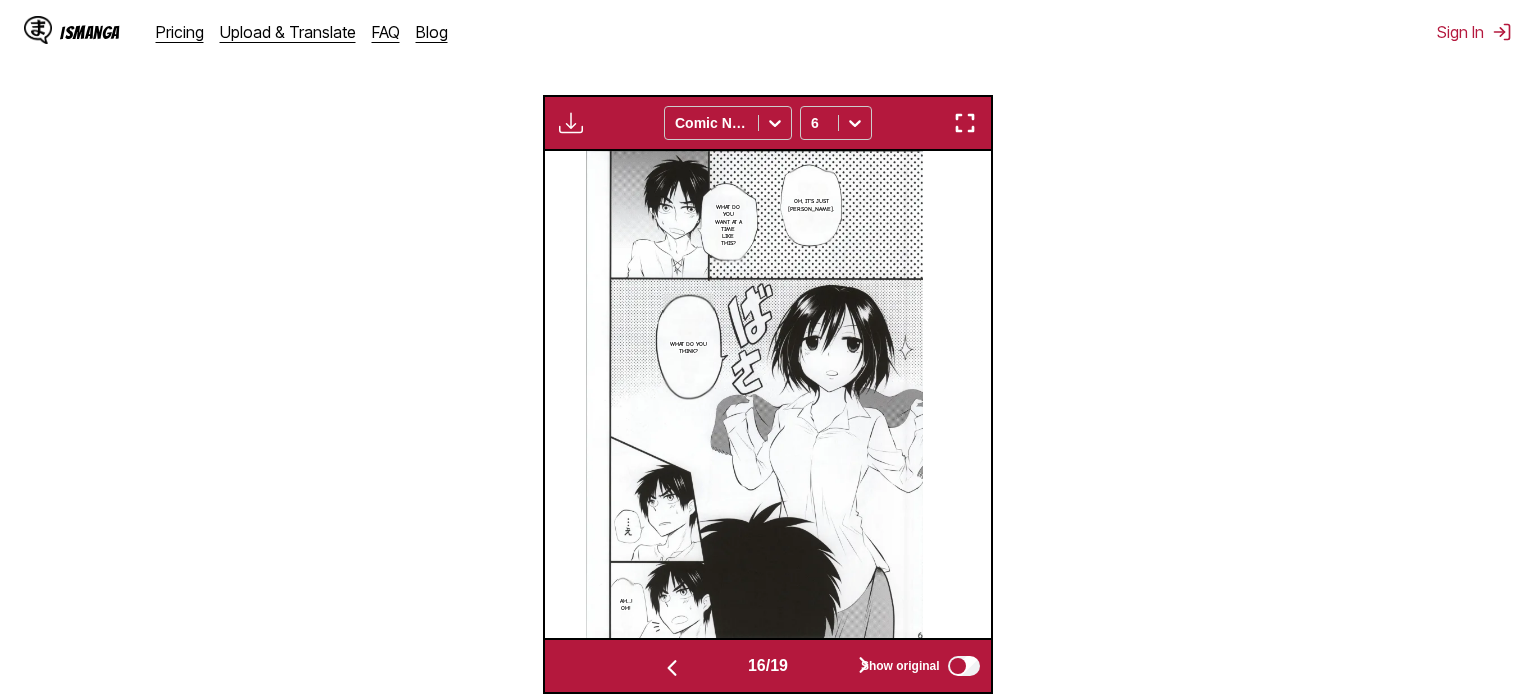 click at bounding box center [672, 666] 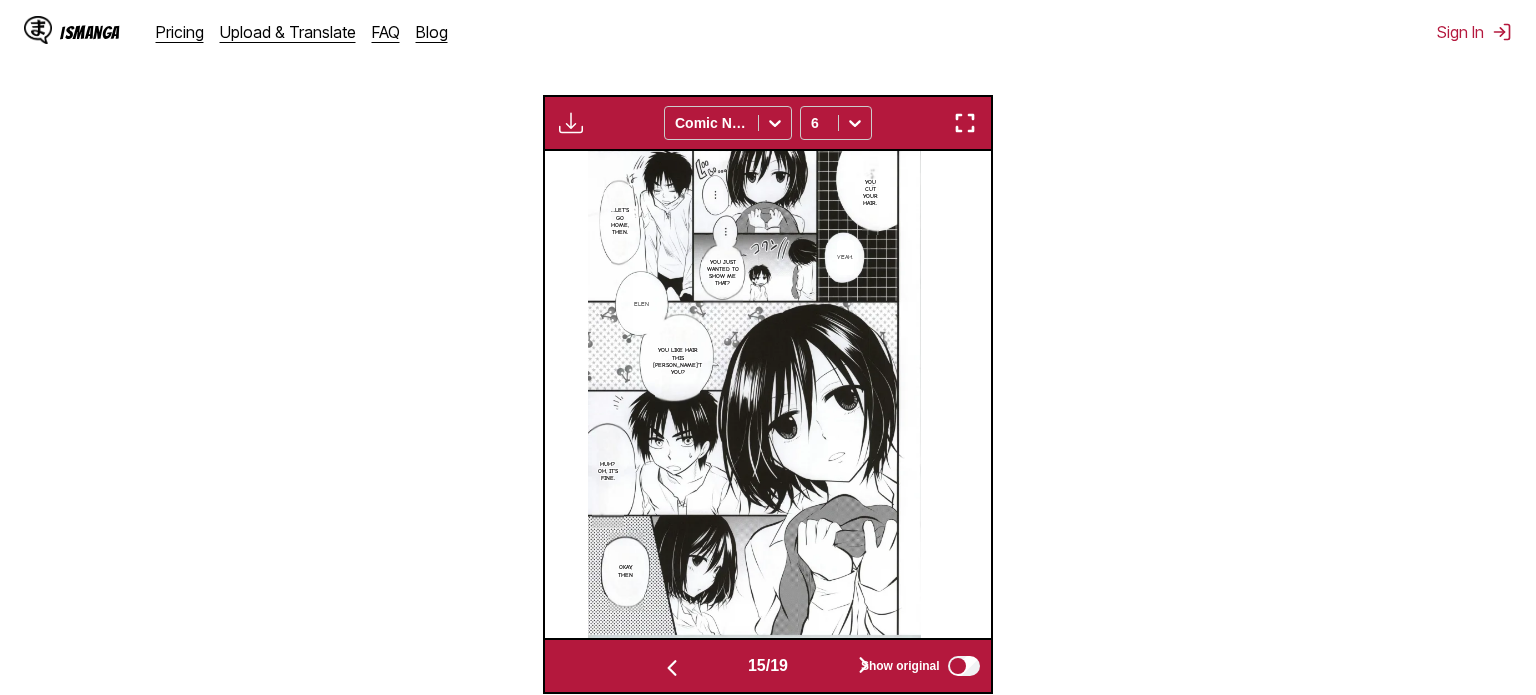 click at bounding box center (672, 666) 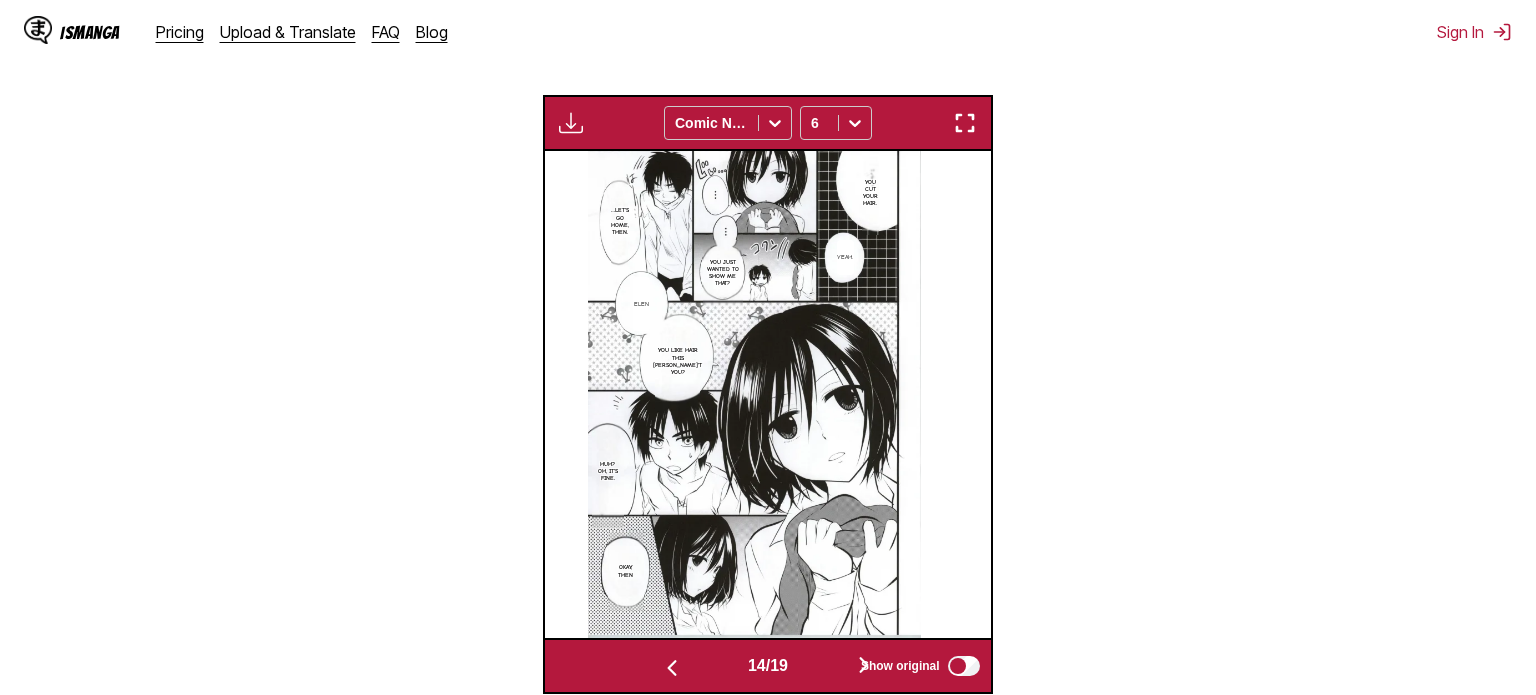 scroll, scrollTop: 0, scrollLeft: 5800, axis: horizontal 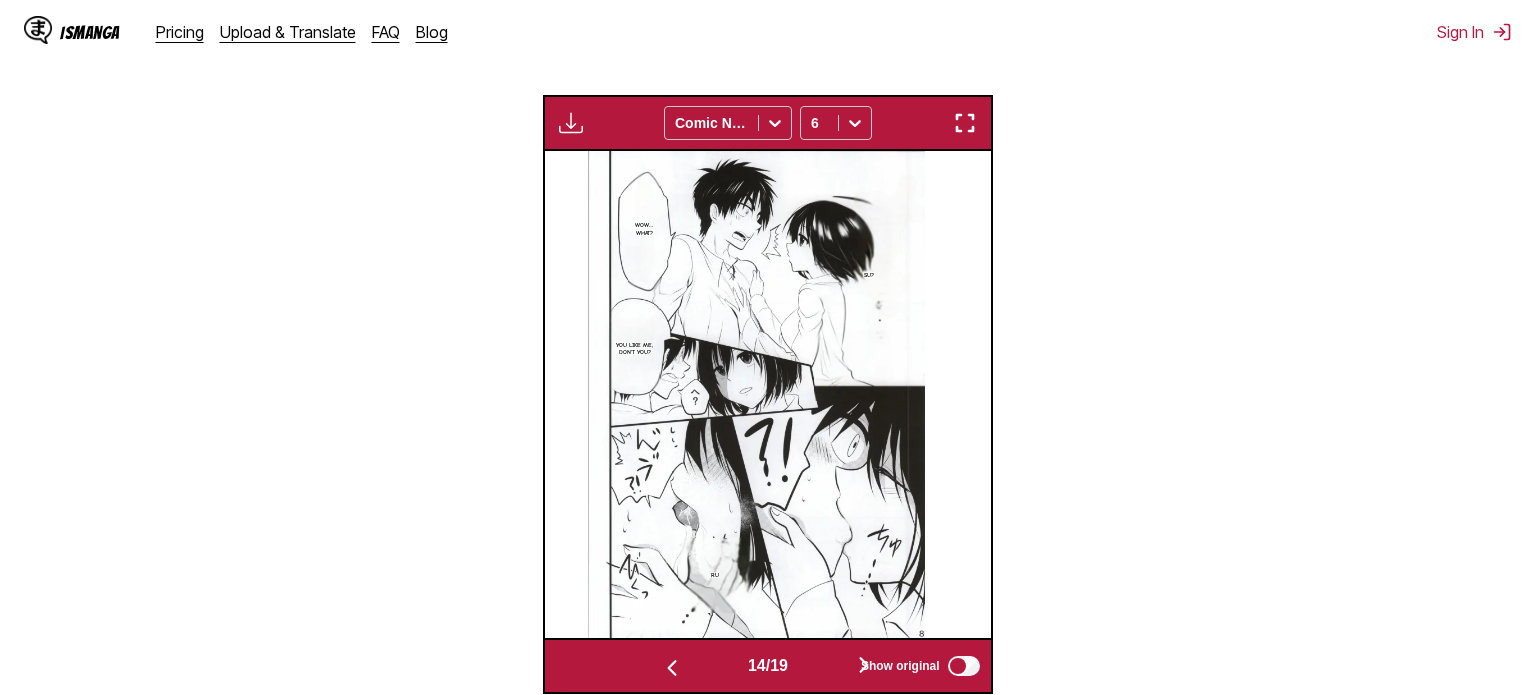 click at bounding box center [864, 666] 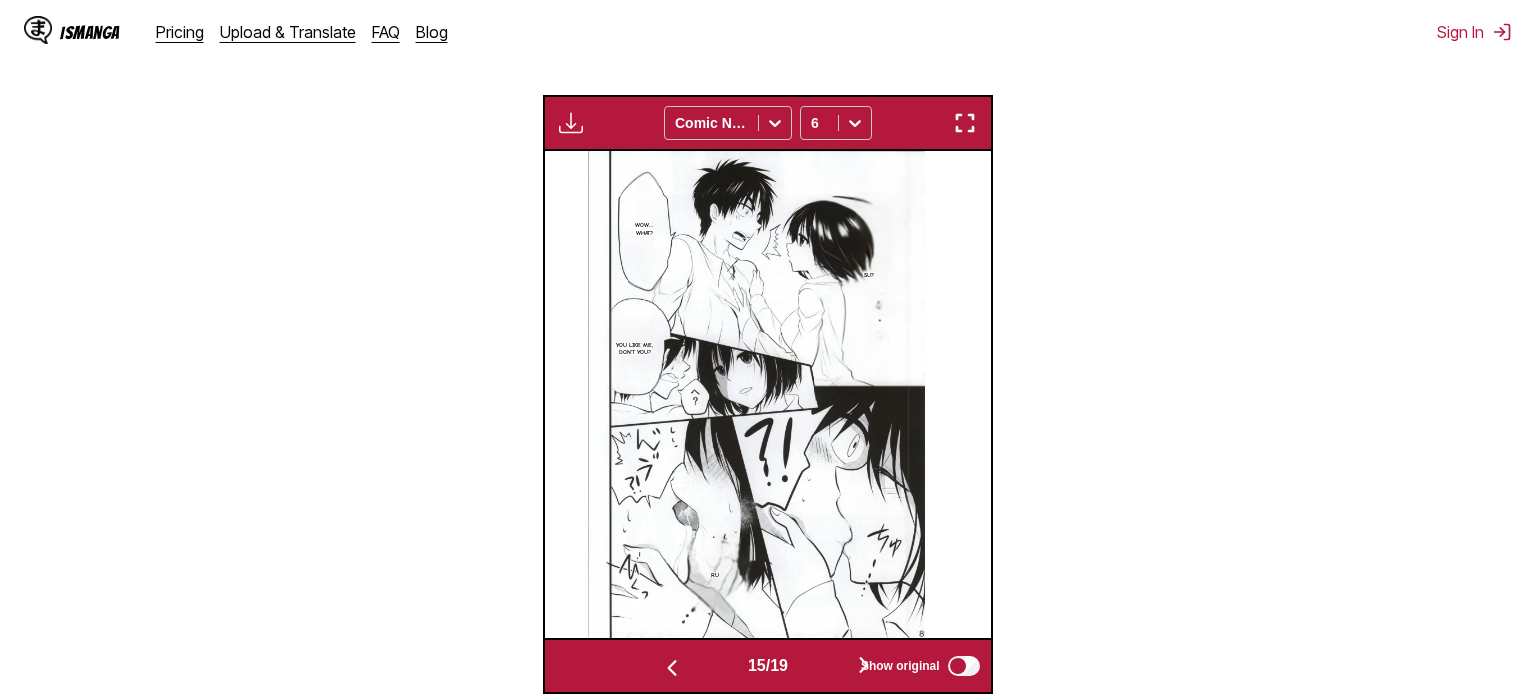 scroll, scrollTop: 0, scrollLeft: 6247, axis: horizontal 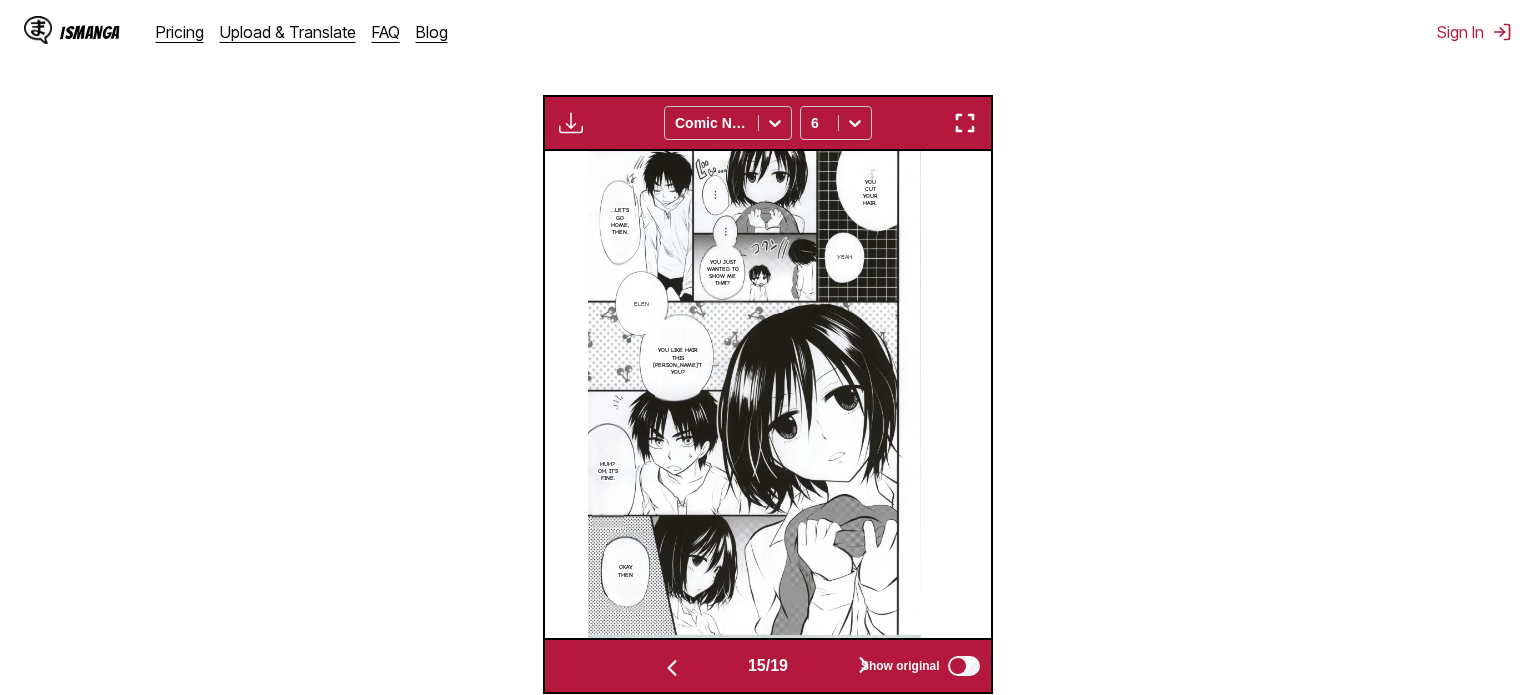 click at bounding box center (672, 666) 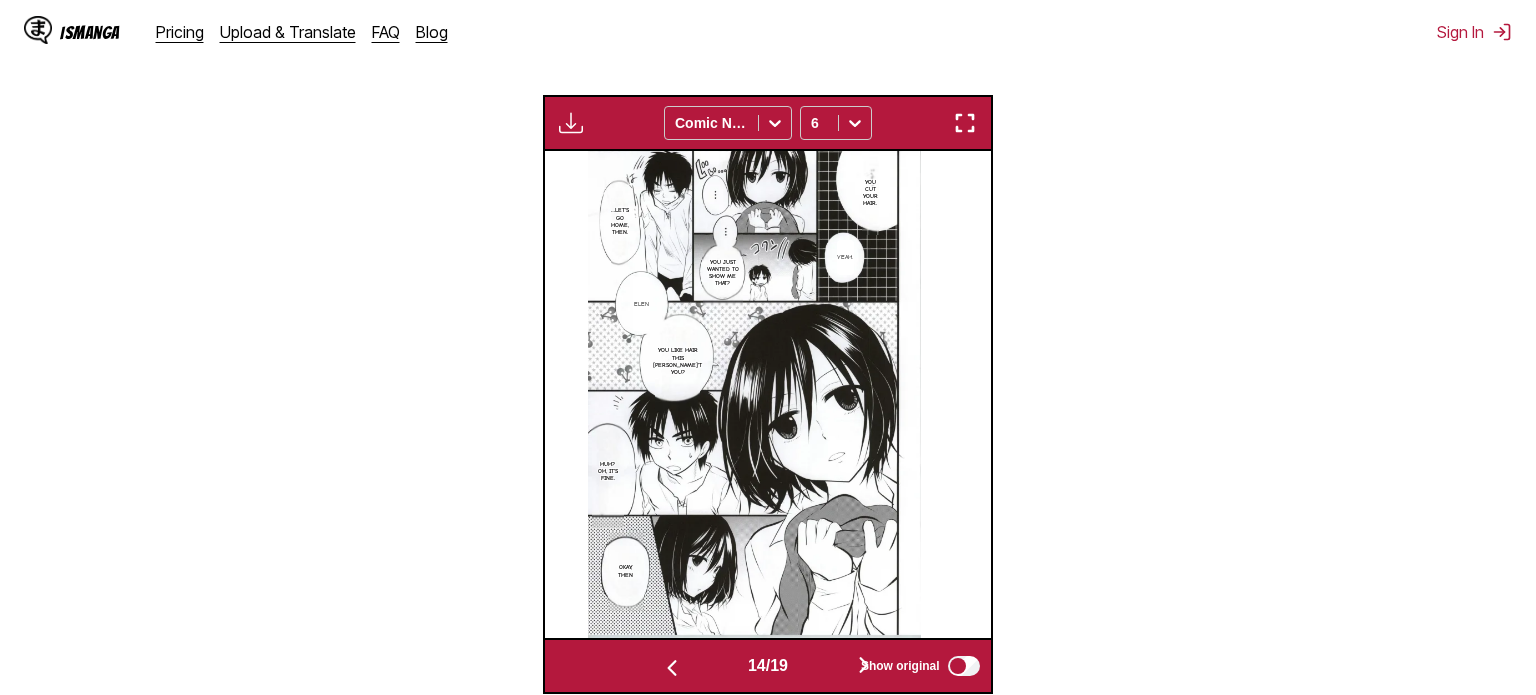 scroll, scrollTop: 0, scrollLeft: 5800, axis: horizontal 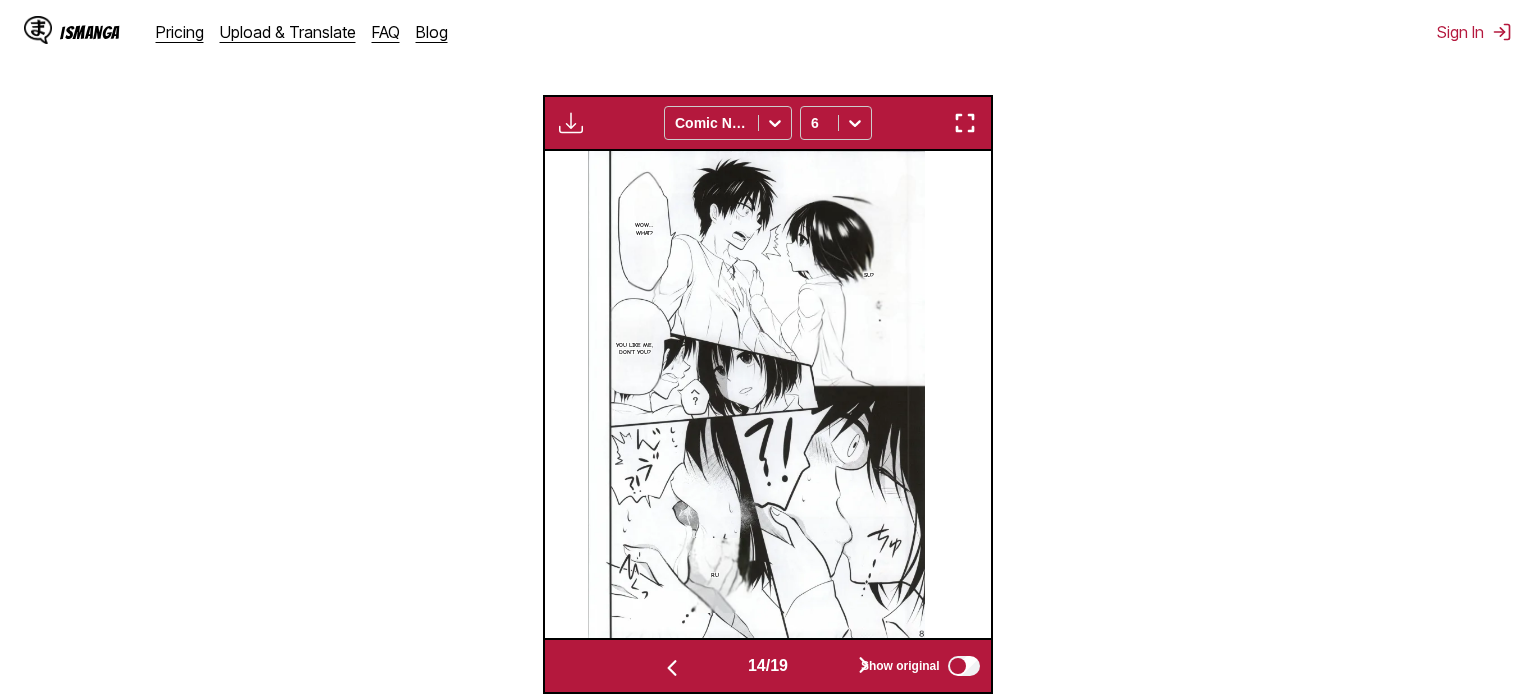 click at bounding box center [672, 666] 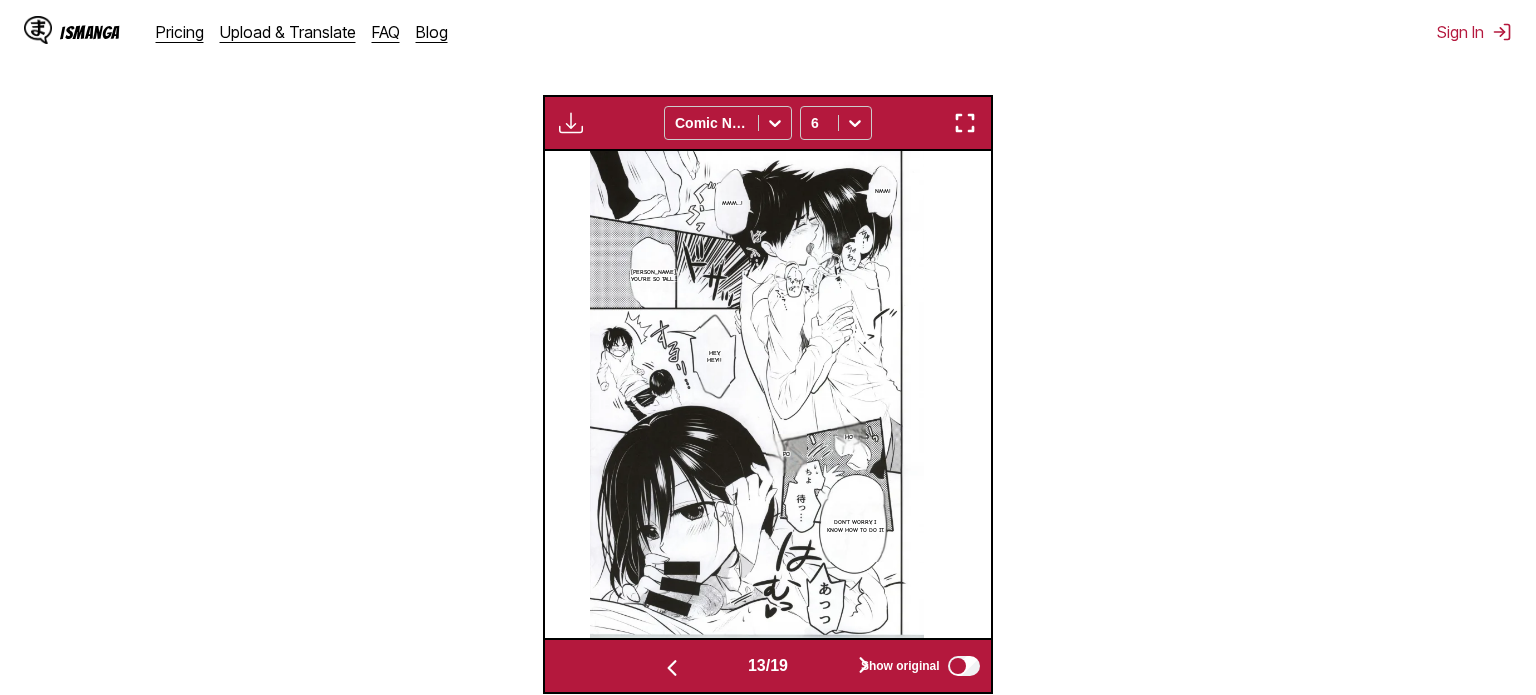 click at bounding box center [672, 666] 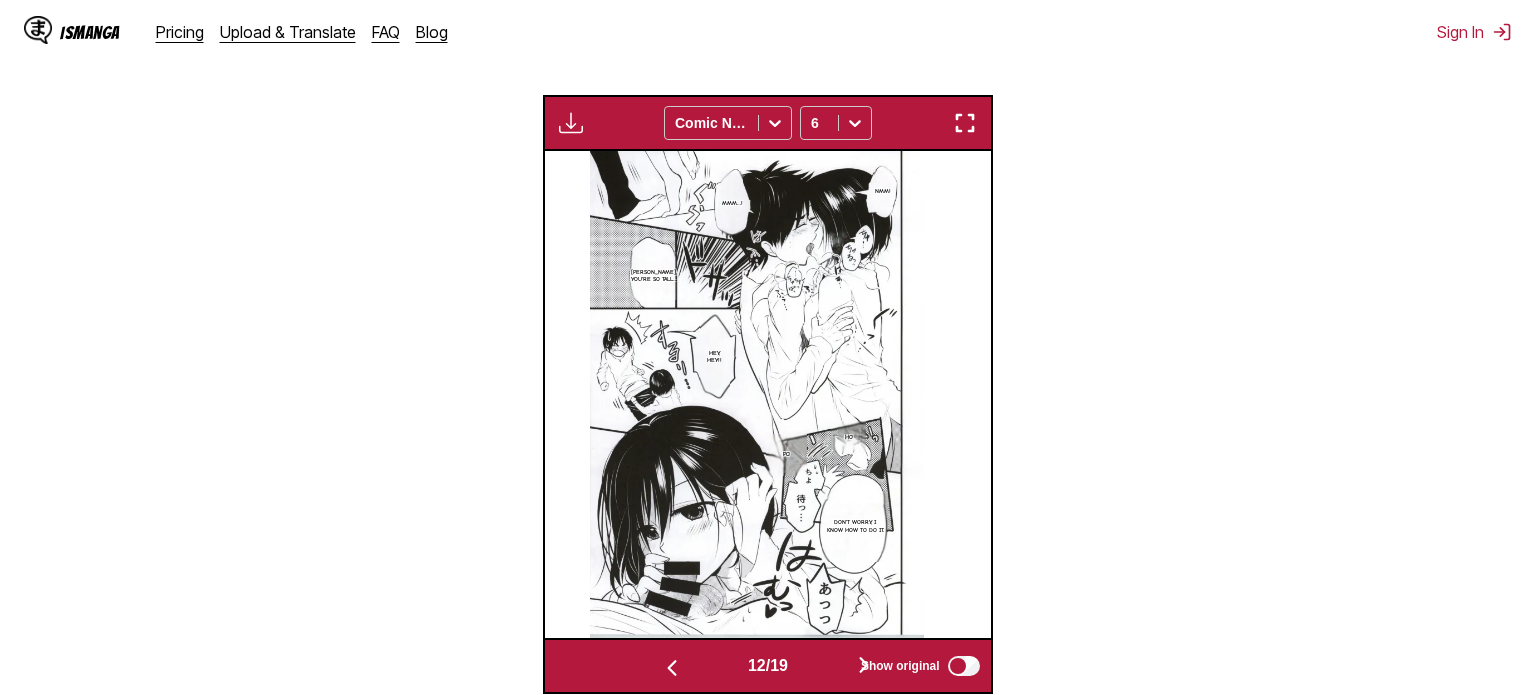 scroll, scrollTop: 0, scrollLeft: 4908, axis: horizontal 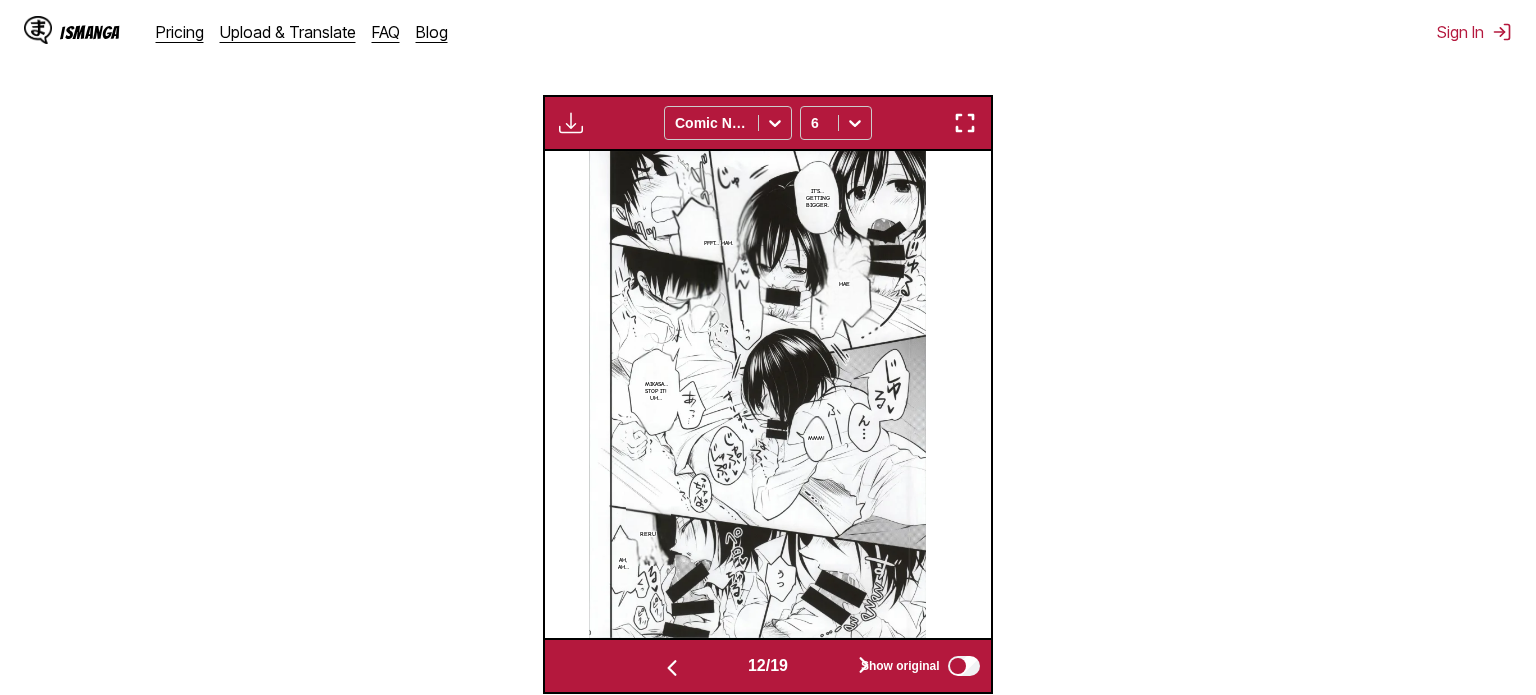 click at bounding box center [672, 666] 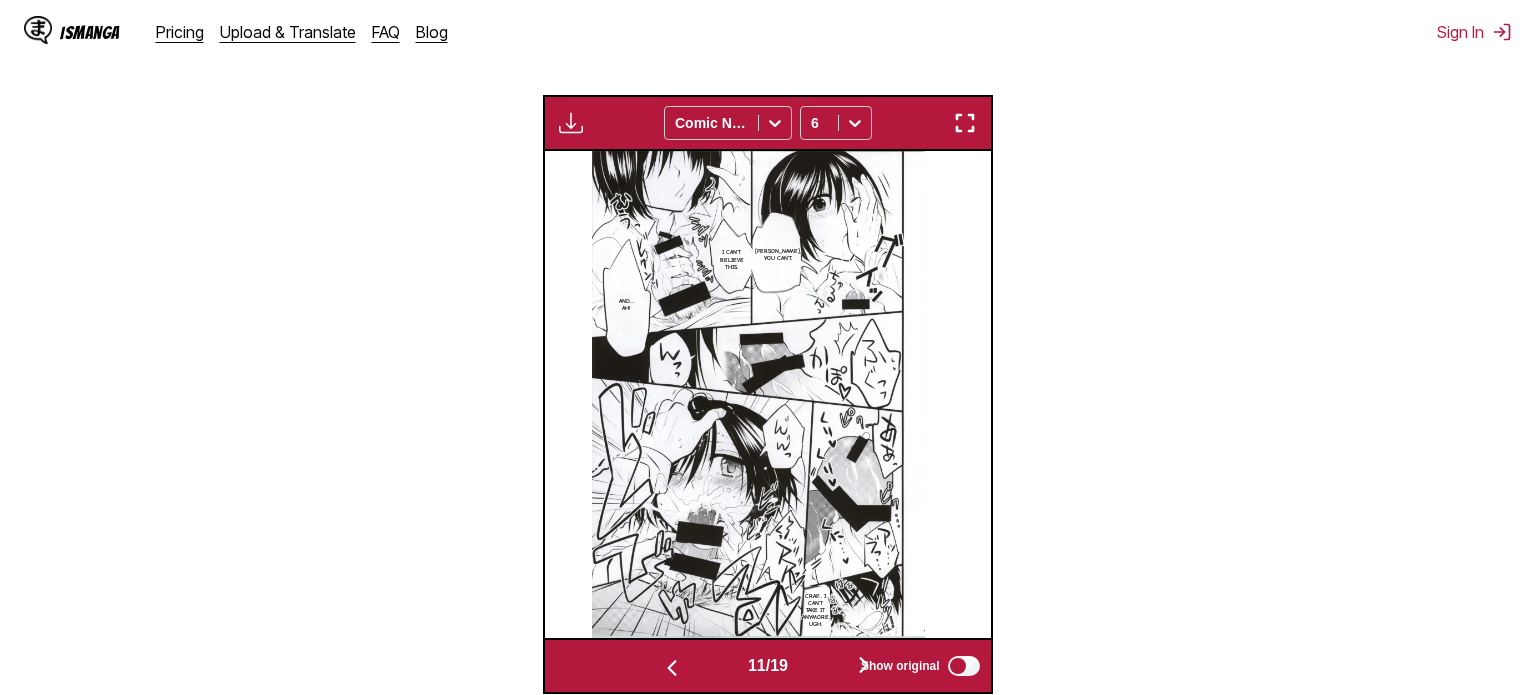 click at bounding box center [672, 666] 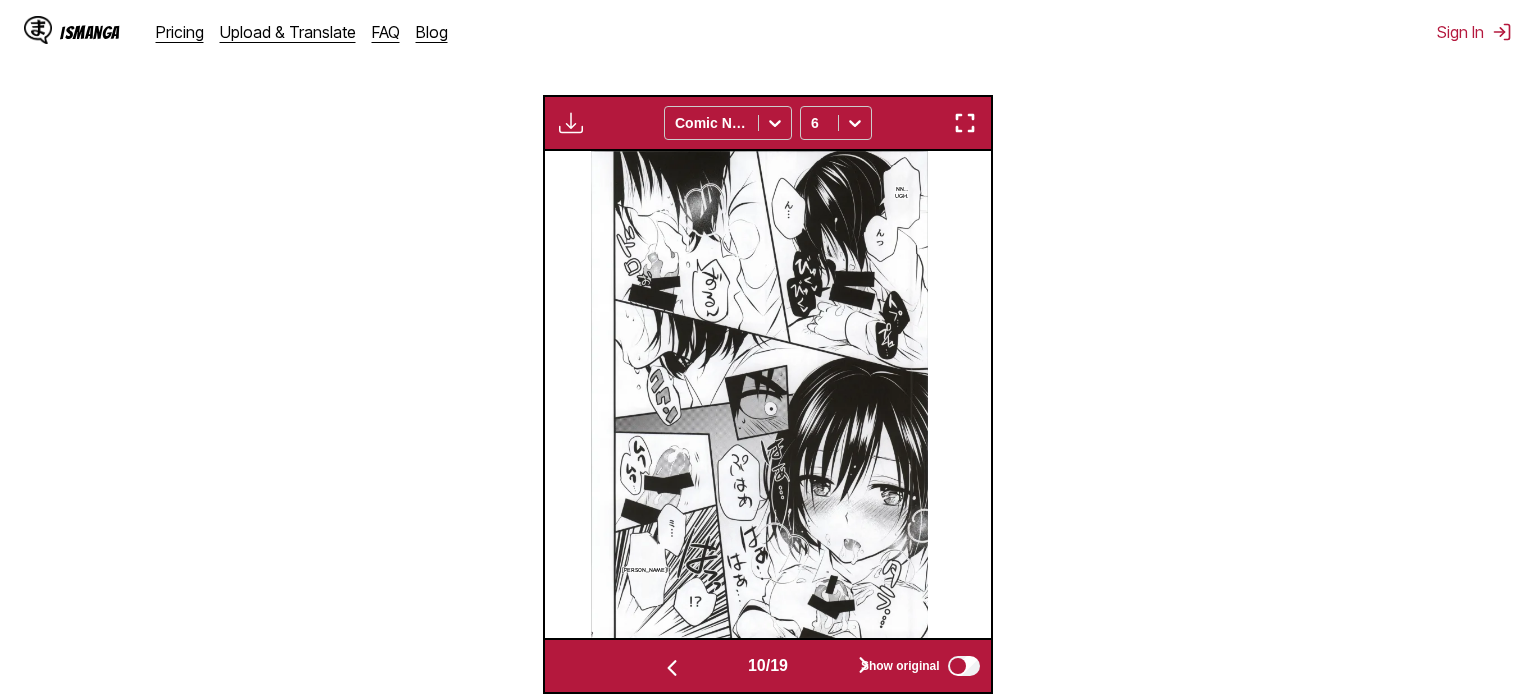 click at bounding box center [672, 666] 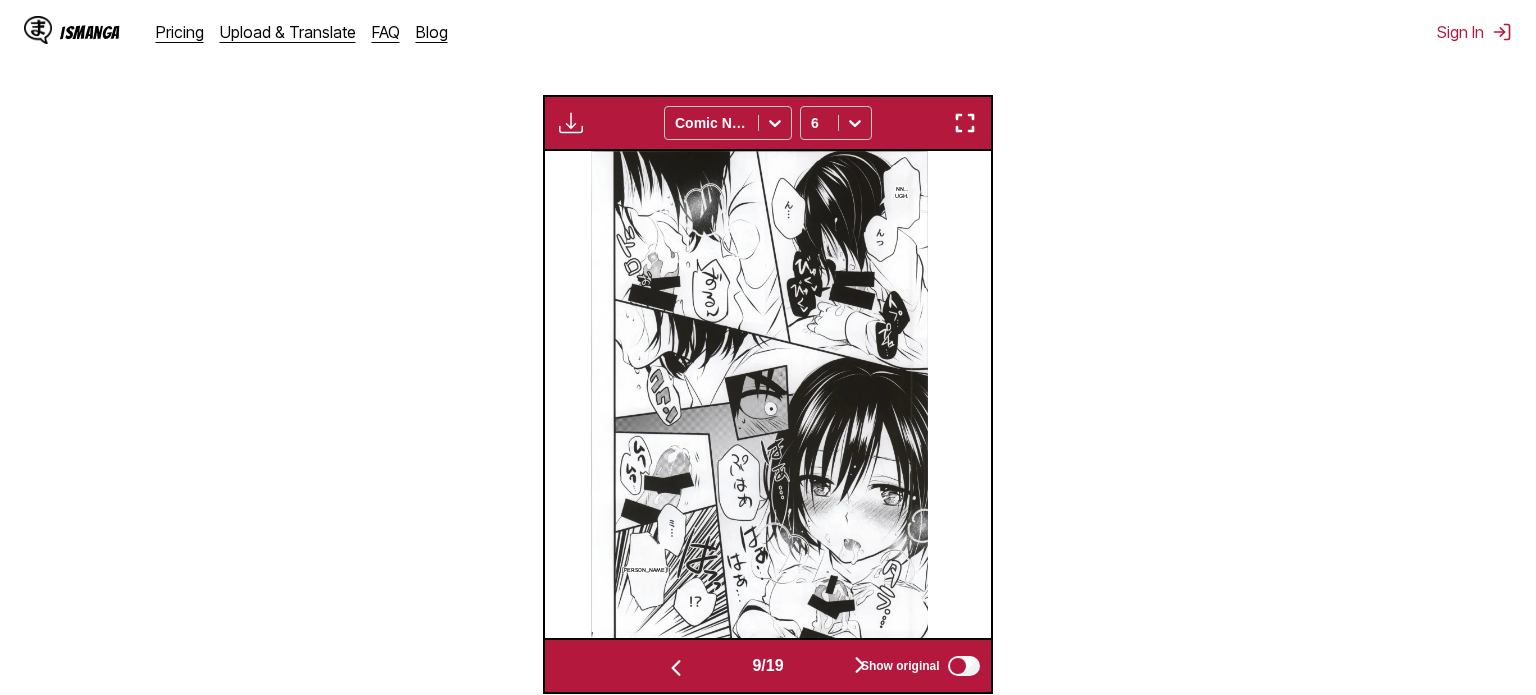 scroll, scrollTop: 0, scrollLeft: 3569, axis: horizontal 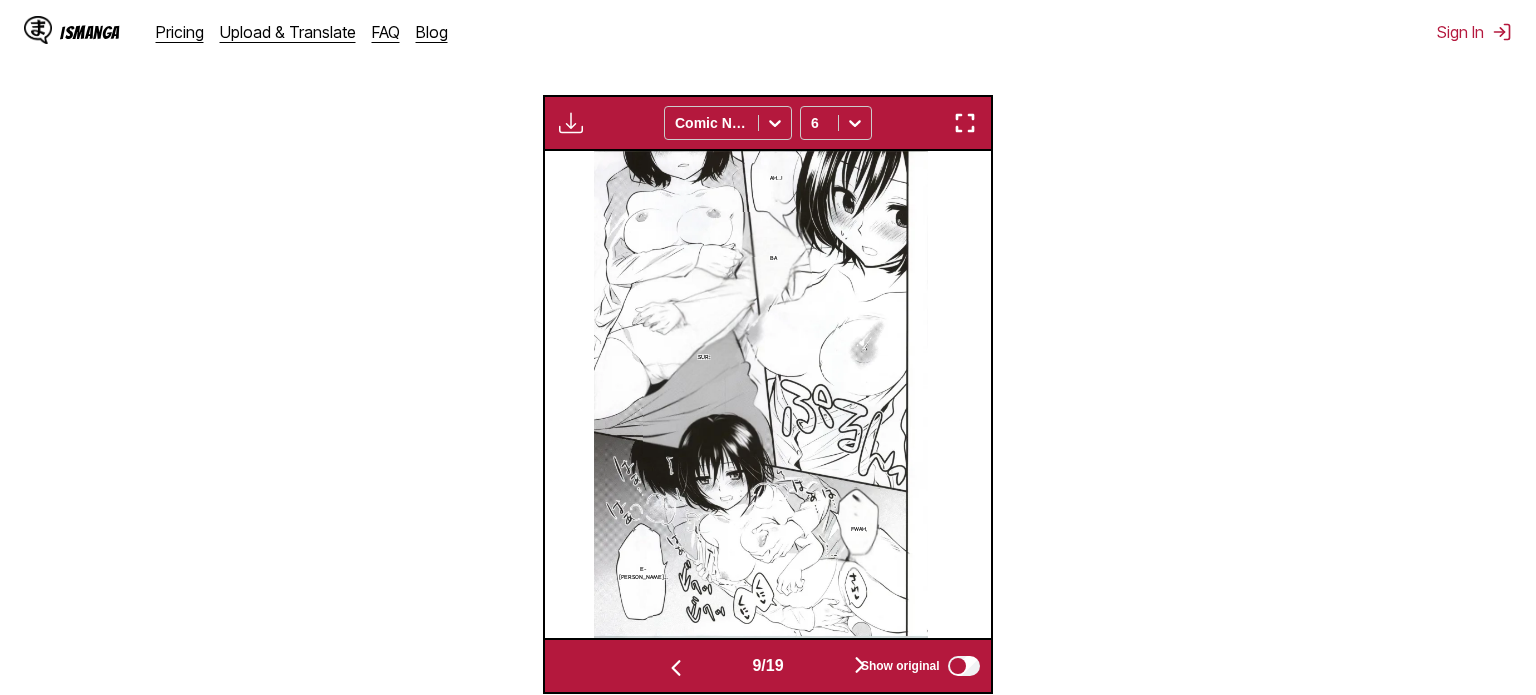 click at bounding box center [676, 666] 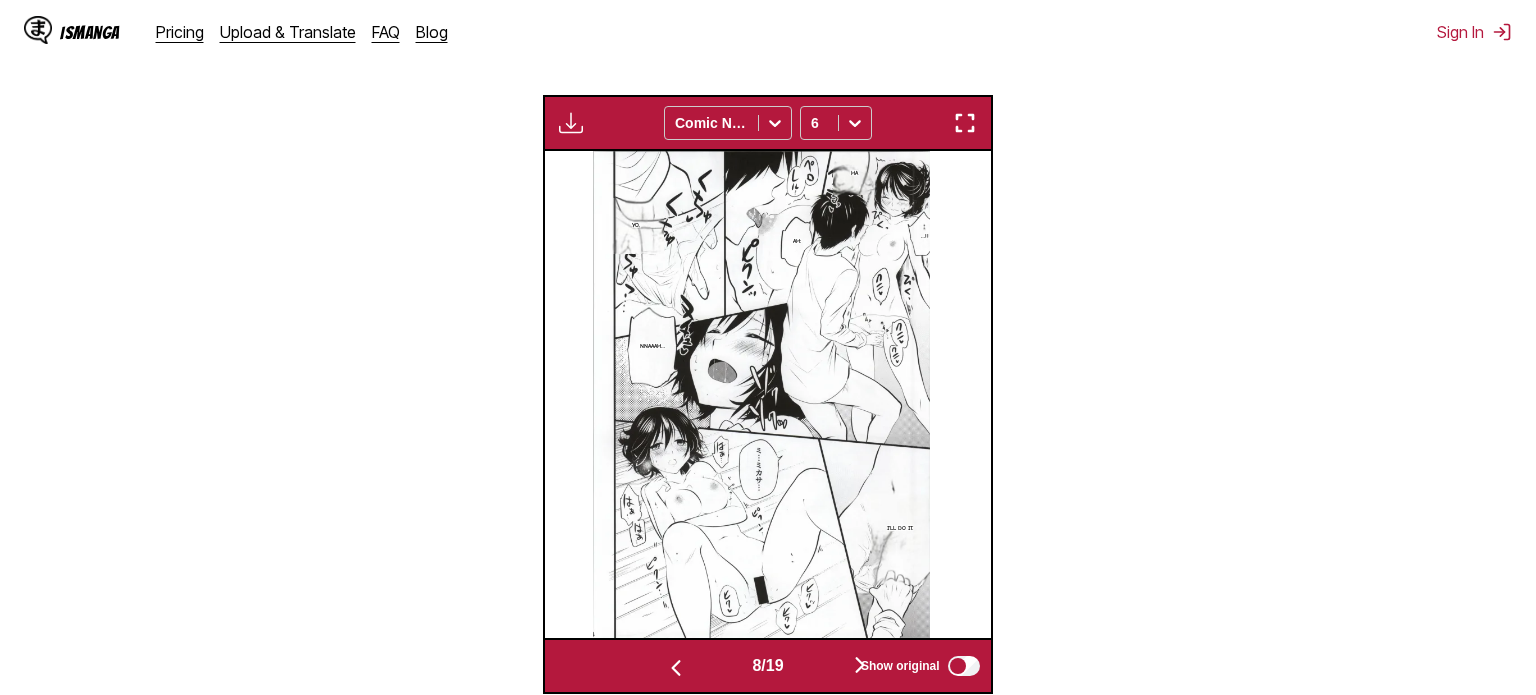 click at bounding box center [676, 666] 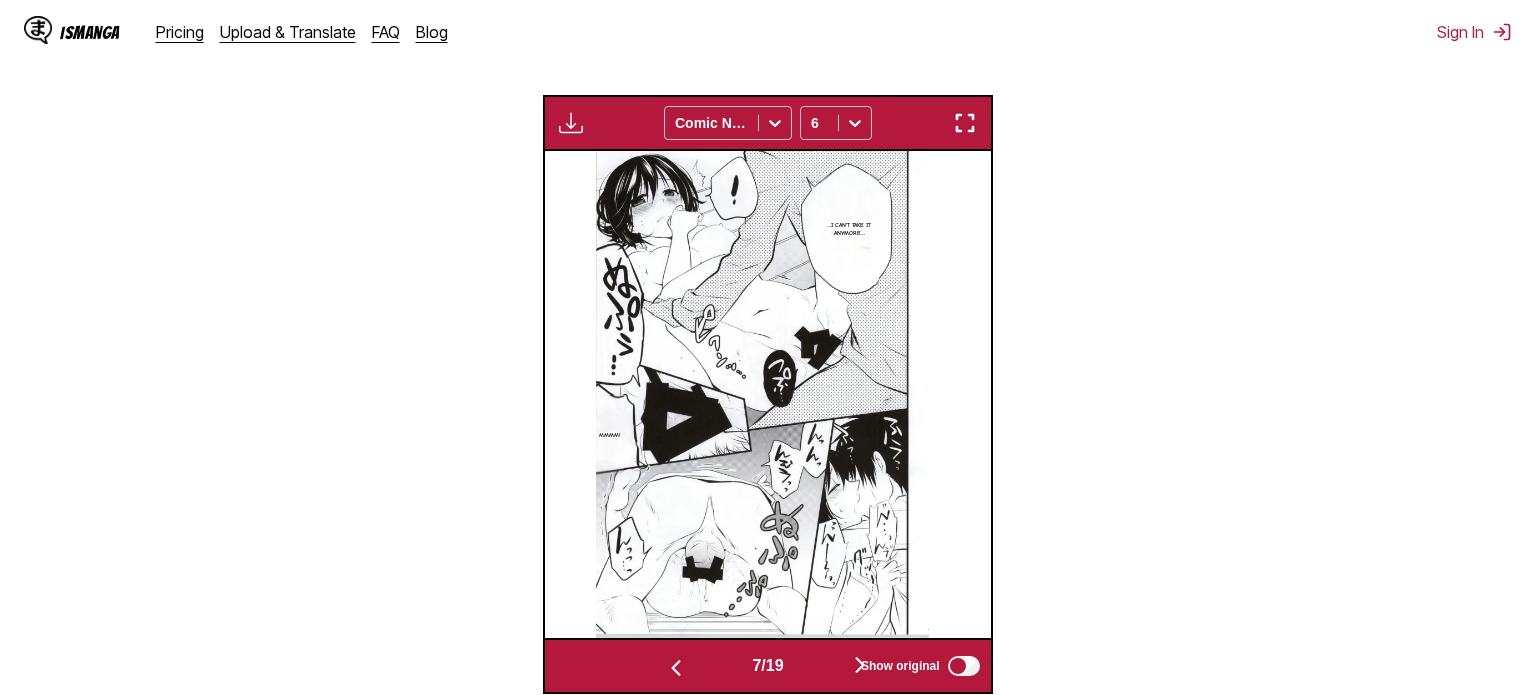 click at bounding box center [676, 666] 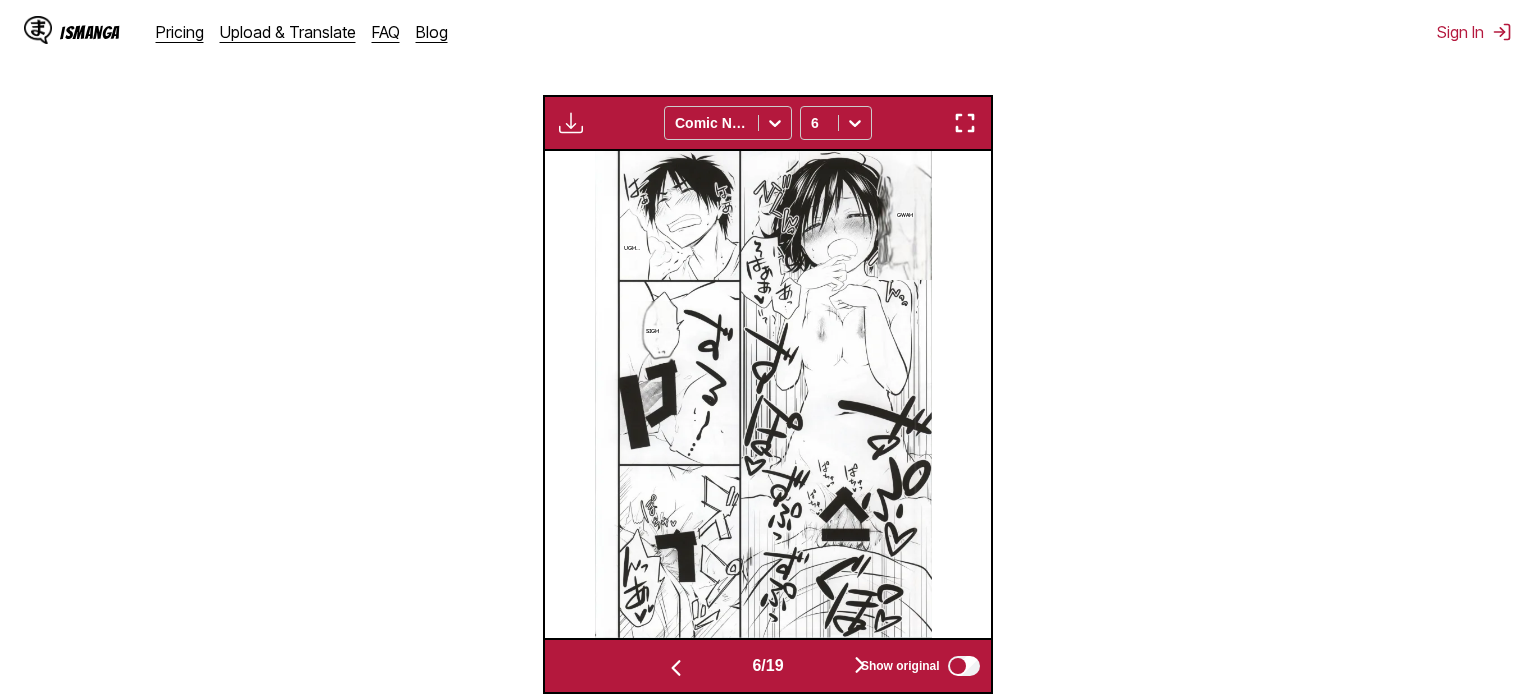 click at bounding box center [676, 666] 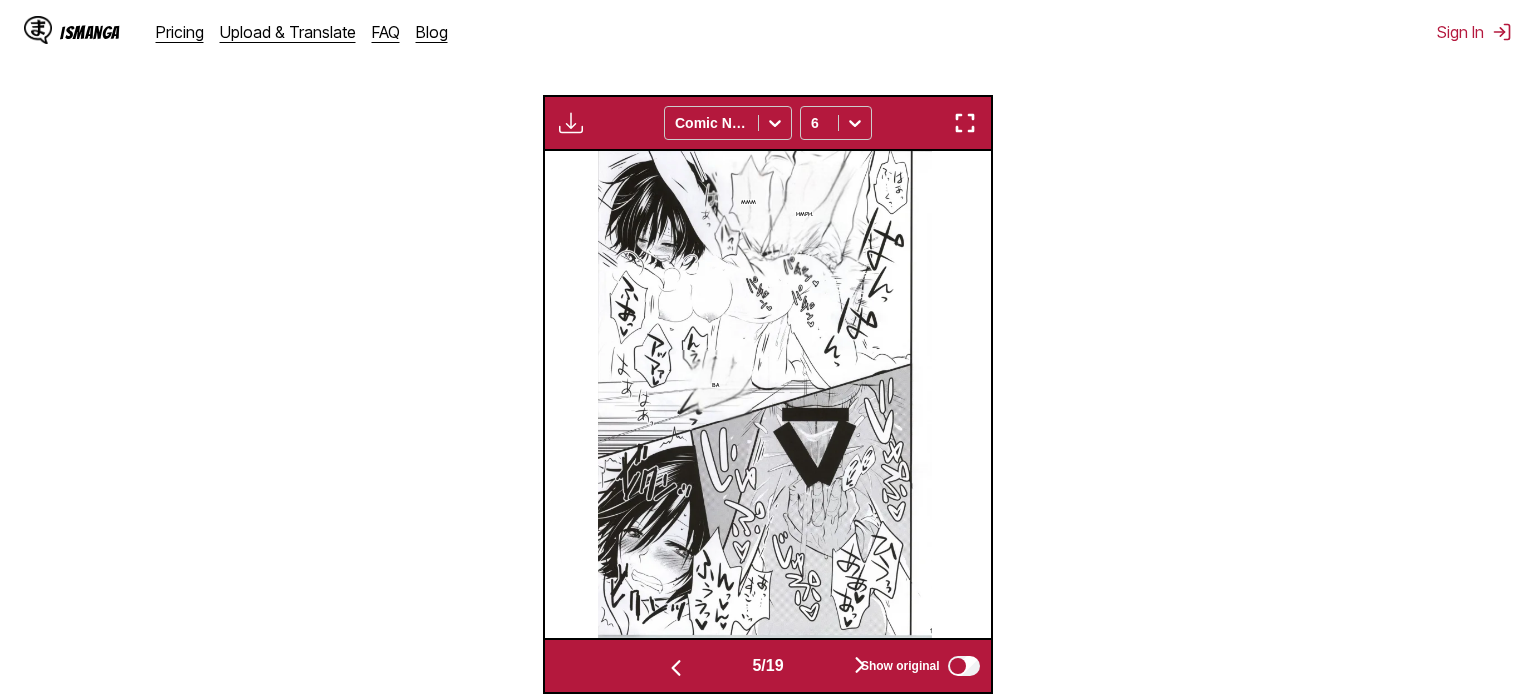 click at bounding box center (676, 666) 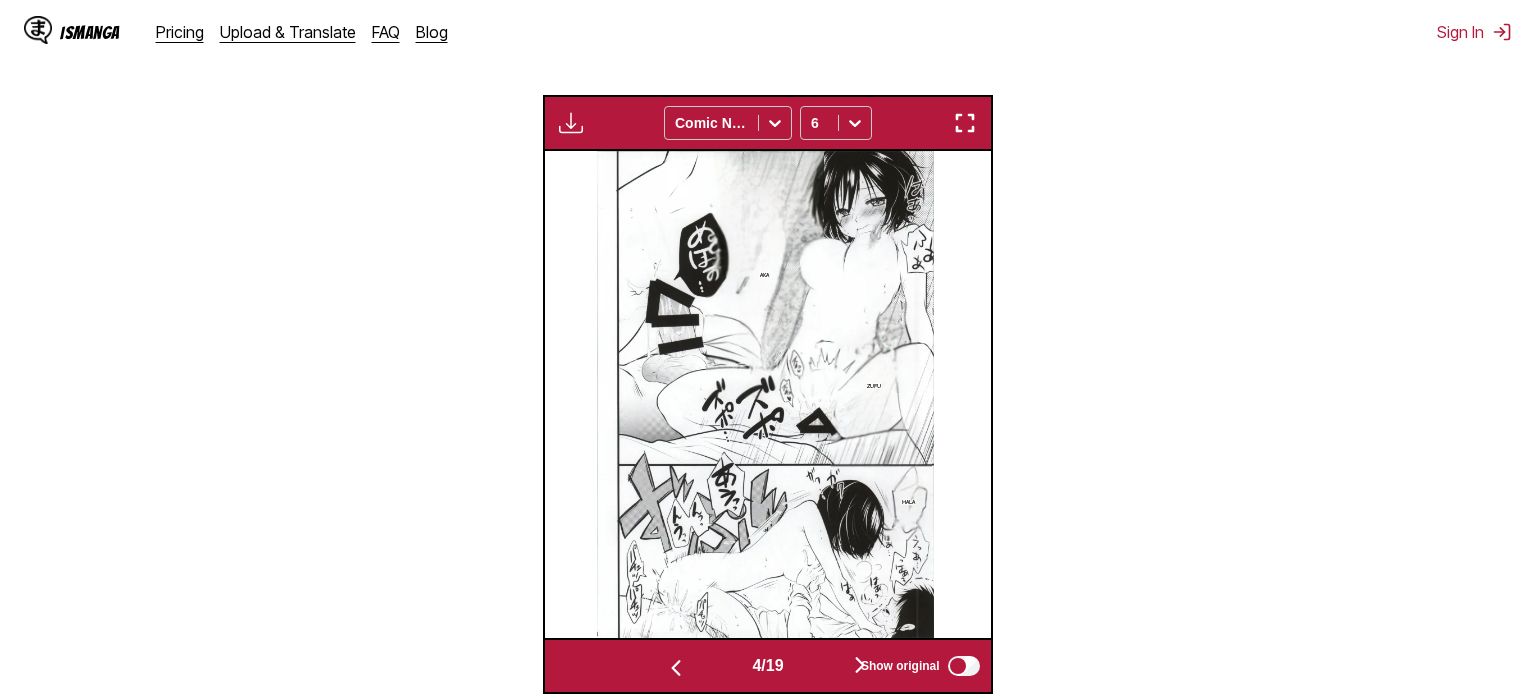 click at bounding box center [676, 666] 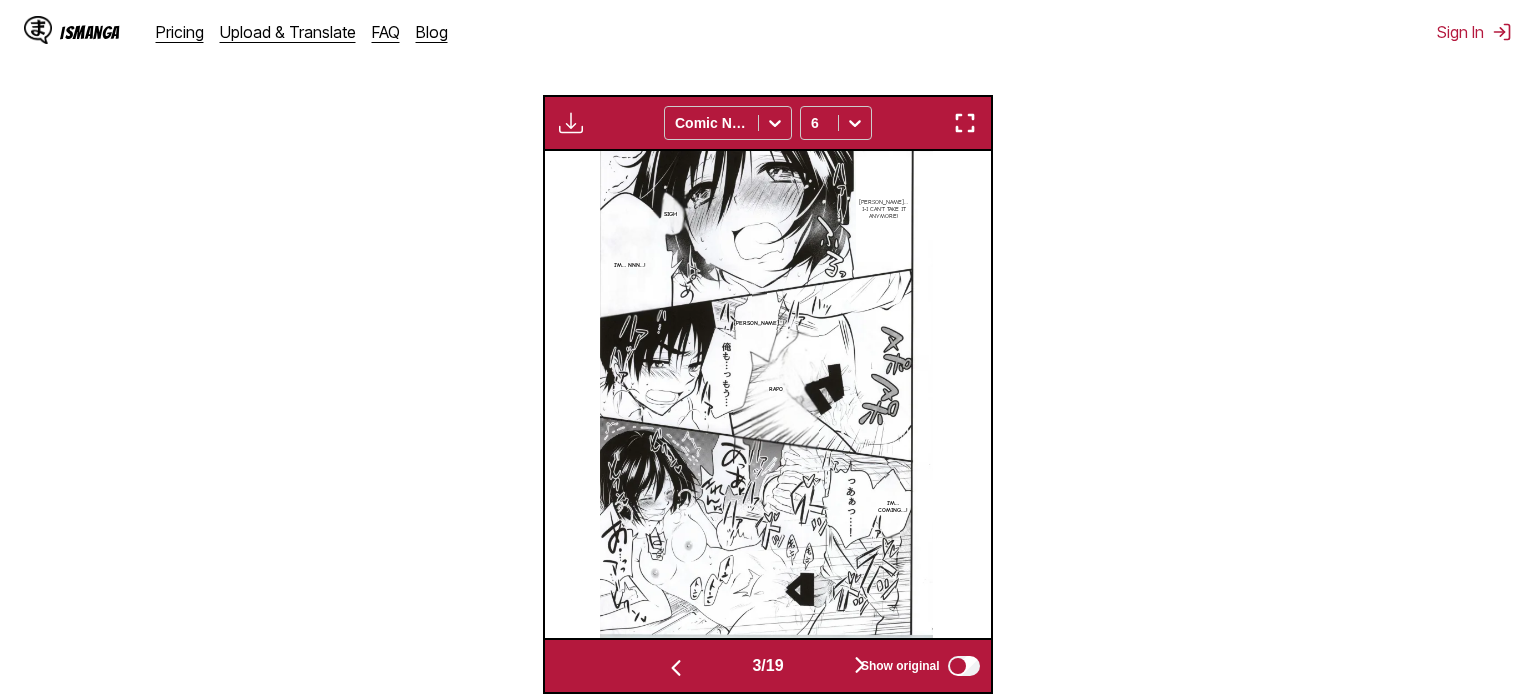click at bounding box center [676, 666] 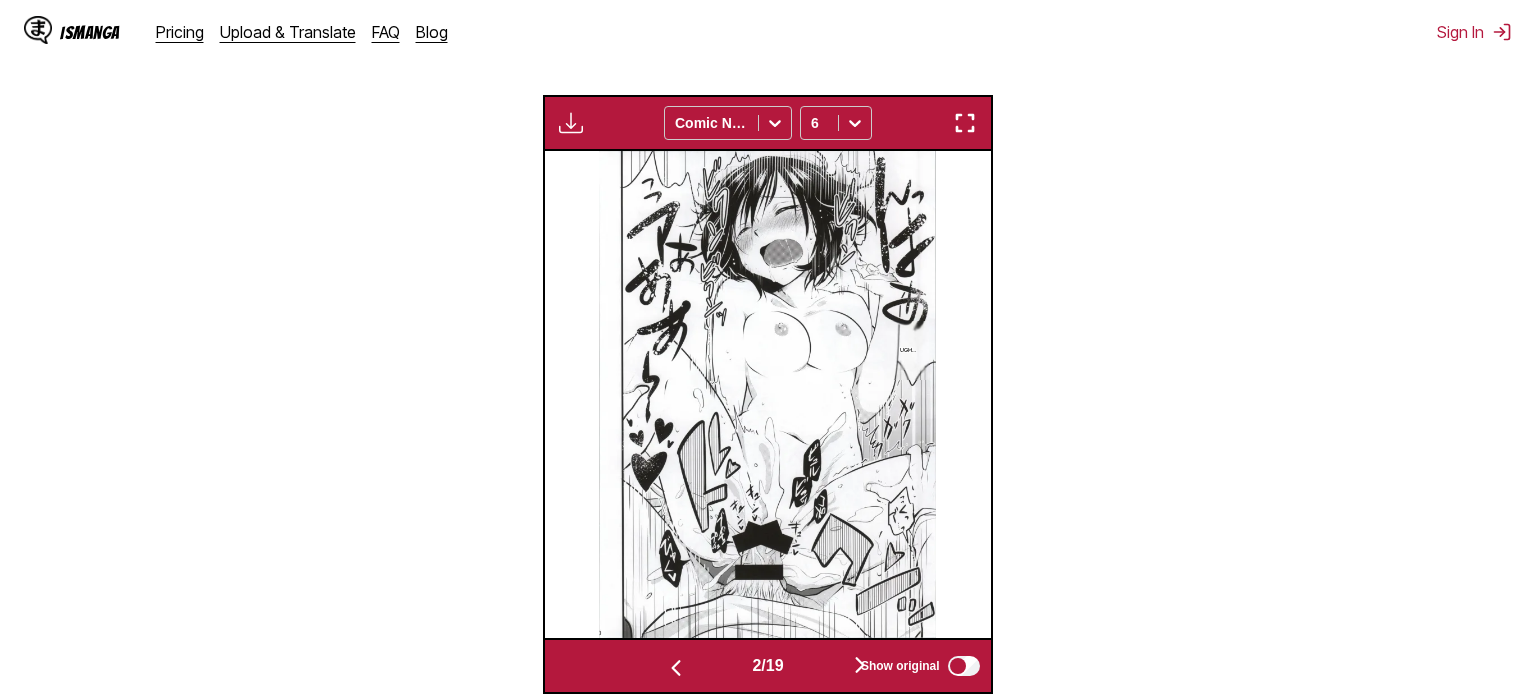 click at bounding box center [676, 666] 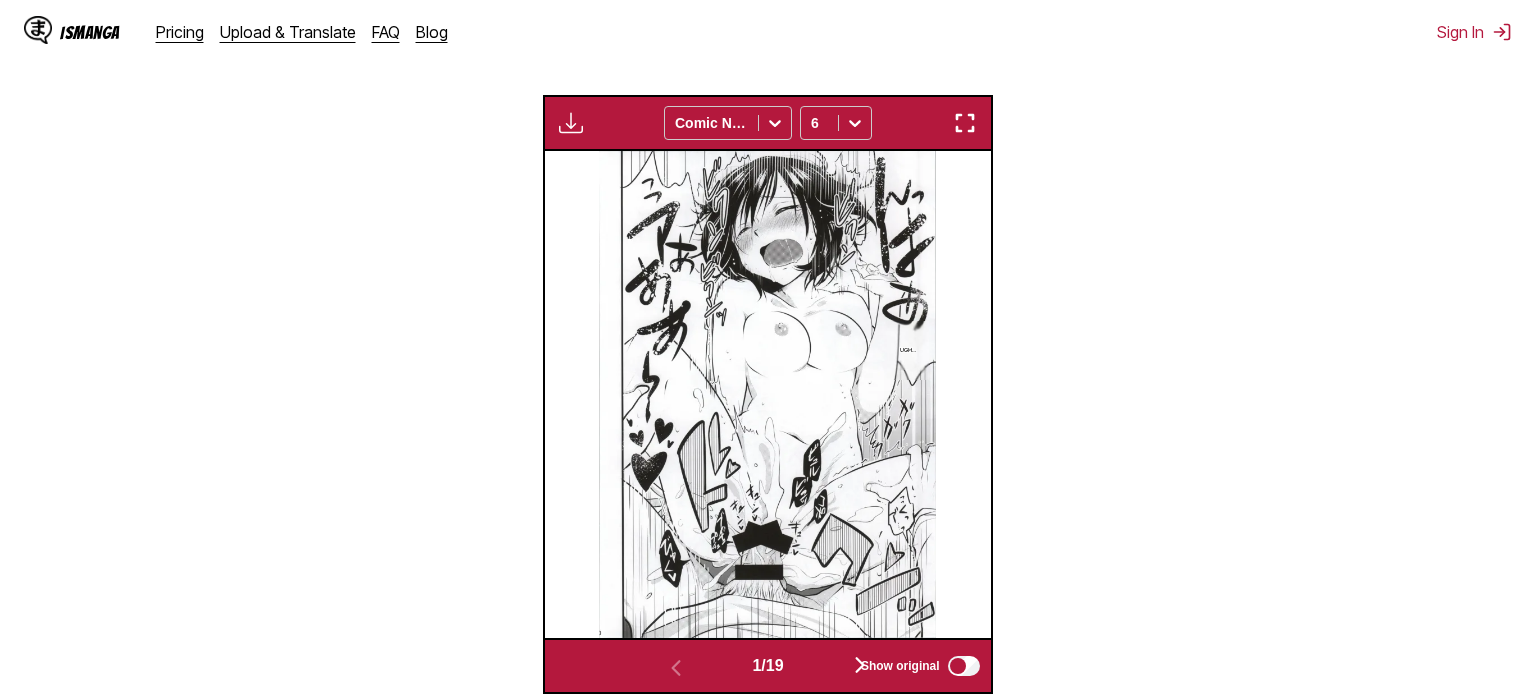 scroll, scrollTop: 0, scrollLeft: 0, axis: both 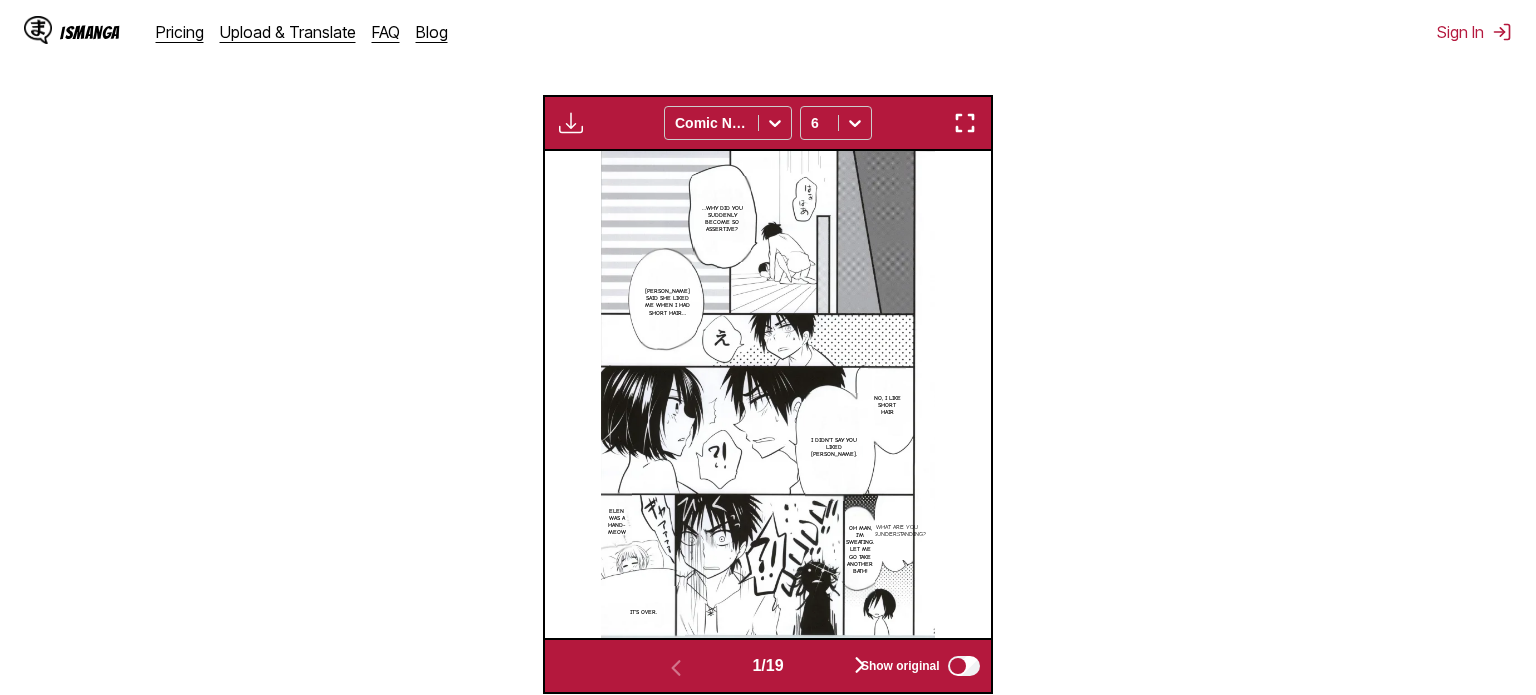 click on "Show original" at bounding box center [922, 666] 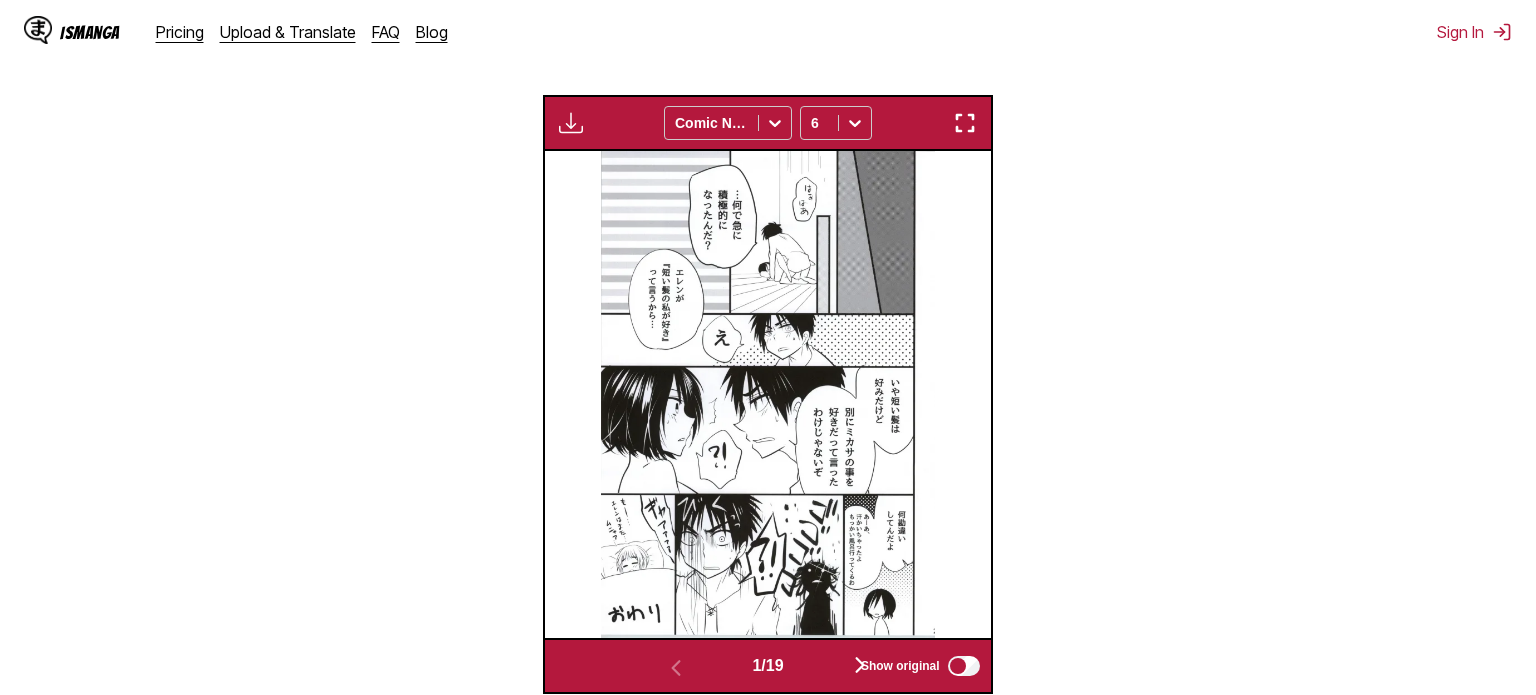 click on "Show original" at bounding box center [922, 666] 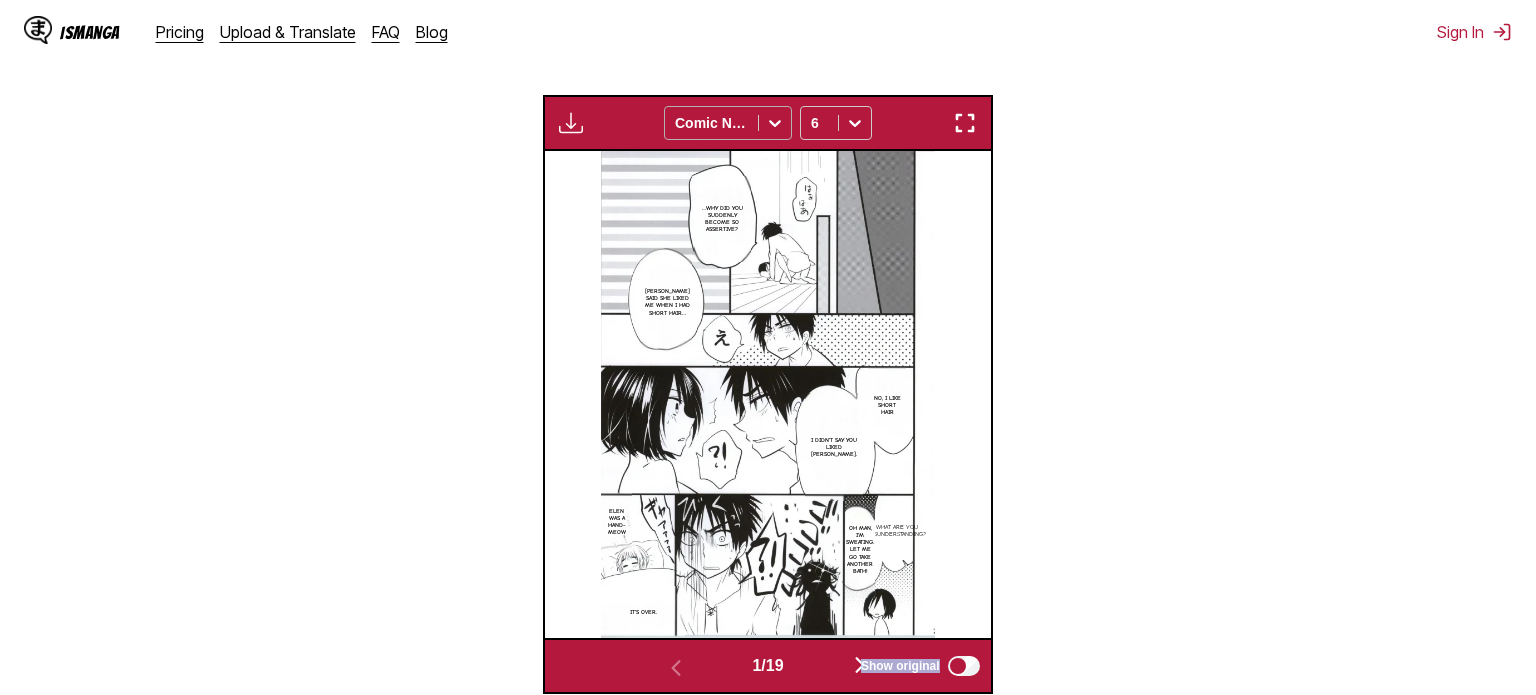 click 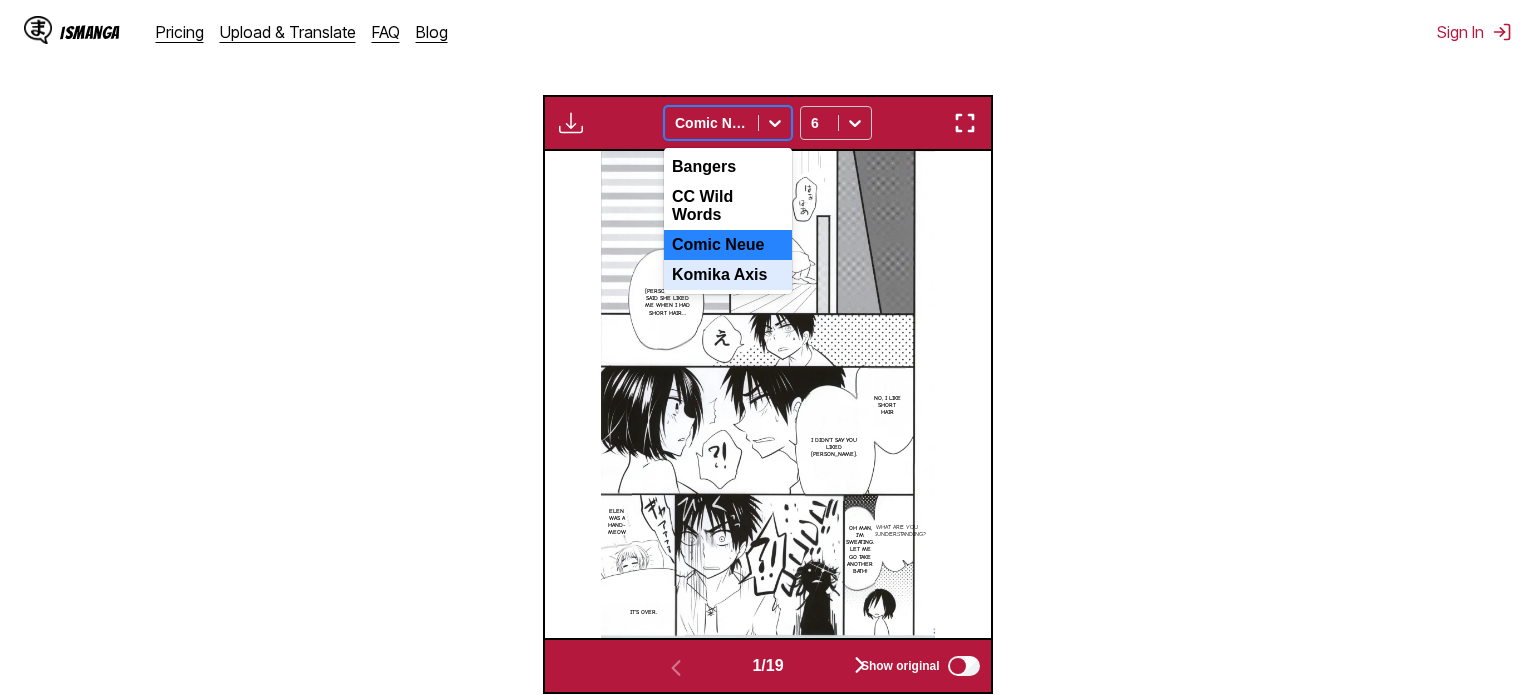 click on "Komika Axis" at bounding box center (728, 275) 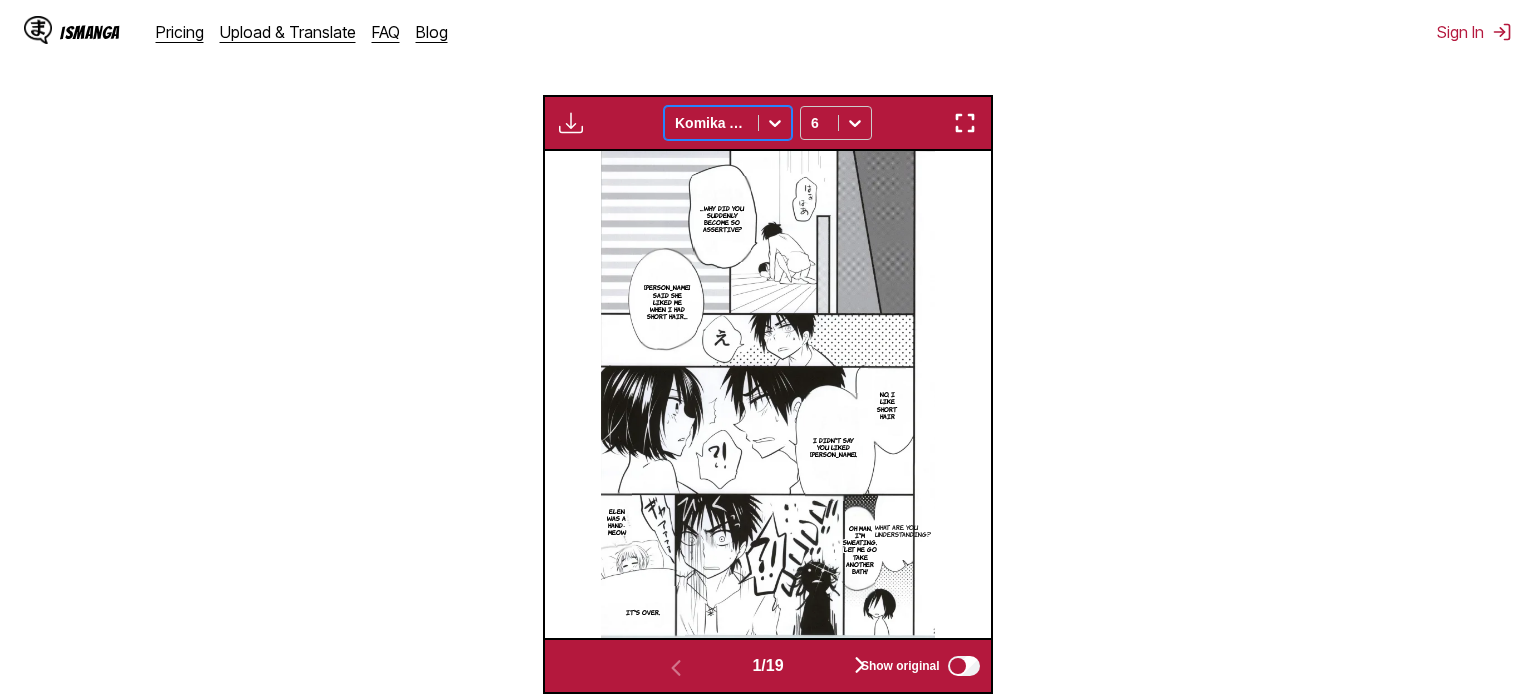 click on "Komika Axis" at bounding box center [711, 123] 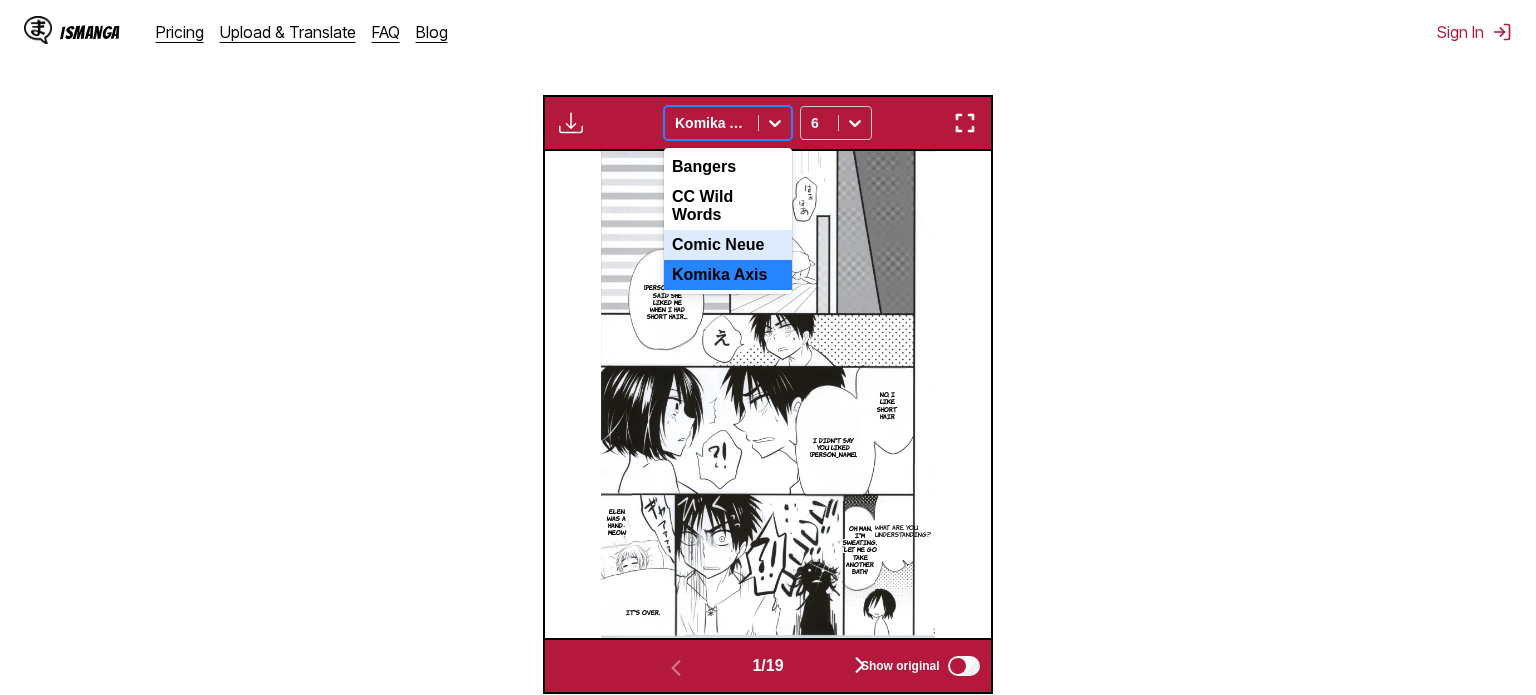click on "Comic Neue" at bounding box center (728, 245) 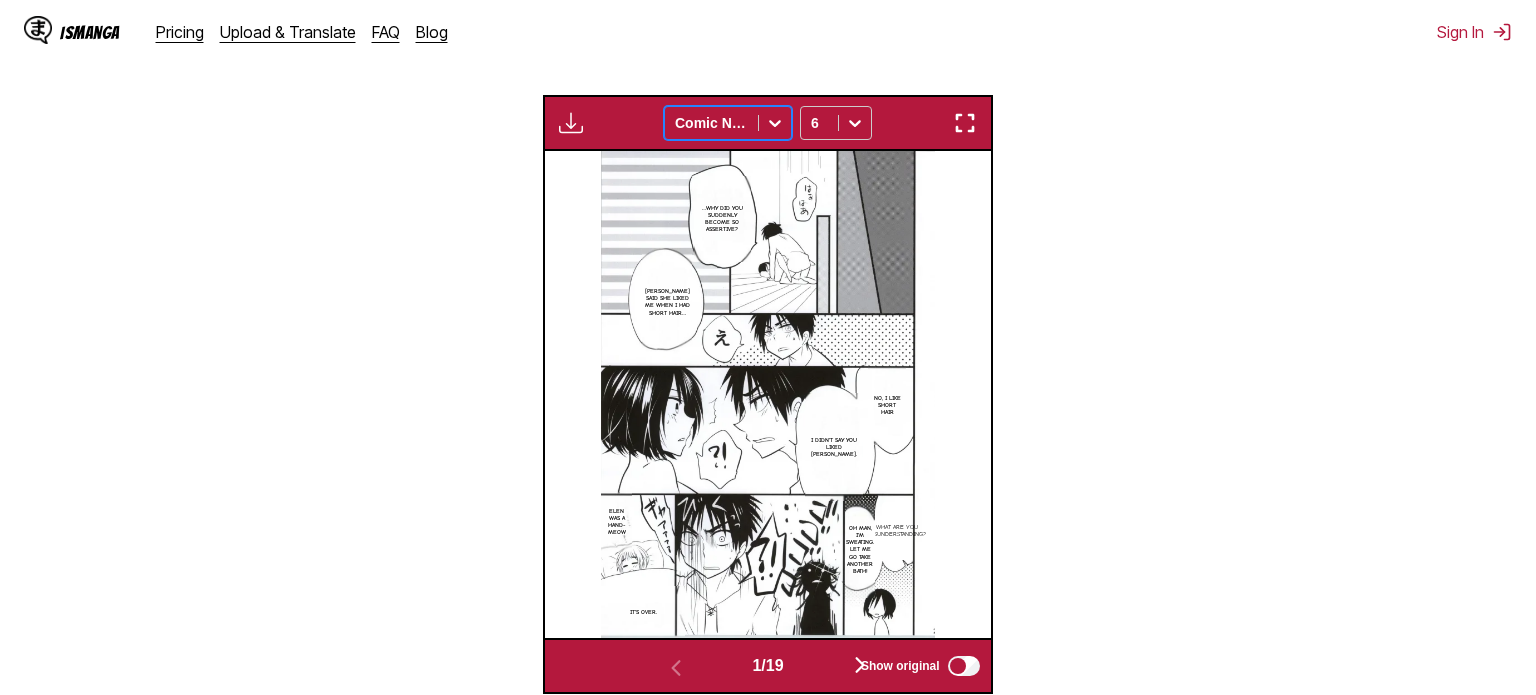 click on "Available for premium users only option Comic Neue, selected. Comic Neue 6" at bounding box center [767, 123] 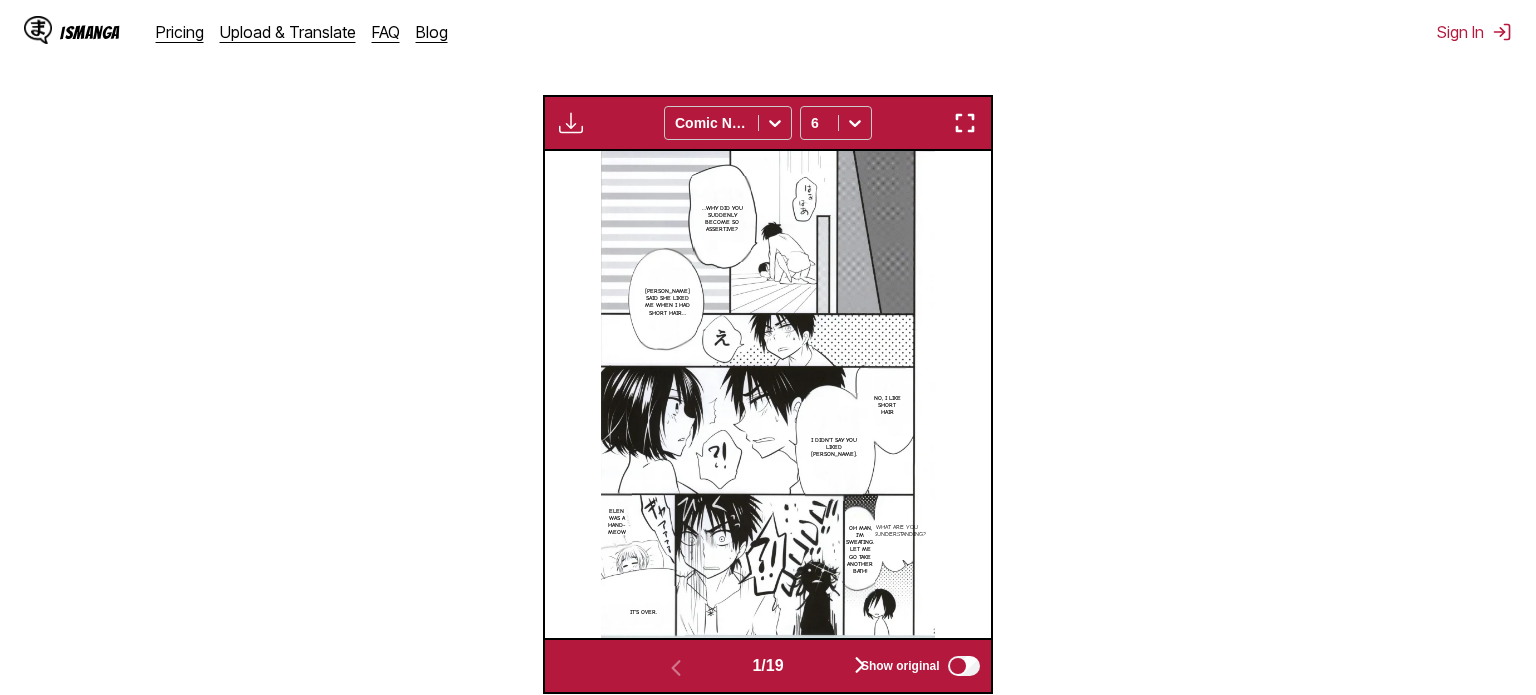 click at bounding box center (965, 123) 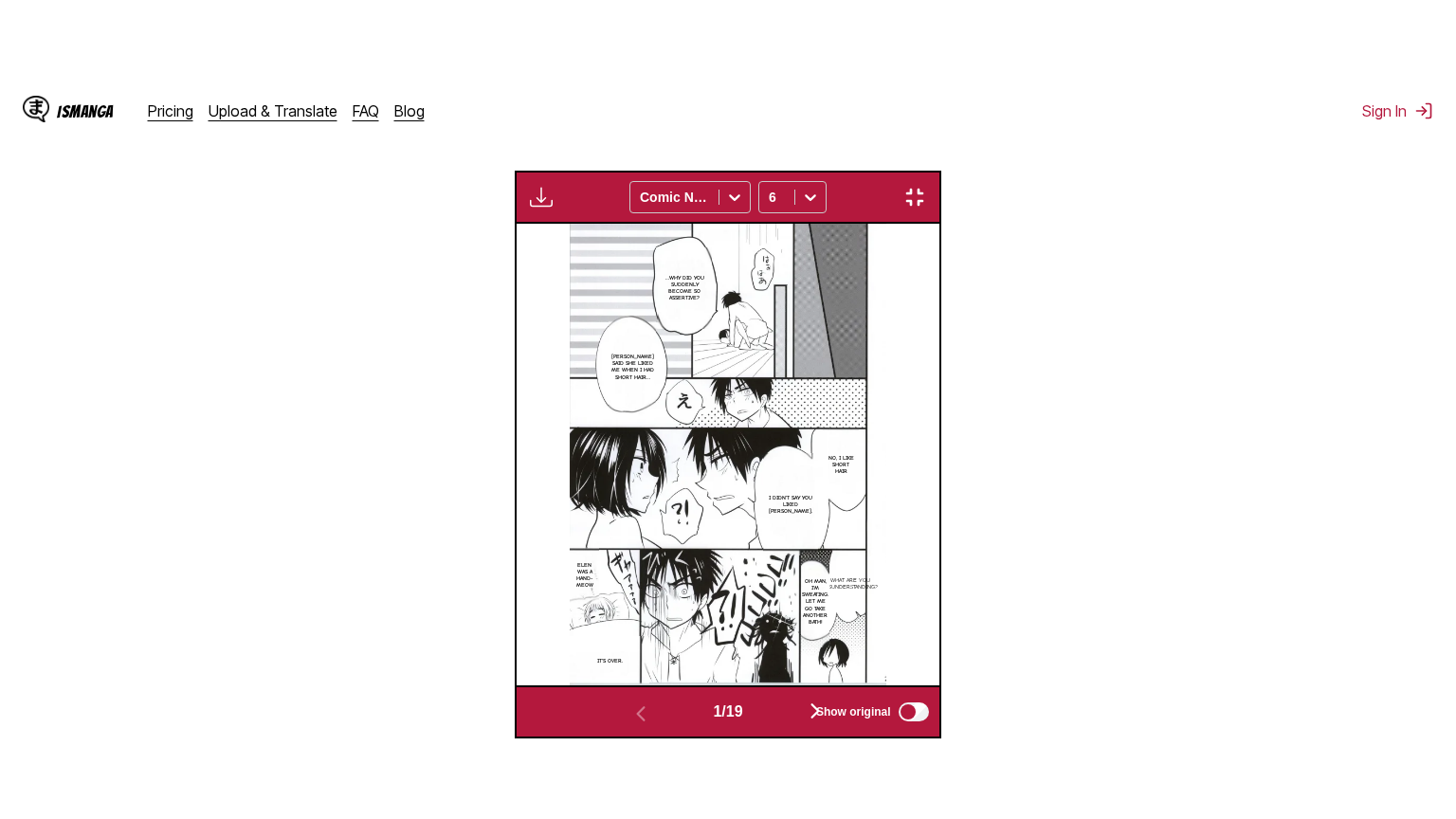 scroll, scrollTop: 220, scrollLeft: 0, axis: vertical 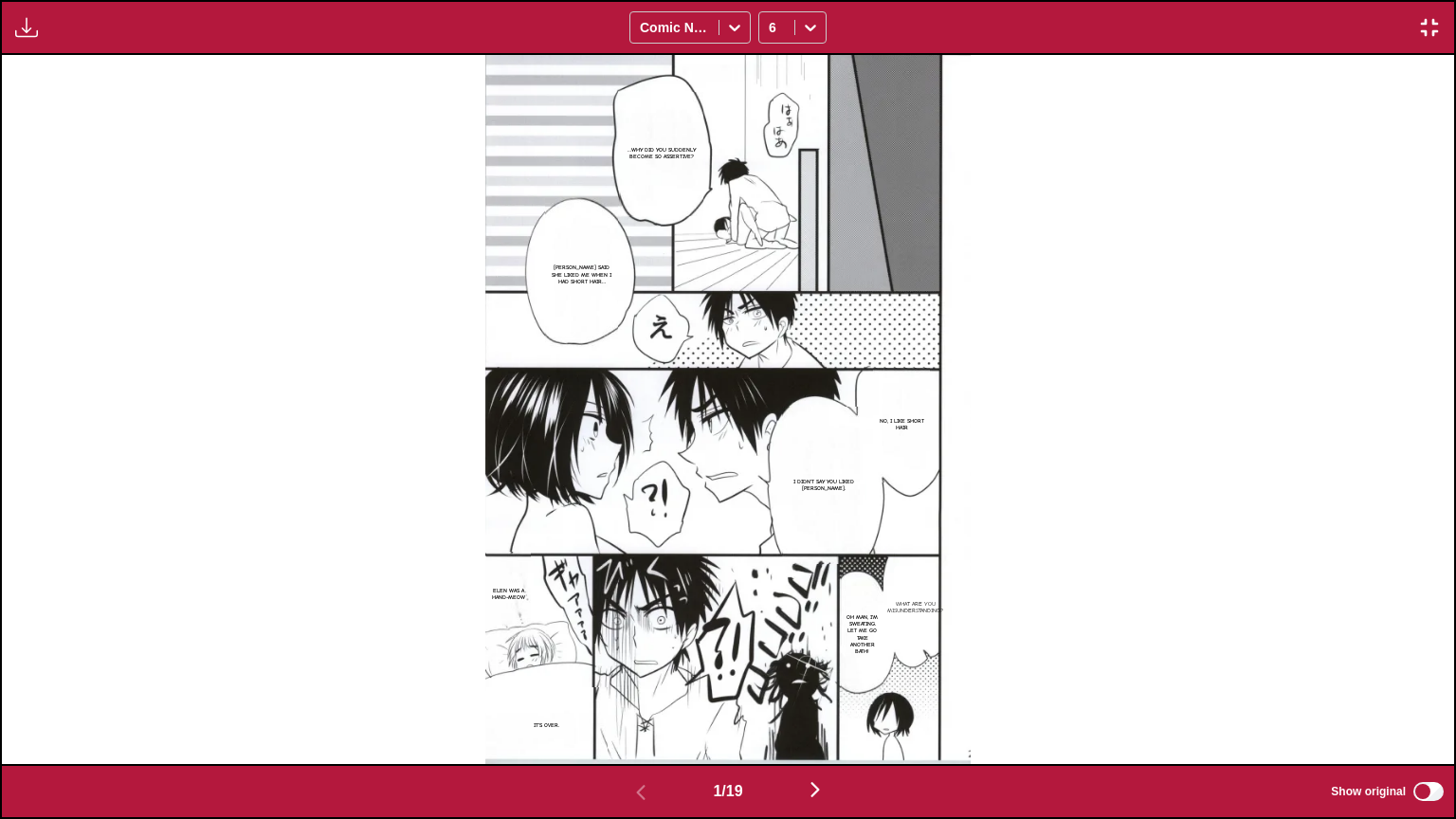 click at bounding box center [1429, 27] 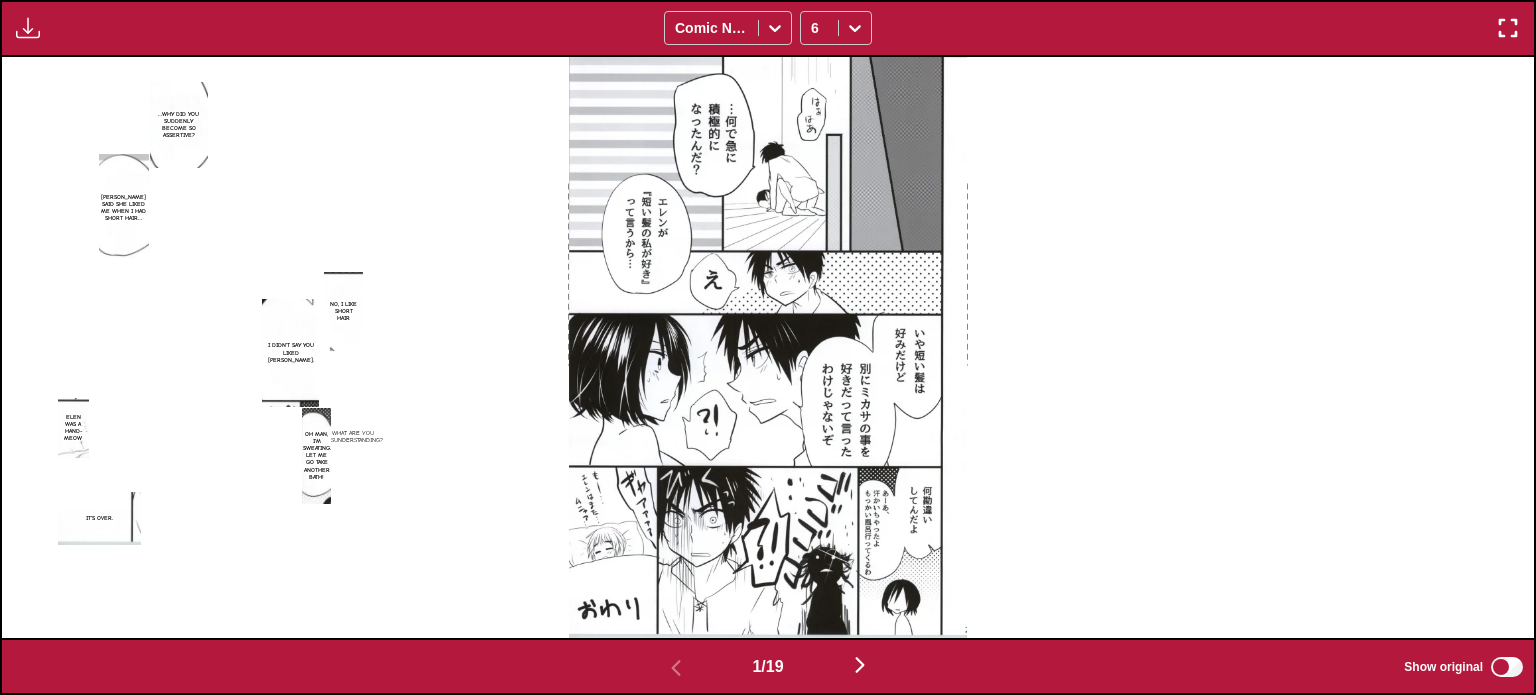 scroll, scrollTop: 600, scrollLeft: 0, axis: vertical 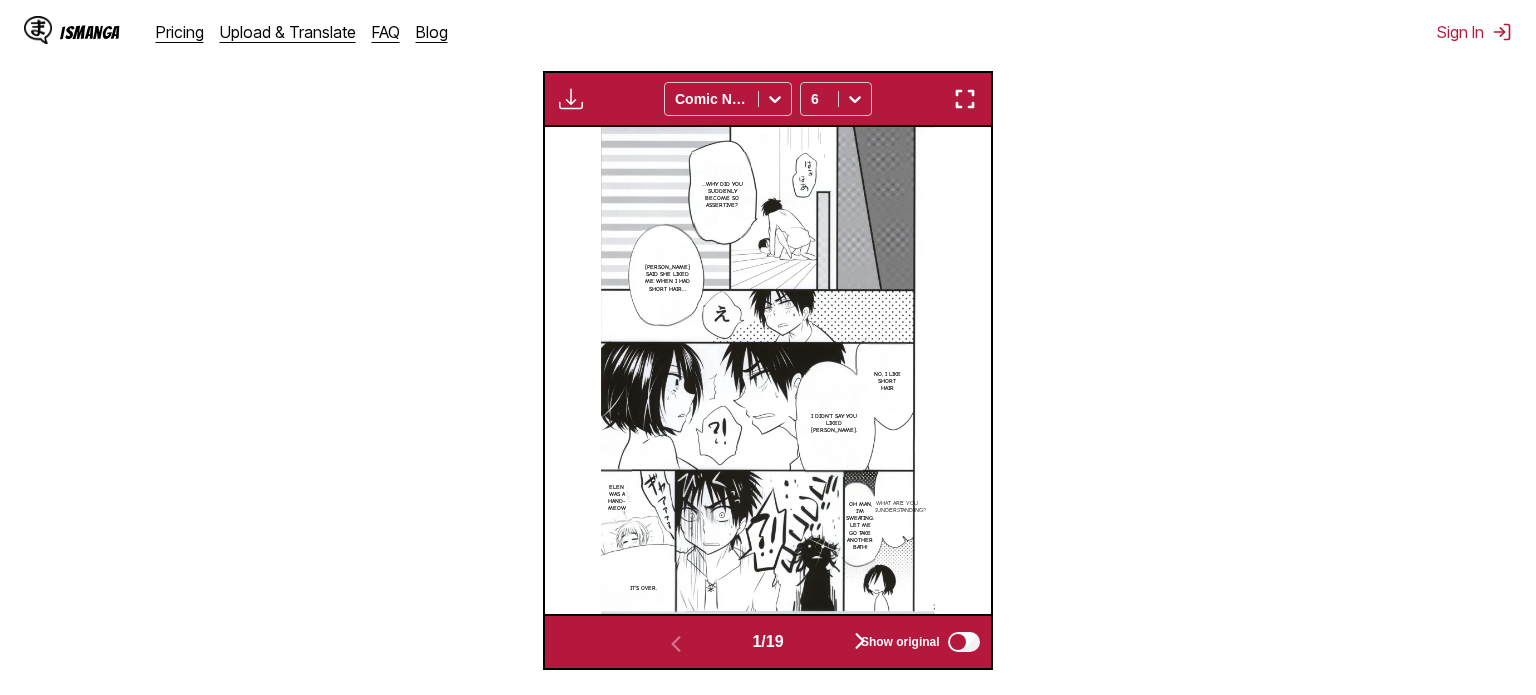 click at bounding box center (860, 642) 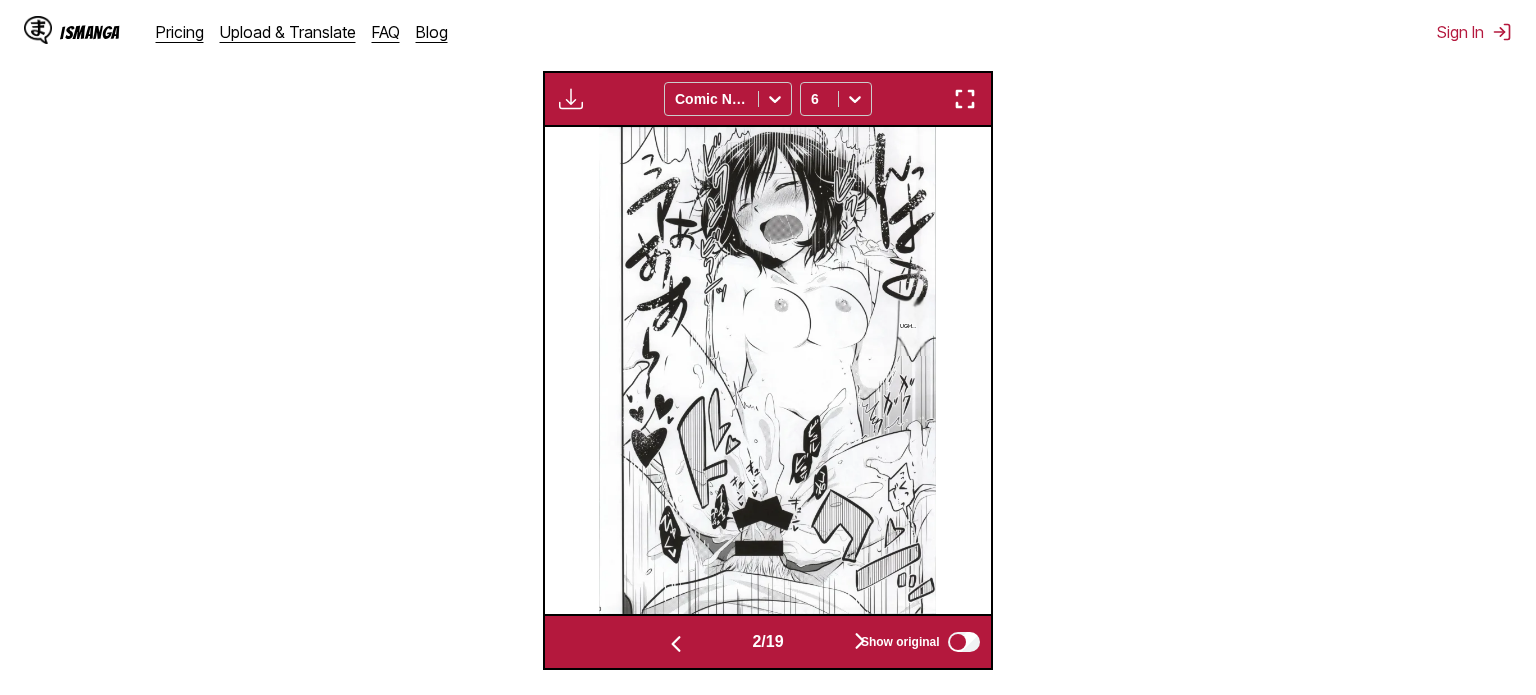 click at bounding box center [860, 642] 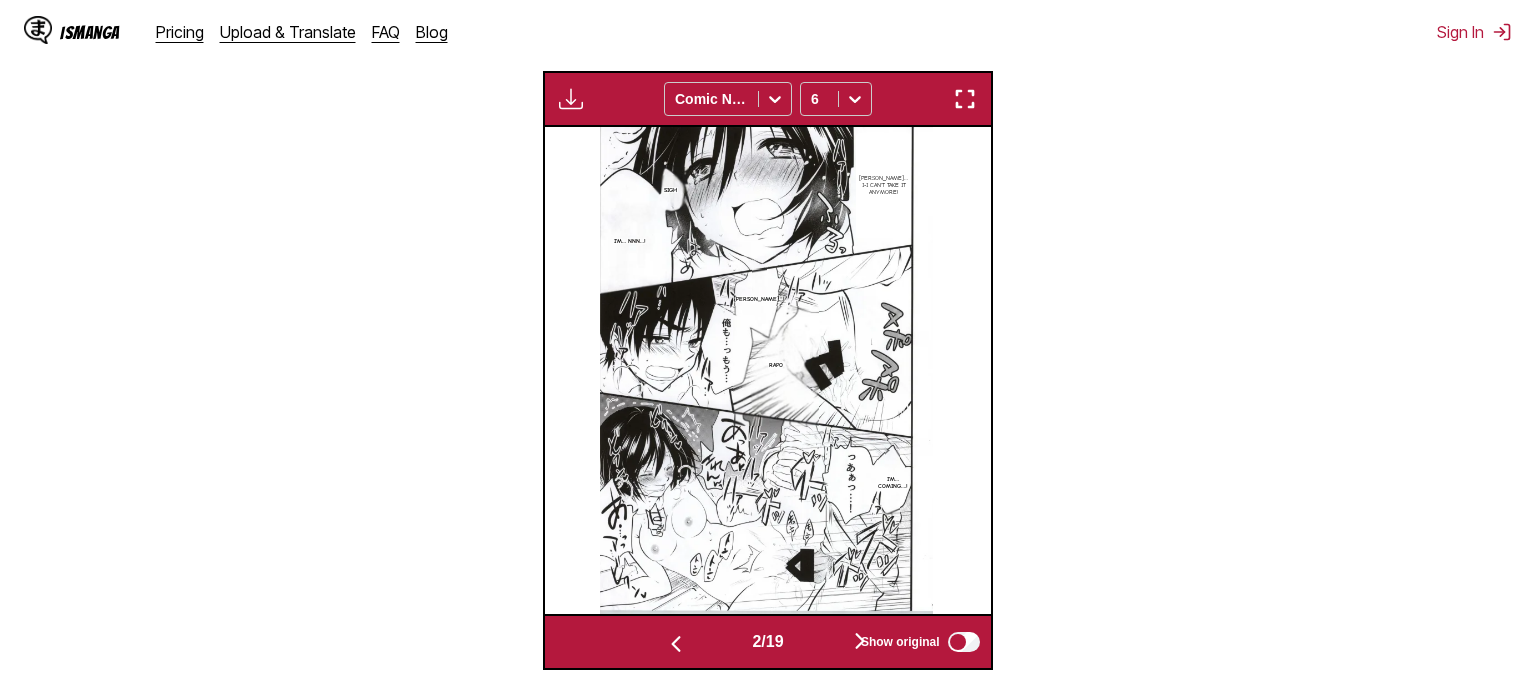 click at bounding box center [860, 642] 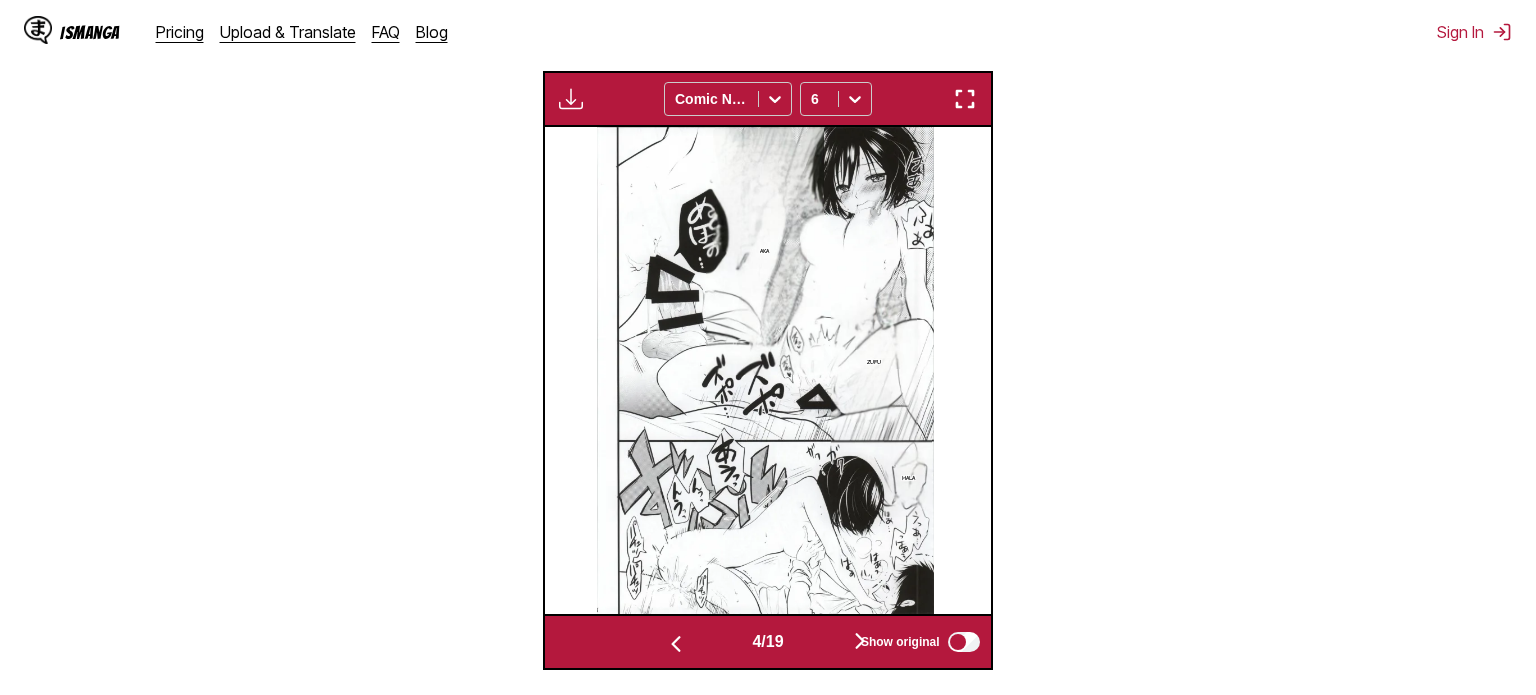 click at bounding box center [860, 642] 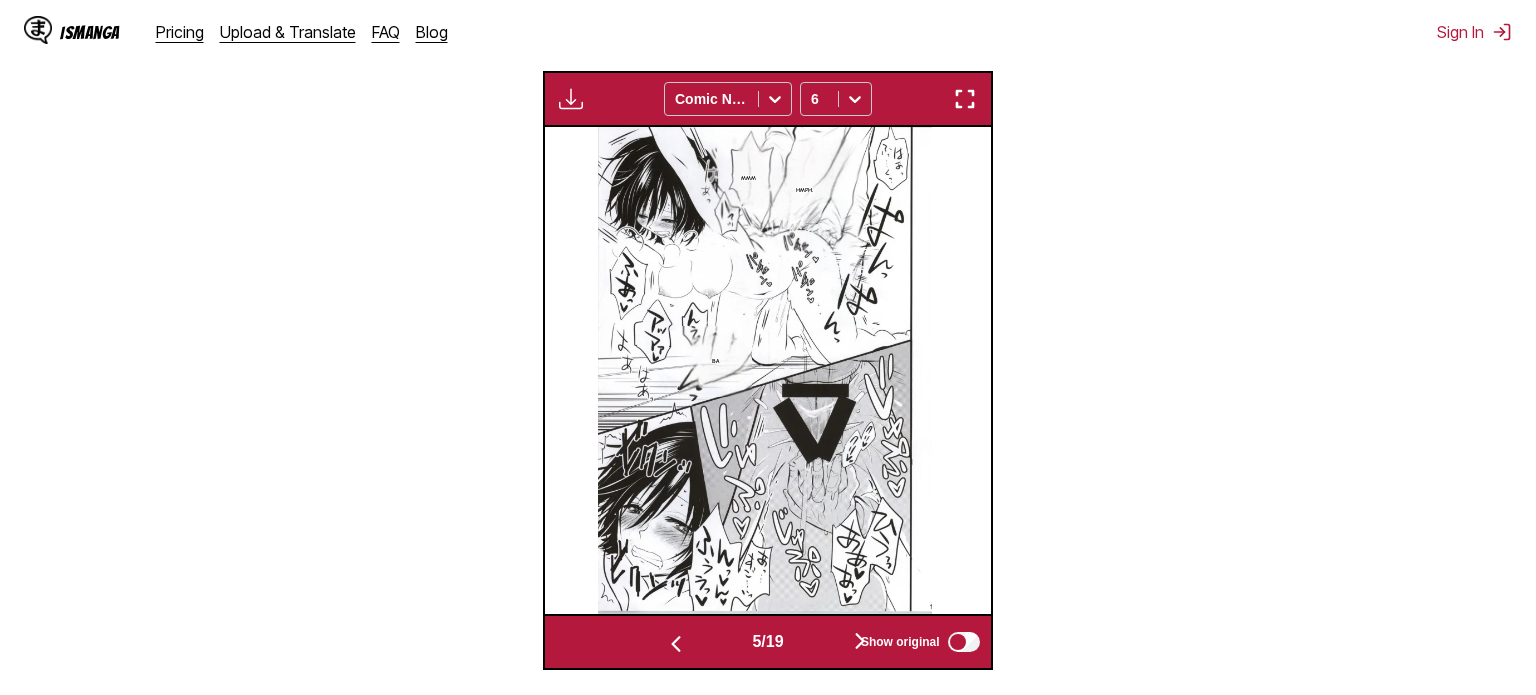 click at bounding box center (860, 642) 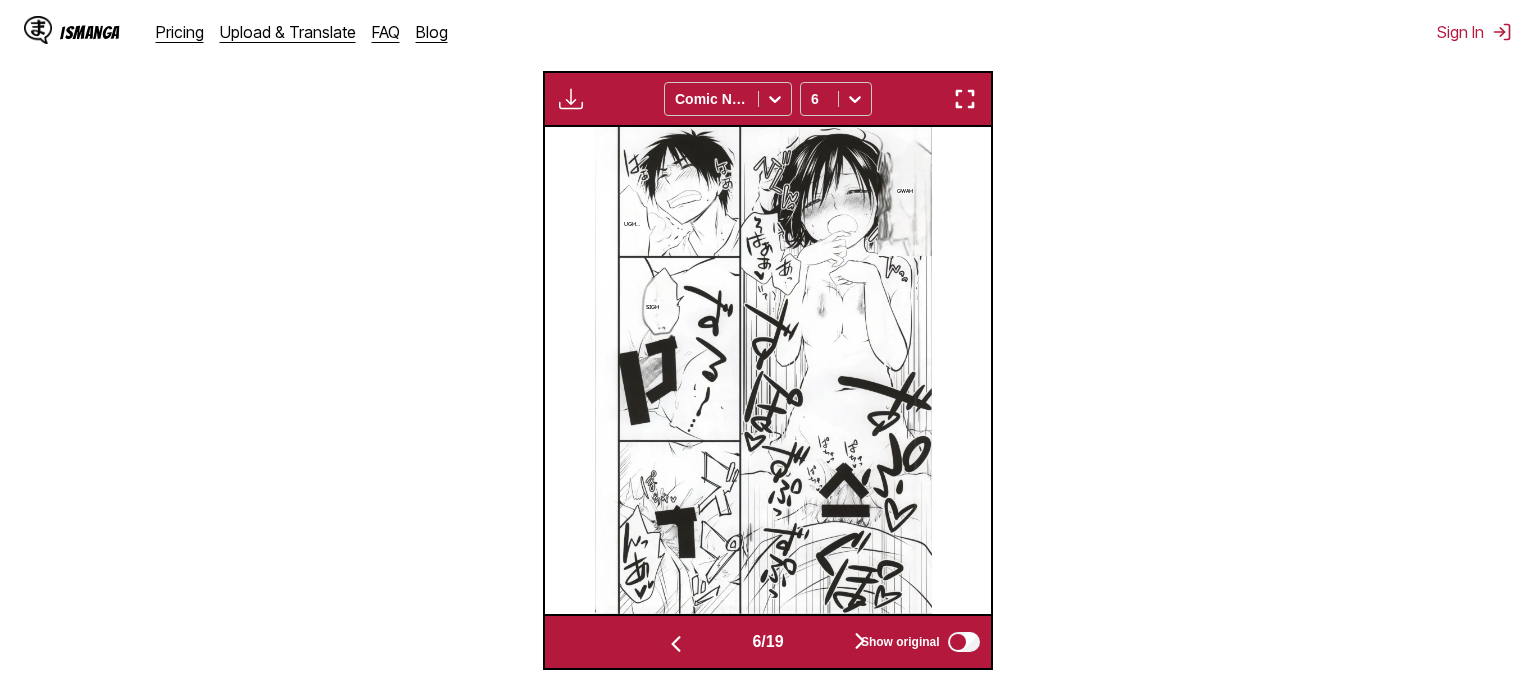 click at bounding box center [860, 642] 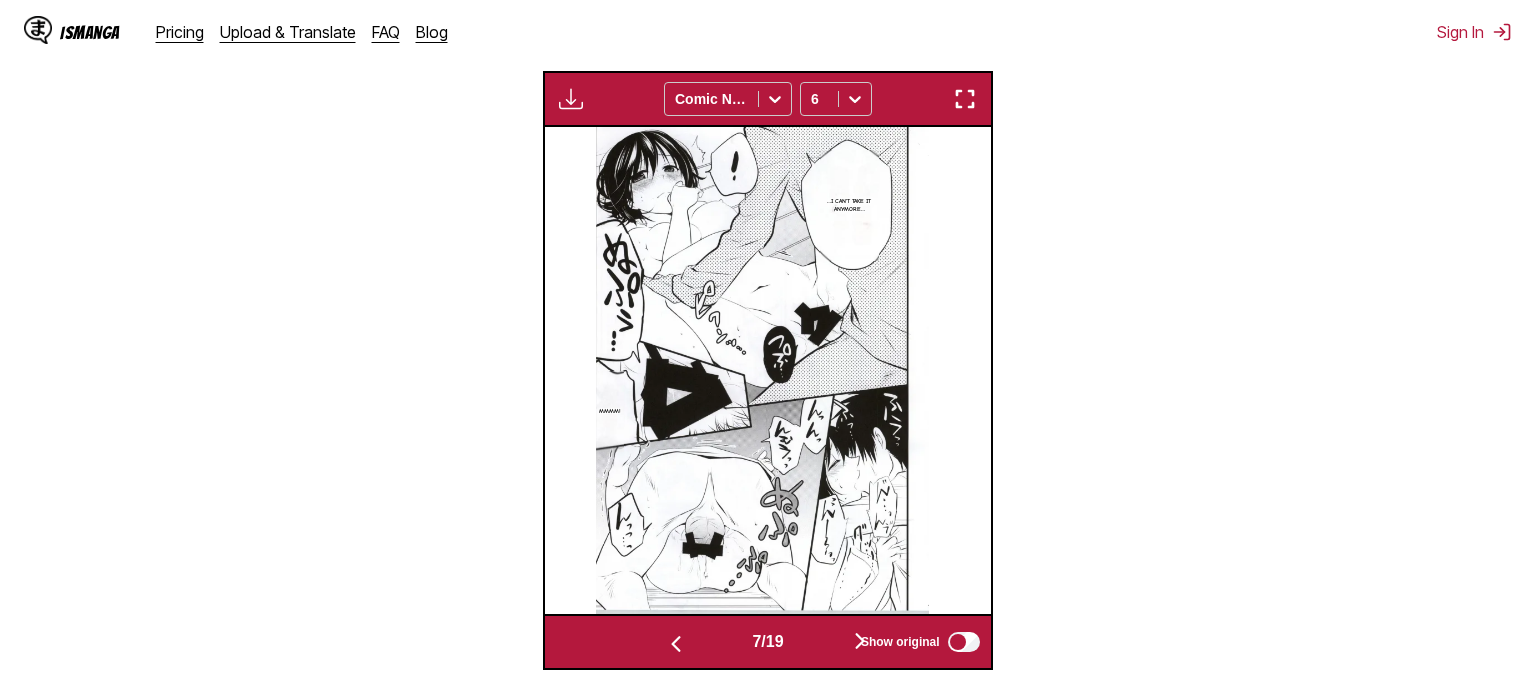 click at bounding box center (860, 642) 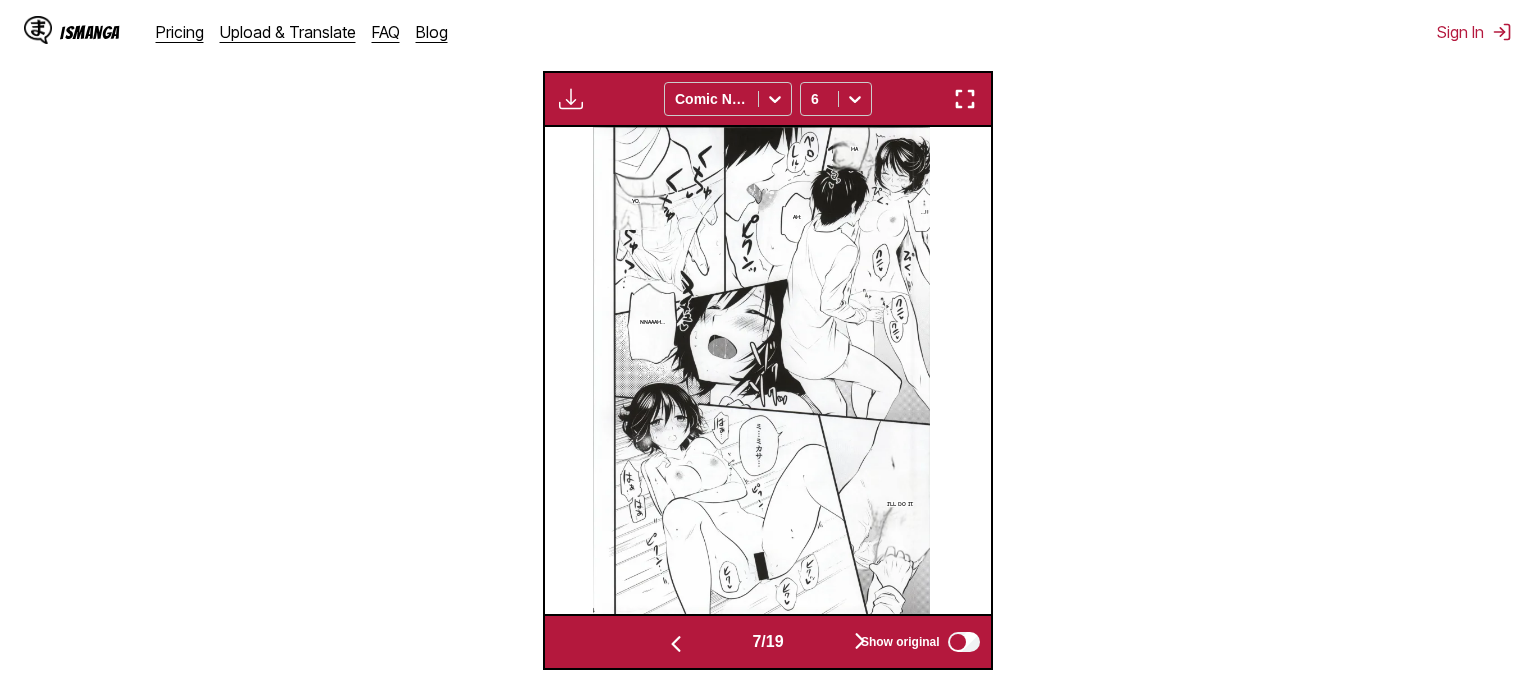 click at bounding box center [860, 642] 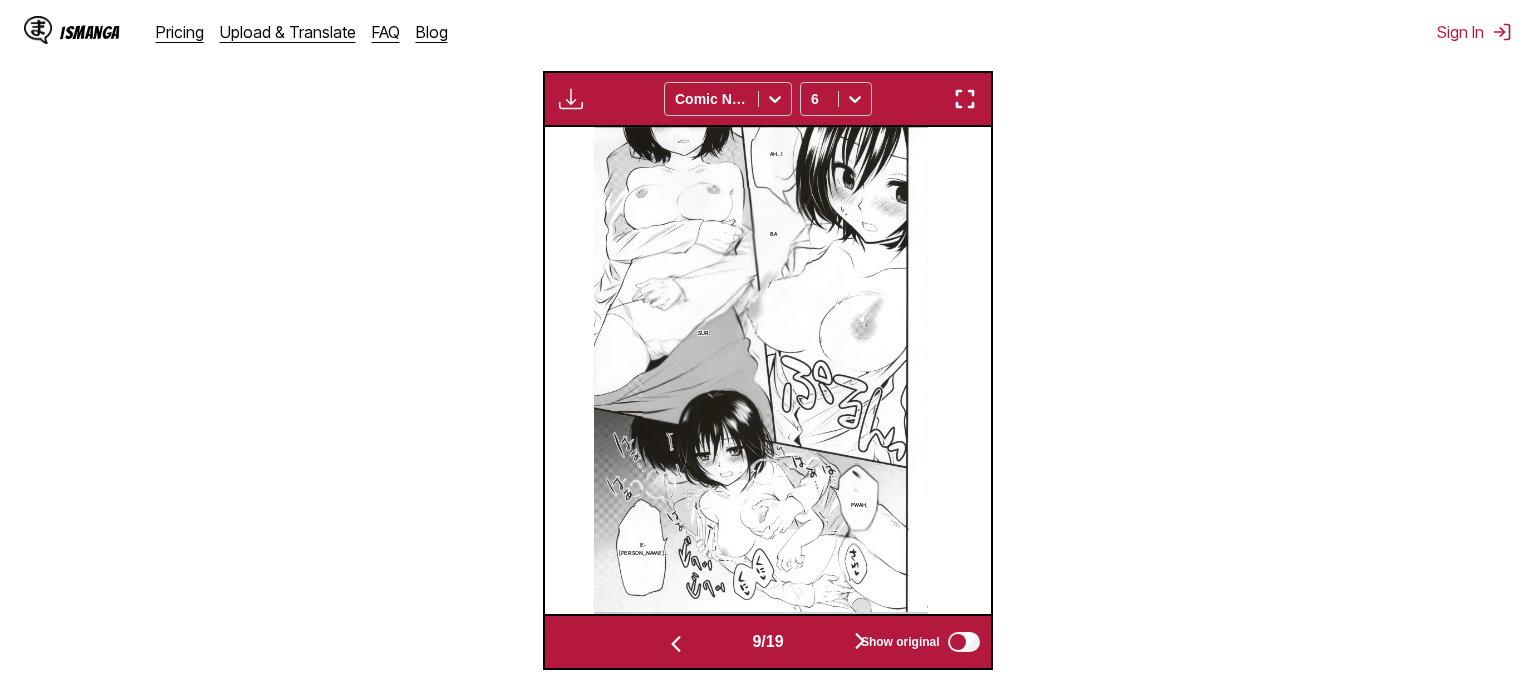 click at bounding box center [860, 642] 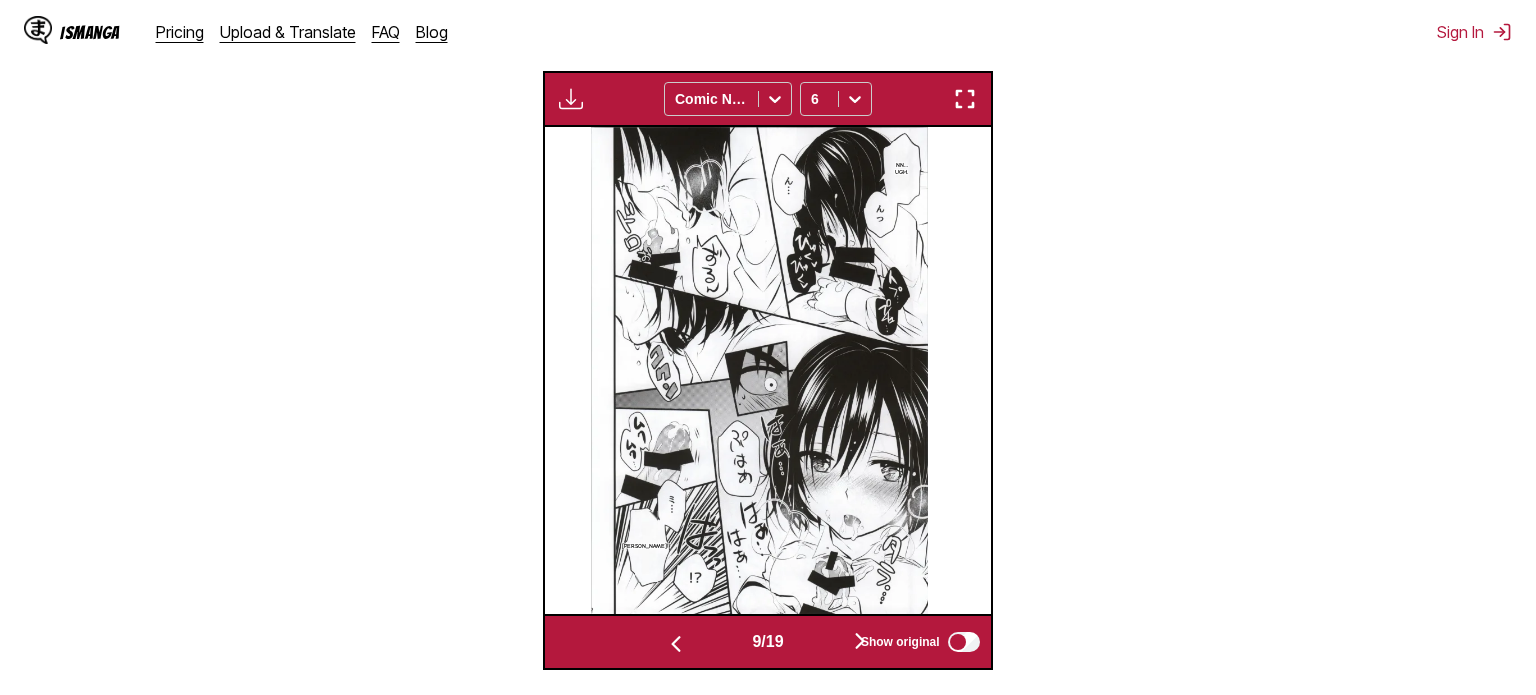 click at bounding box center [860, 642] 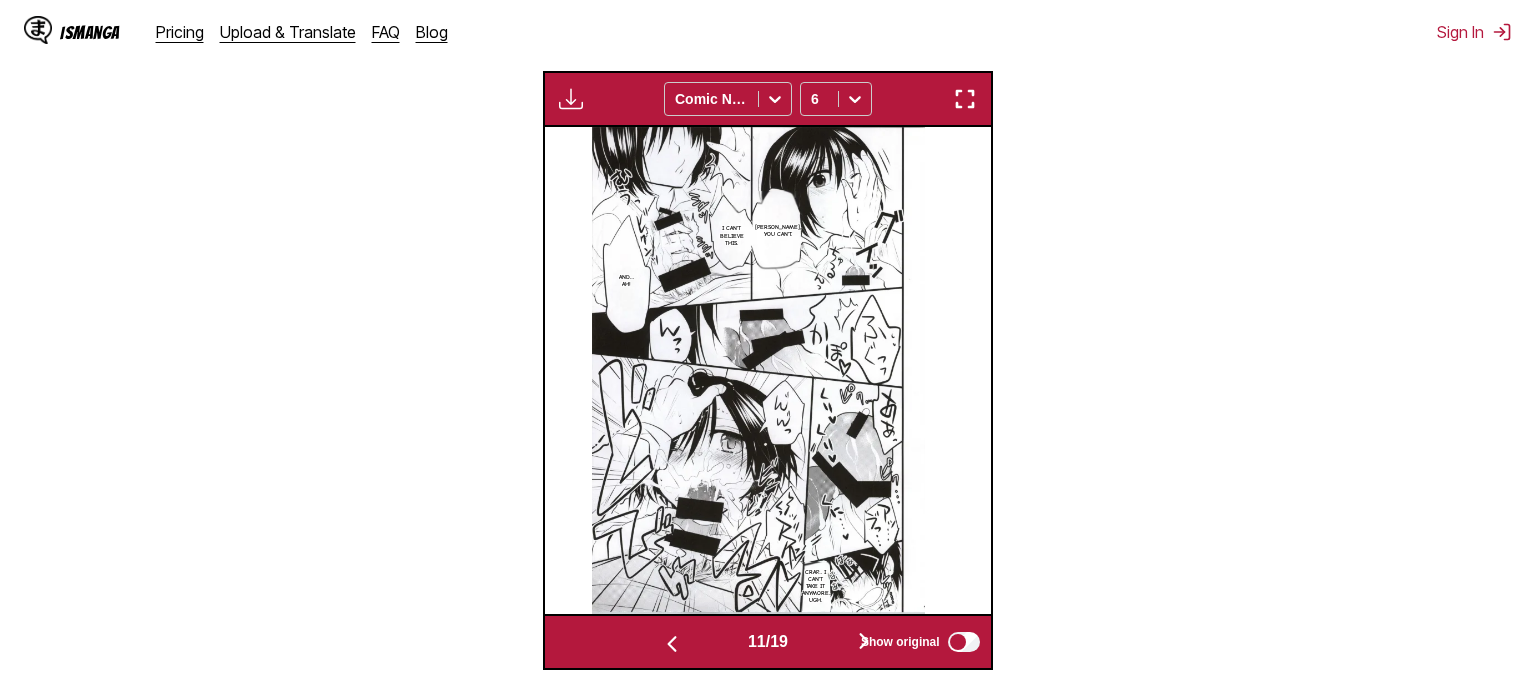 click at bounding box center [864, 642] 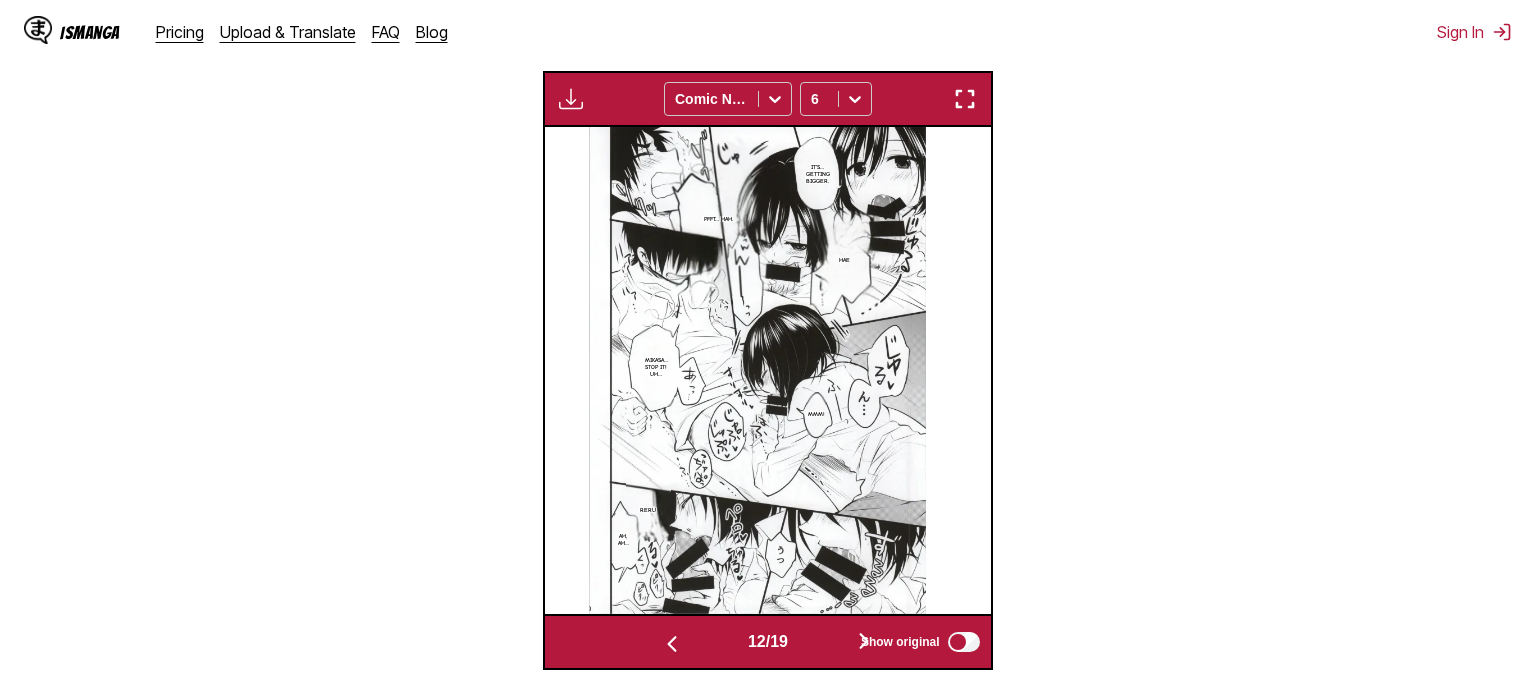 click at bounding box center [864, 642] 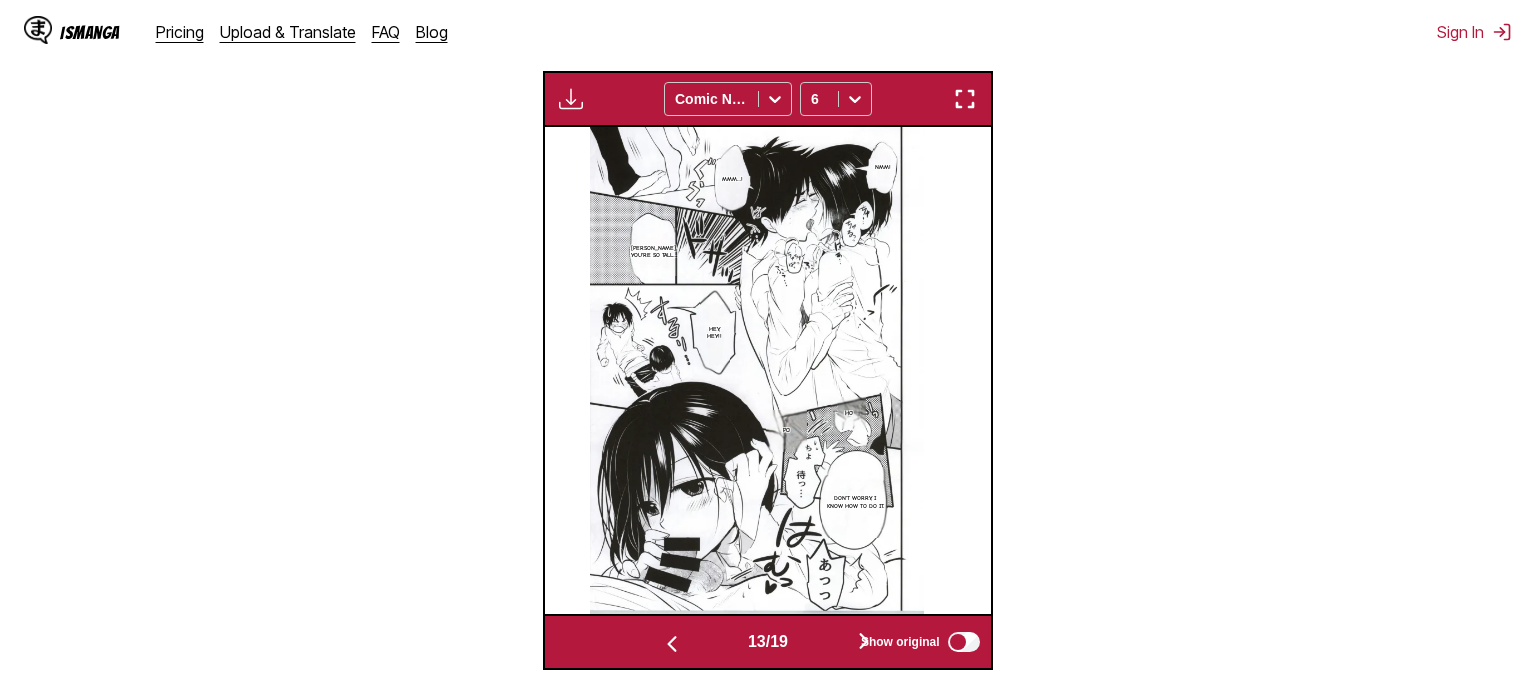 click at bounding box center (864, 642) 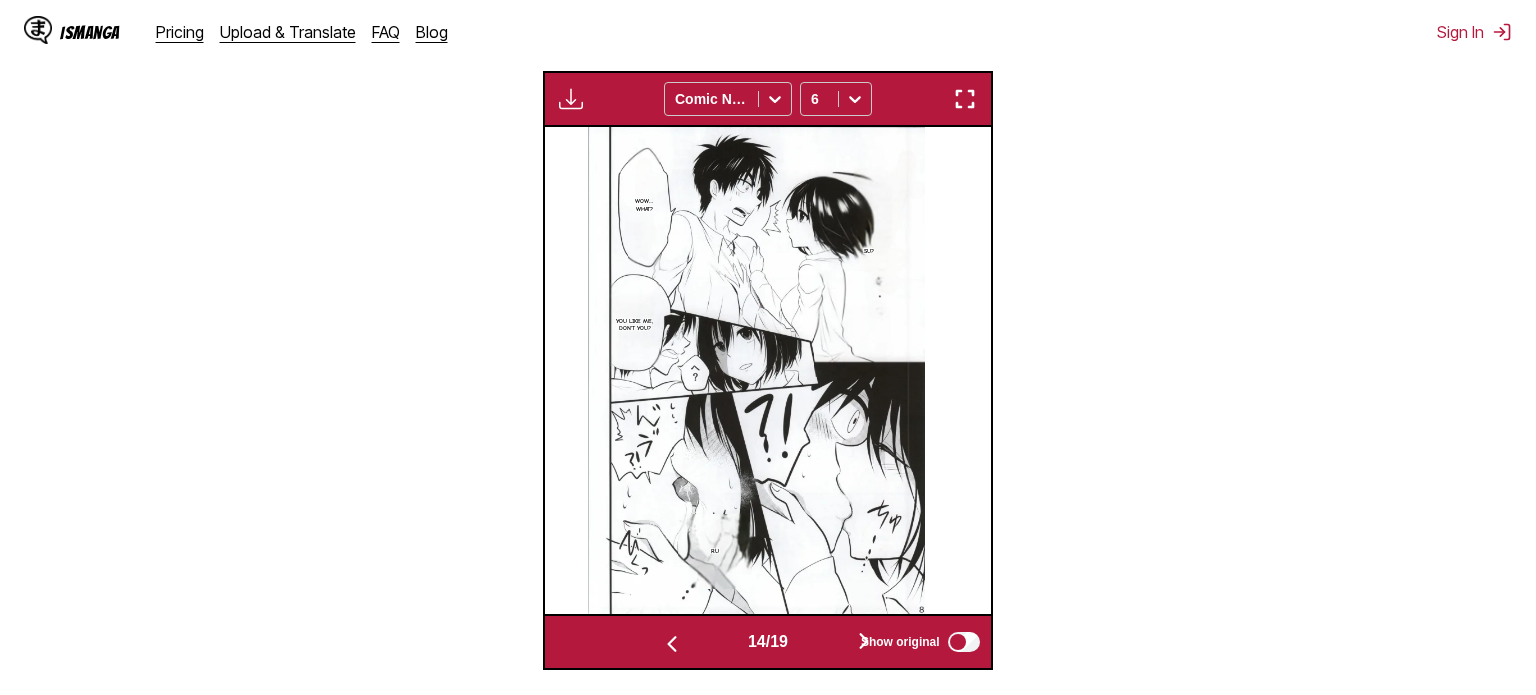 click at bounding box center (864, 642) 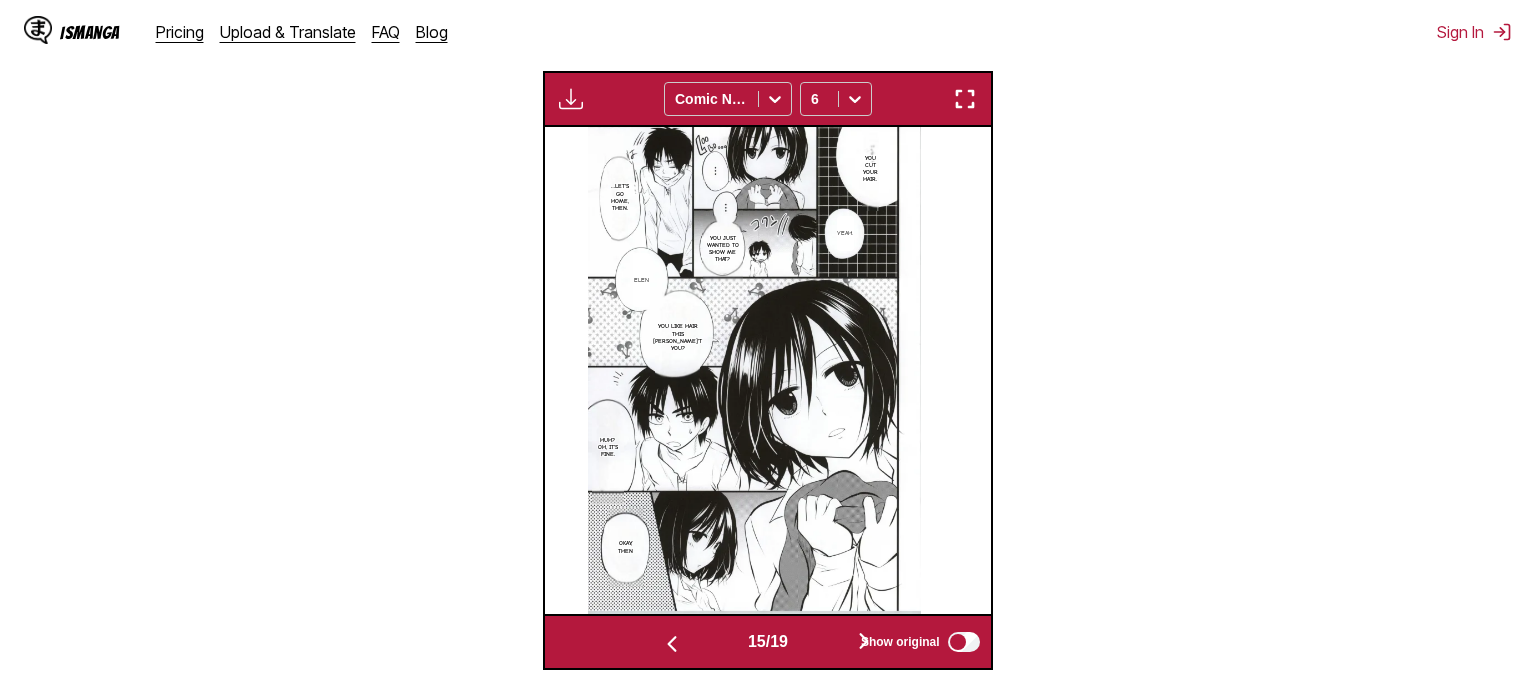 click at bounding box center [672, 642] 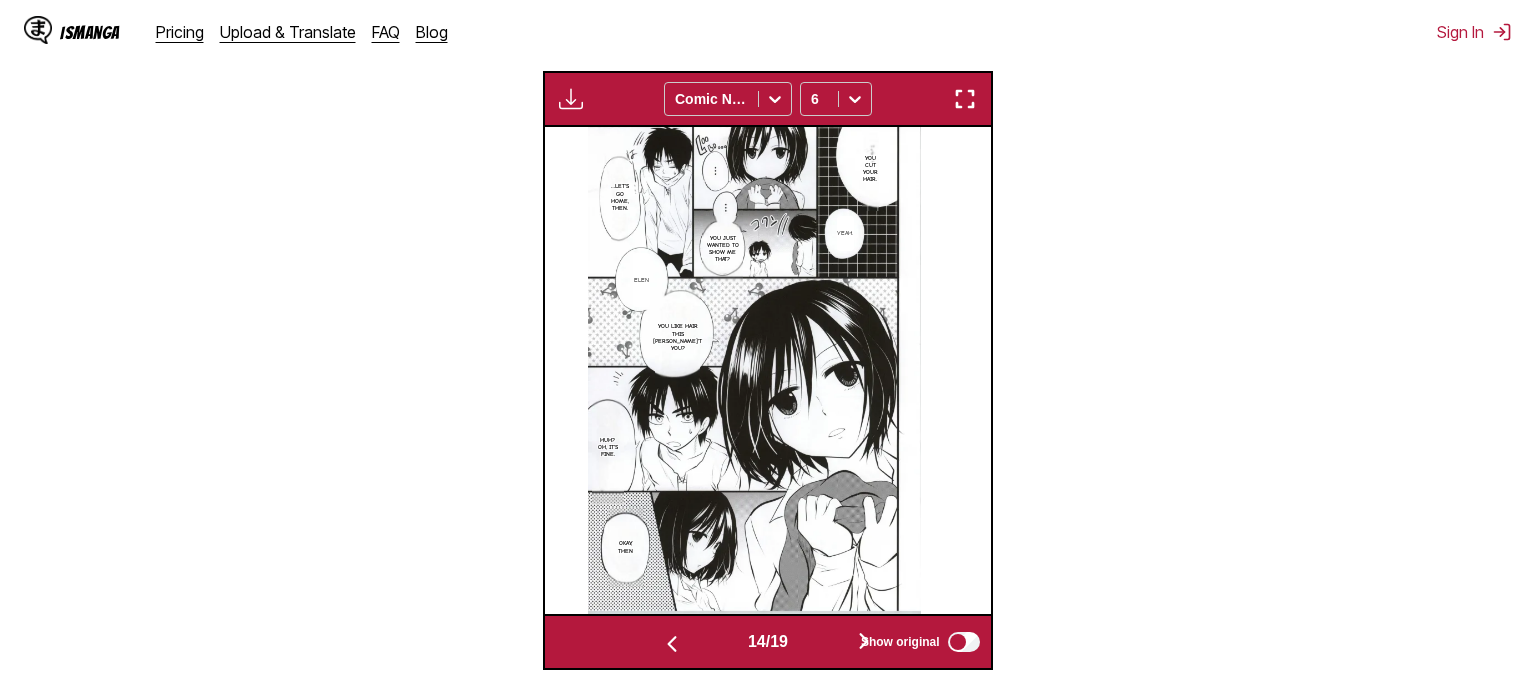scroll, scrollTop: 0, scrollLeft: 5800, axis: horizontal 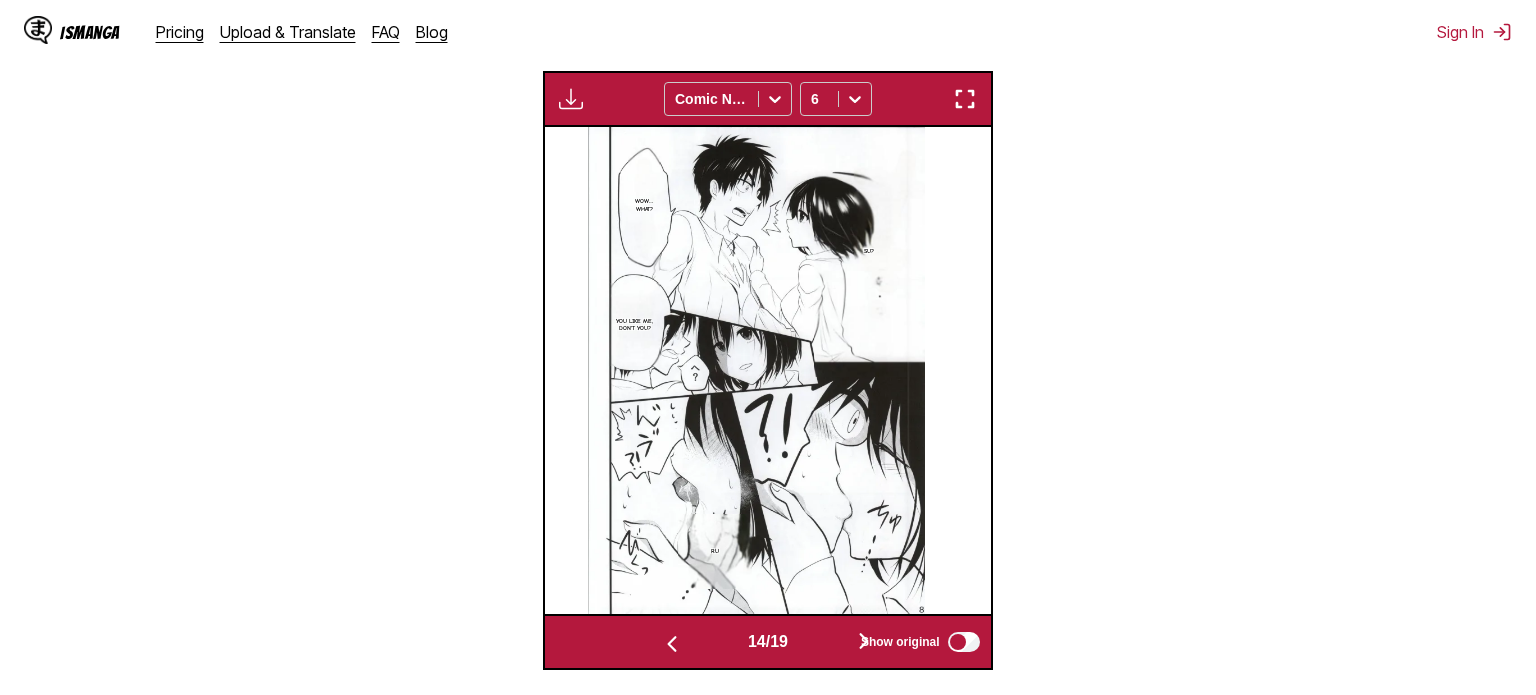 click at bounding box center (672, 642) 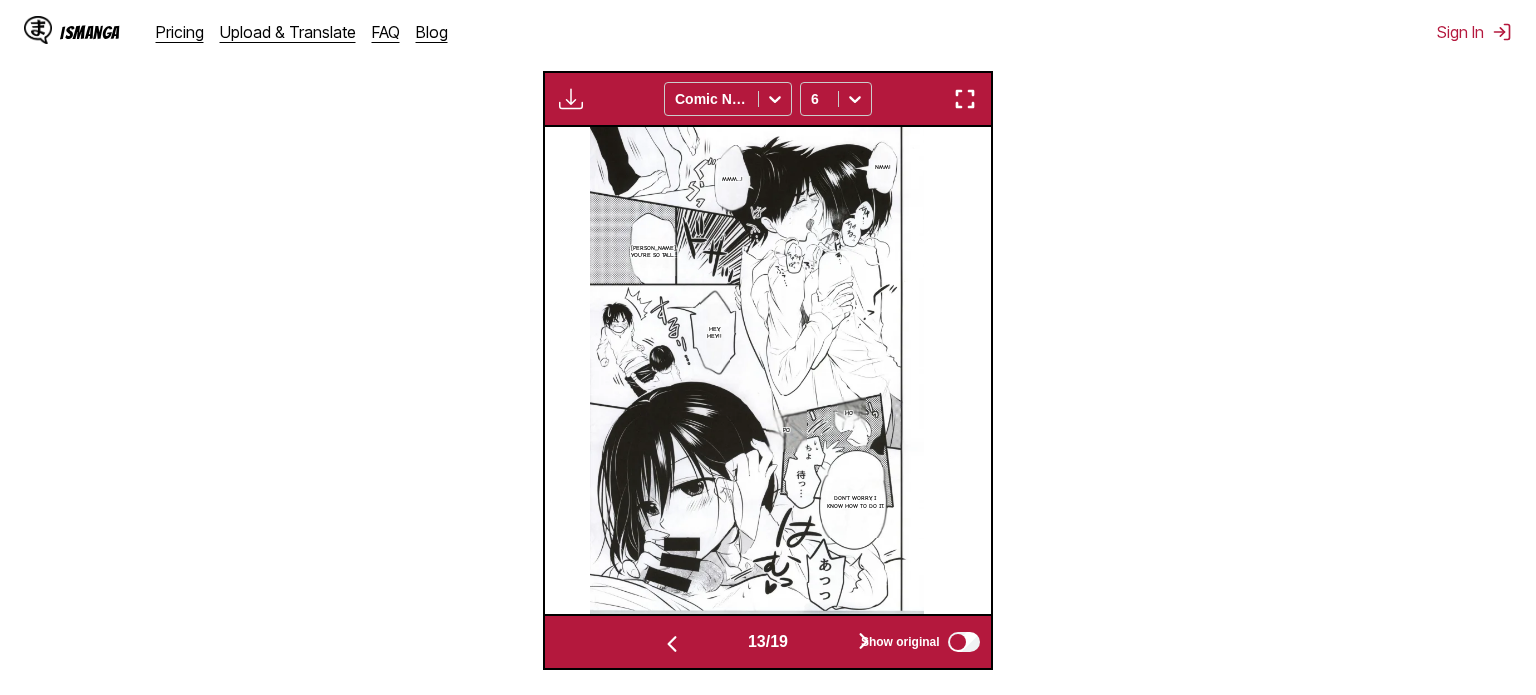 click at bounding box center [672, 642] 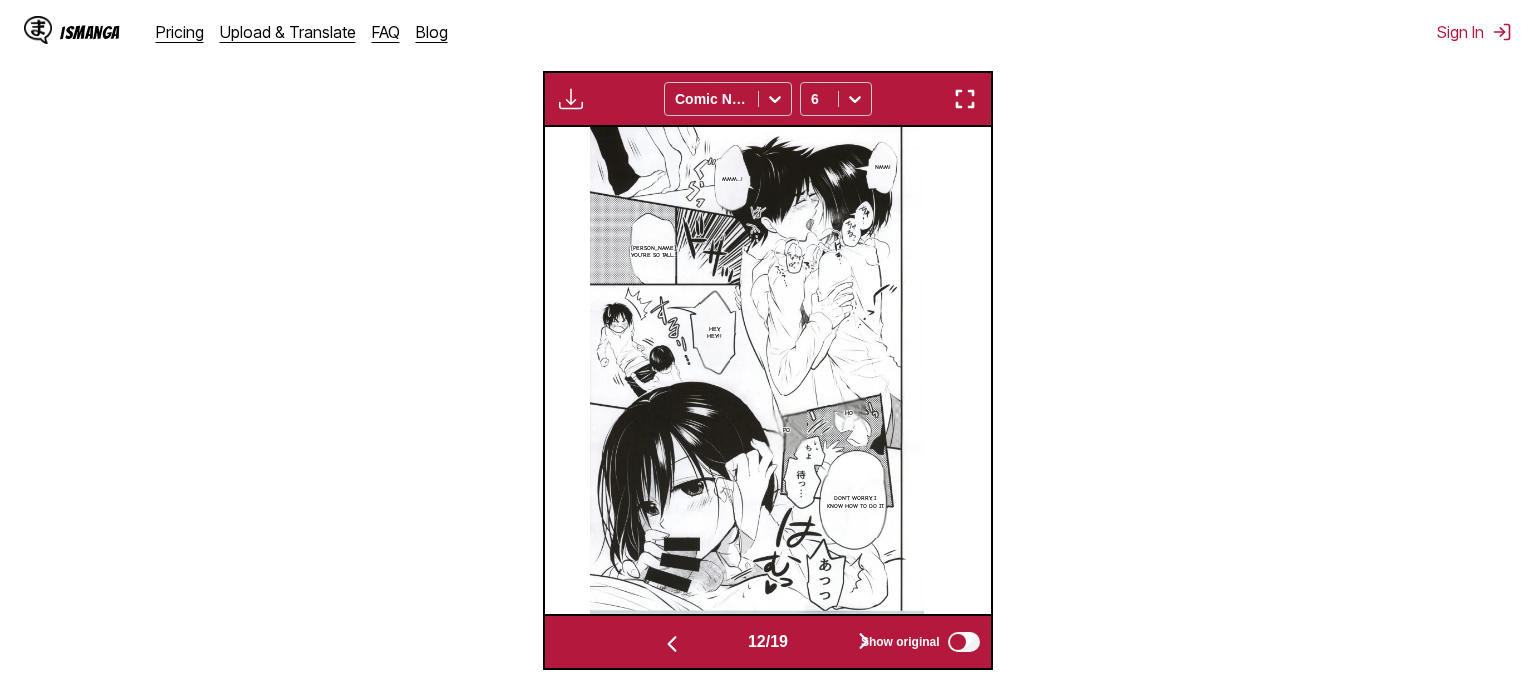scroll, scrollTop: 0, scrollLeft: 4908, axis: horizontal 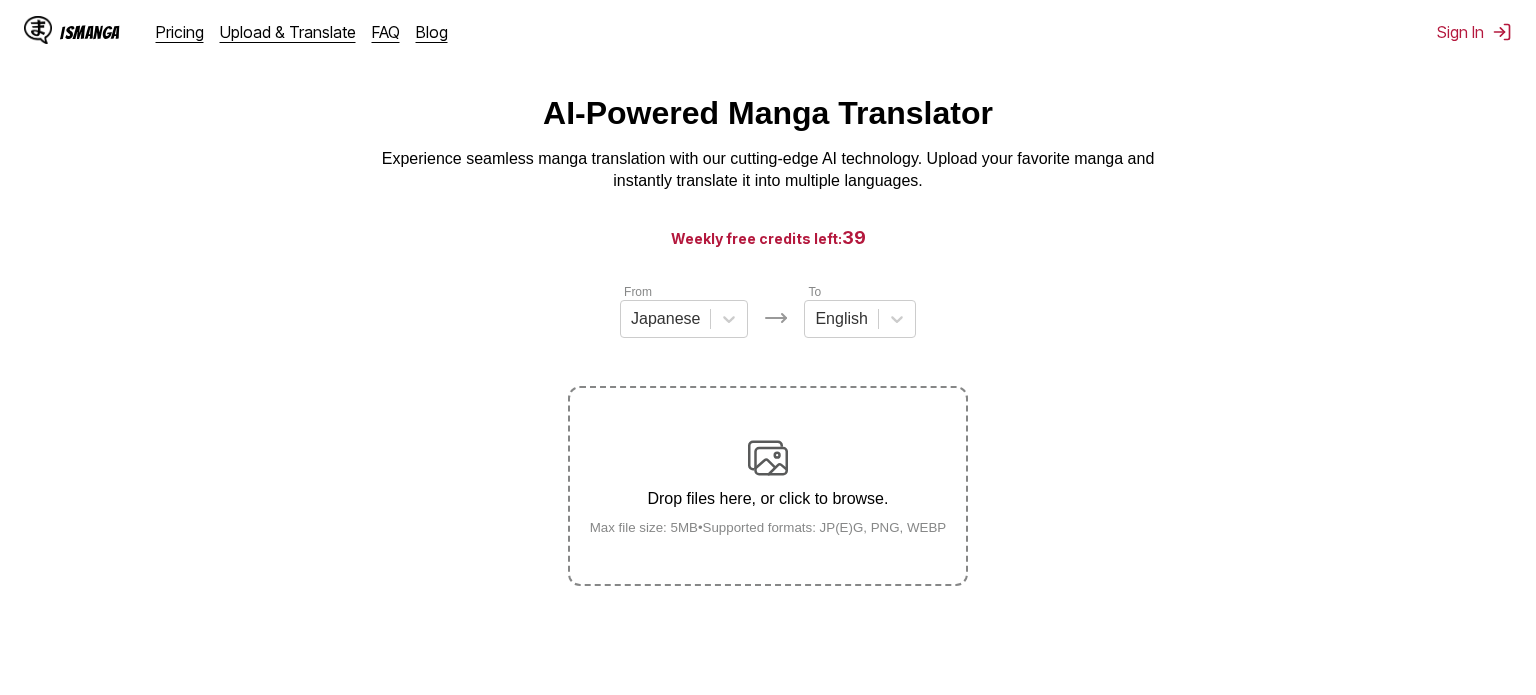 click on "Drop files here, or click to browse. Max file size: 5MB  •  Supported formats: JP(E)G, PNG, WEBP" at bounding box center [768, 486] 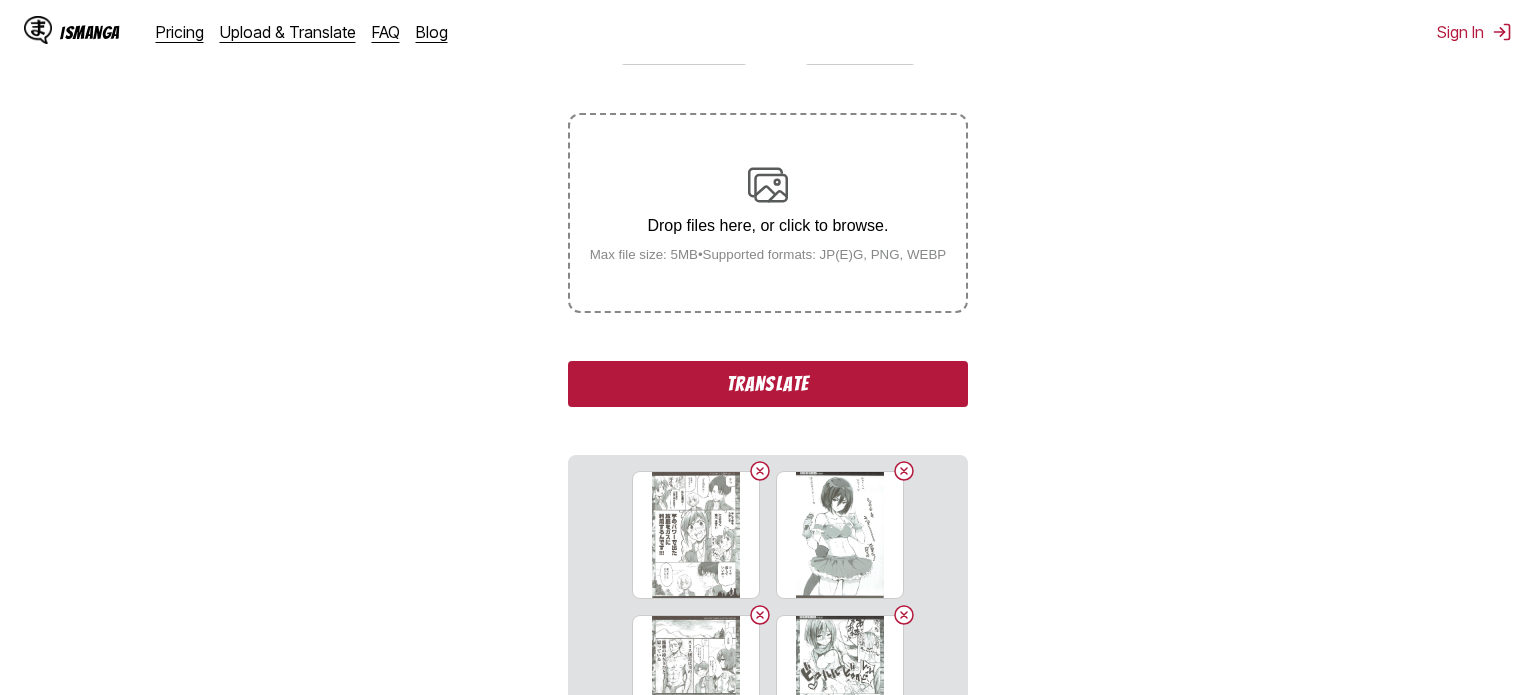 click on "Translate" at bounding box center (768, 384) 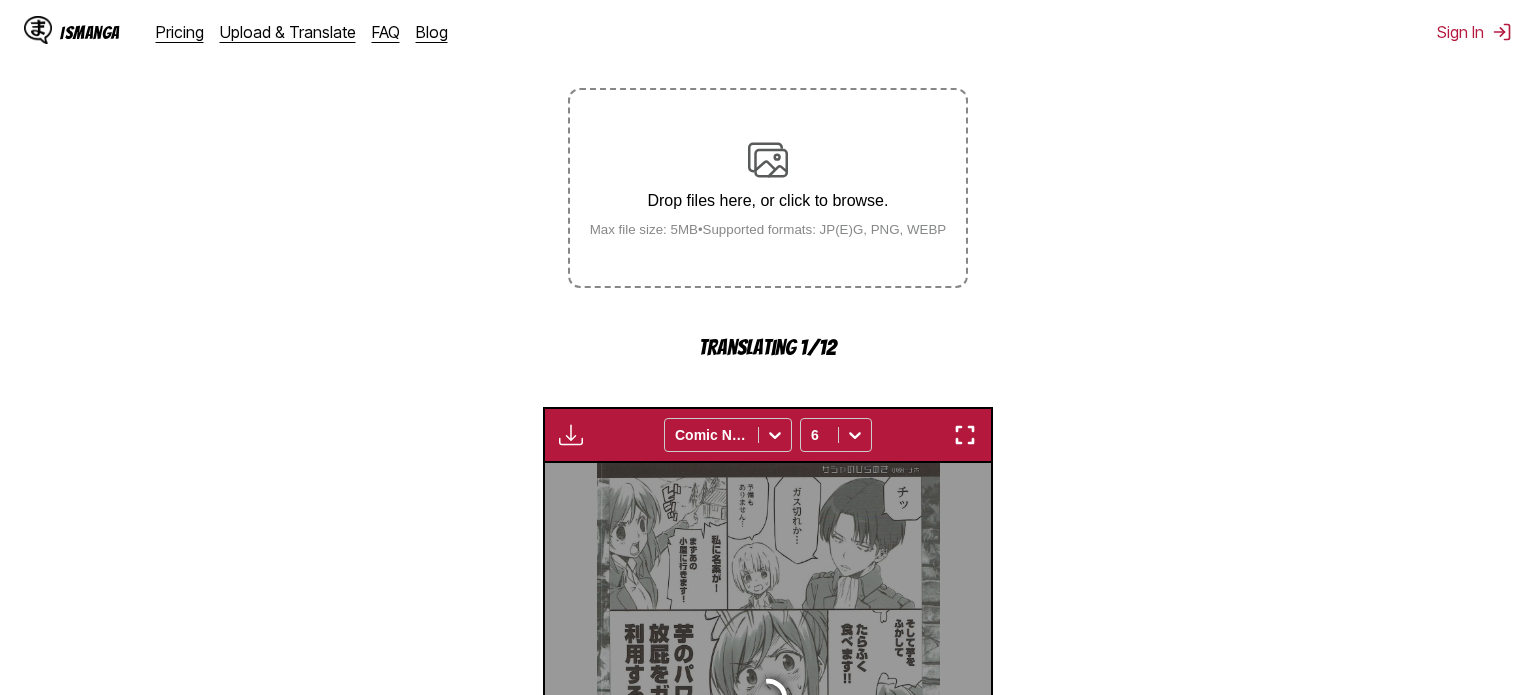 scroll, scrollTop: 327, scrollLeft: 0, axis: vertical 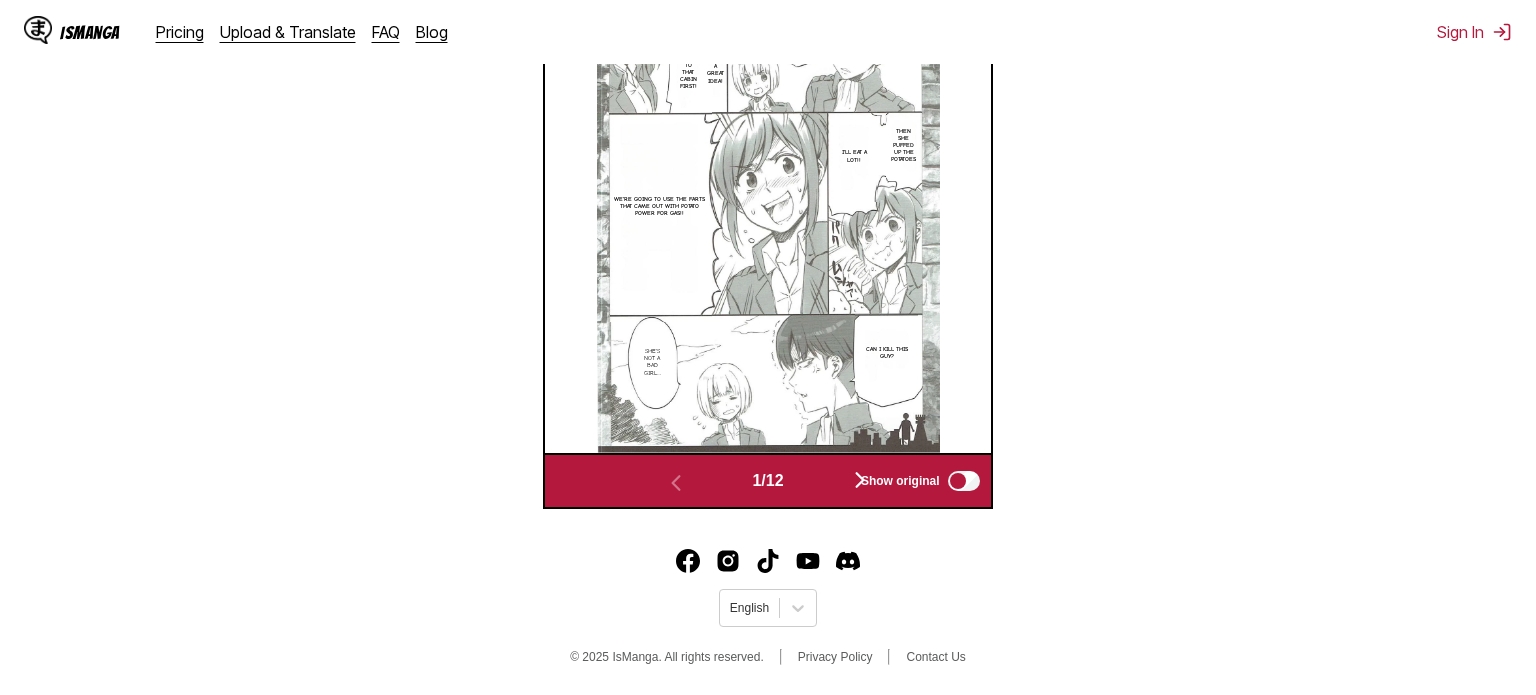 click at bounding box center [860, 481] 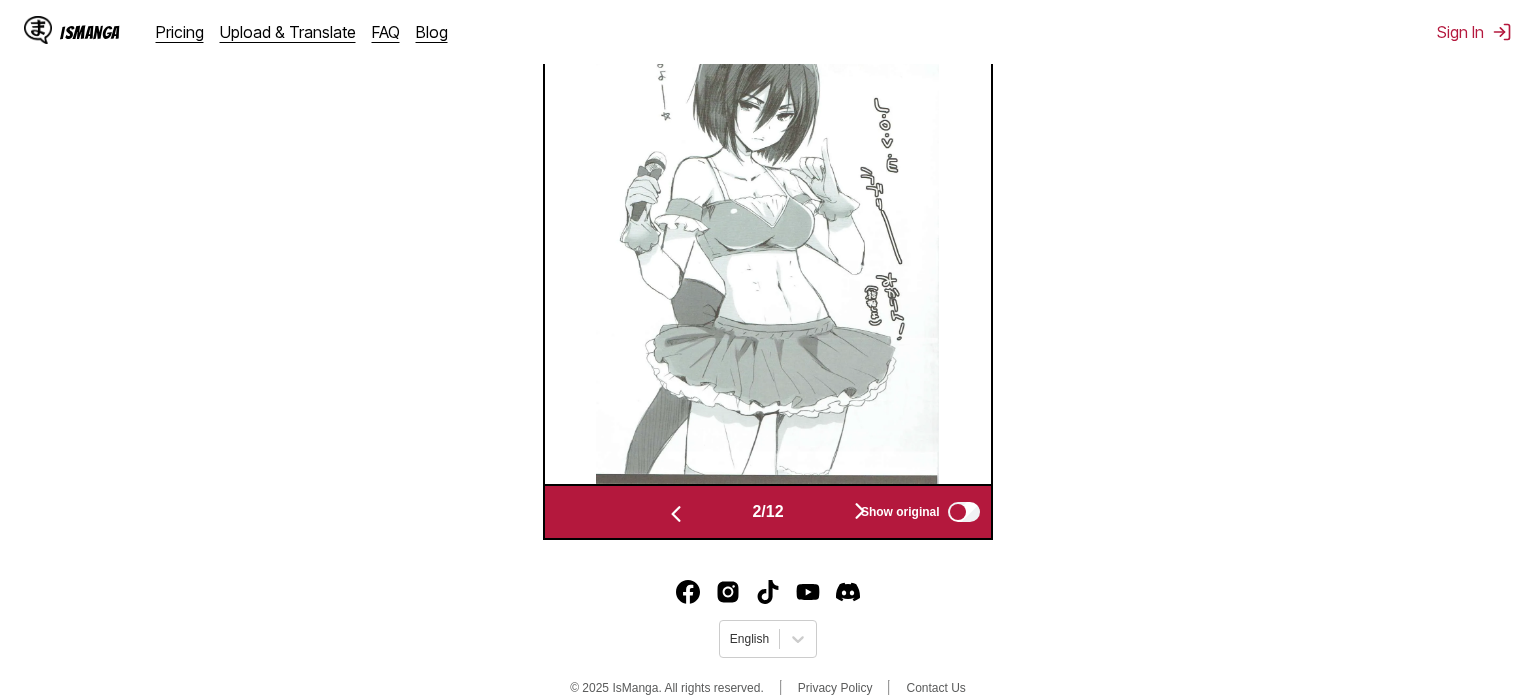 click at bounding box center [860, 512] 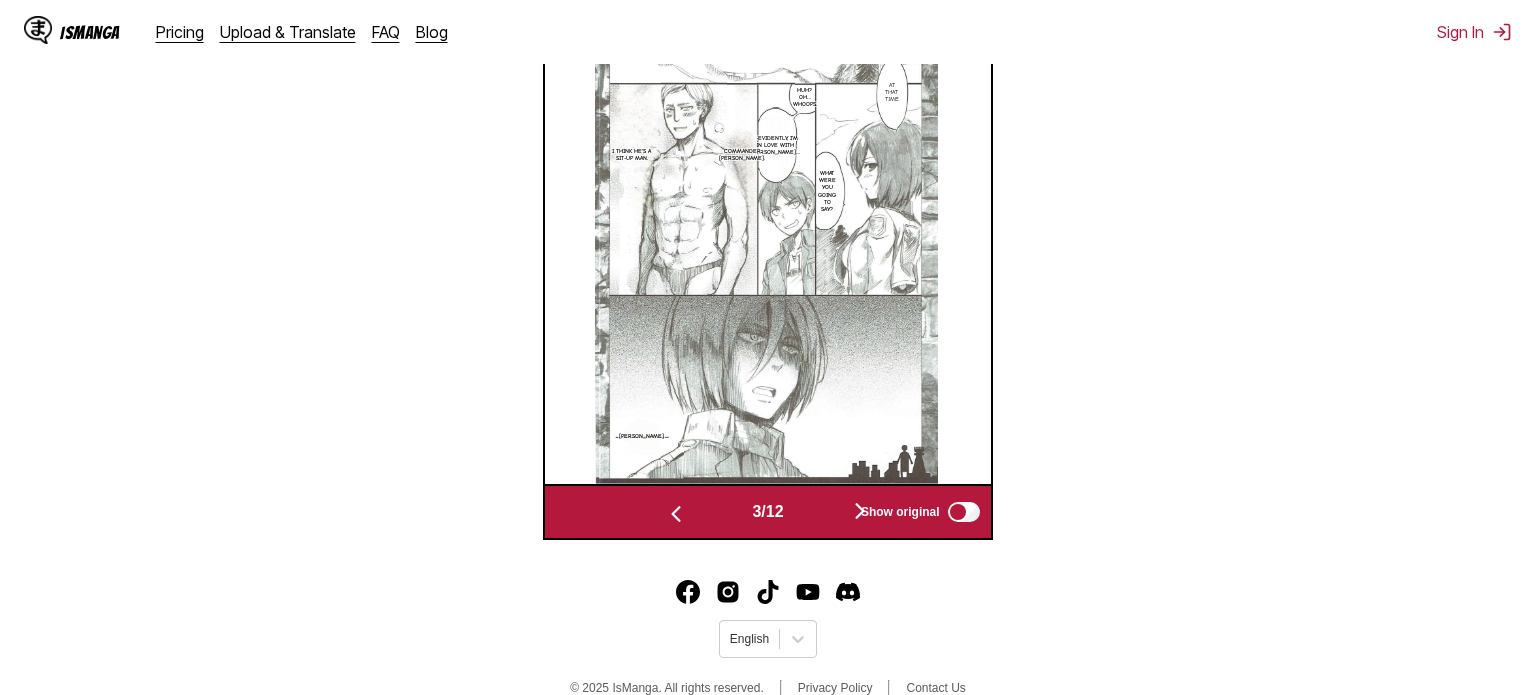 click at bounding box center (860, 511) 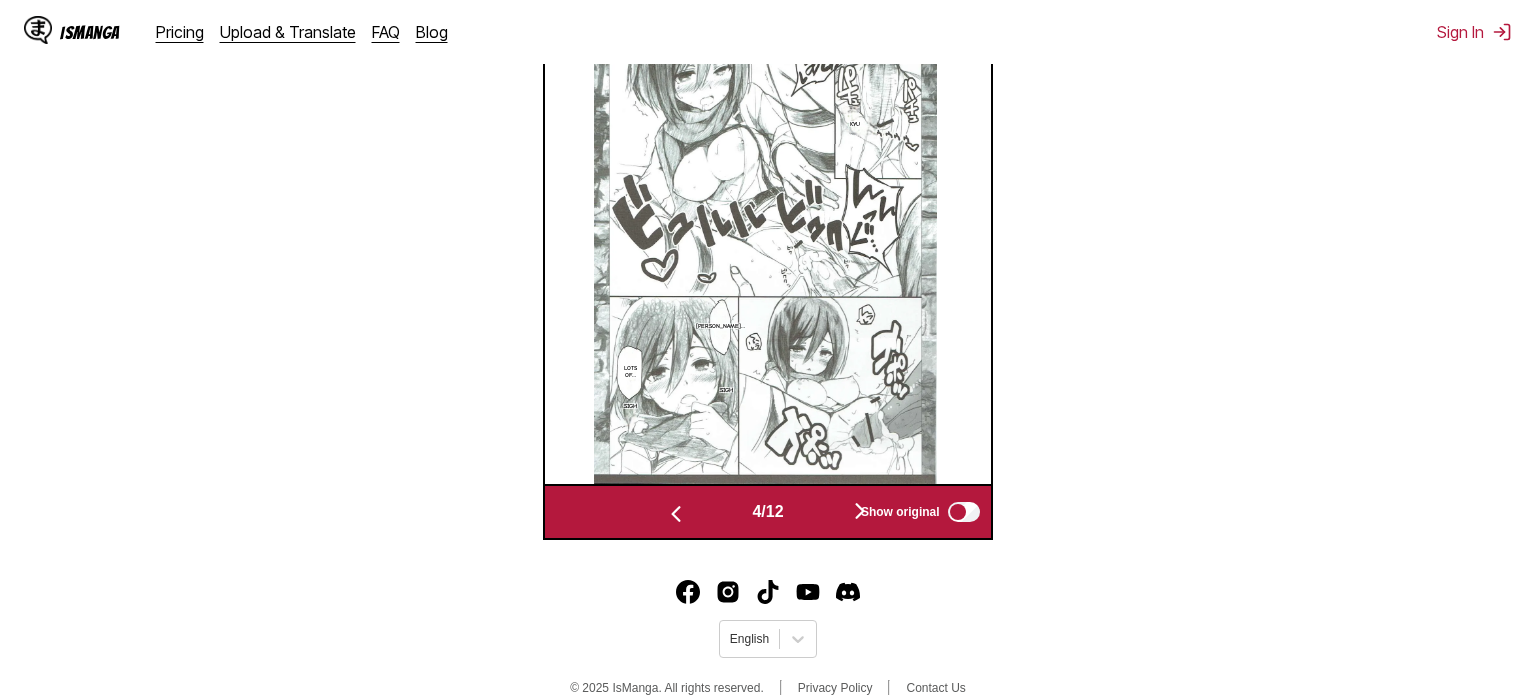 click at bounding box center [860, 512] 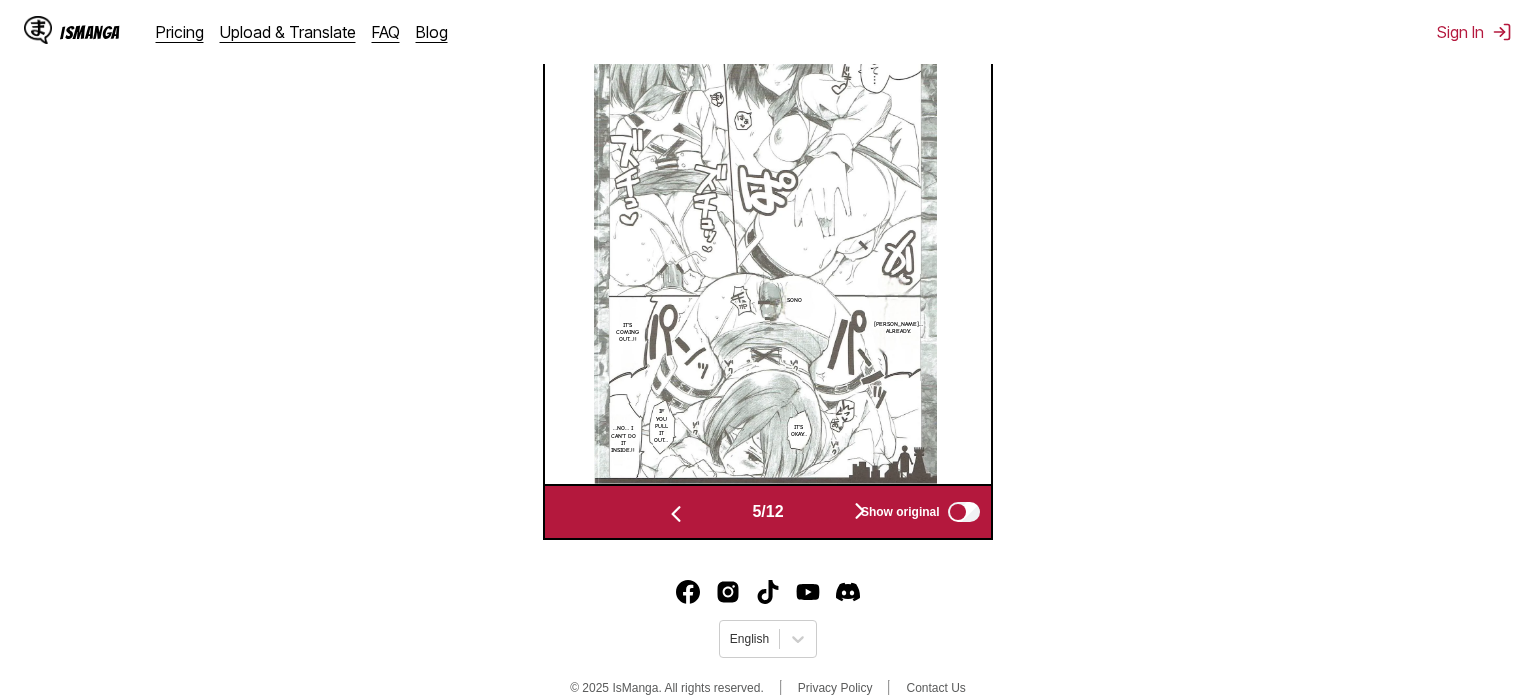 click at bounding box center [860, 511] 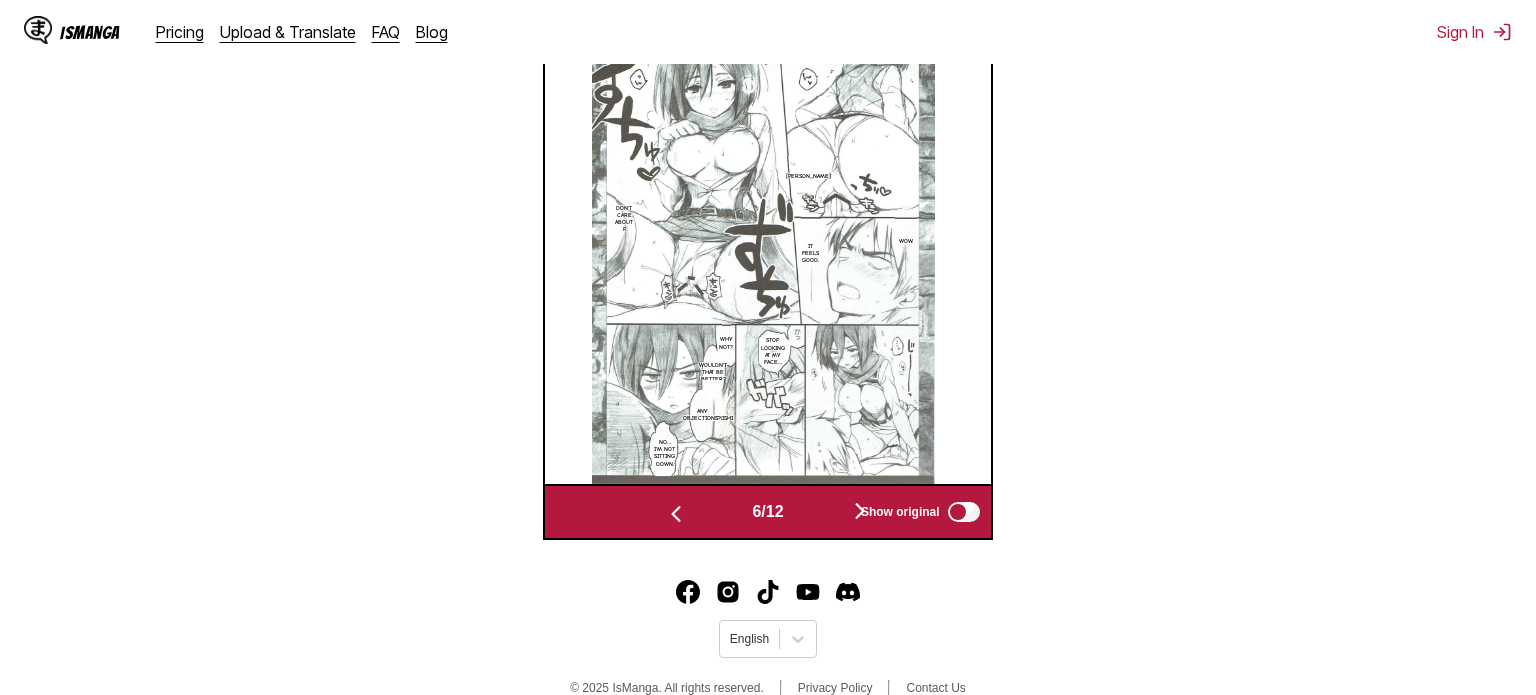 click at bounding box center [860, 511] 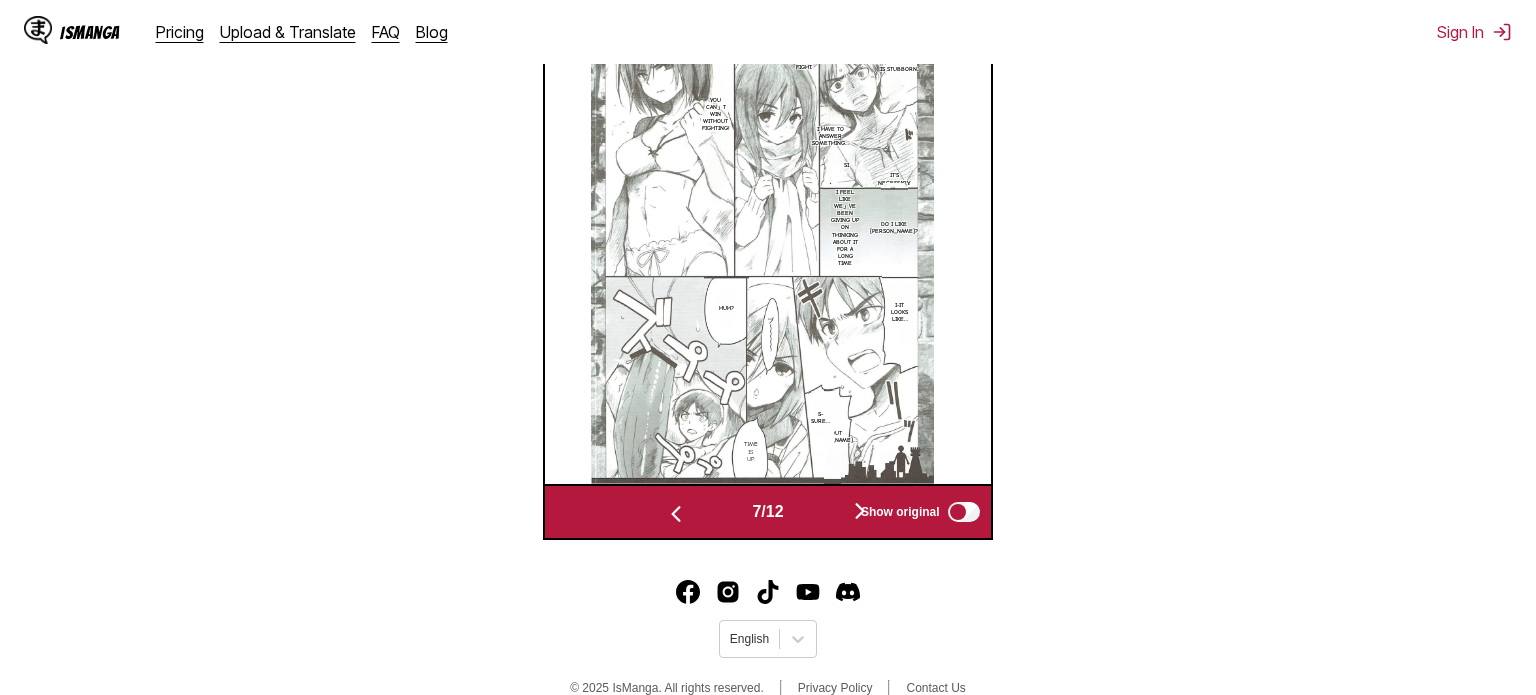 click at bounding box center [860, 511] 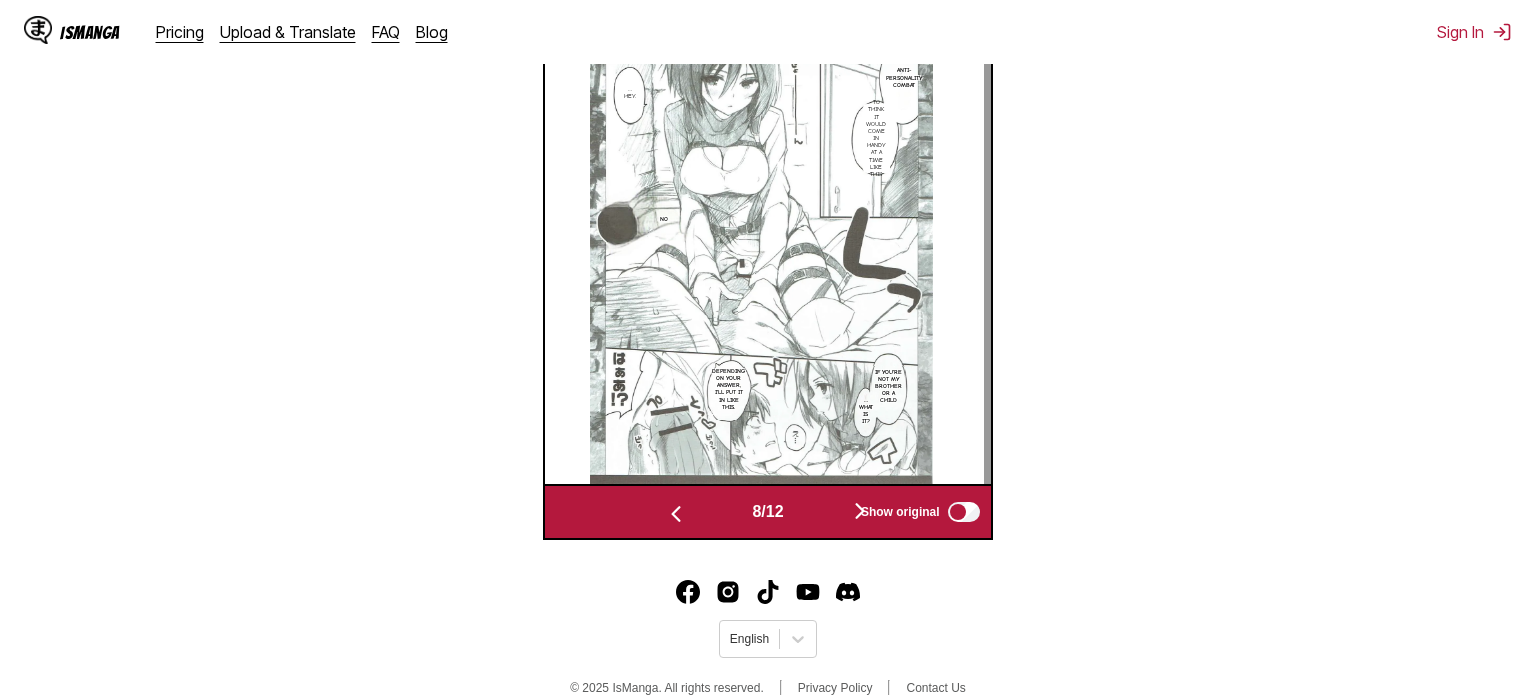 click at bounding box center [860, 511] 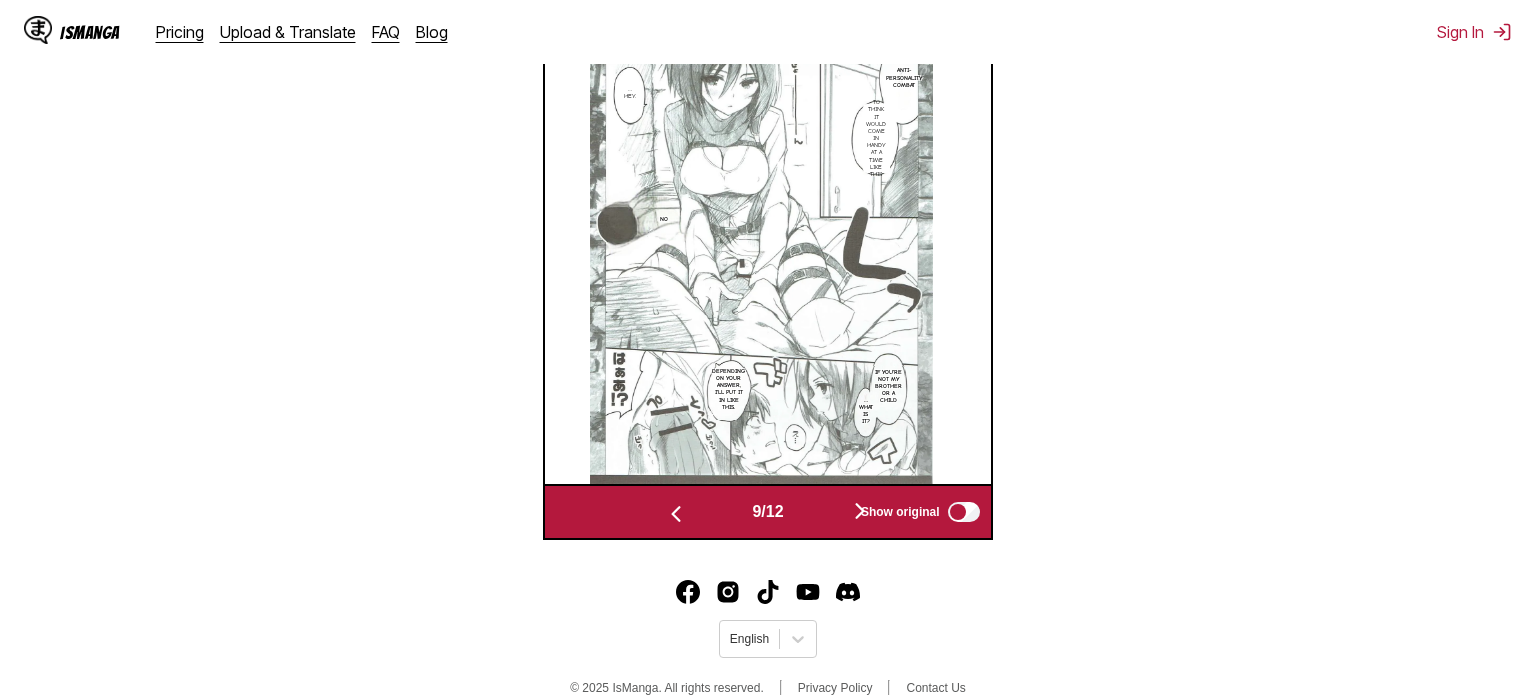 scroll, scrollTop: 0, scrollLeft: 3569, axis: horizontal 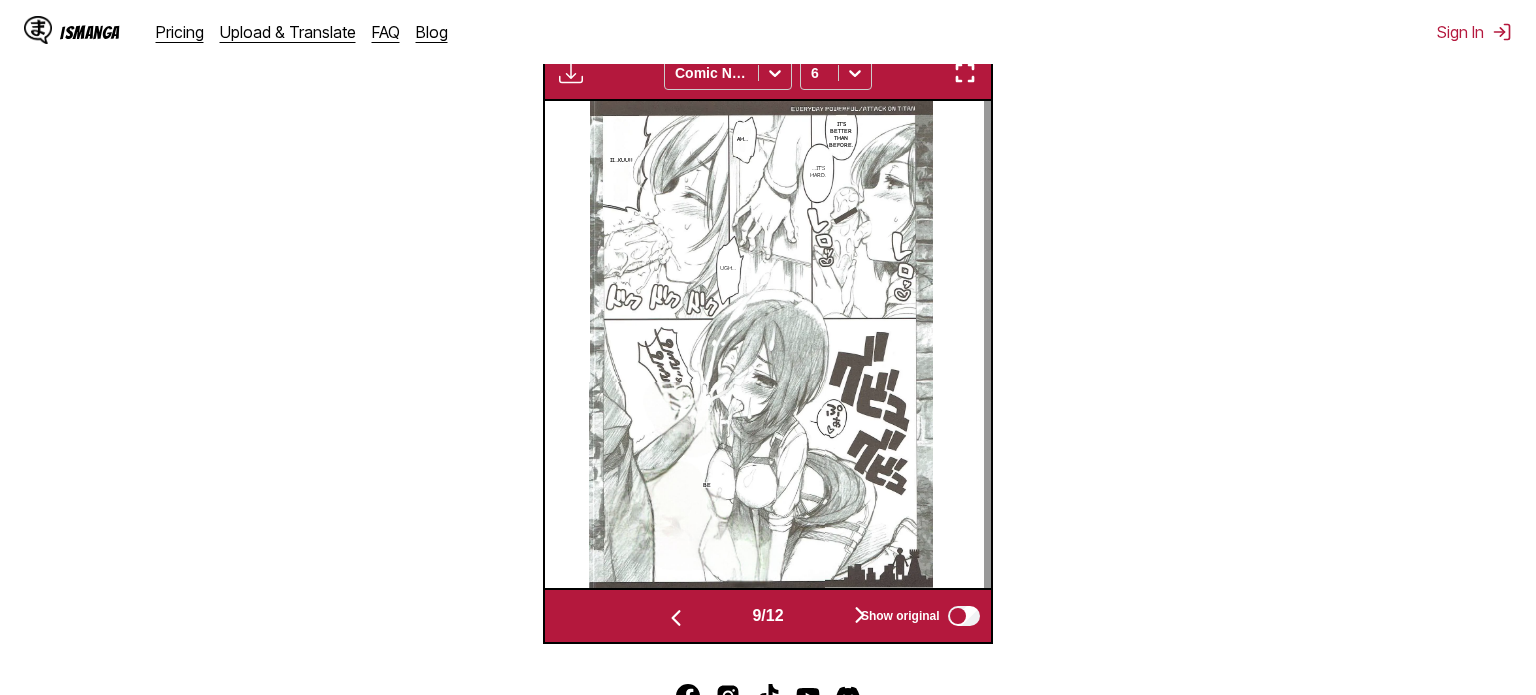 click at bounding box center (860, 616) 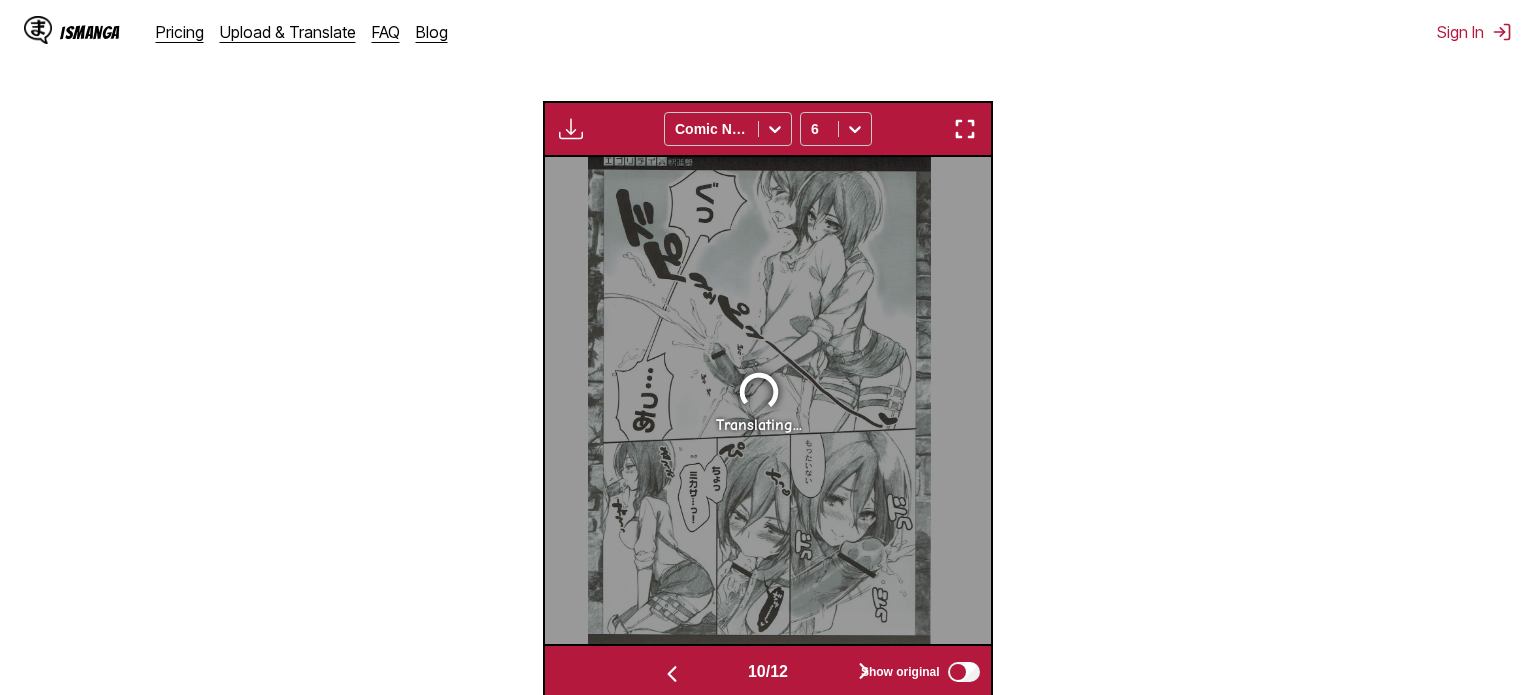 scroll, scrollTop: 644, scrollLeft: 0, axis: vertical 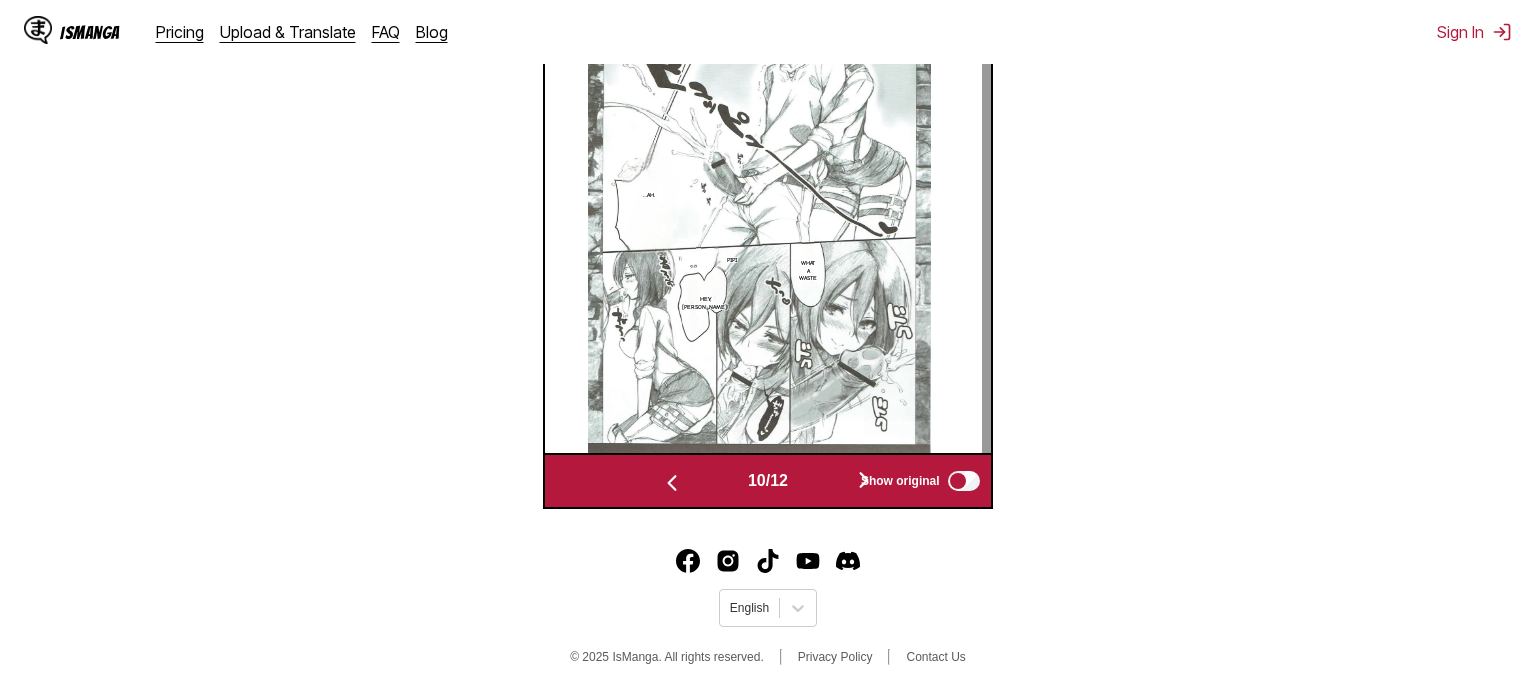 click on "10  /  12 Show original" at bounding box center (767, 481) 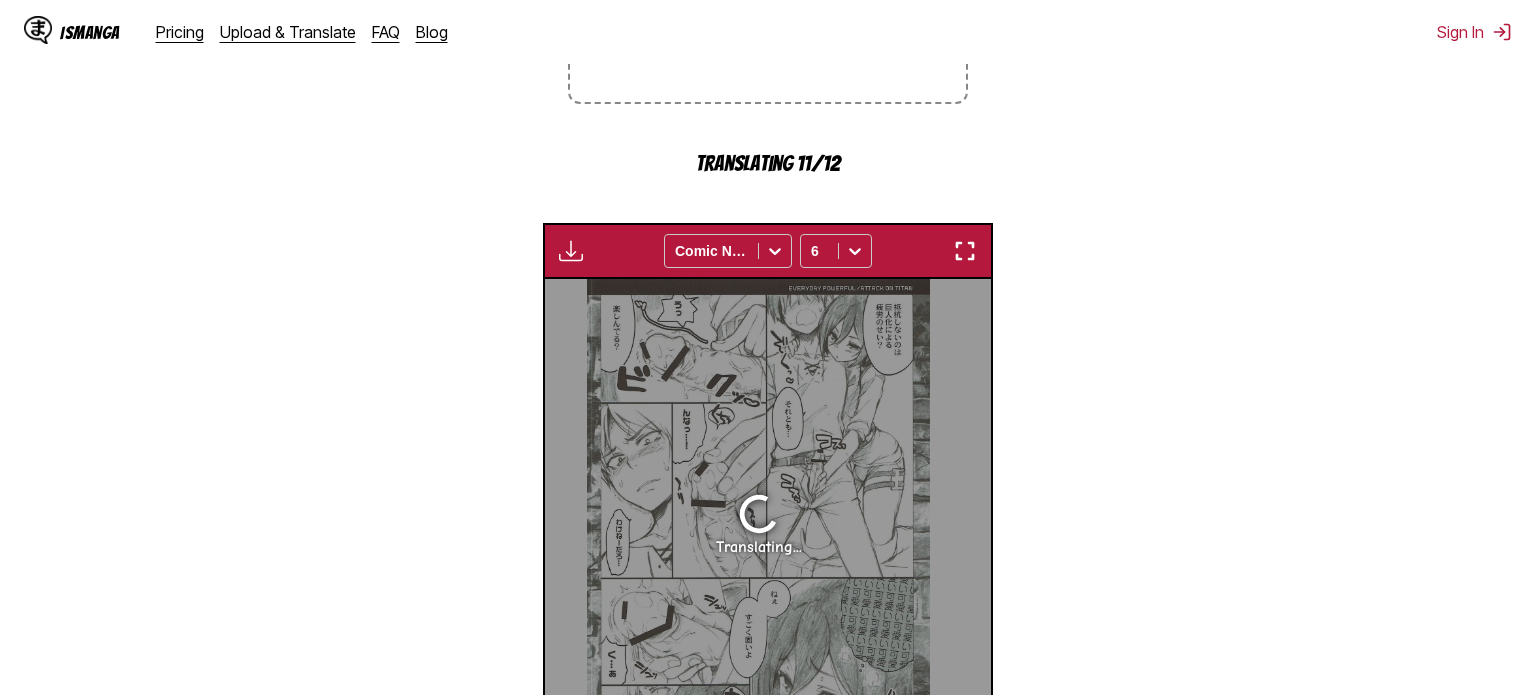 scroll, scrollTop: 507, scrollLeft: 0, axis: vertical 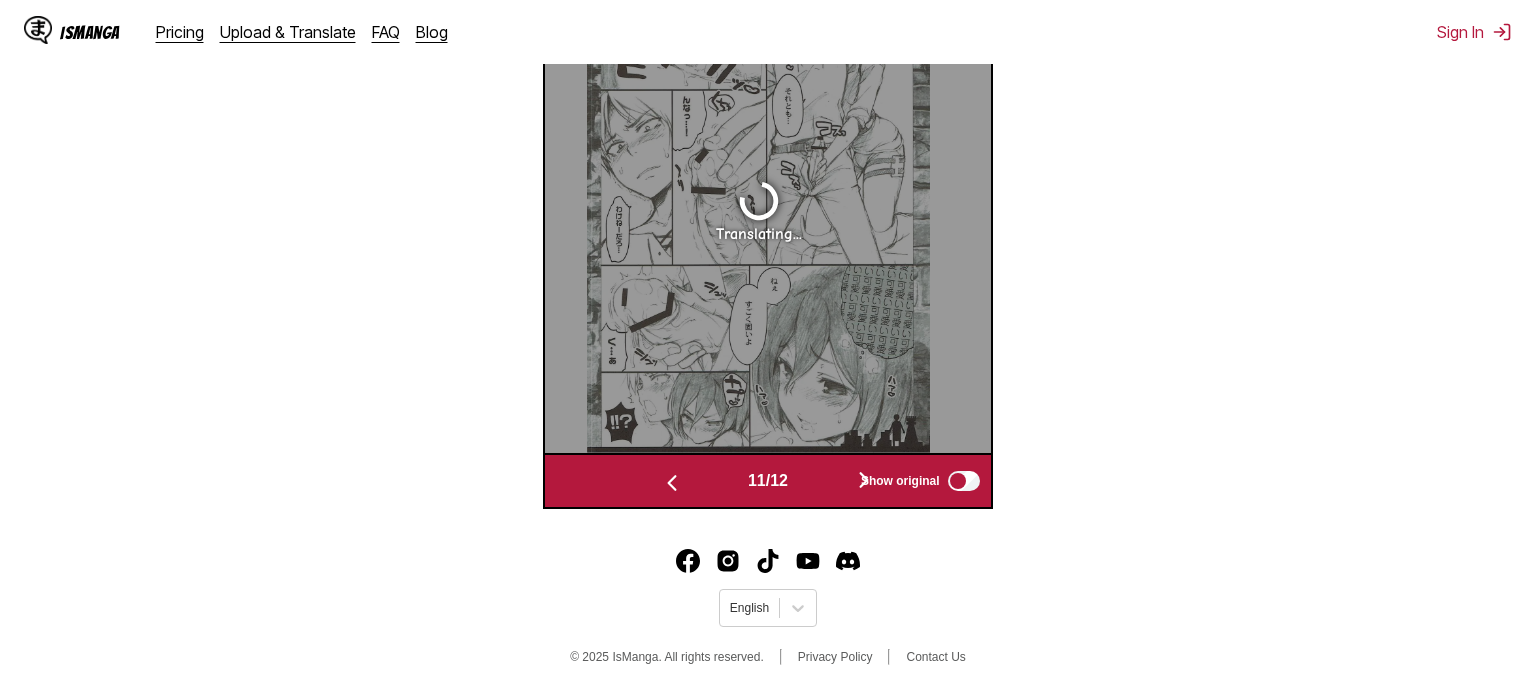 click at bounding box center (864, 481) 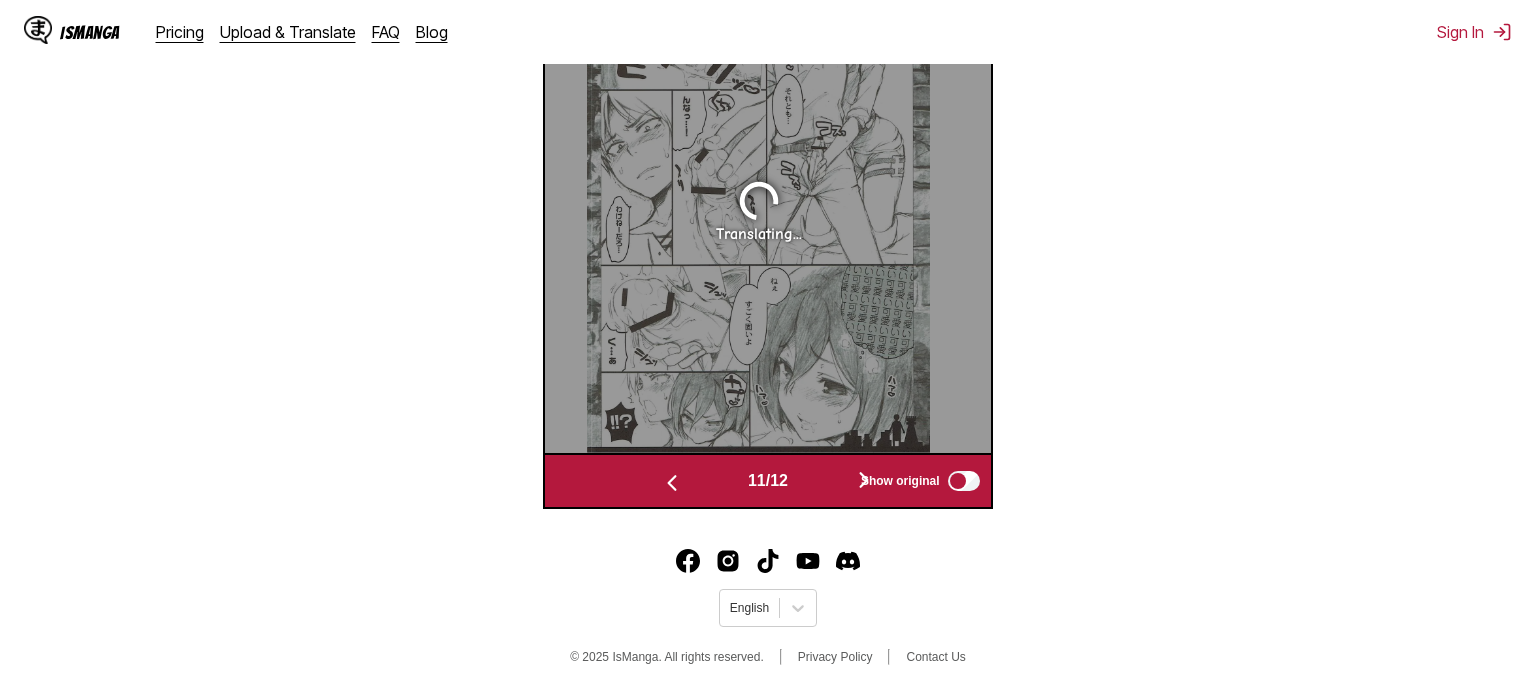 scroll, scrollTop: 801, scrollLeft: 0, axis: vertical 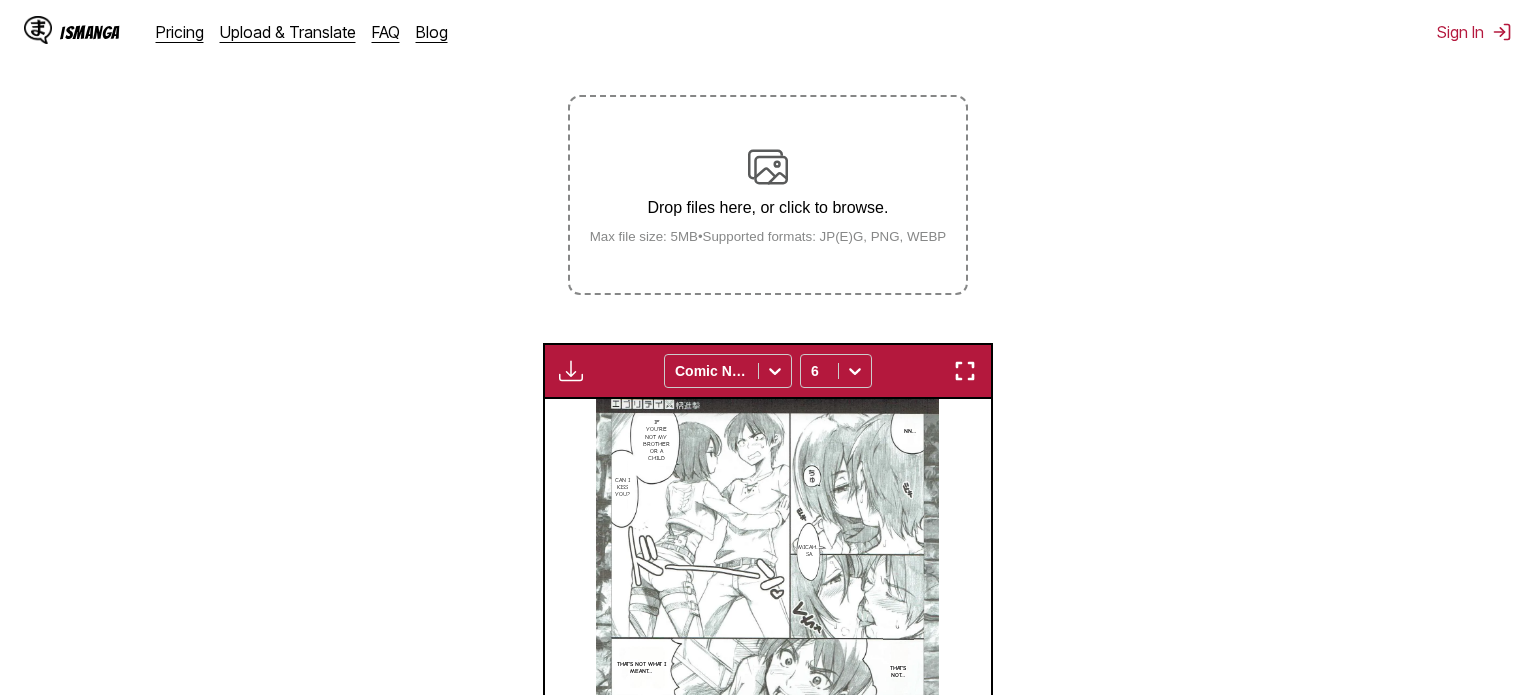 click on "Drop files here, or click to browse. Max file size: 5MB  •  Supported formats: JP(E)G, PNG, WEBP" at bounding box center [768, 195] 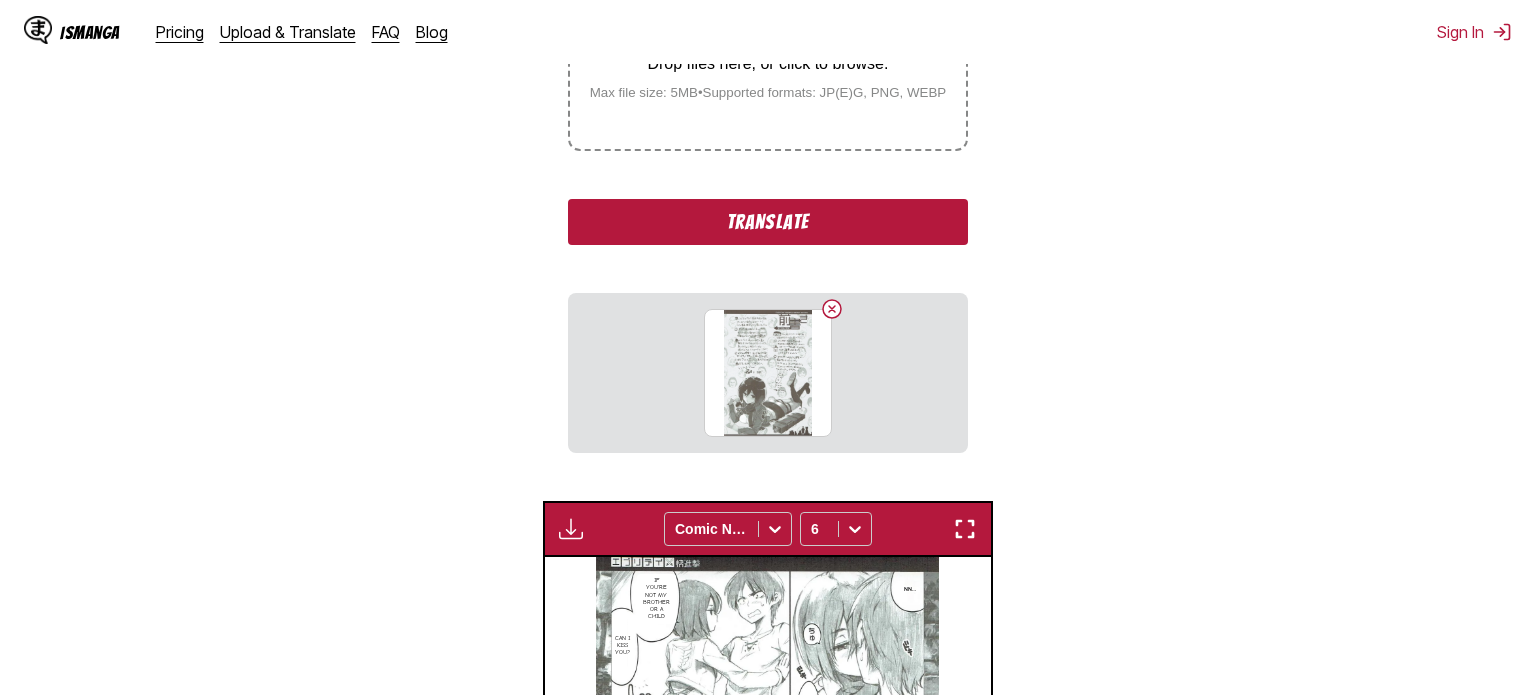 scroll, scrollTop: 468, scrollLeft: 0, axis: vertical 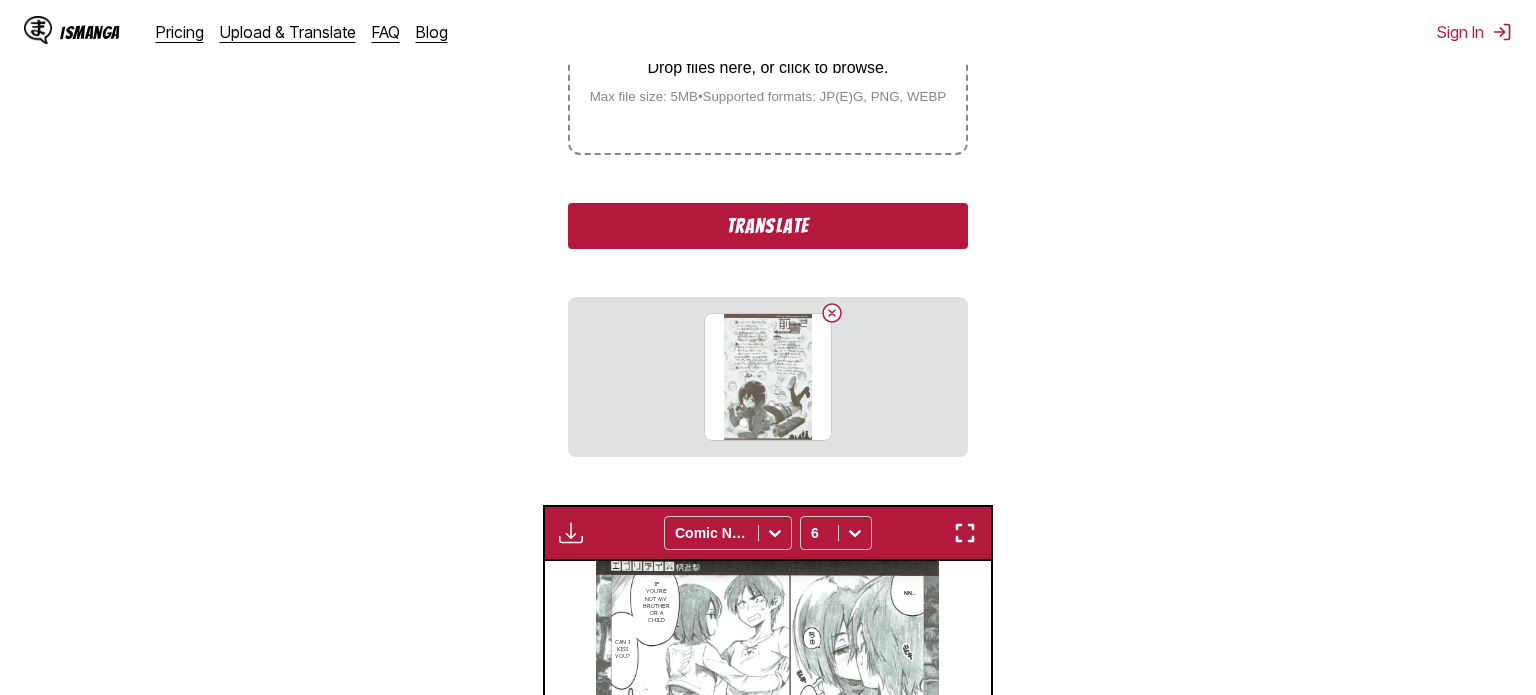 click on "Translate" at bounding box center [768, 226] 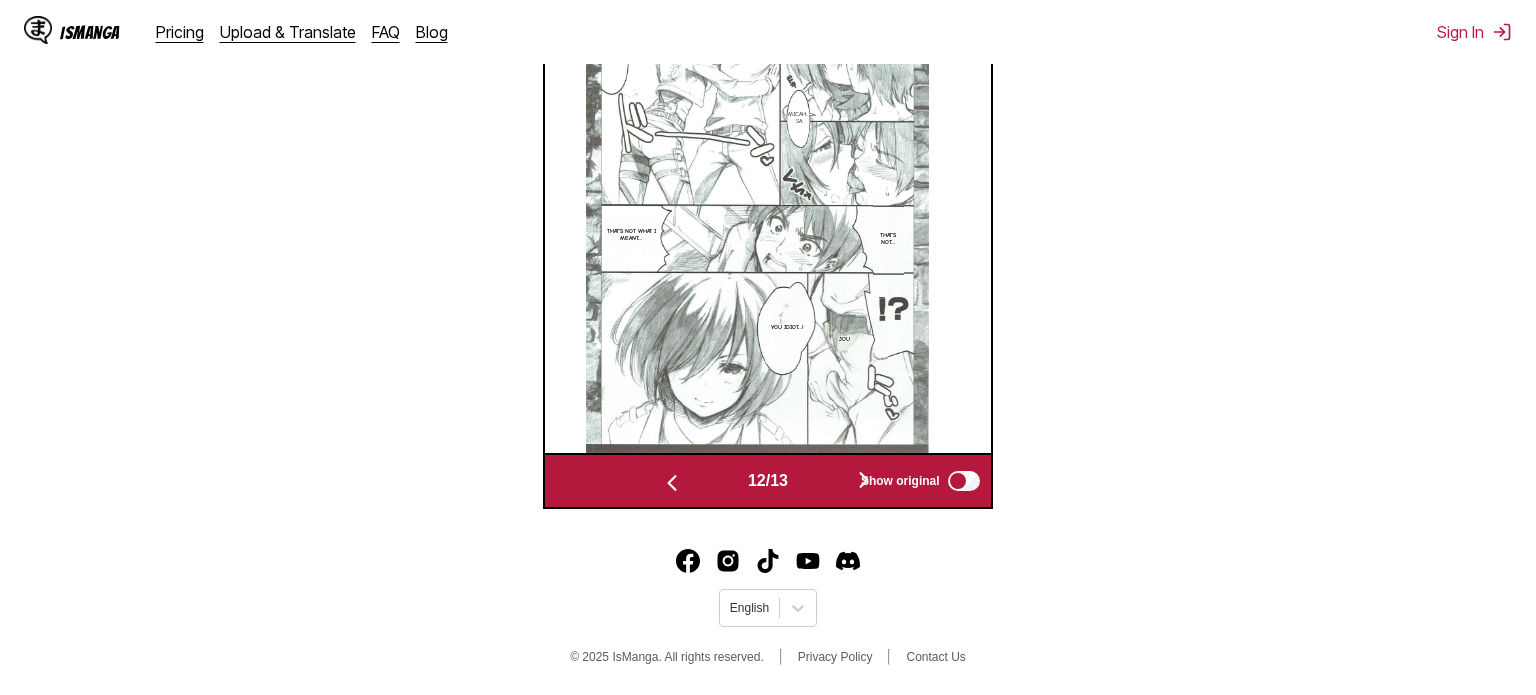 scroll, scrollTop: 763, scrollLeft: 0, axis: vertical 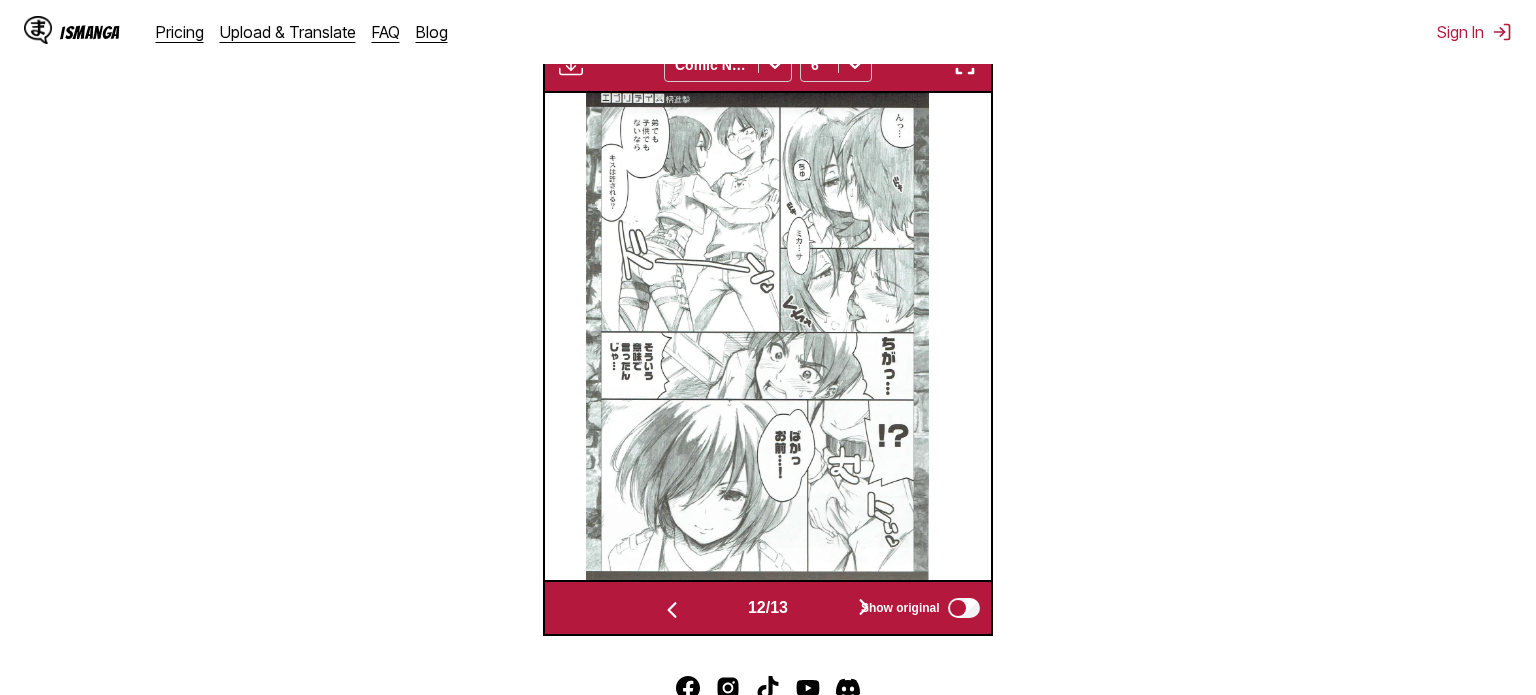 click on "English © 2025 IsManga. All rights reserved. Privacy Policy Contact Us" at bounding box center [768, 737] 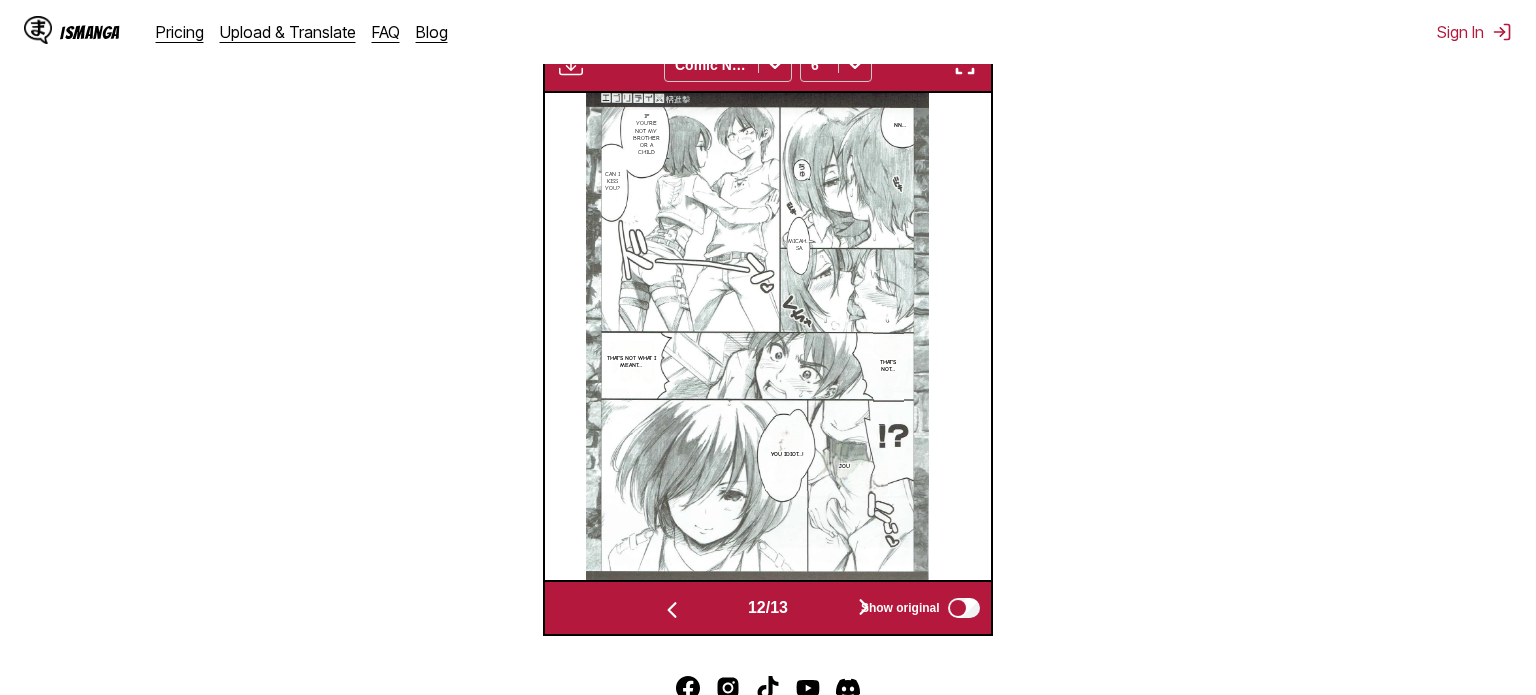 click at bounding box center (864, 608) 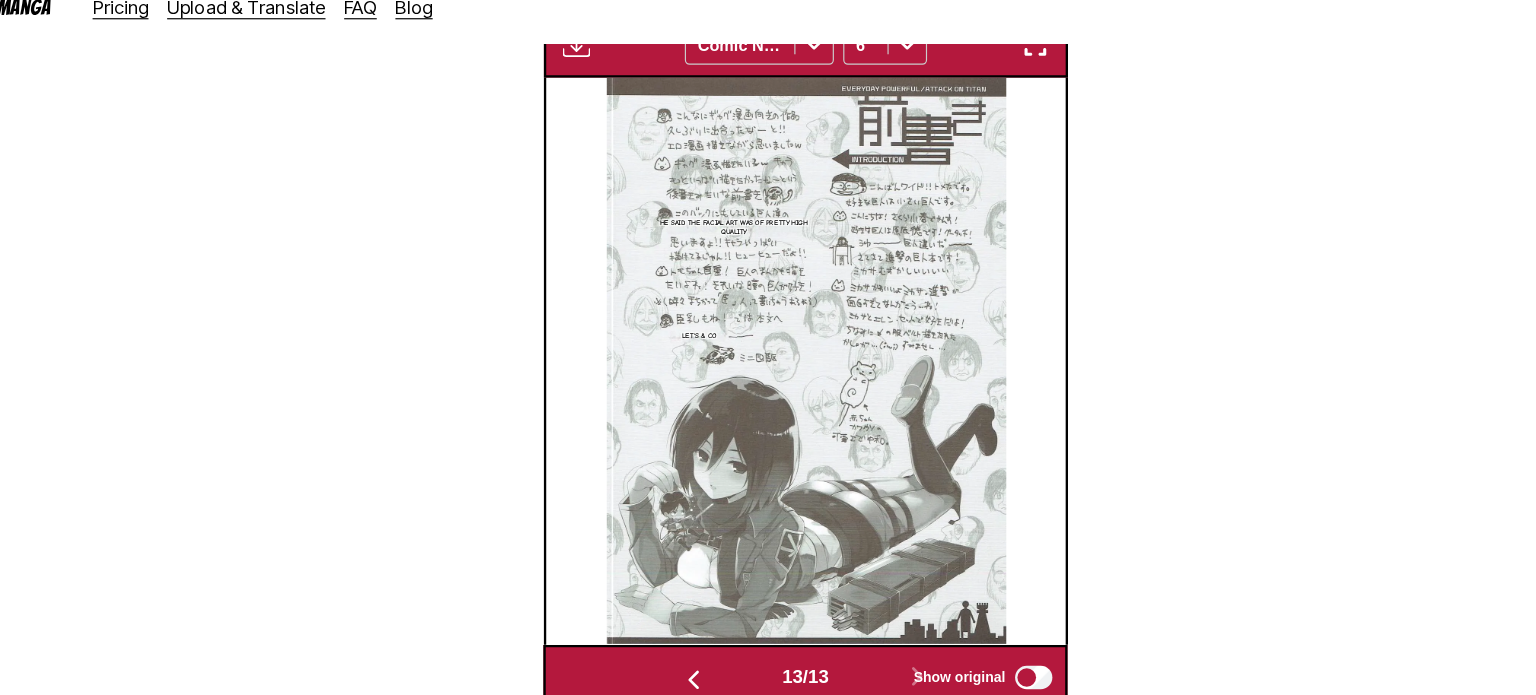 scroll, scrollTop: 634, scrollLeft: 0, axis: vertical 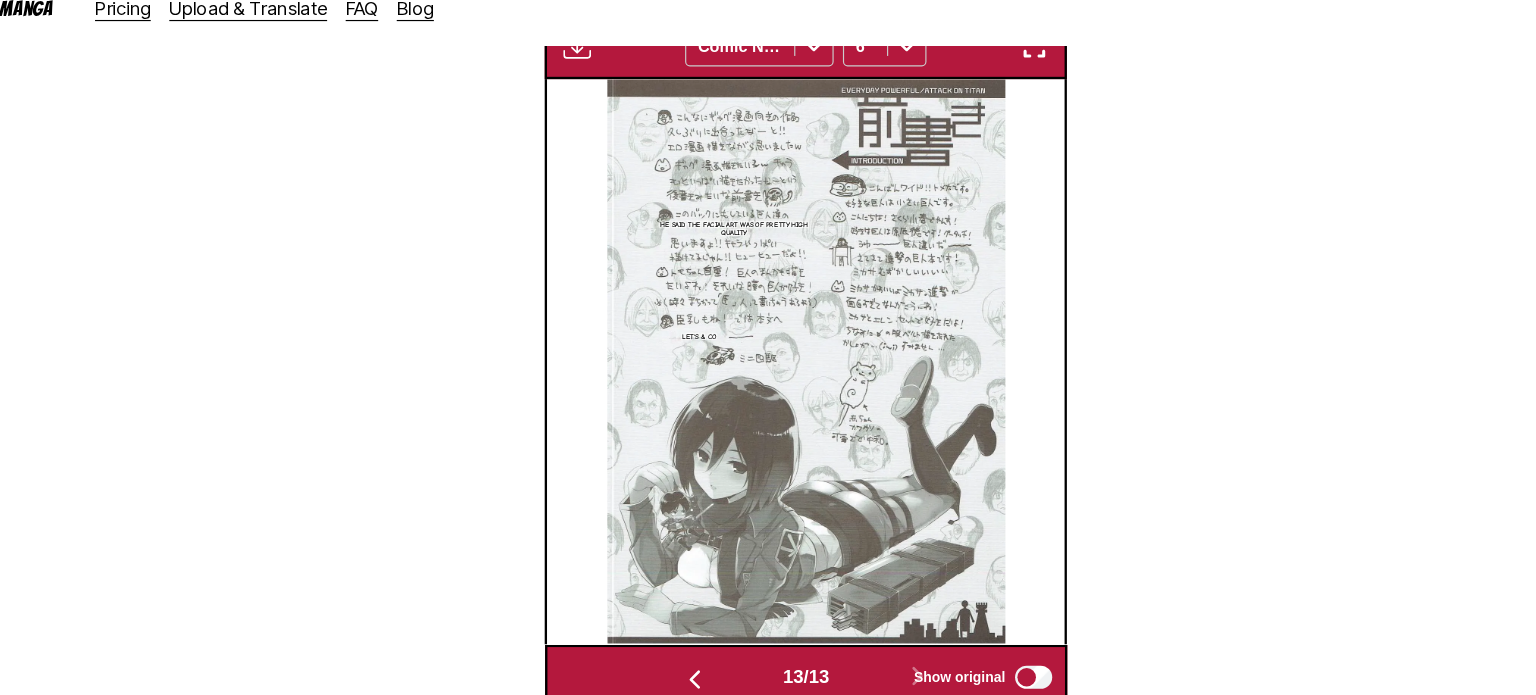 click at bounding box center (672, 608) 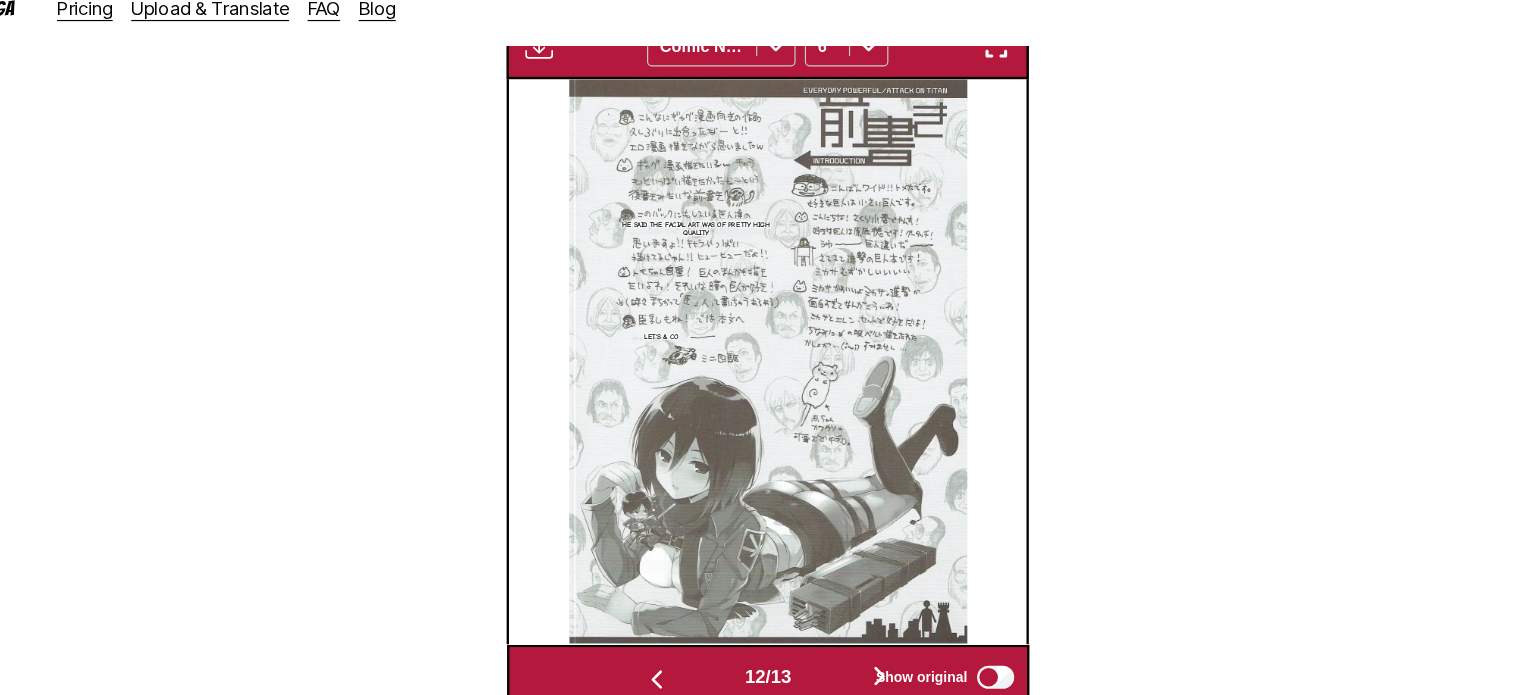 scroll, scrollTop: 0, scrollLeft: 4908, axis: horizontal 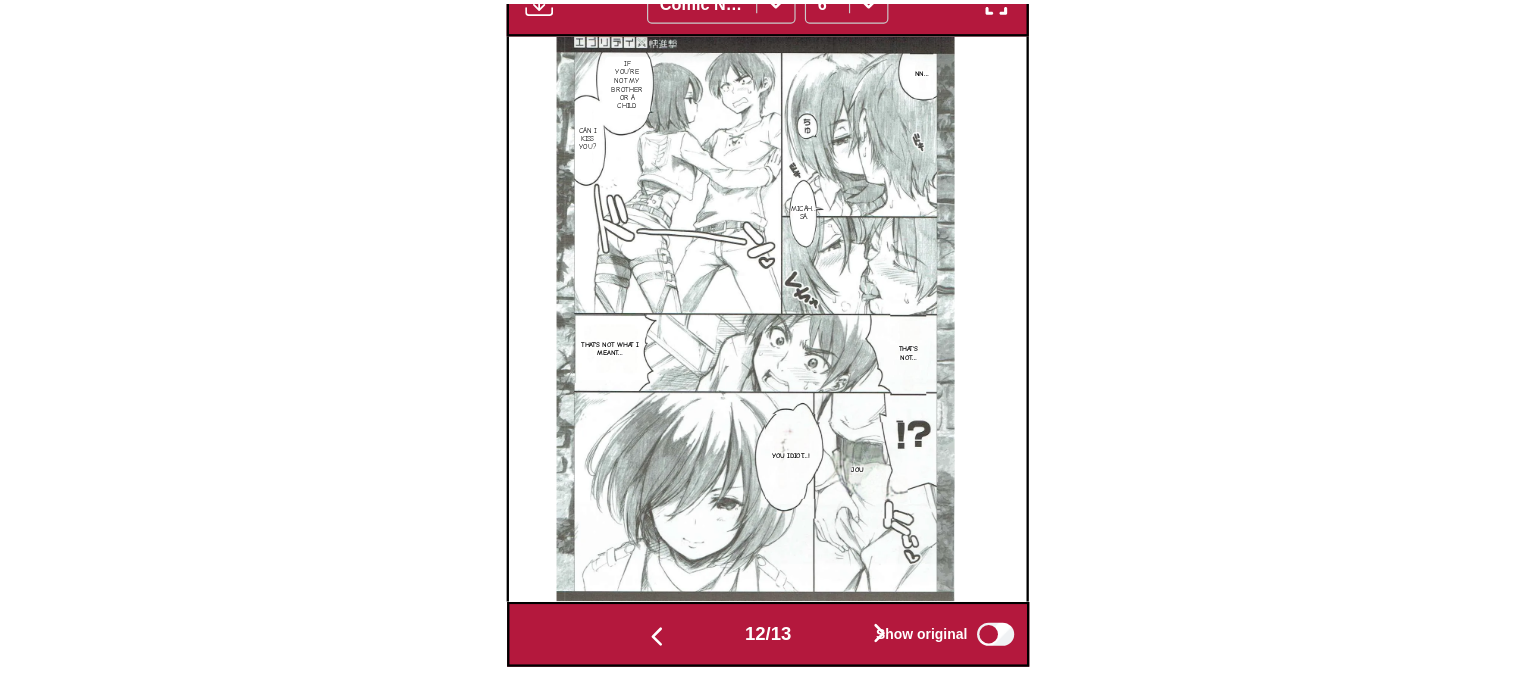 click at bounding box center (672, 608) 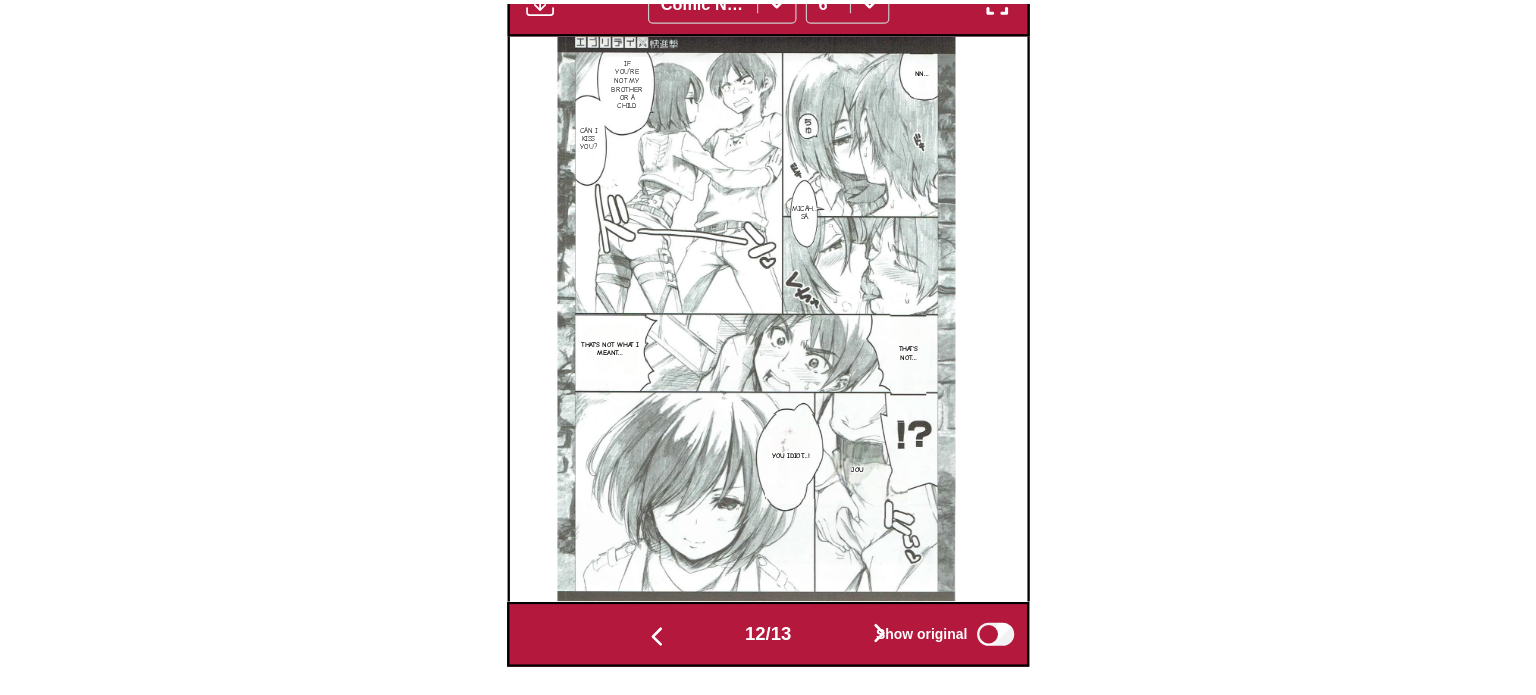 scroll, scrollTop: 0, scrollLeft: 4462, axis: horizontal 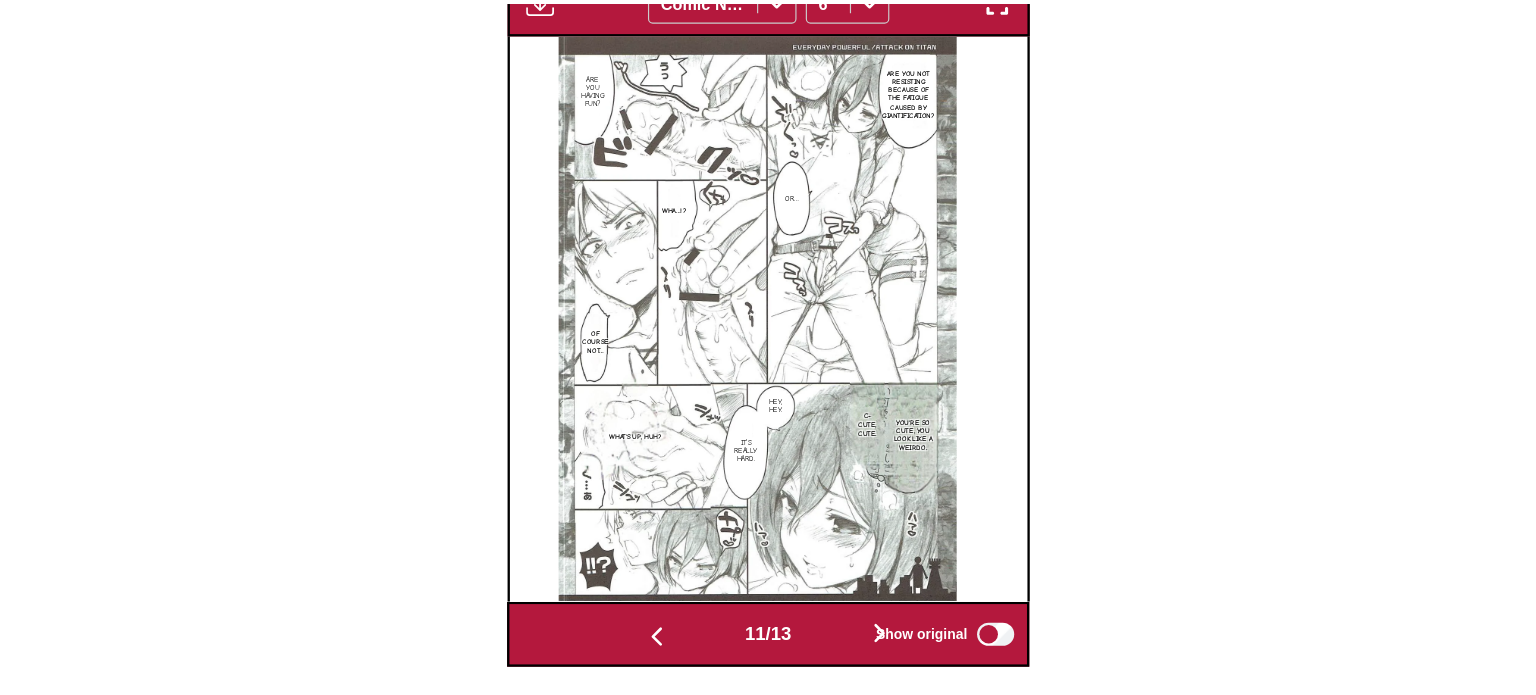 click at bounding box center [672, 608] 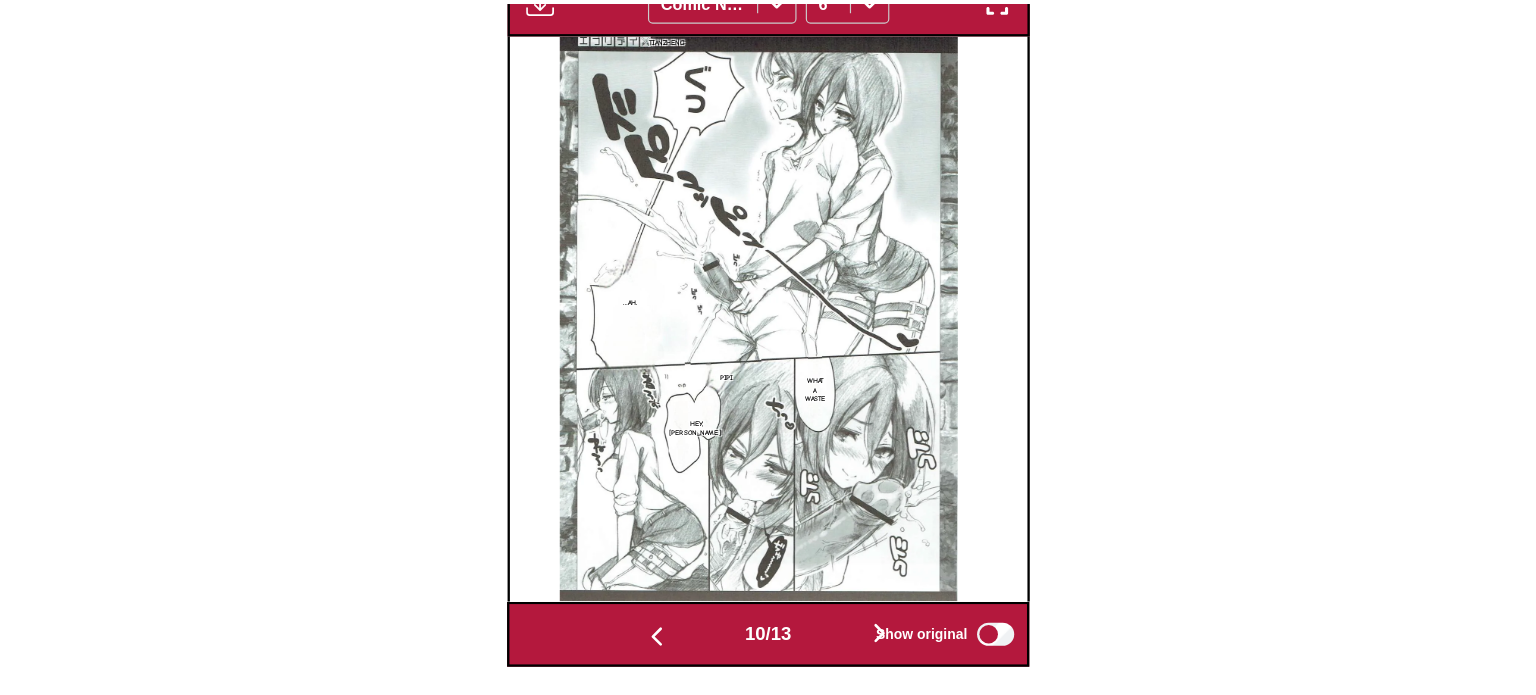 click at bounding box center [864, 608] 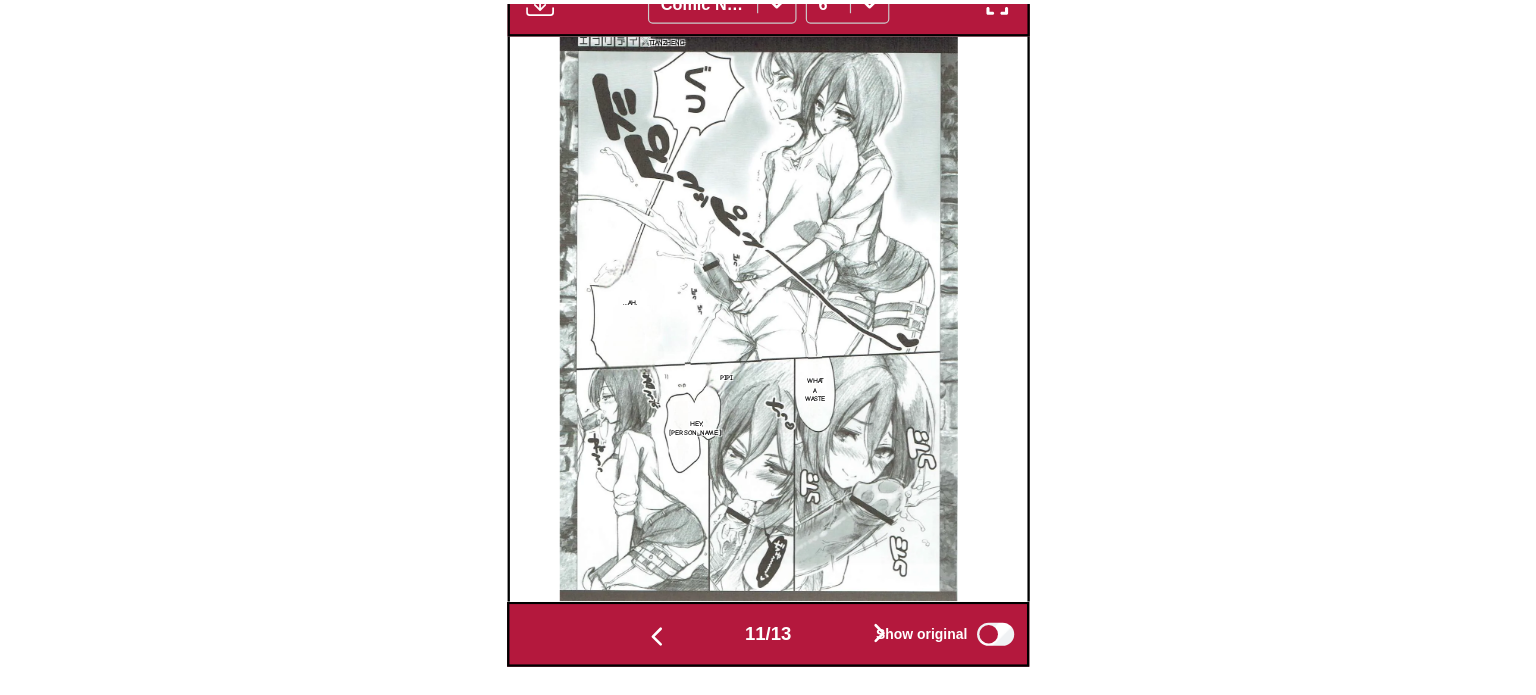 scroll, scrollTop: 0, scrollLeft: 4462, axis: horizontal 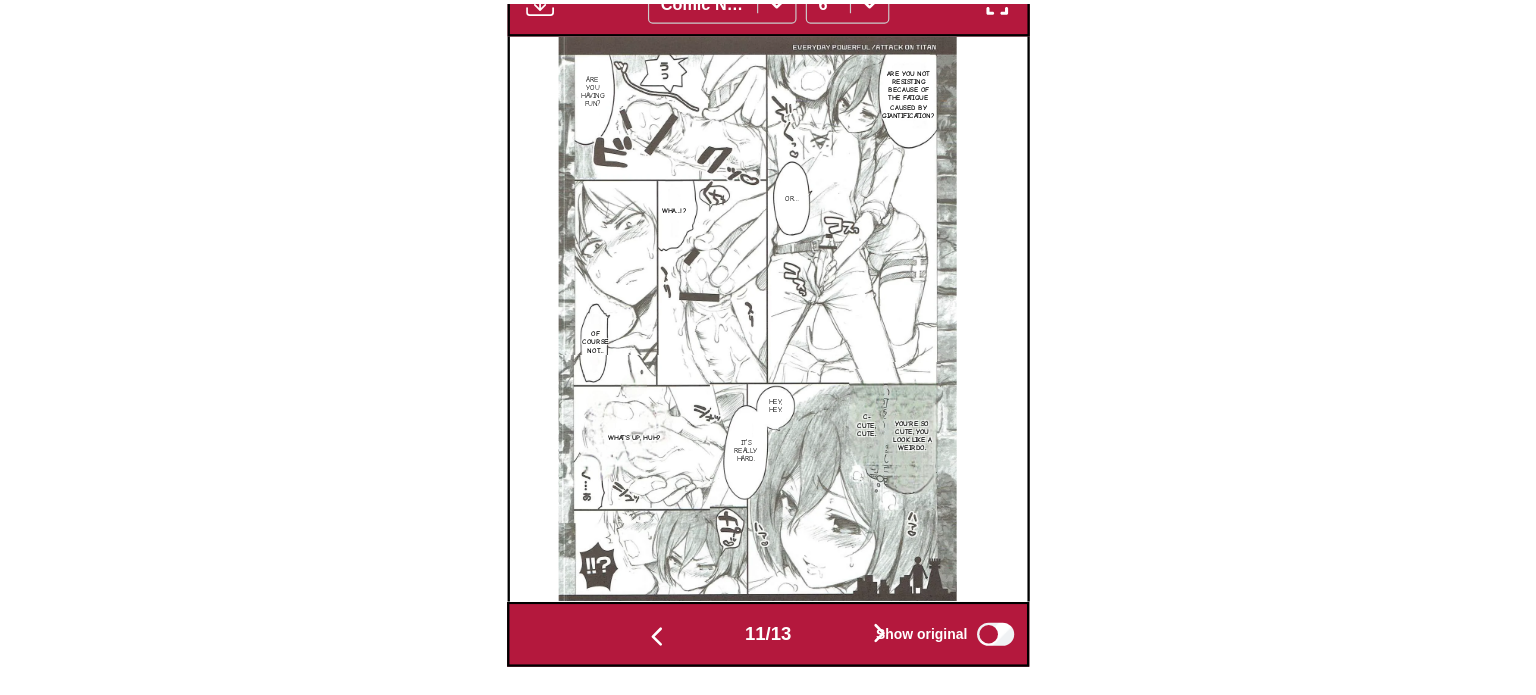 click at bounding box center [672, 608] 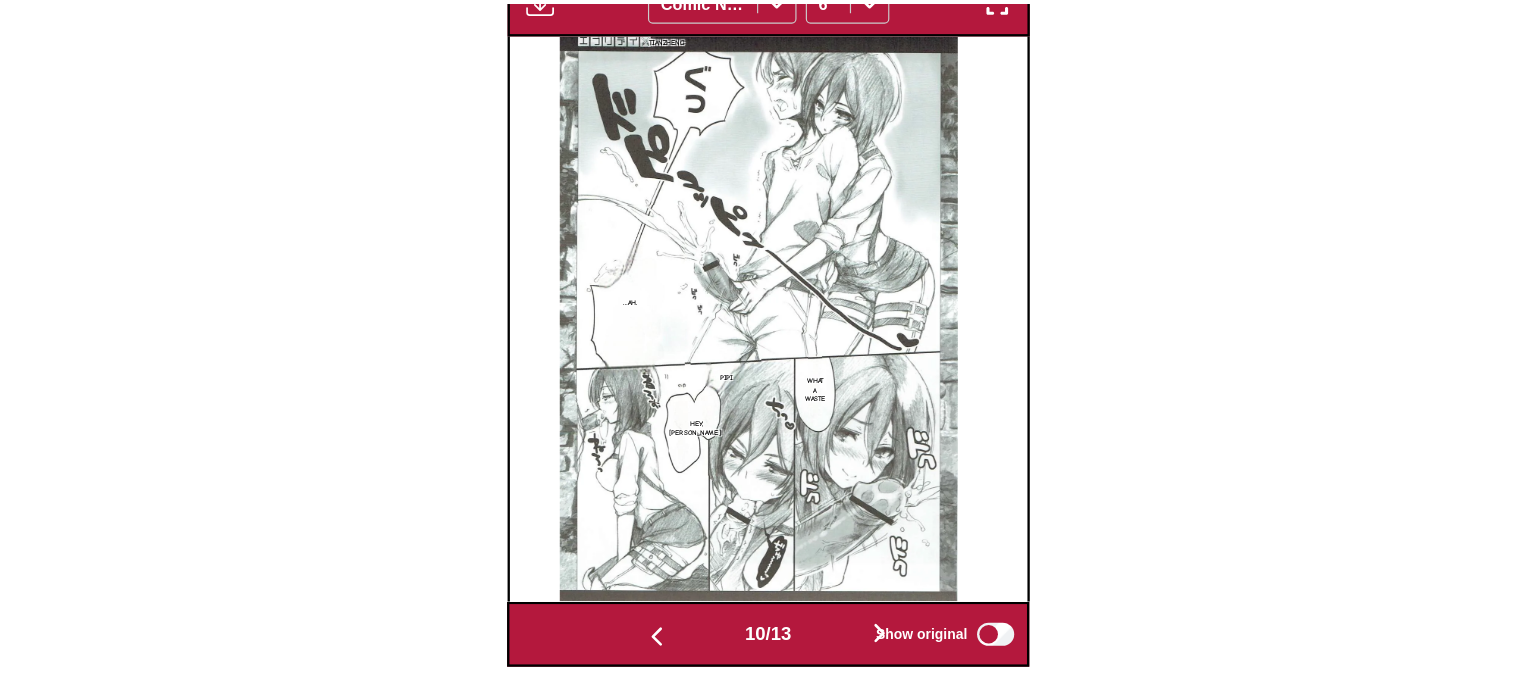 click at bounding box center [672, 610] 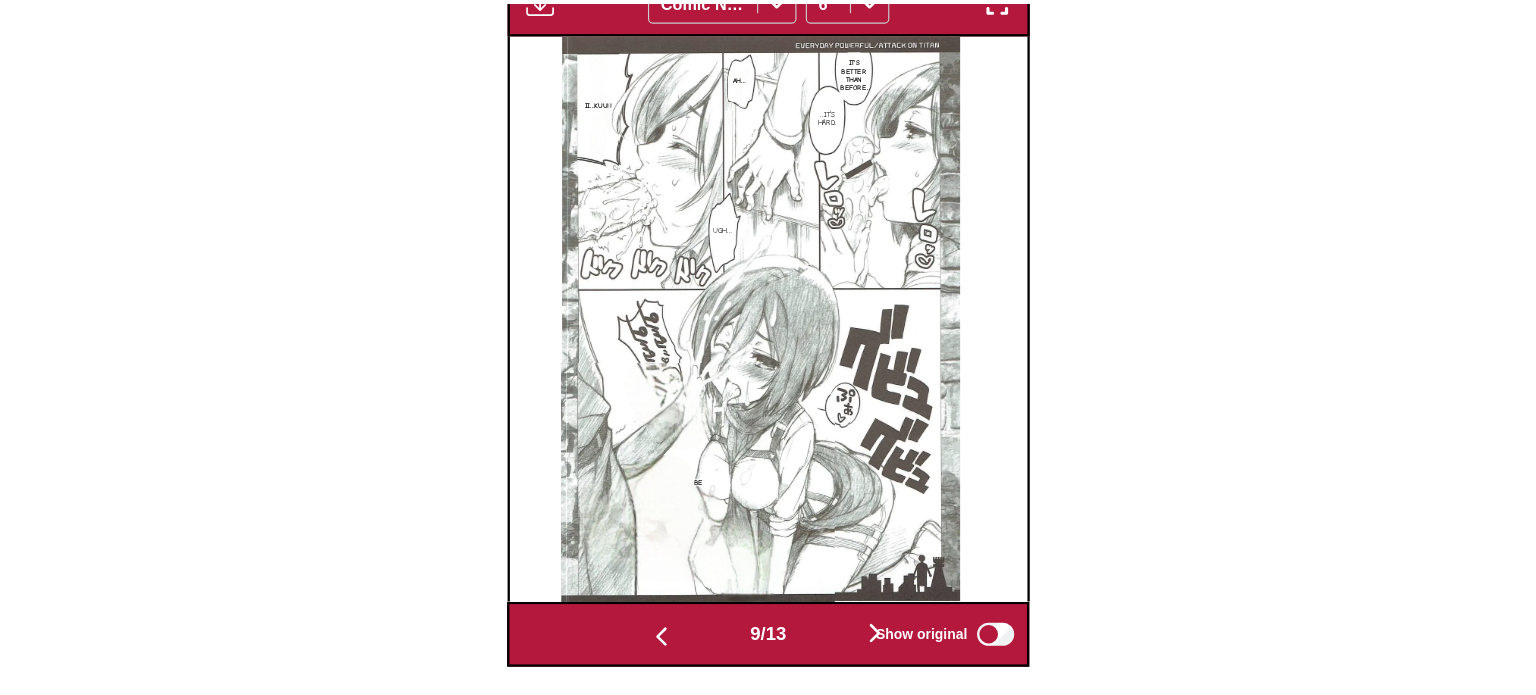 click at bounding box center [676, 608] 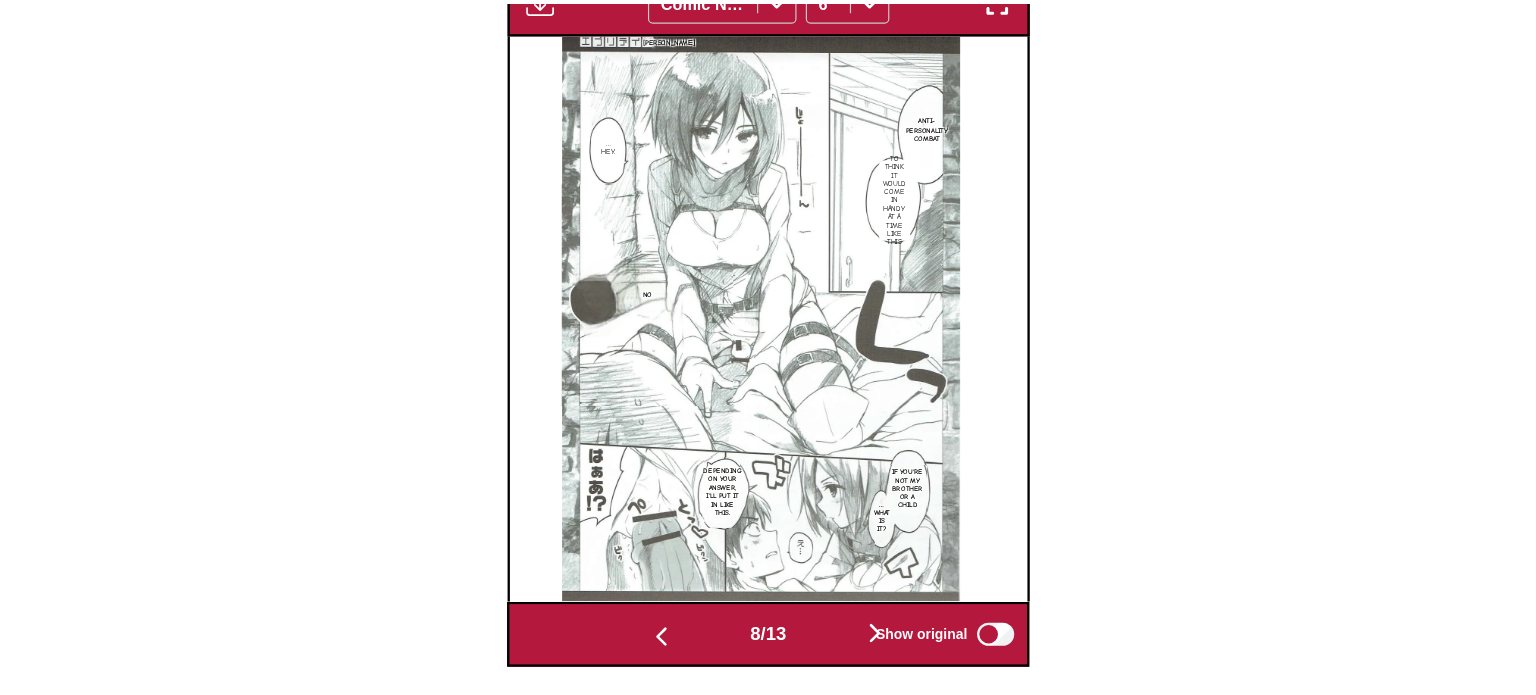 click at bounding box center (676, 610) 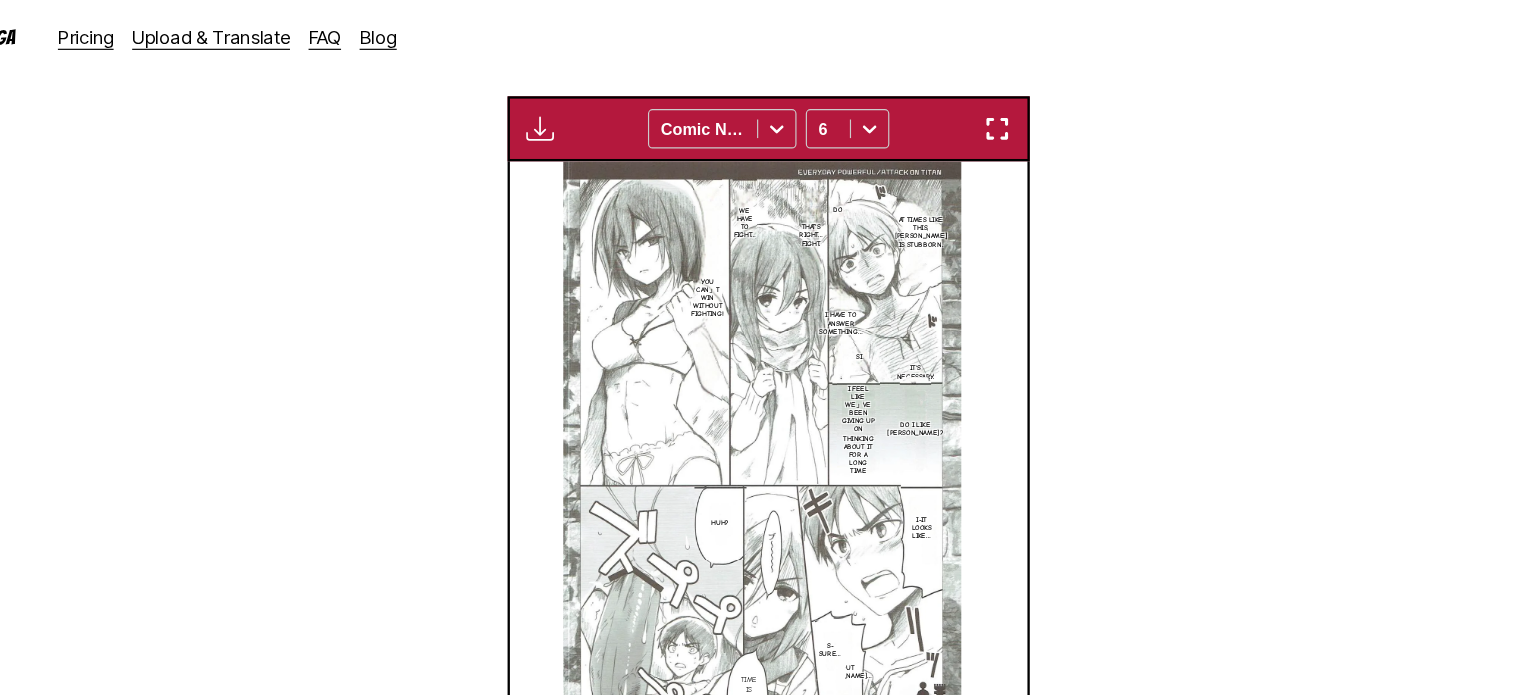 scroll, scrollTop: 588, scrollLeft: 0, axis: vertical 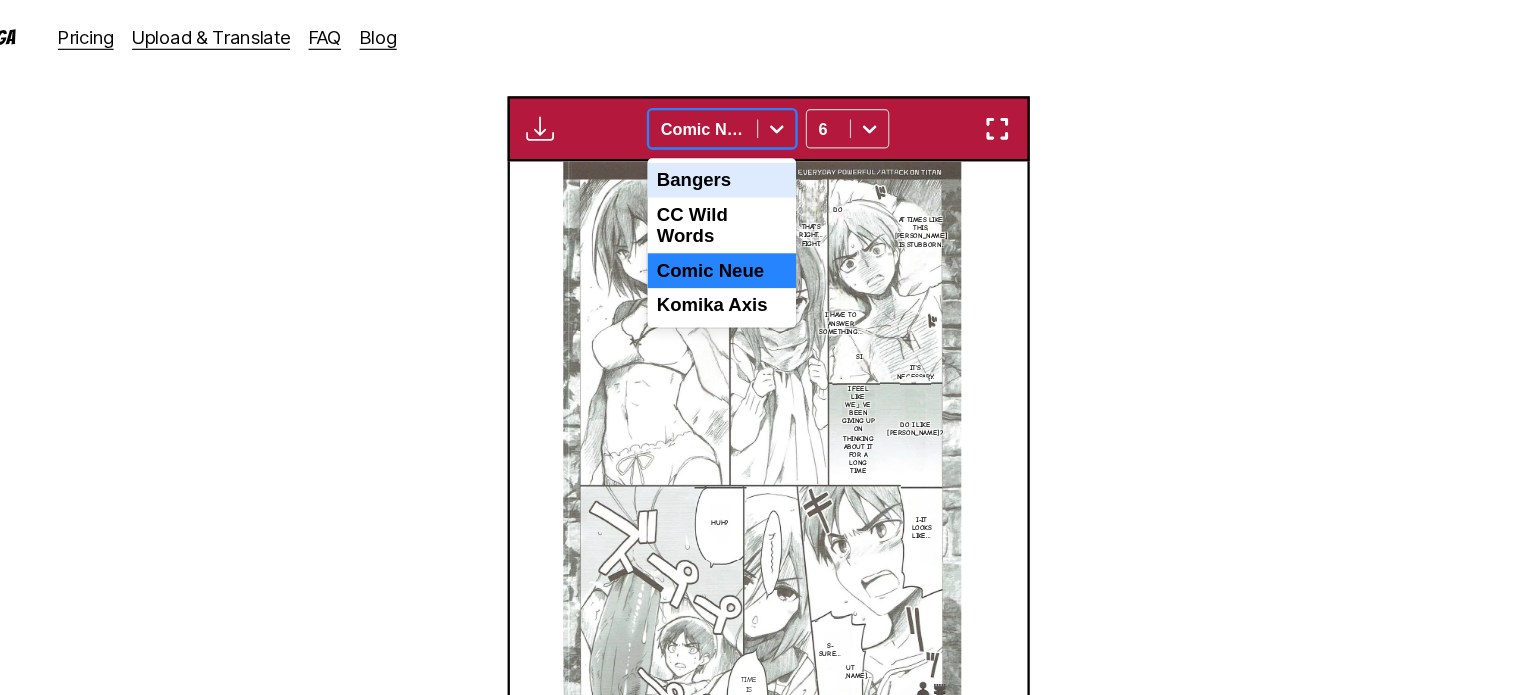 click on "Bangers" at bounding box center [728, 155] 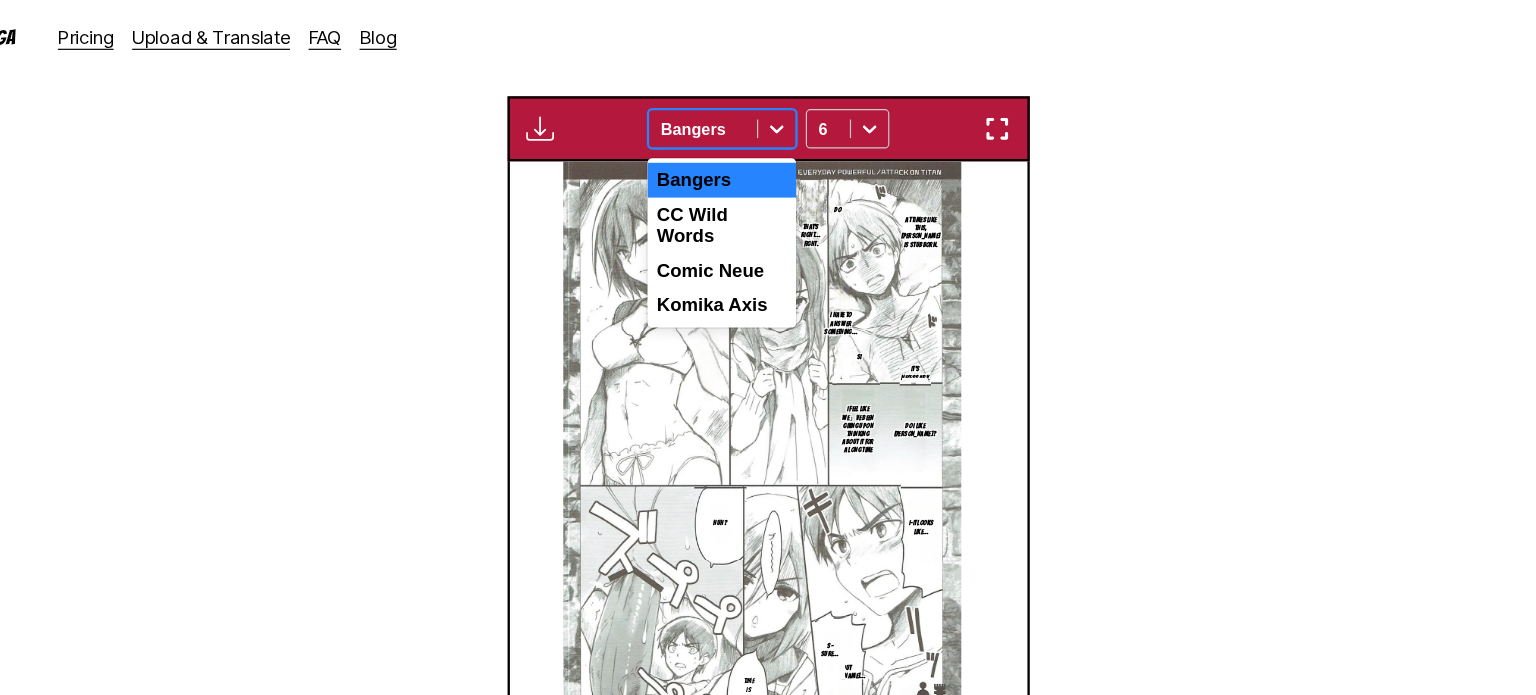click on "CC Wild Words" at bounding box center [728, 194] 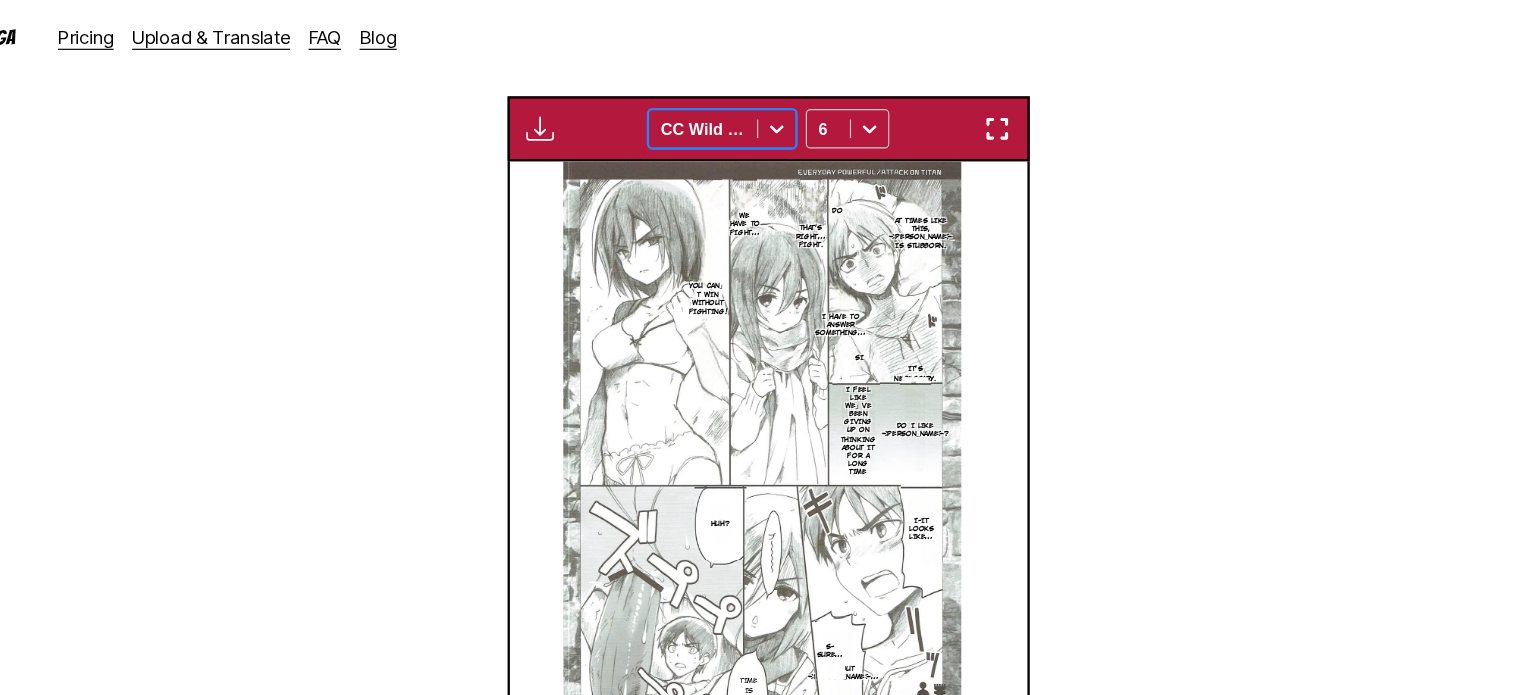 click at bounding box center (965, 111) 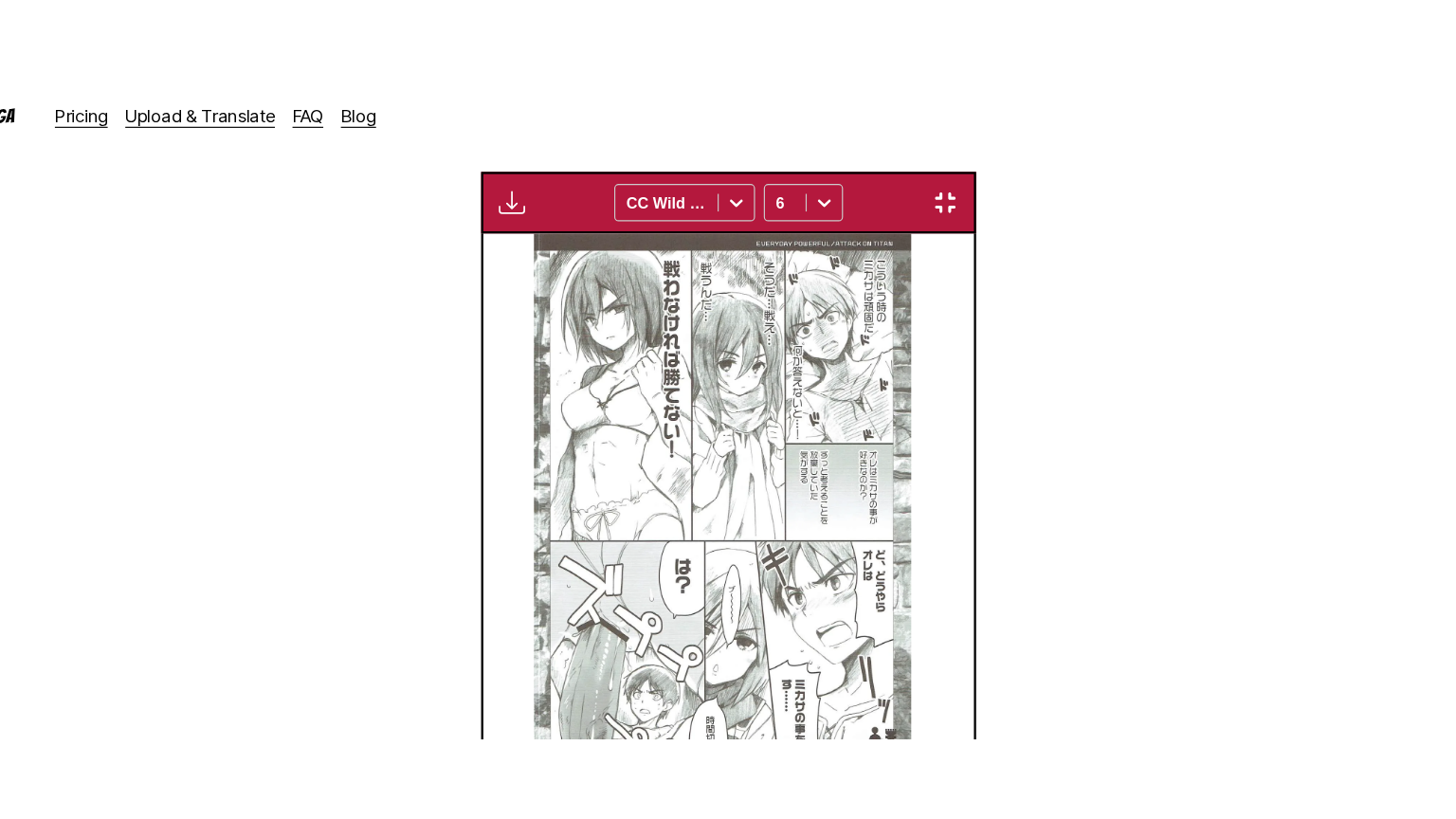 scroll, scrollTop: 220, scrollLeft: 0, axis: vertical 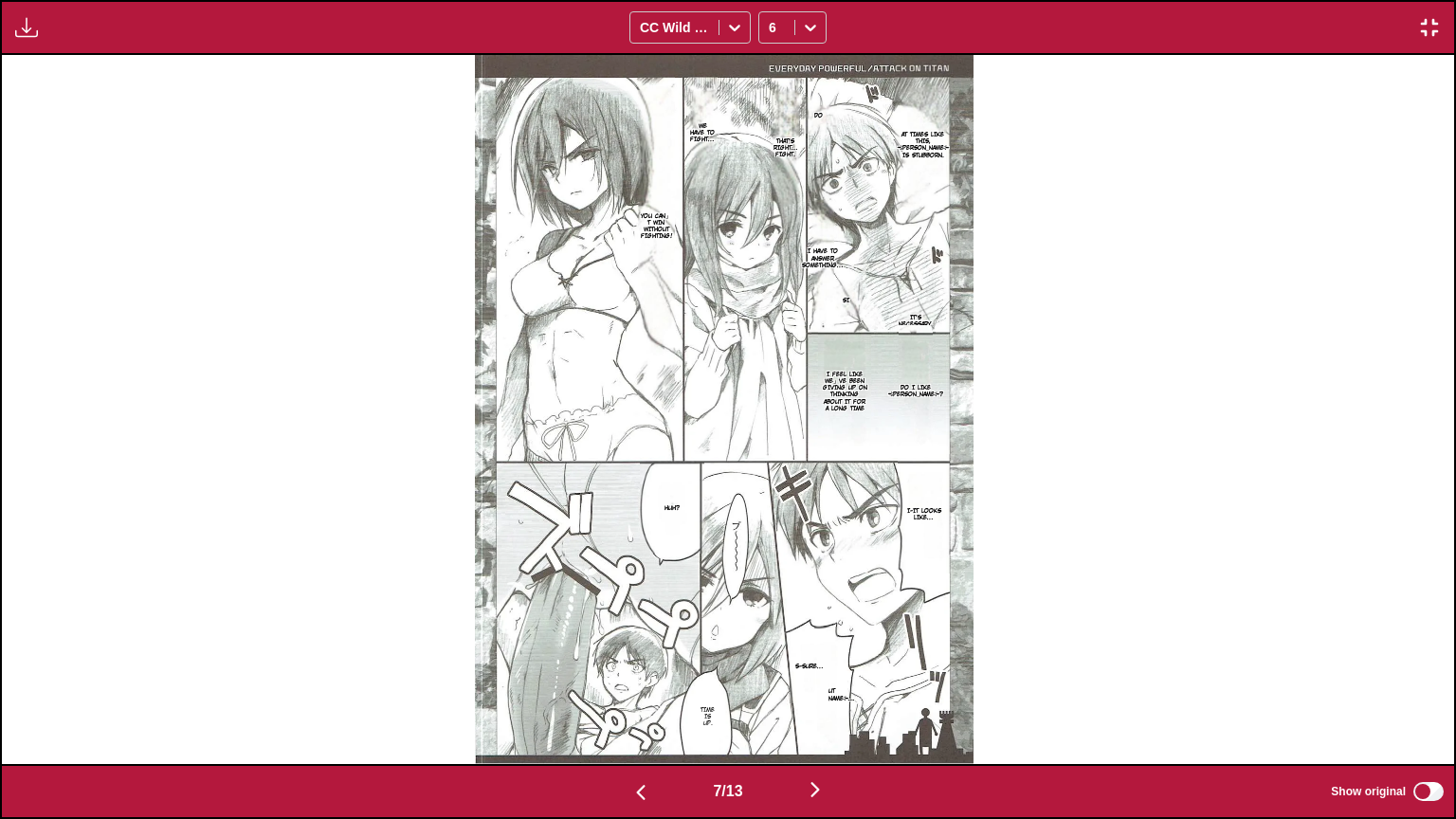 click at bounding box center [1429, 27] 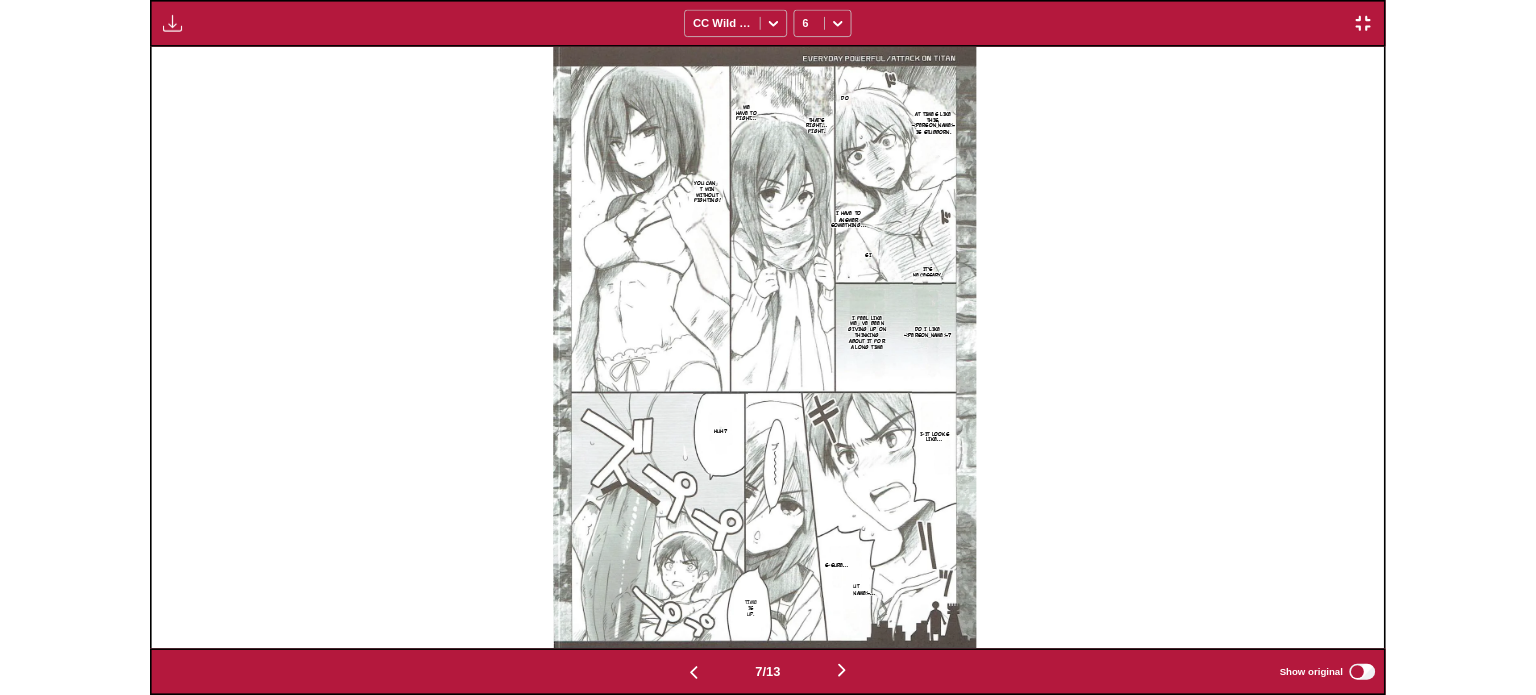 scroll, scrollTop: 523, scrollLeft: 0, axis: vertical 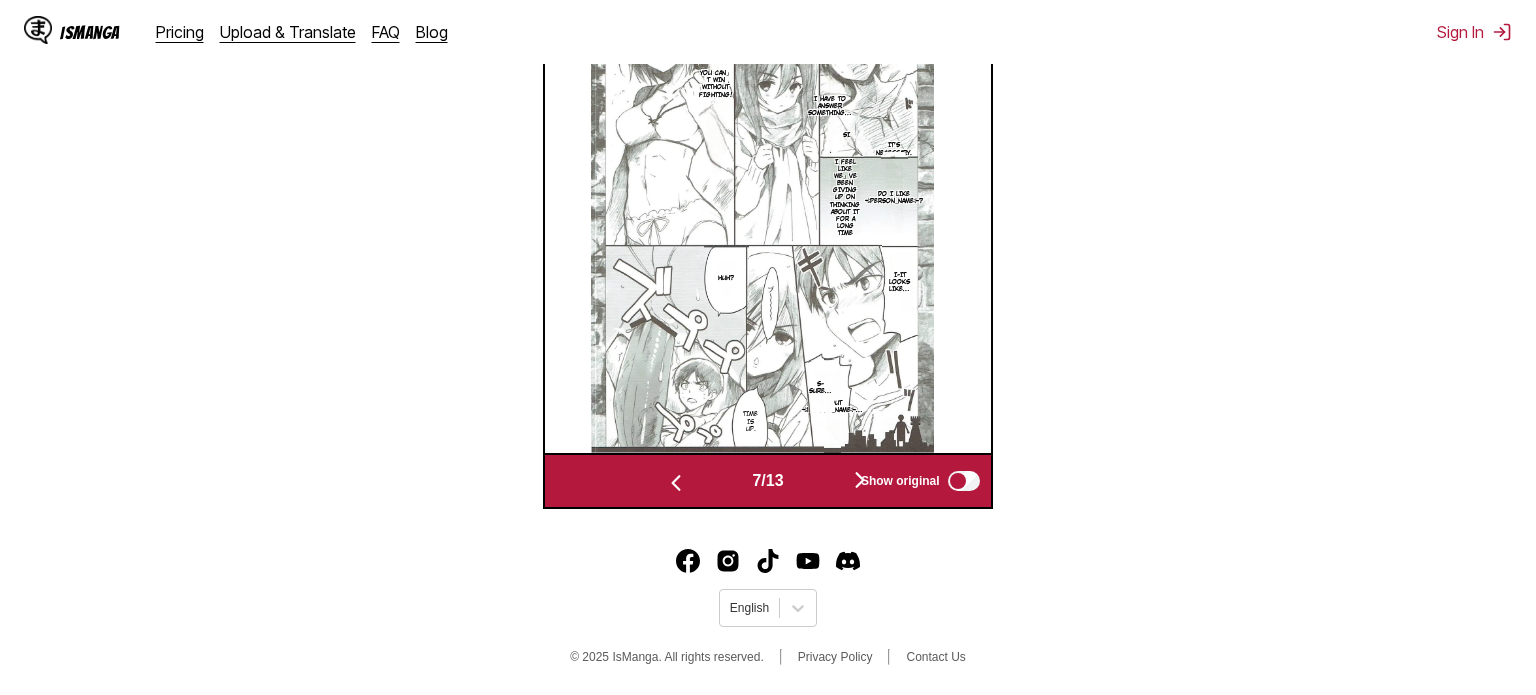 click at bounding box center (676, 483) 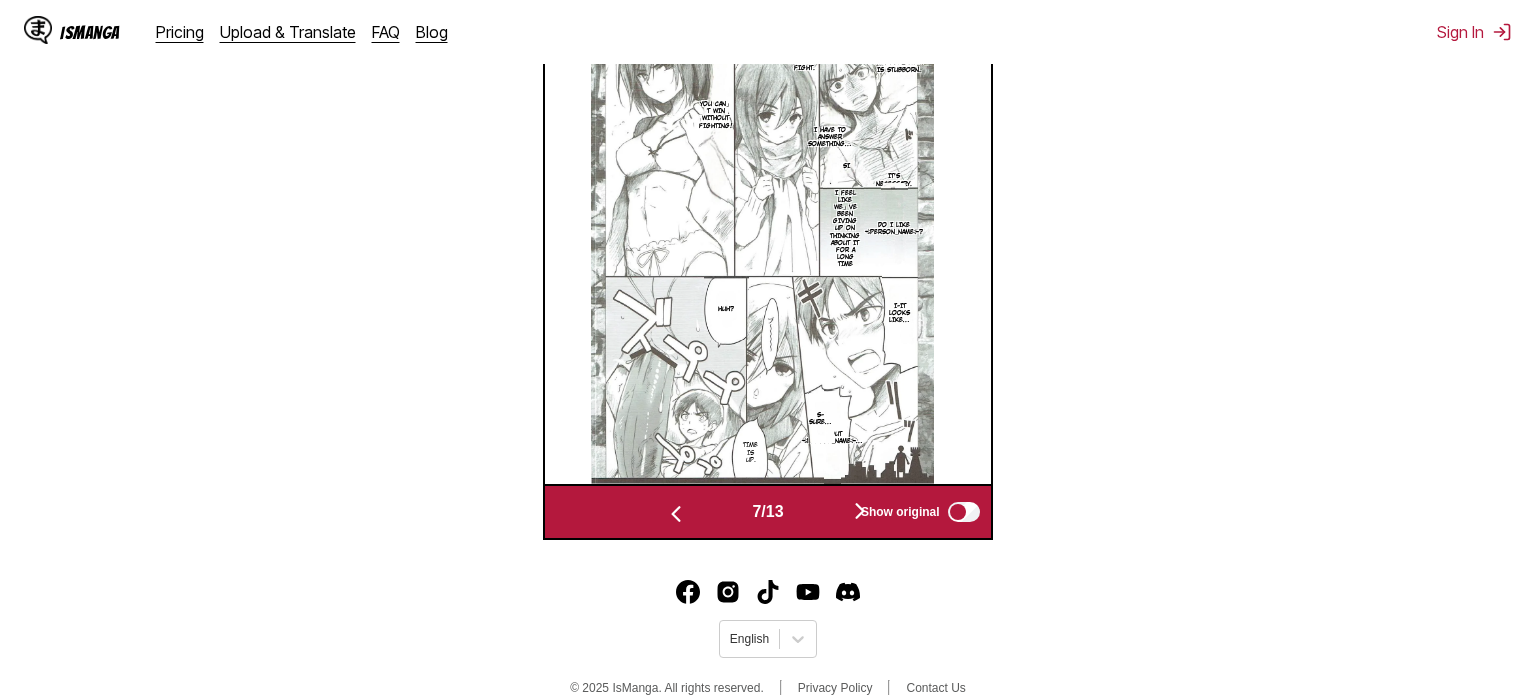 scroll, scrollTop: 0, scrollLeft: 2231, axis: horizontal 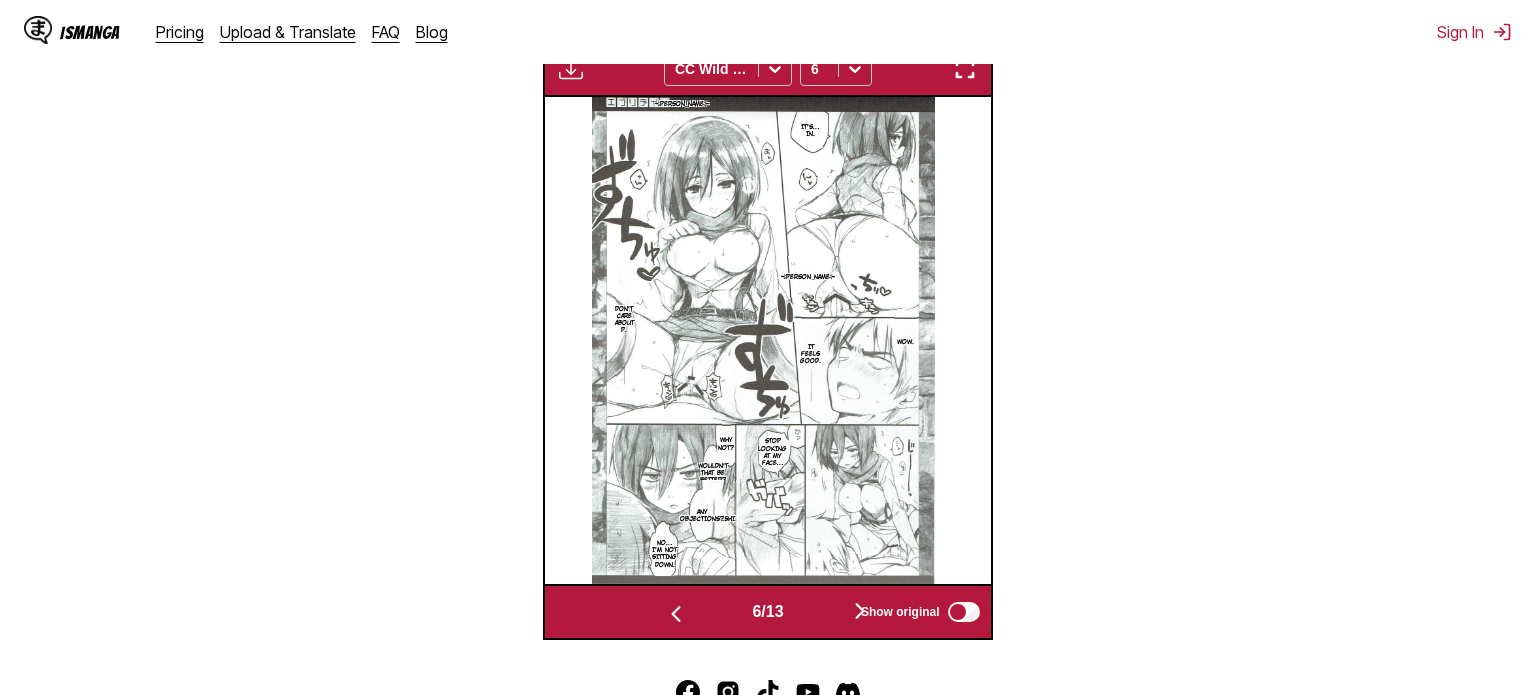 click at bounding box center [676, 614] 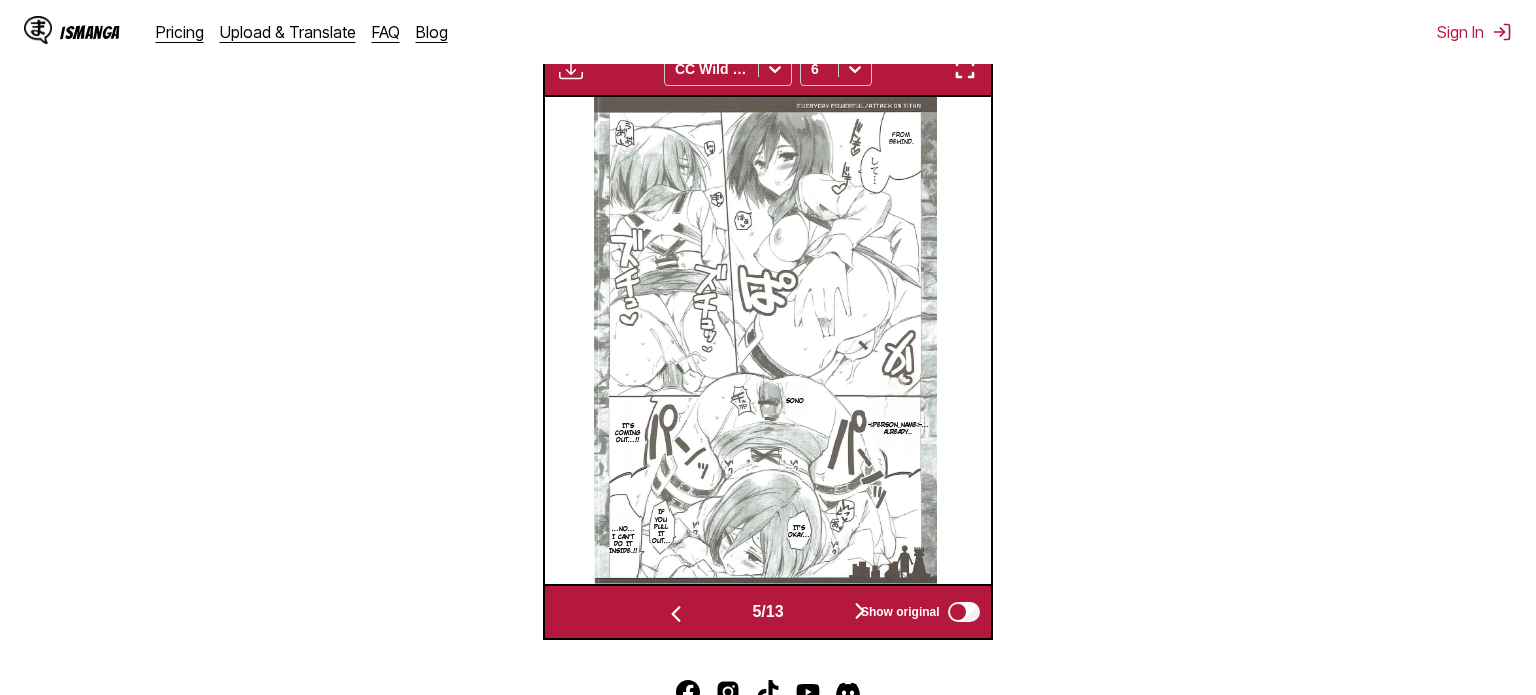 click at bounding box center (860, 611) 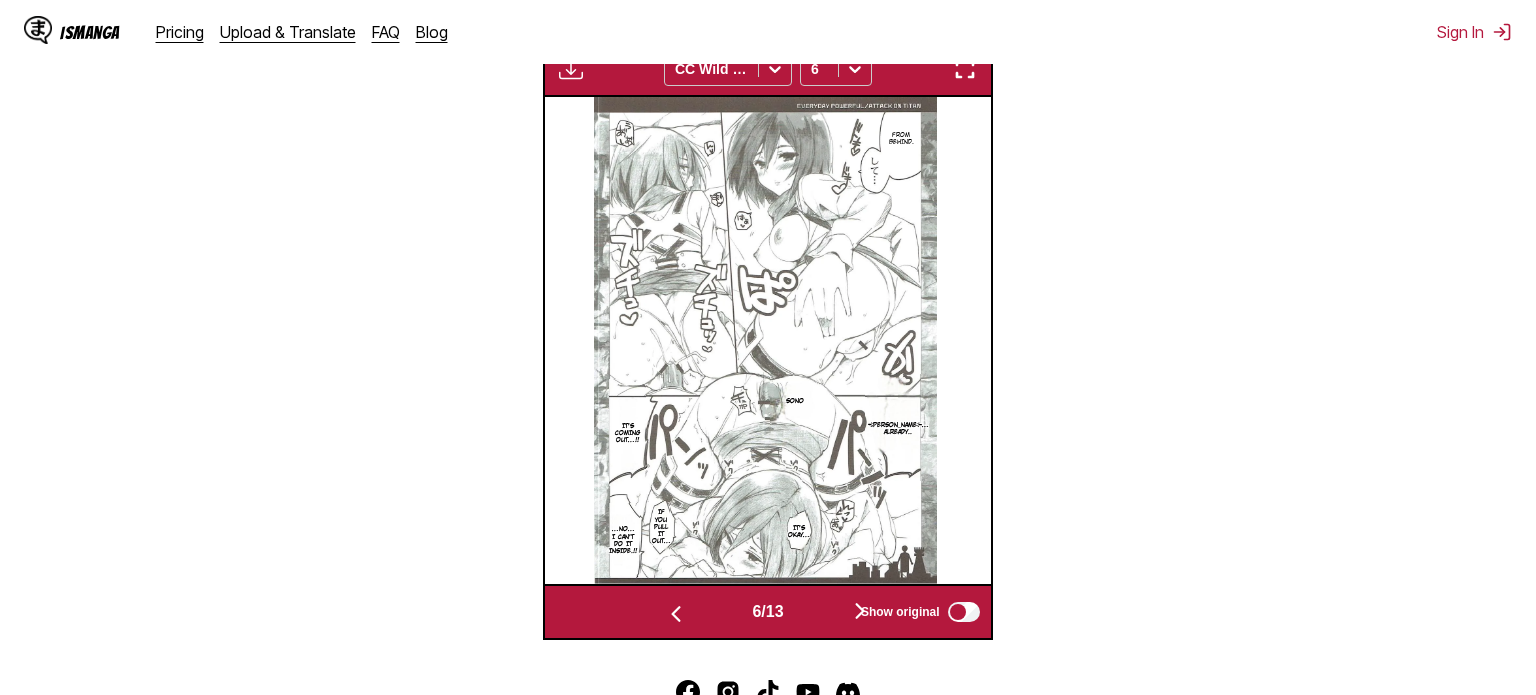 scroll, scrollTop: 0, scrollLeft: 2231, axis: horizontal 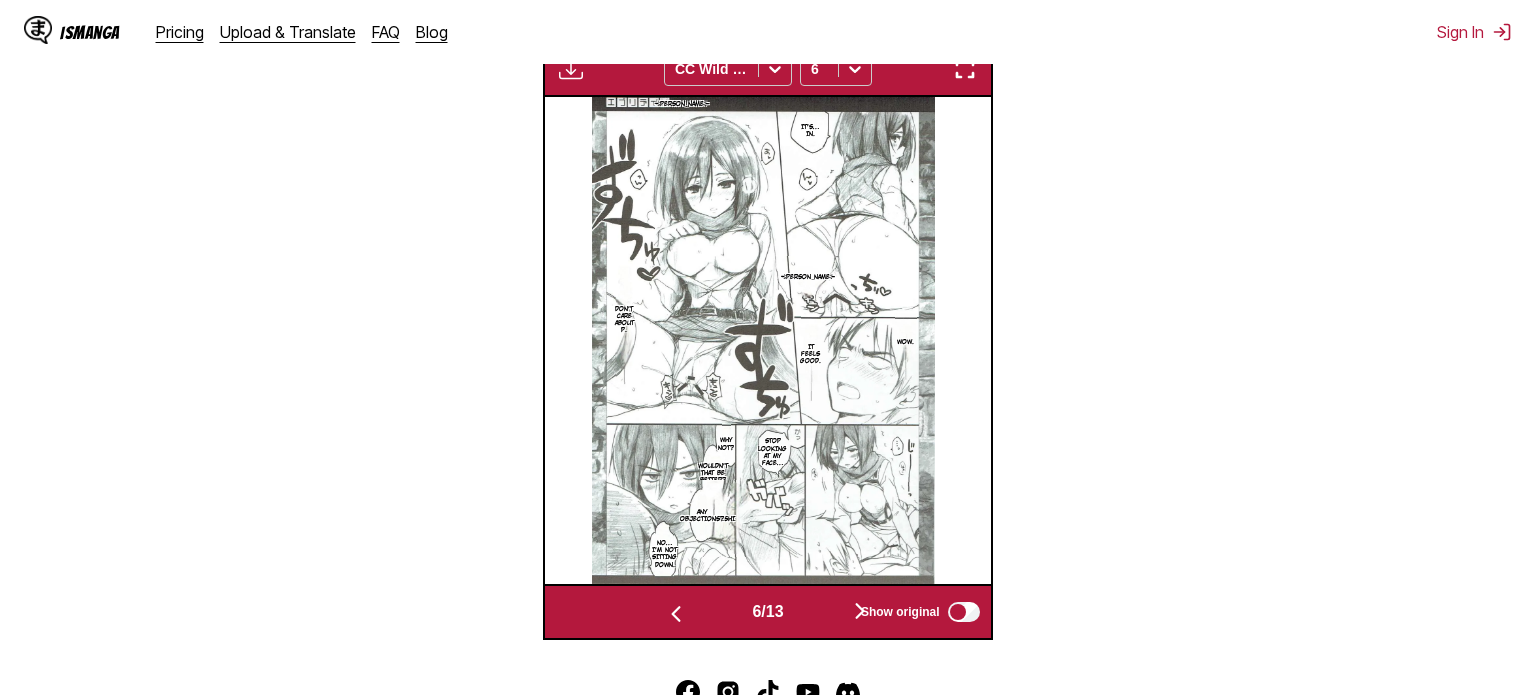 click at bounding box center [676, 614] 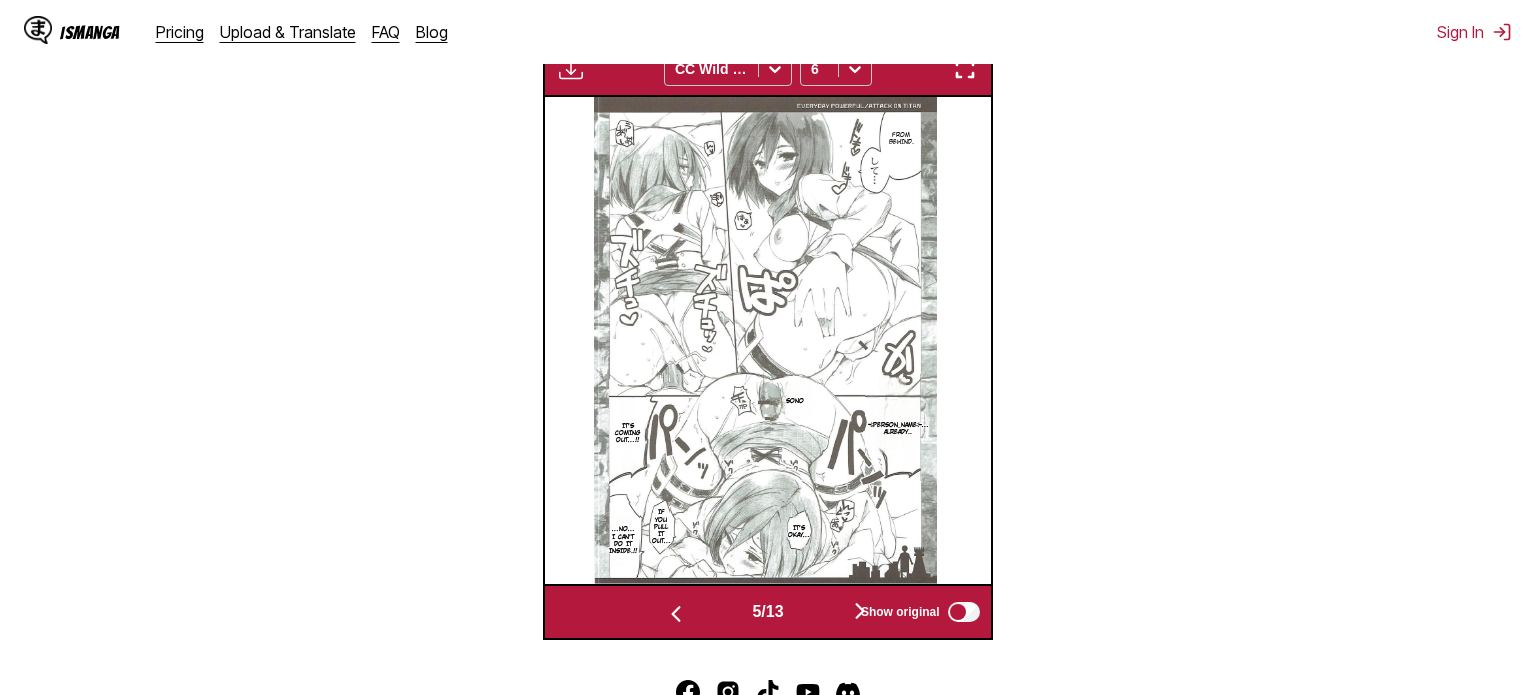 click at bounding box center (676, 614) 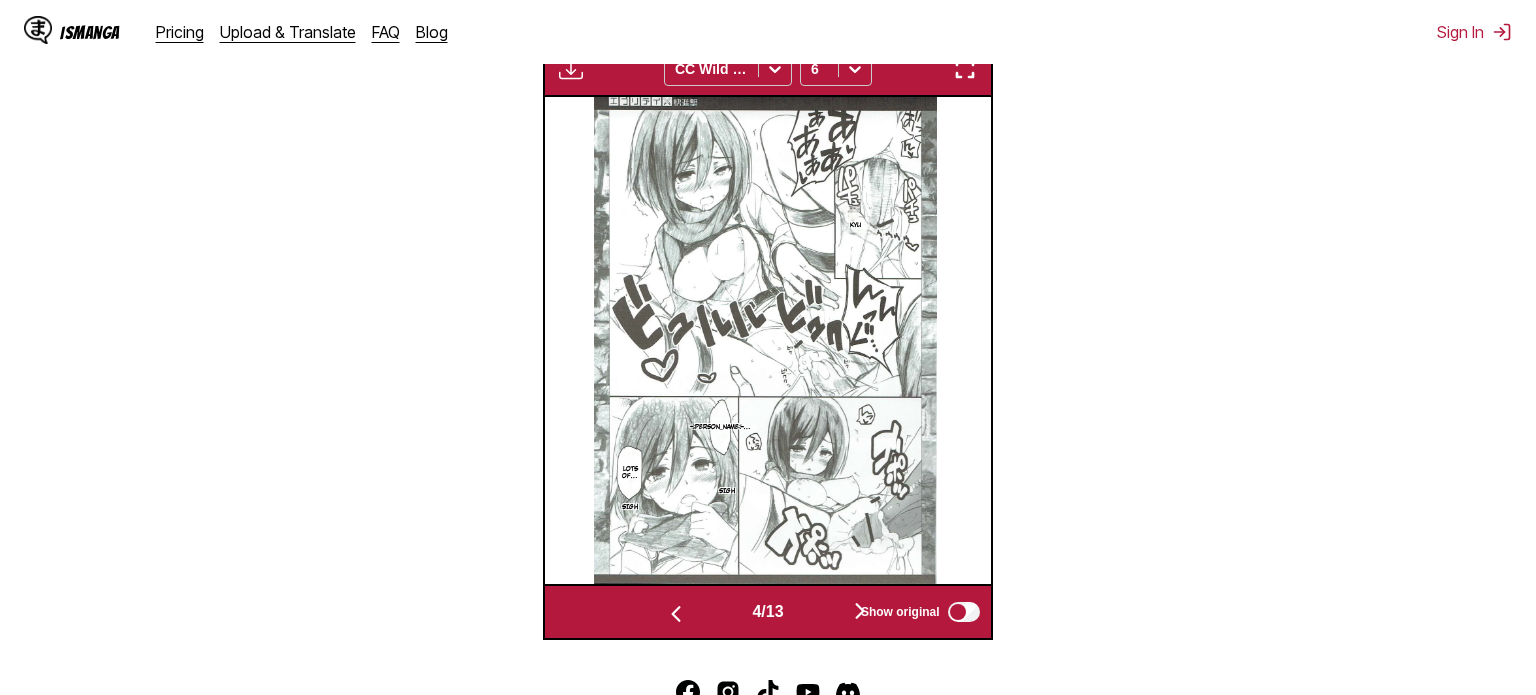 click at bounding box center [676, 614] 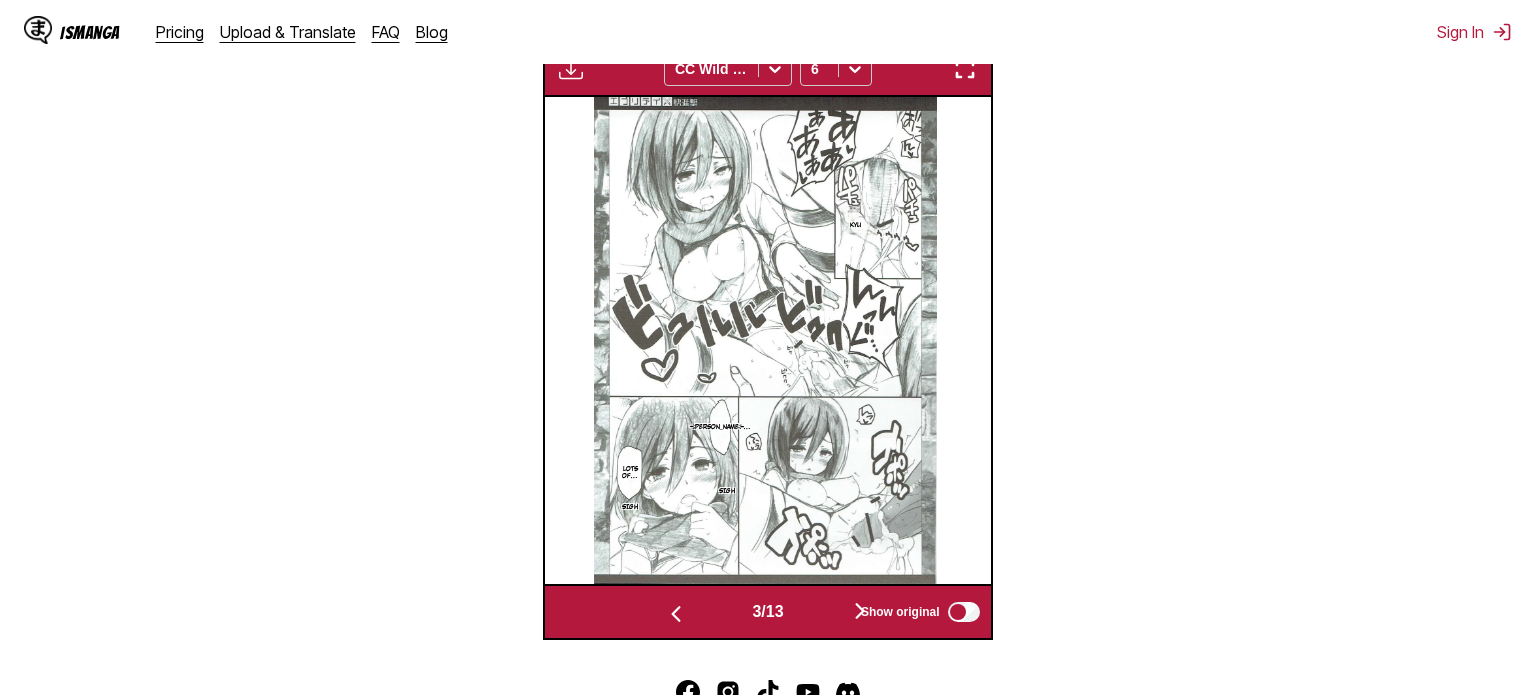 scroll, scrollTop: 0, scrollLeft: 892, axis: horizontal 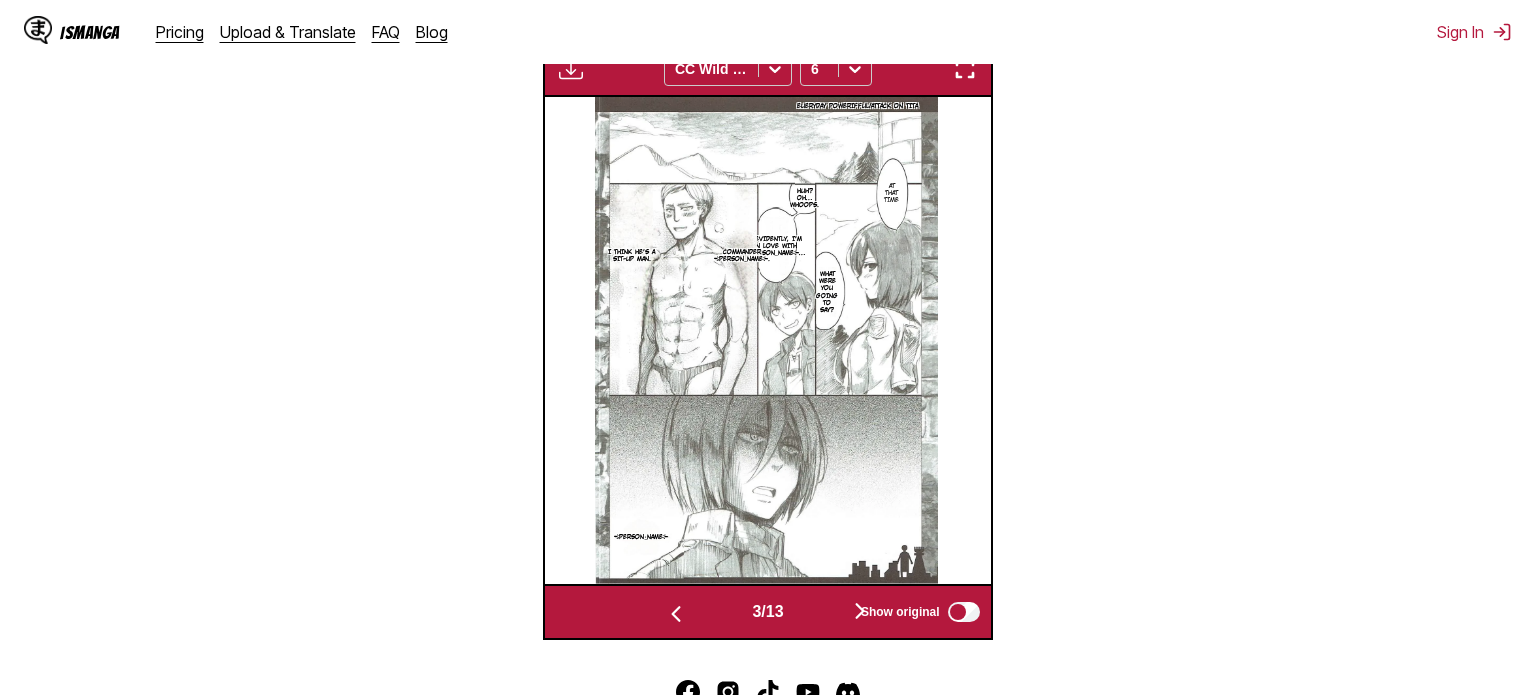 click at bounding box center (676, 612) 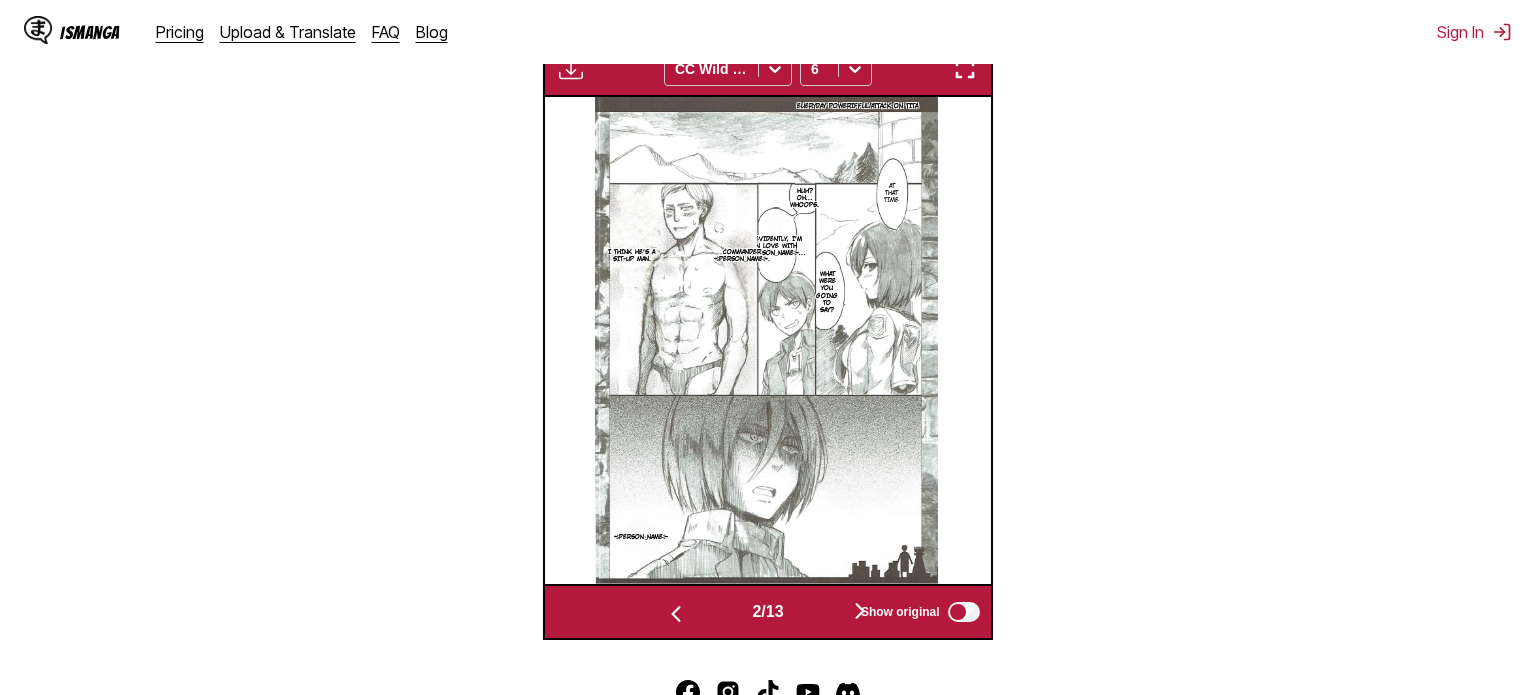 scroll, scrollTop: 0, scrollLeft: 446, axis: horizontal 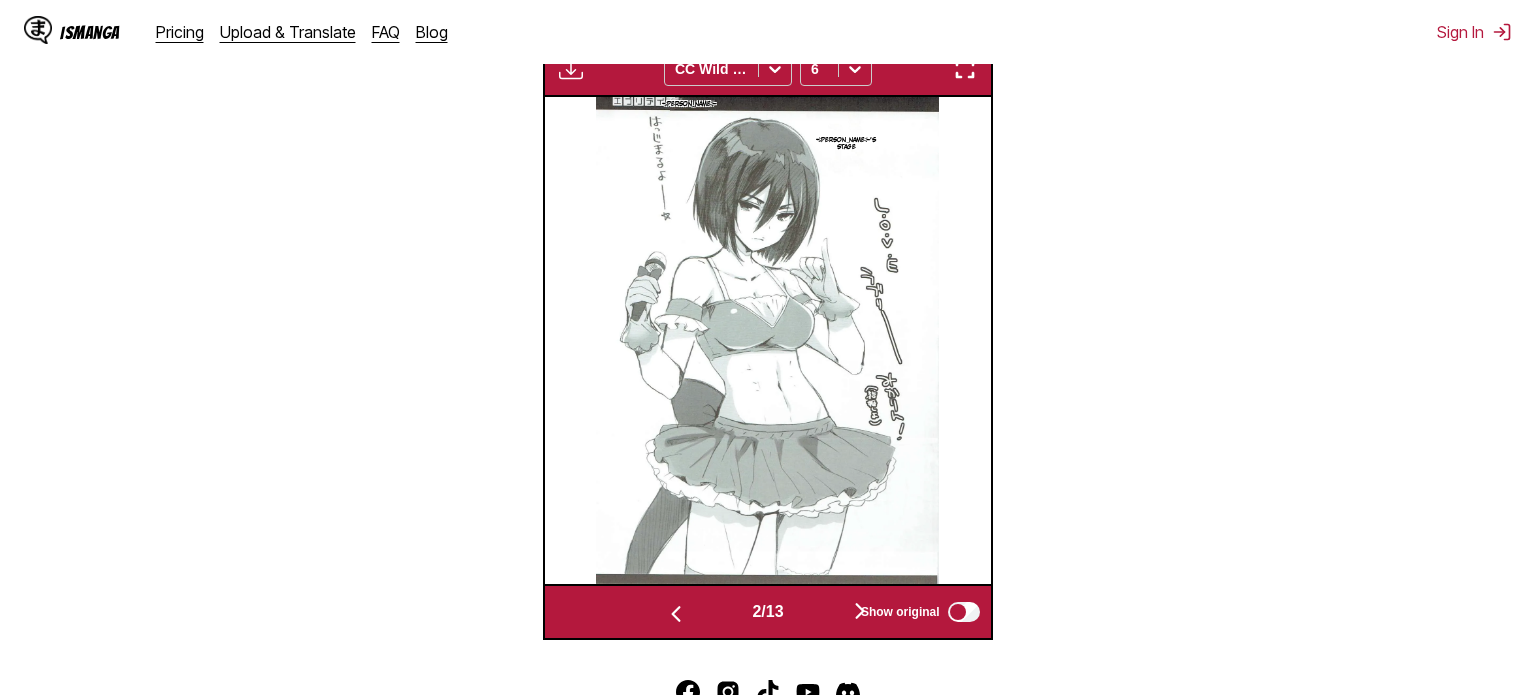 click at bounding box center (676, 612) 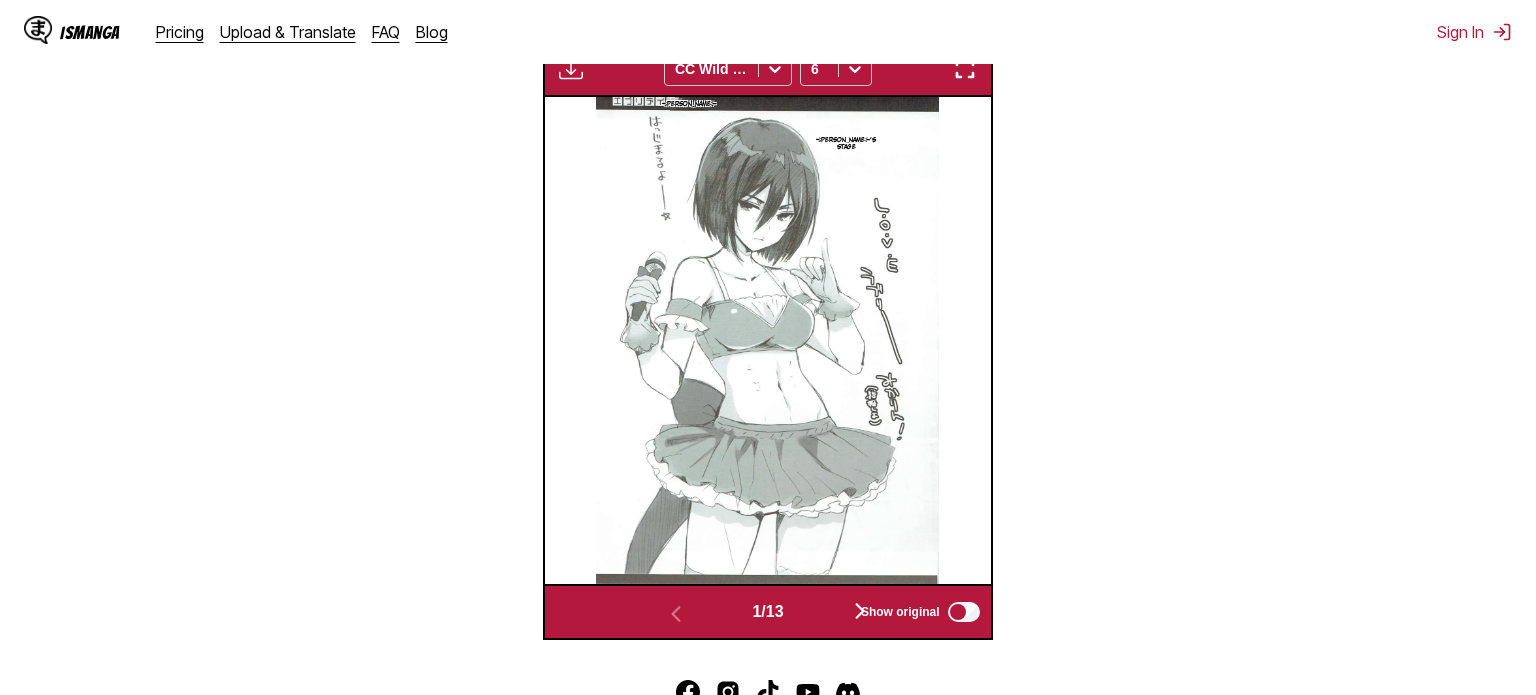 scroll, scrollTop: 0, scrollLeft: 0, axis: both 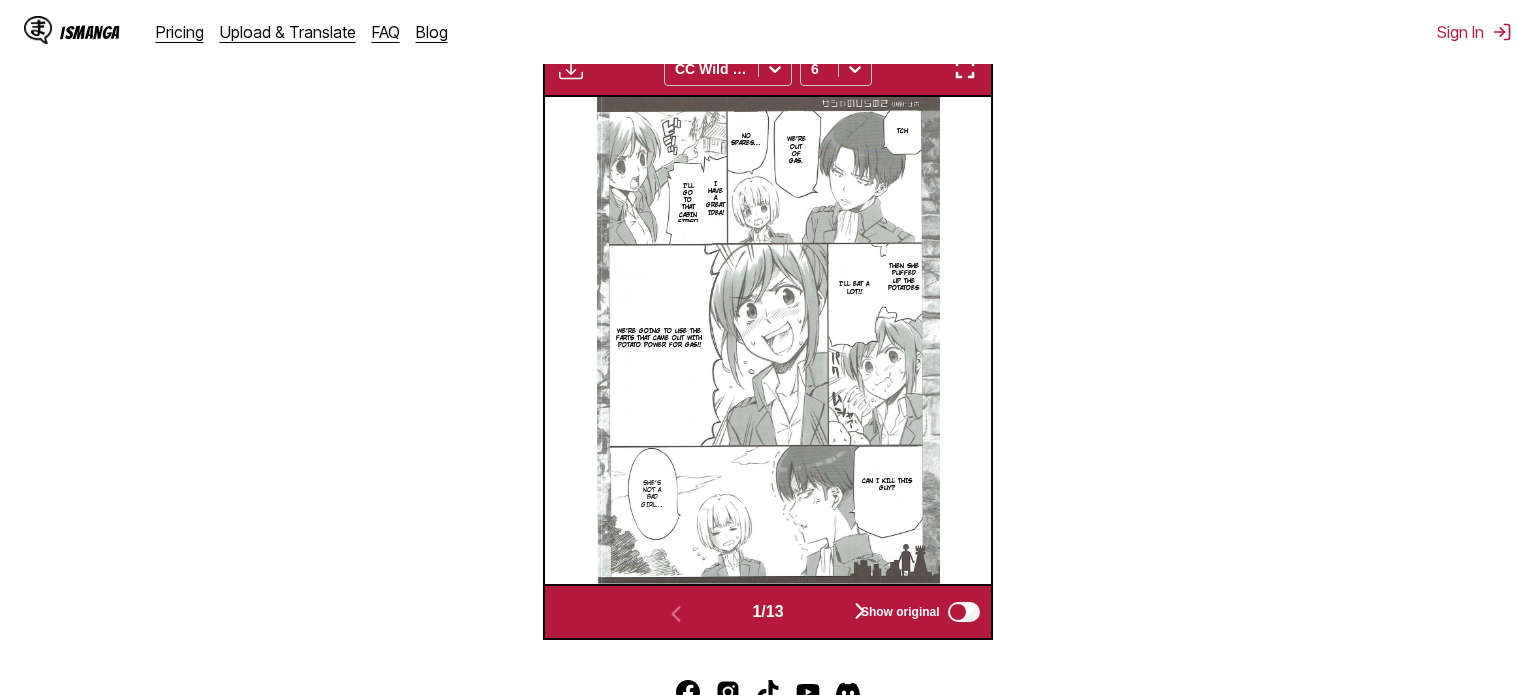 click on "Show original" at bounding box center (916, 612) 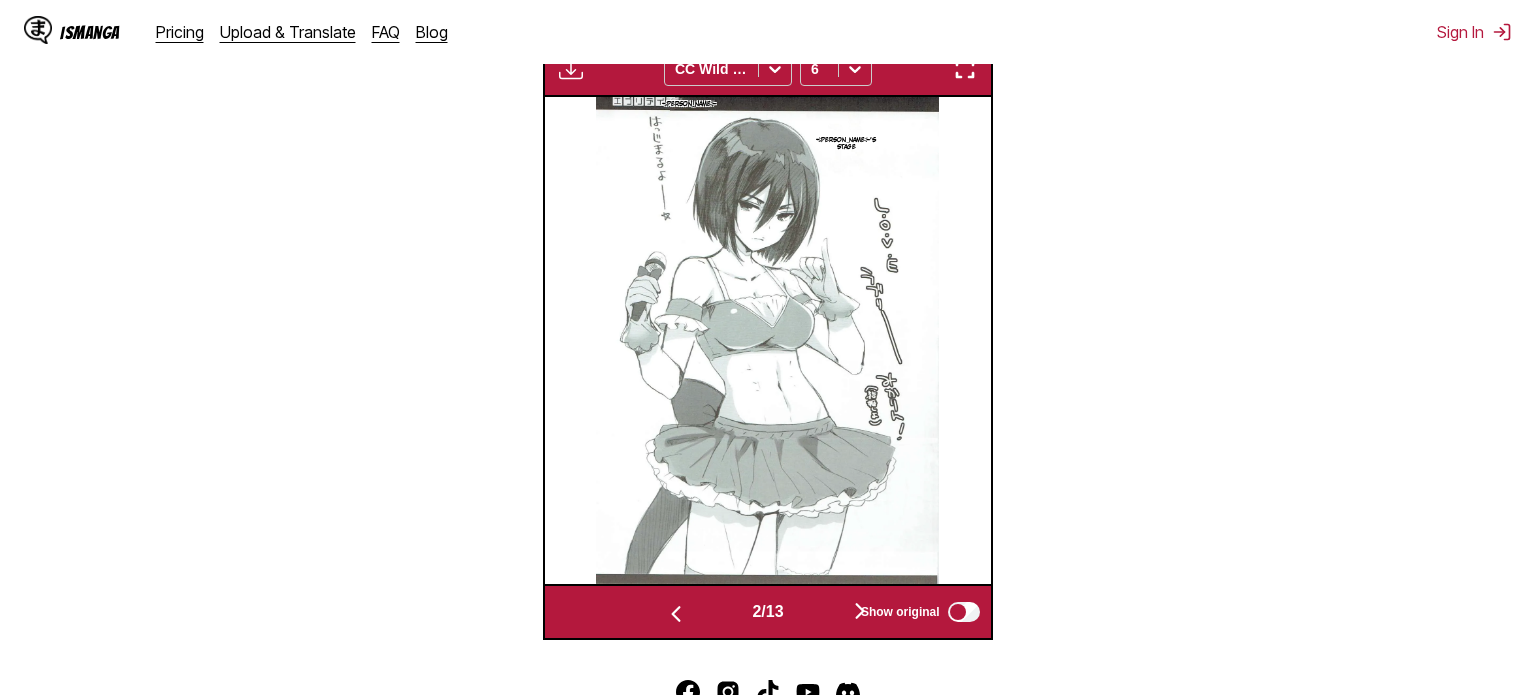 click at bounding box center (860, 612) 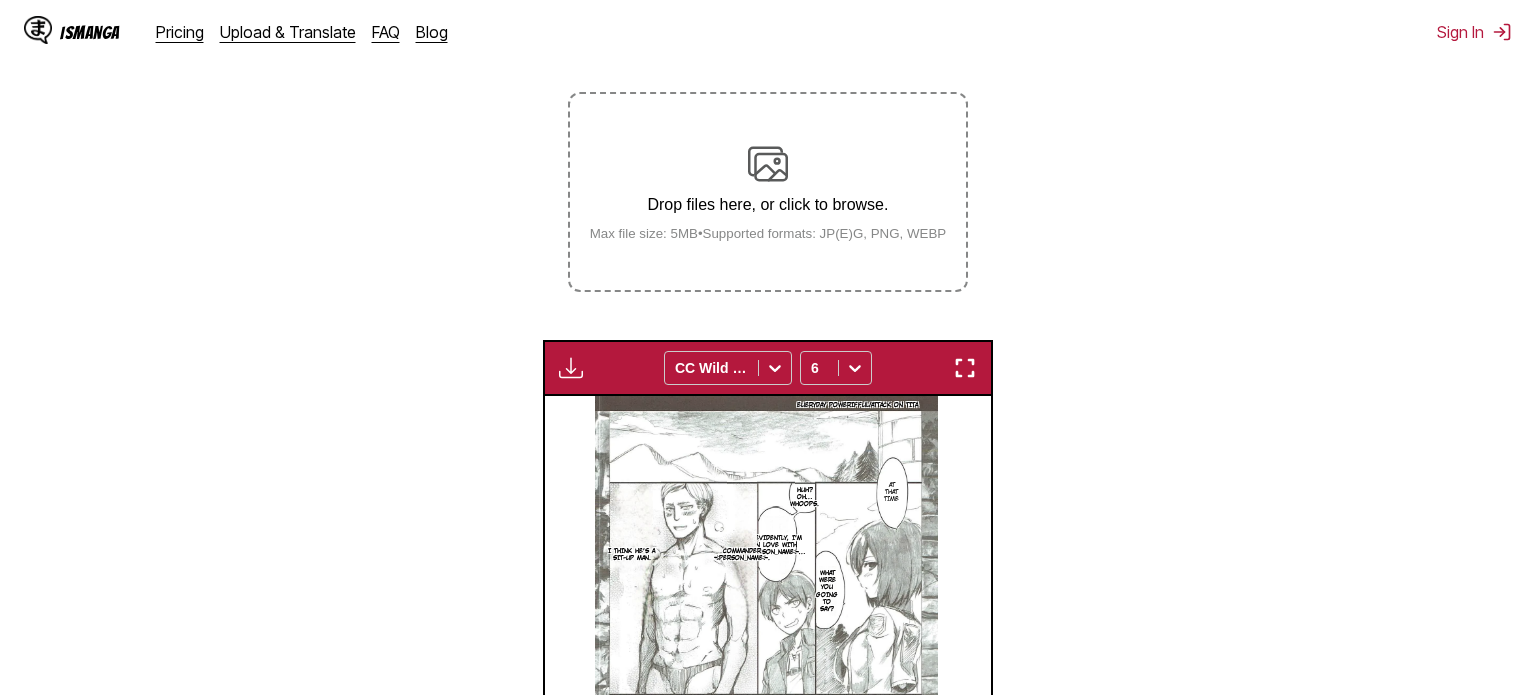 scroll, scrollTop: 330, scrollLeft: 0, axis: vertical 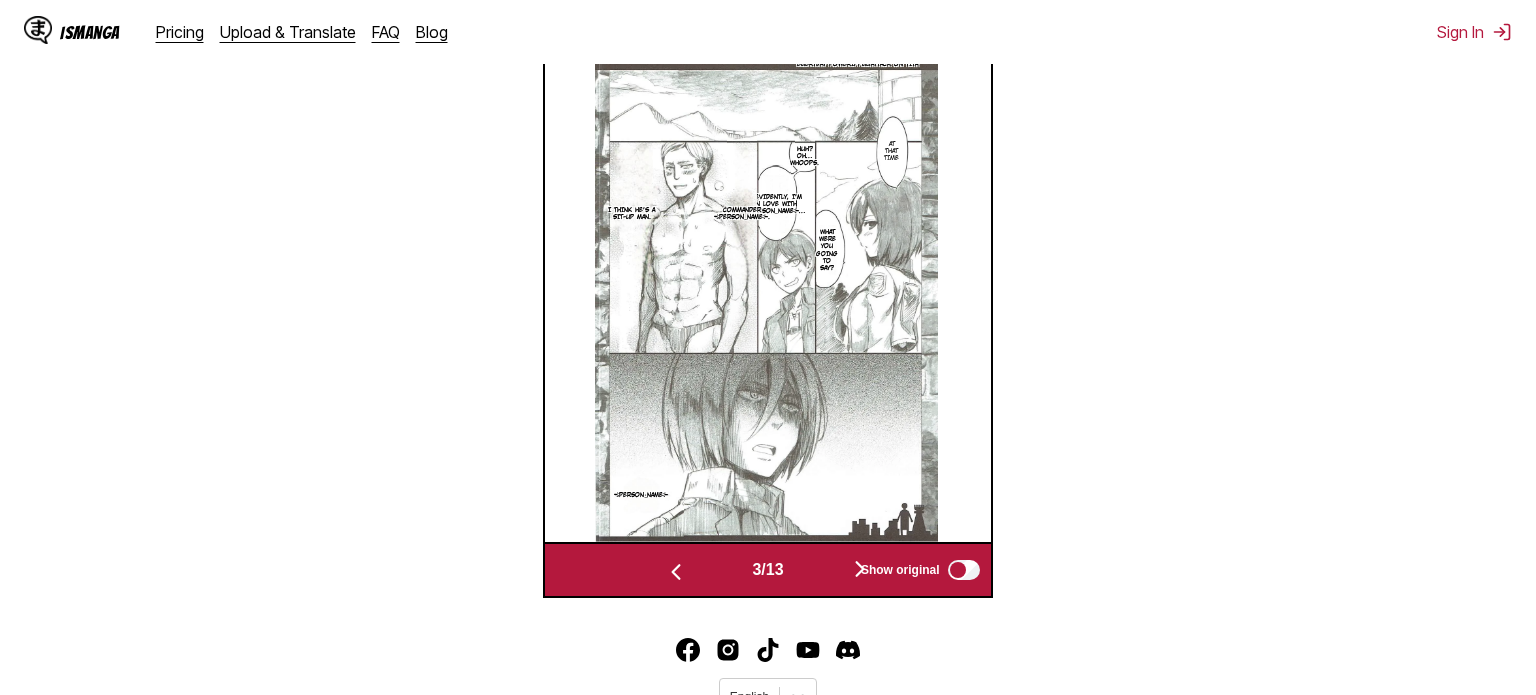 click at bounding box center [860, 570] 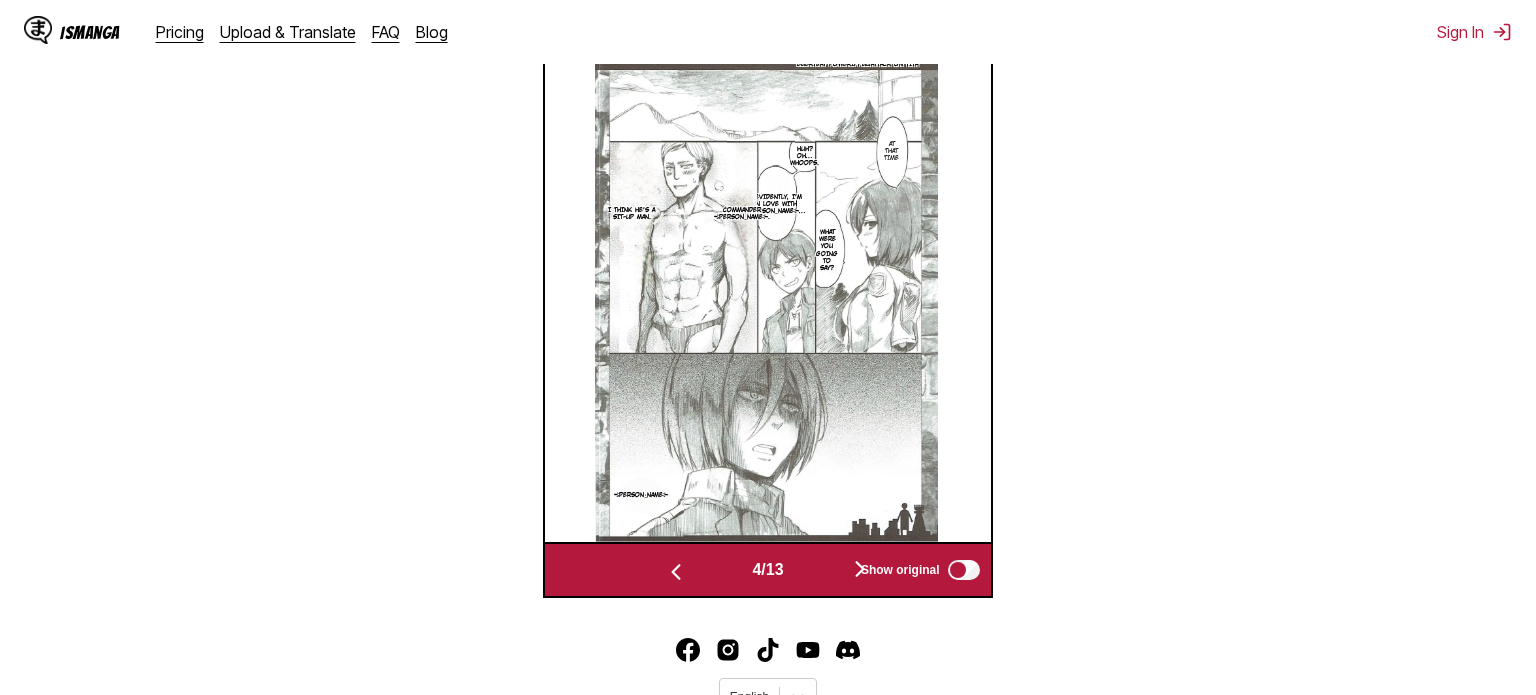 scroll, scrollTop: 0, scrollLeft: 1338, axis: horizontal 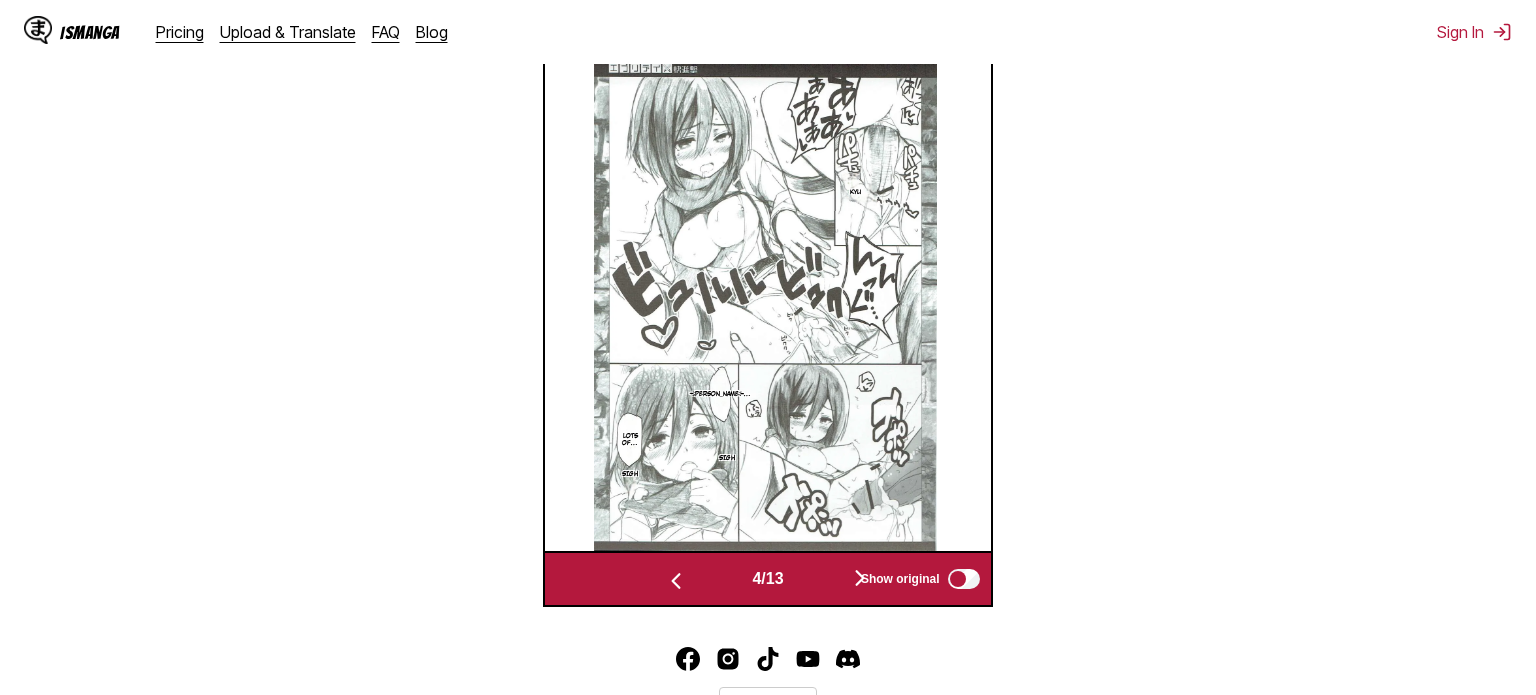 click at bounding box center (860, 579) 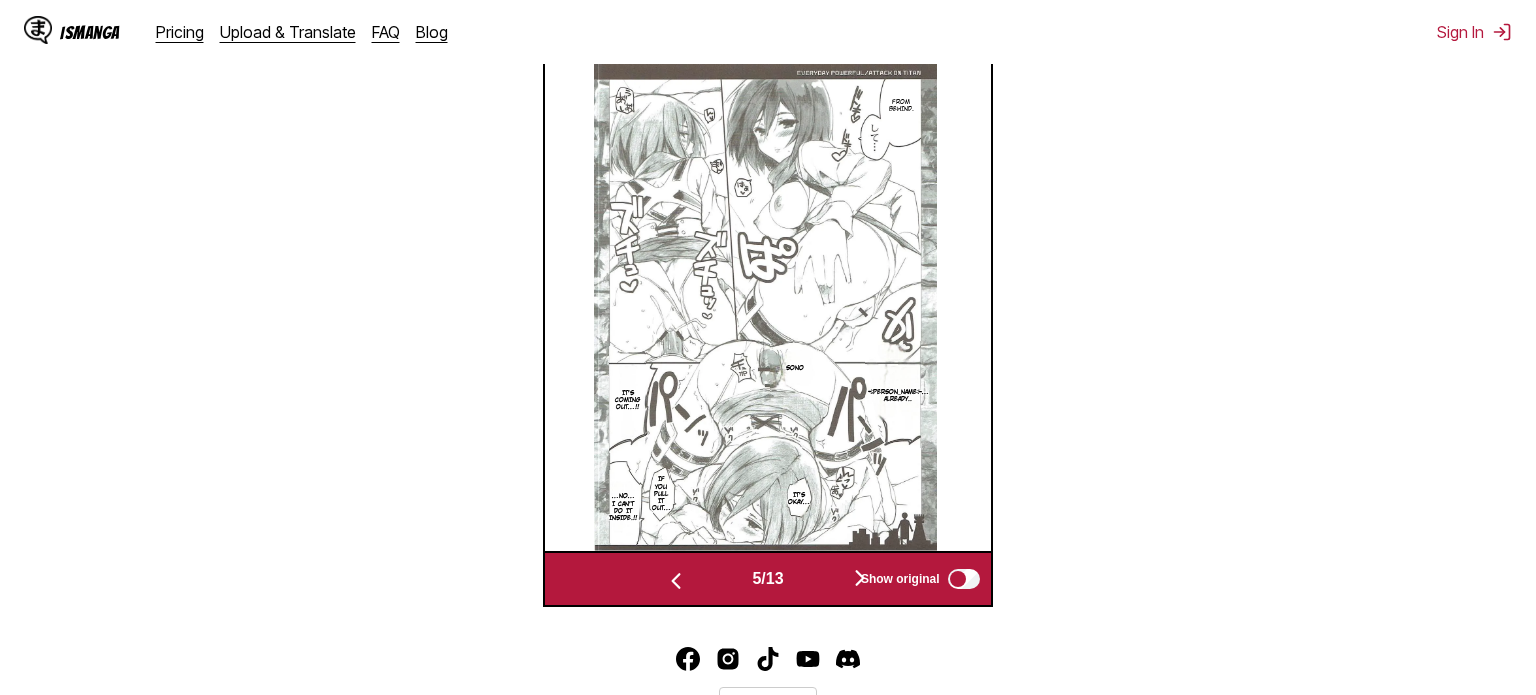 click at bounding box center (860, 579) 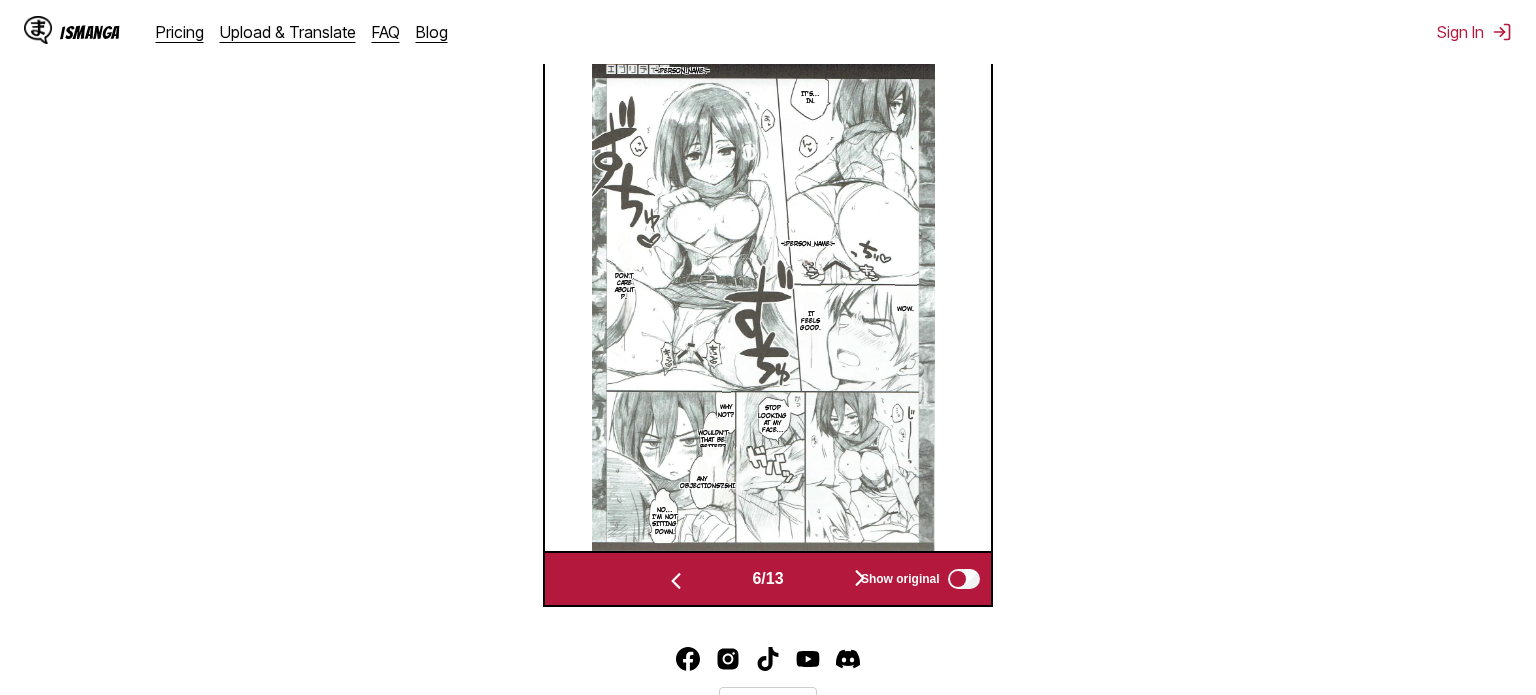 click at bounding box center (860, 579) 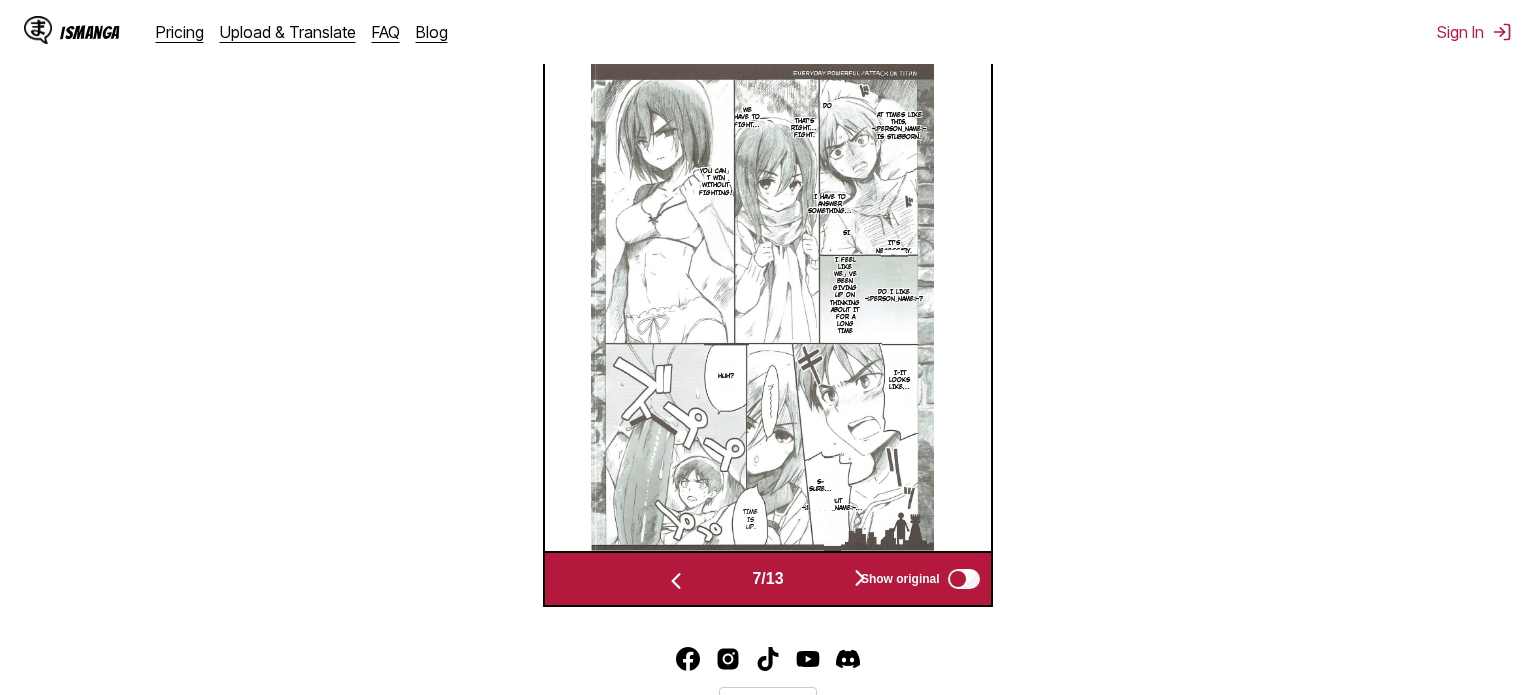 click at bounding box center [860, 579] 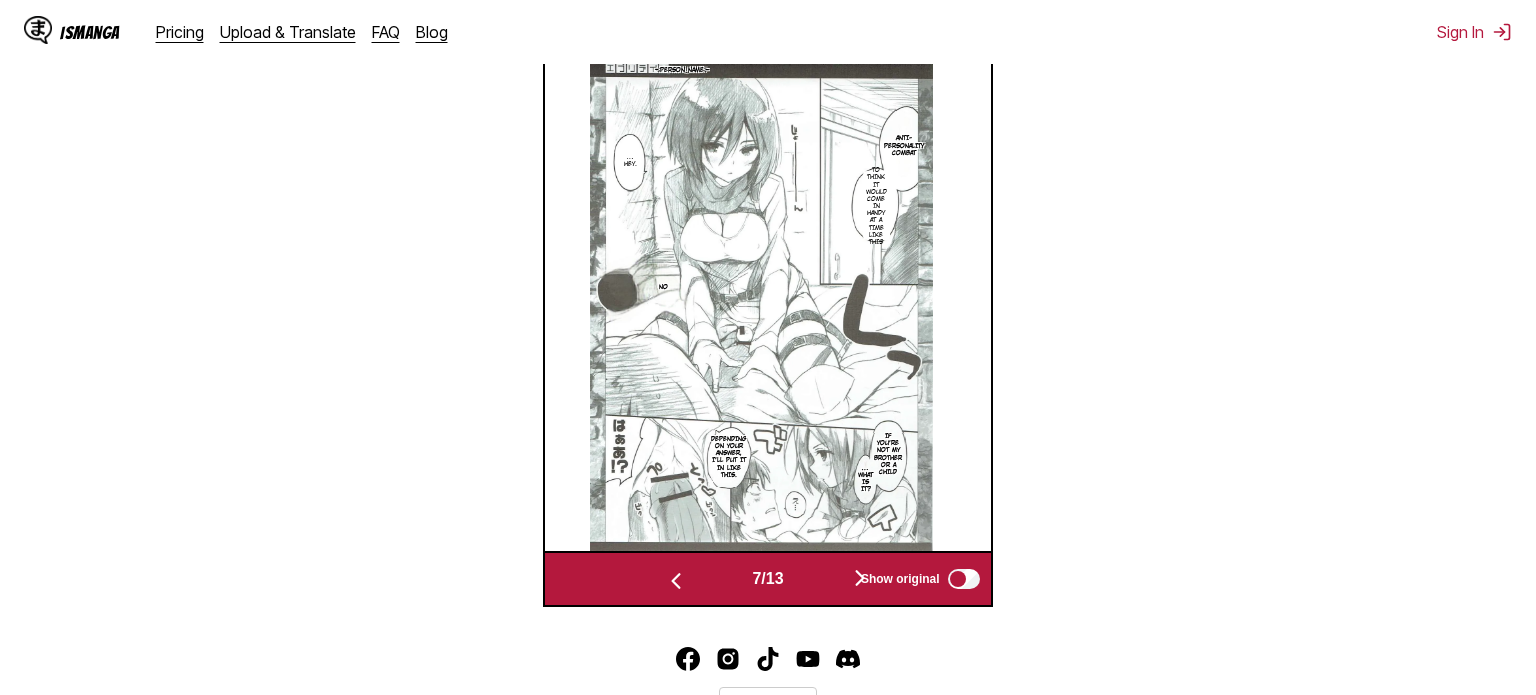 click at bounding box center [860, 579] 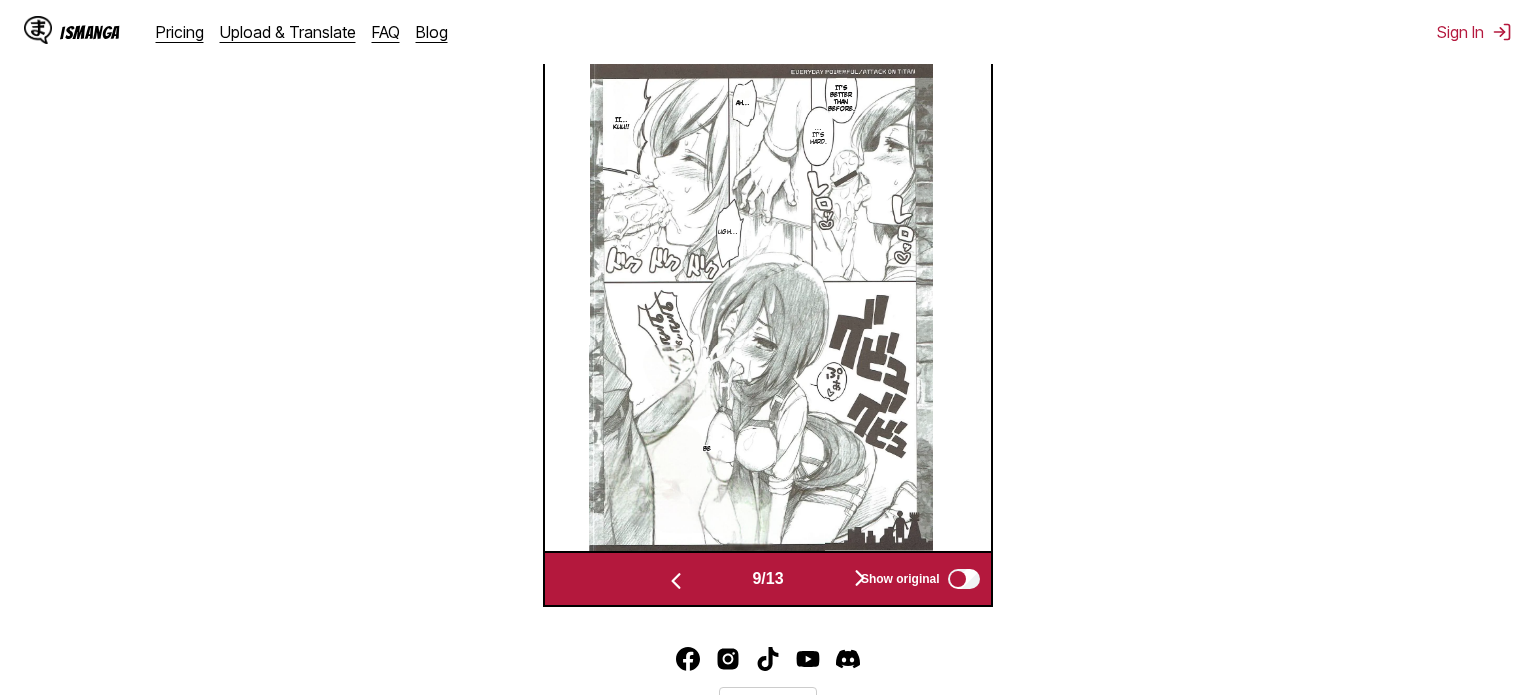 click at bounding box center (860, 579) 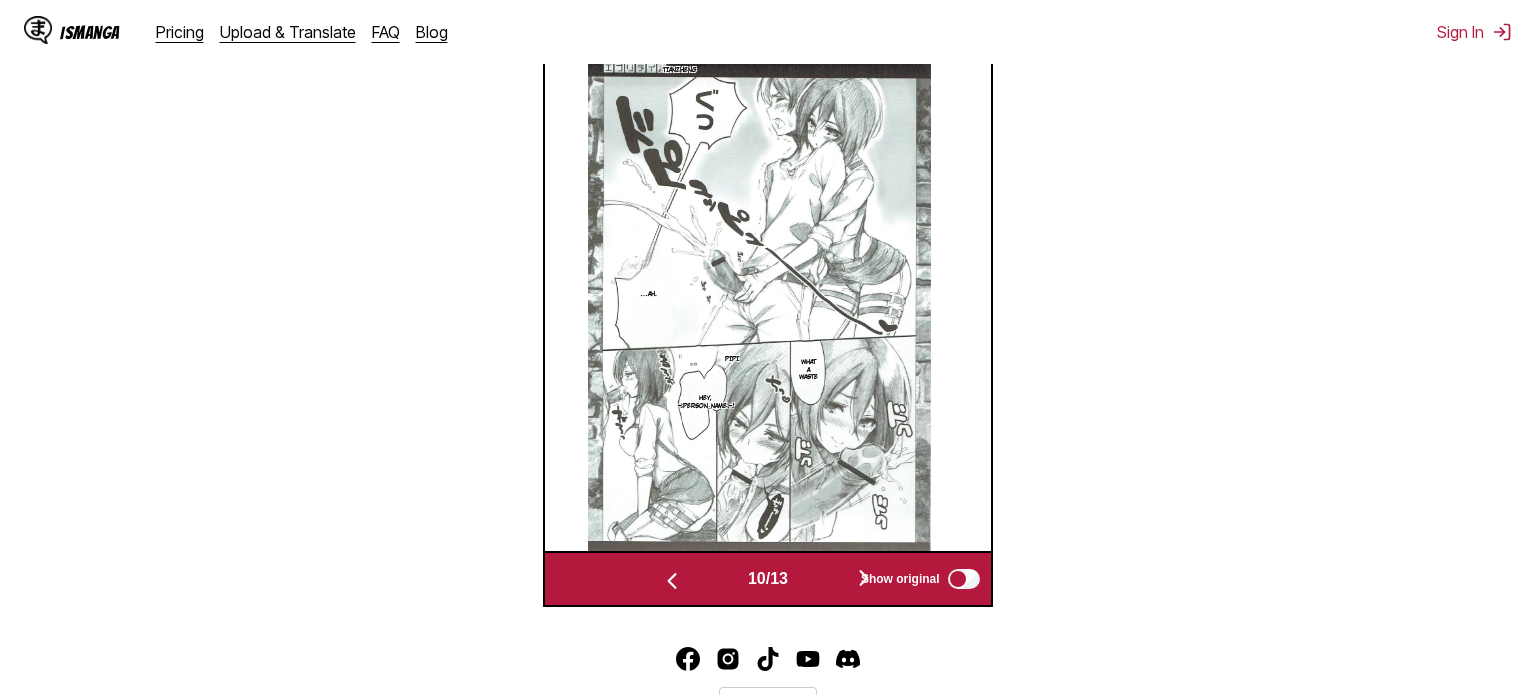 click at bounding box center (864, 579) 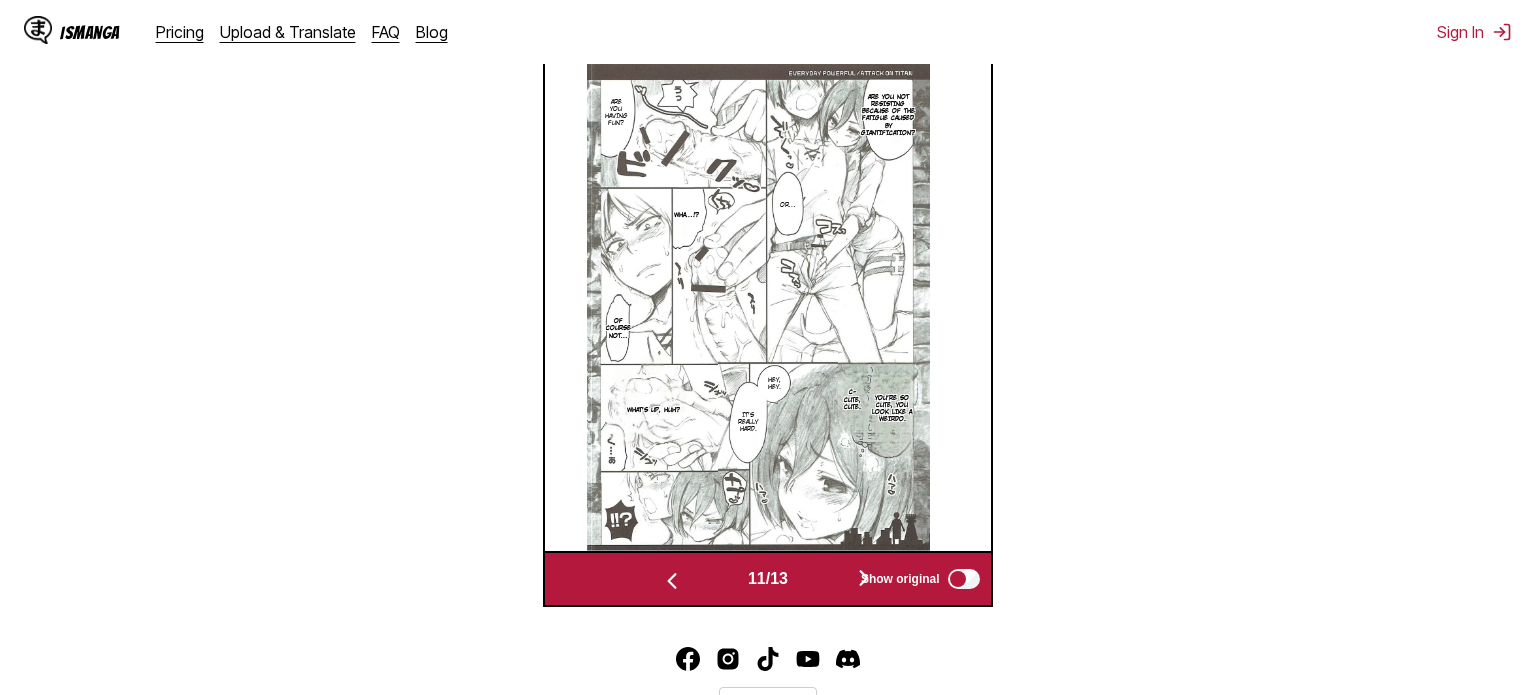 click at bounding box center (864, 579) 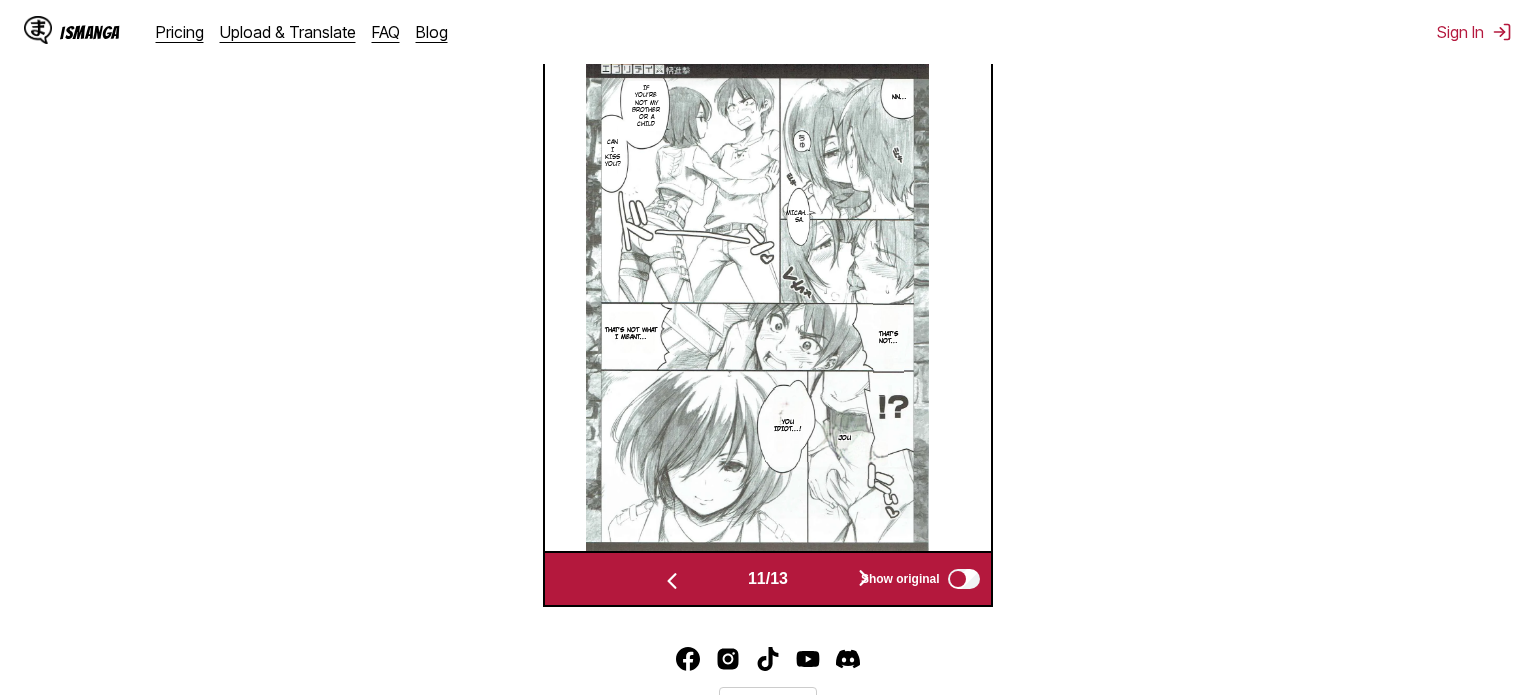 click at bounding box center (864, 579) 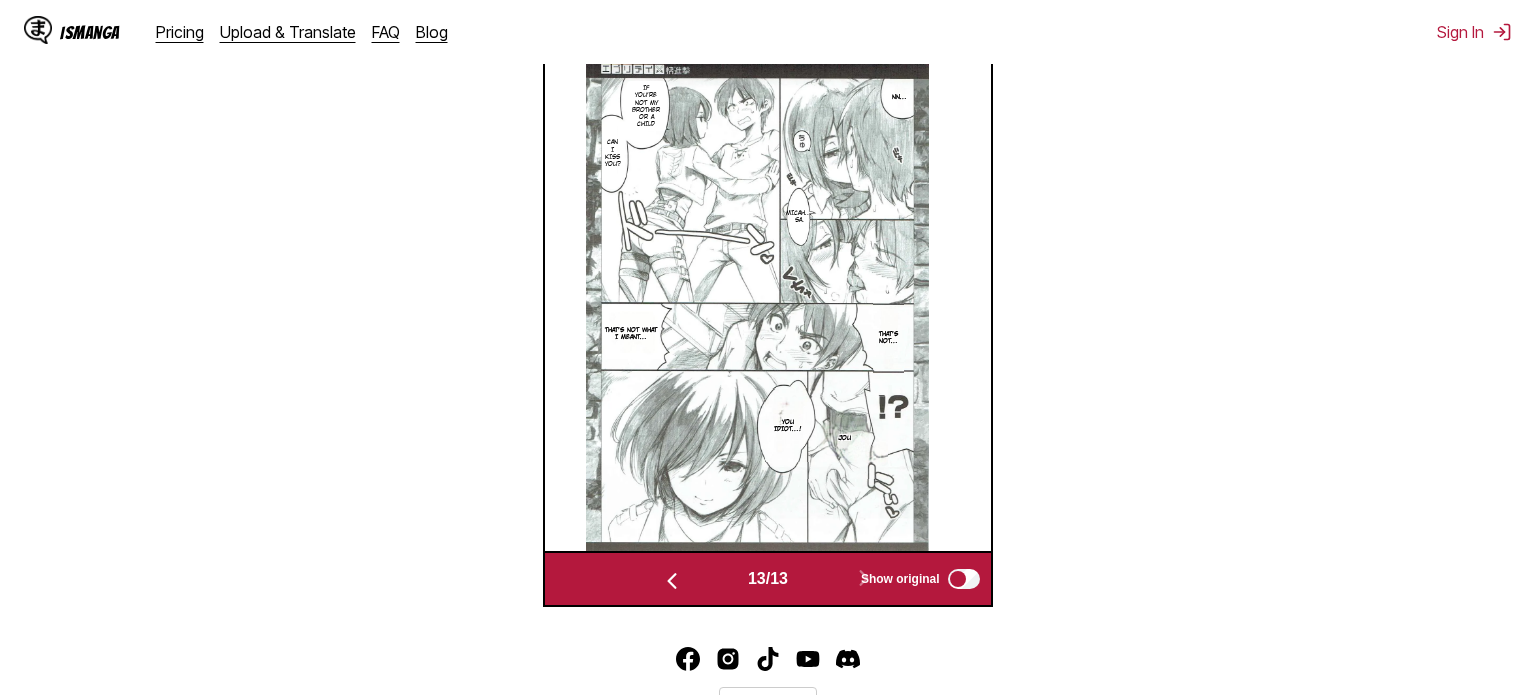 scroll, scrollTop: 0, scrollLeft: 5354, axis: horizontal 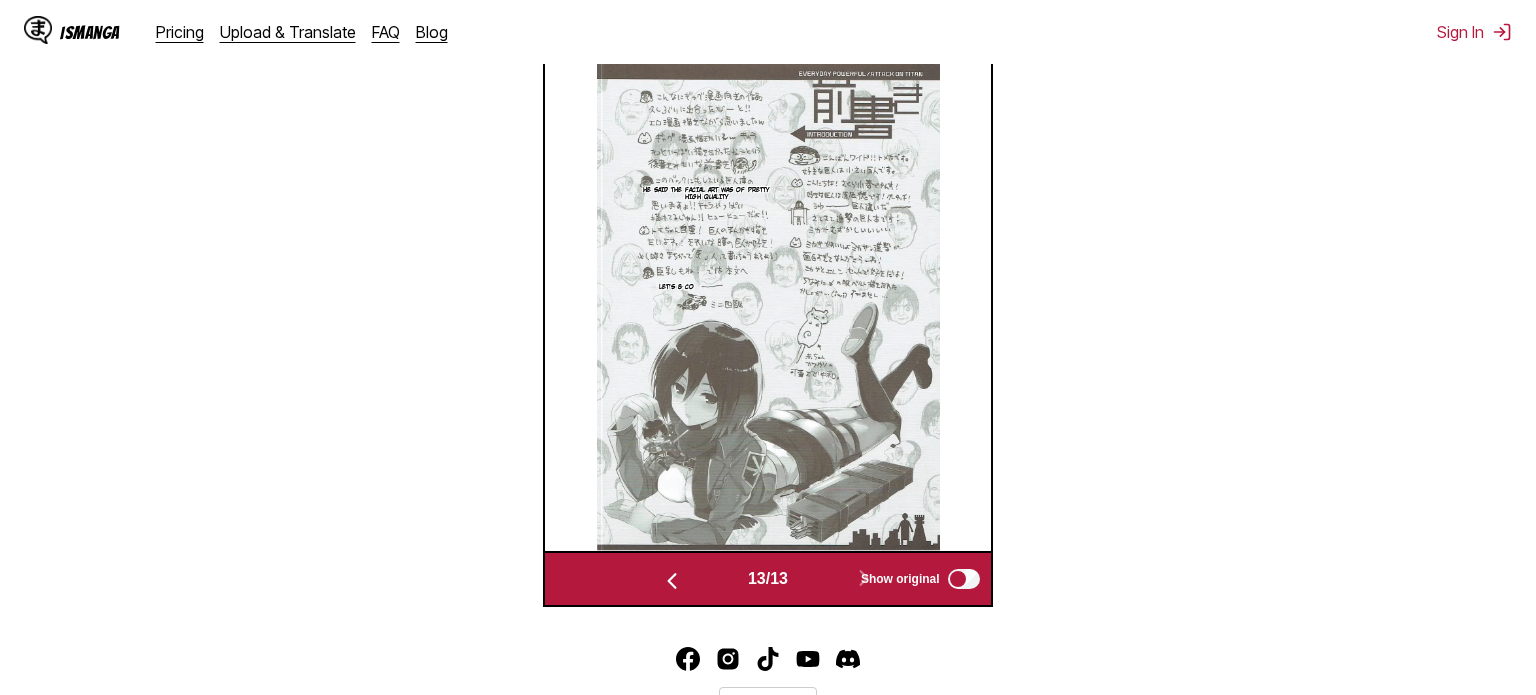 click at bounding box center (672, 579) 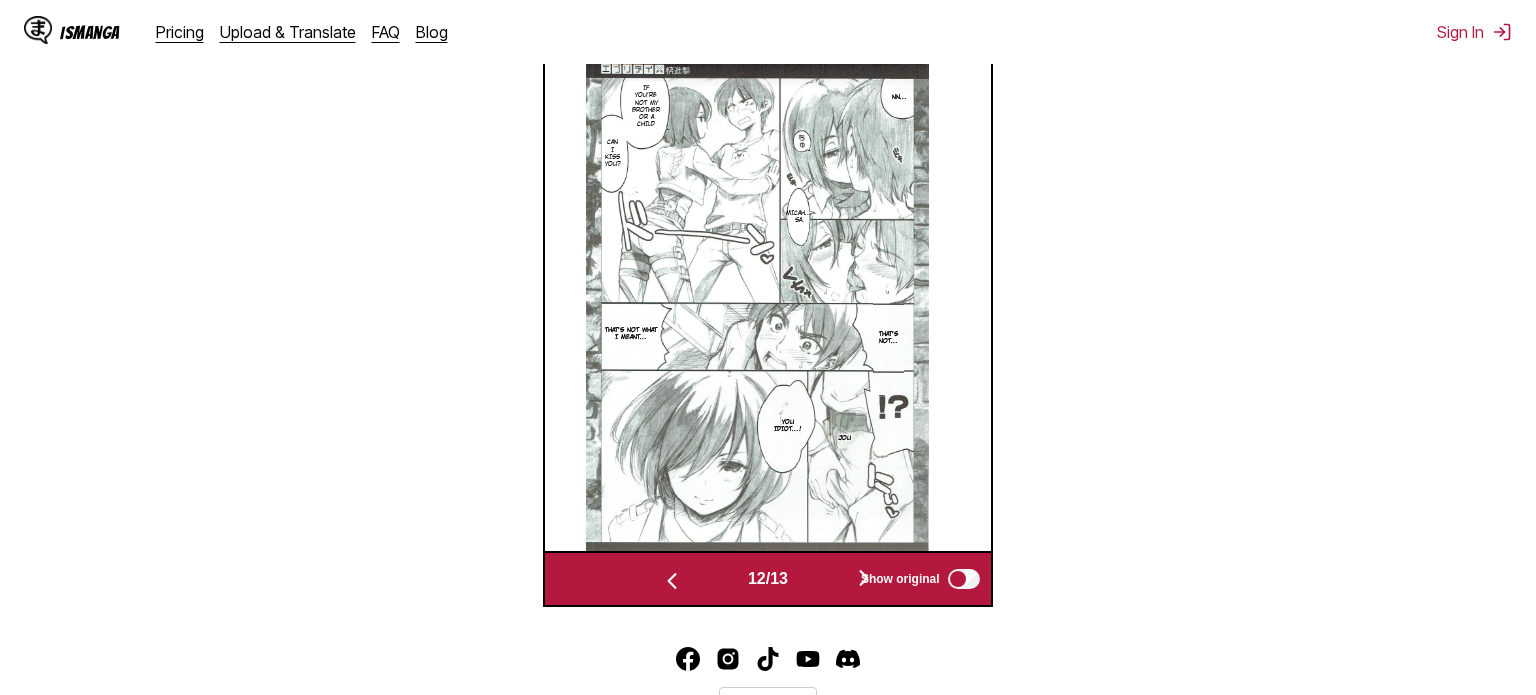 click at bounding box center (672, 579) 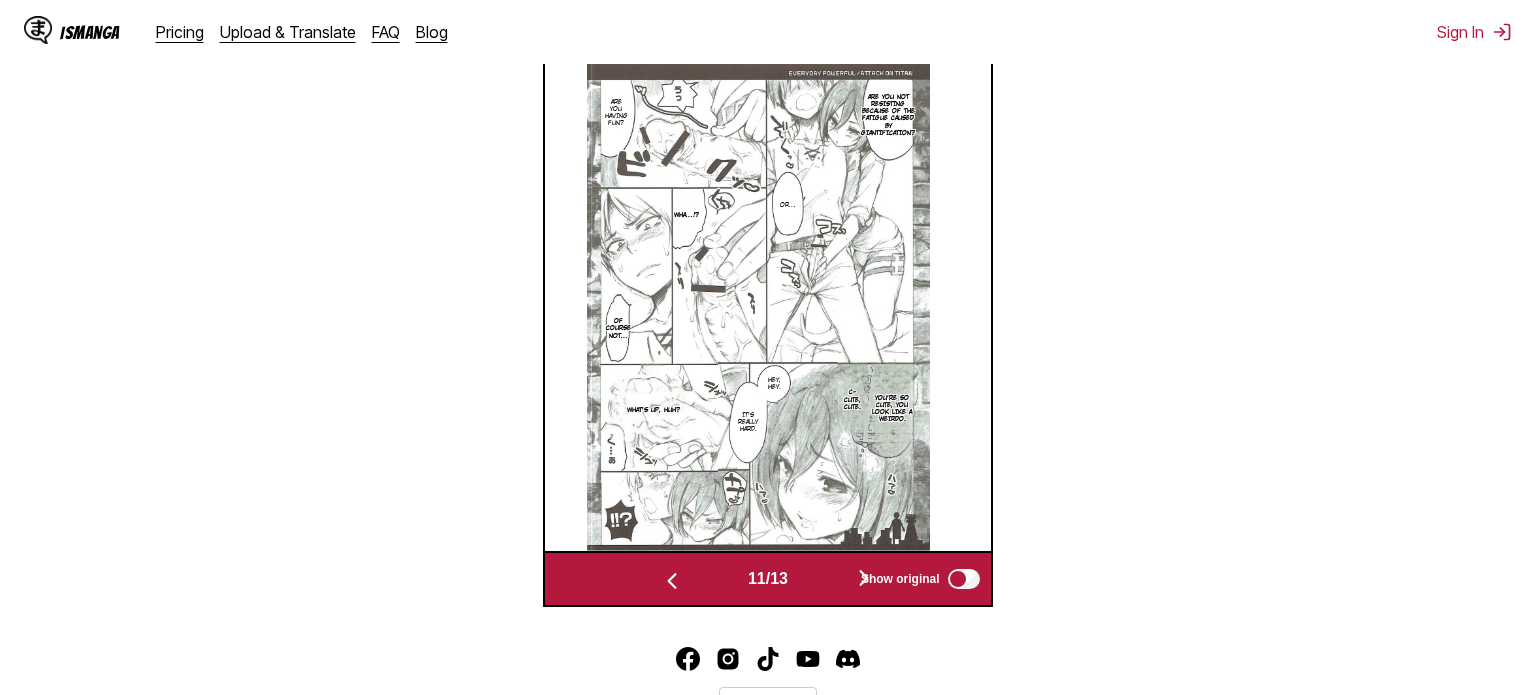 click at bounding box center (672, 581) 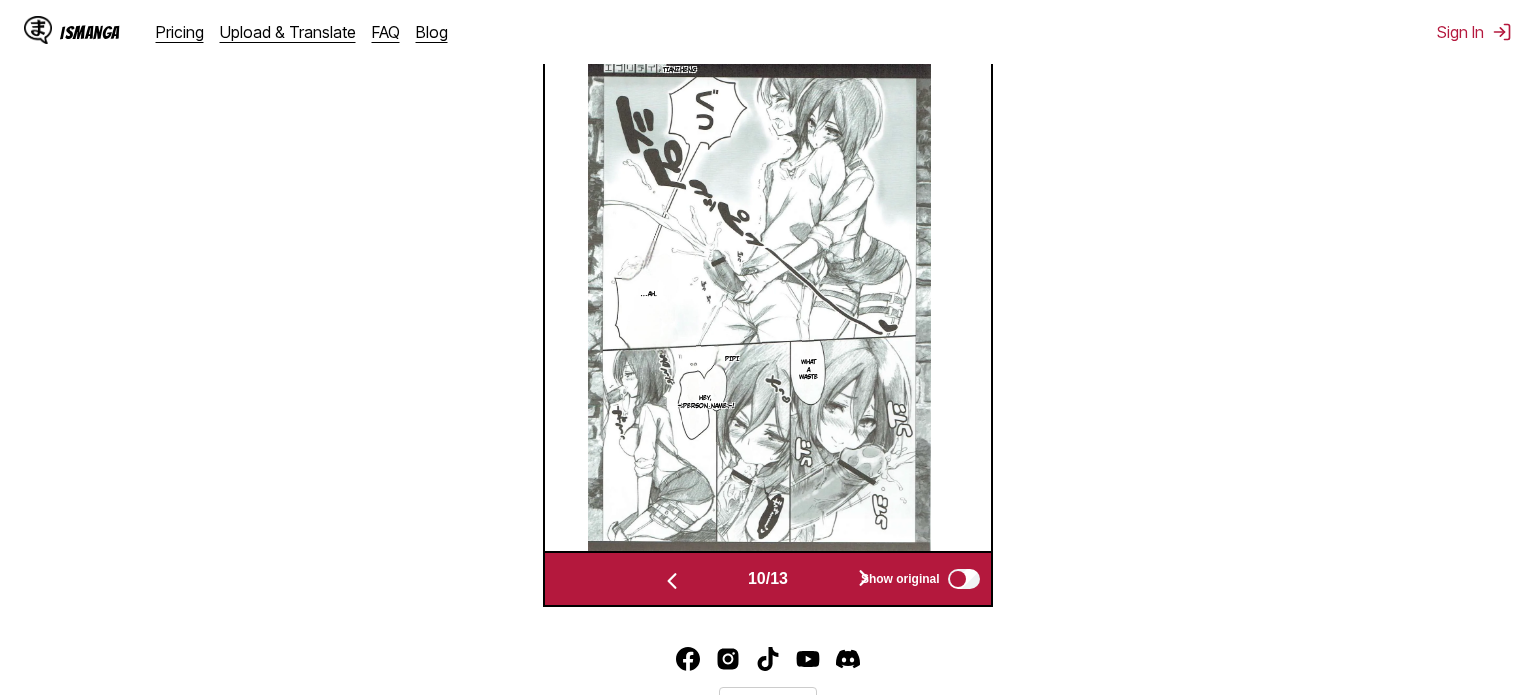 click at bounding box center (672, 579) 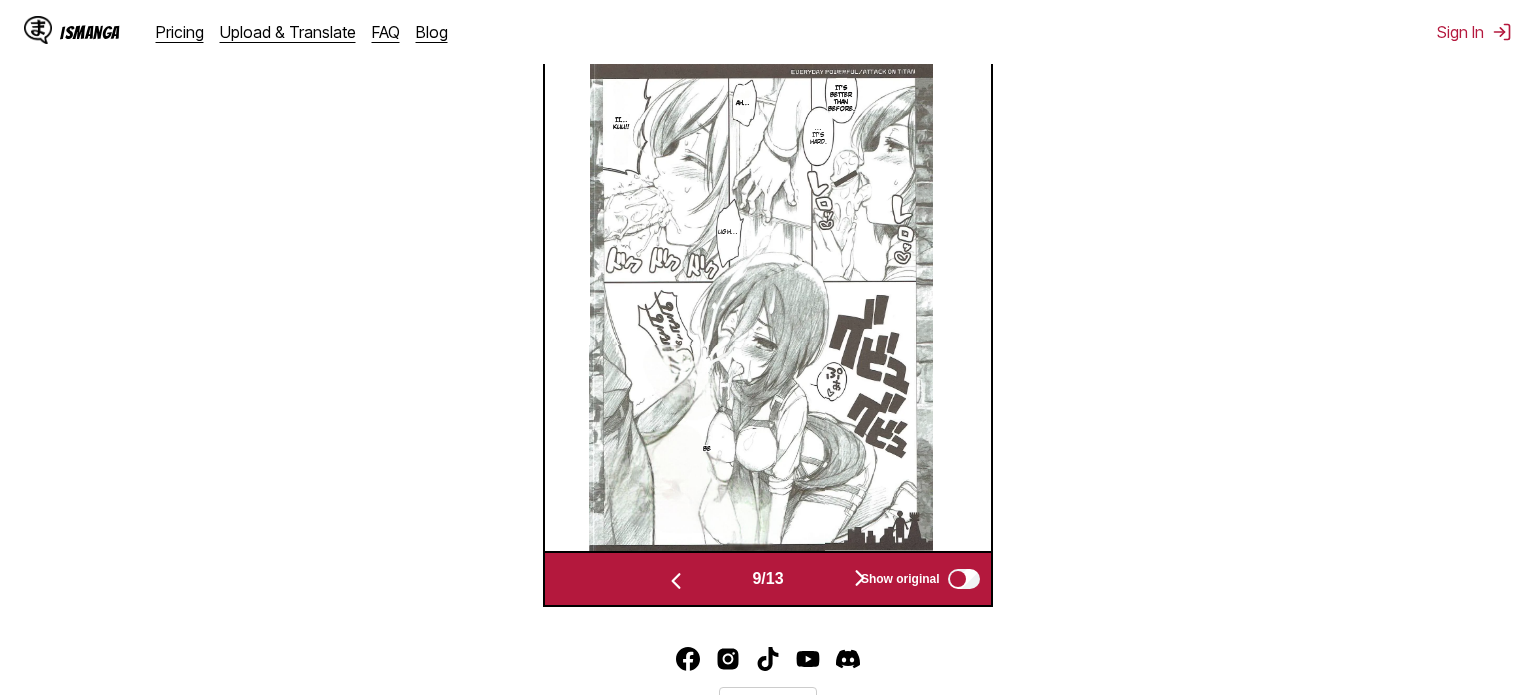 click at bounding box center [676, 581] 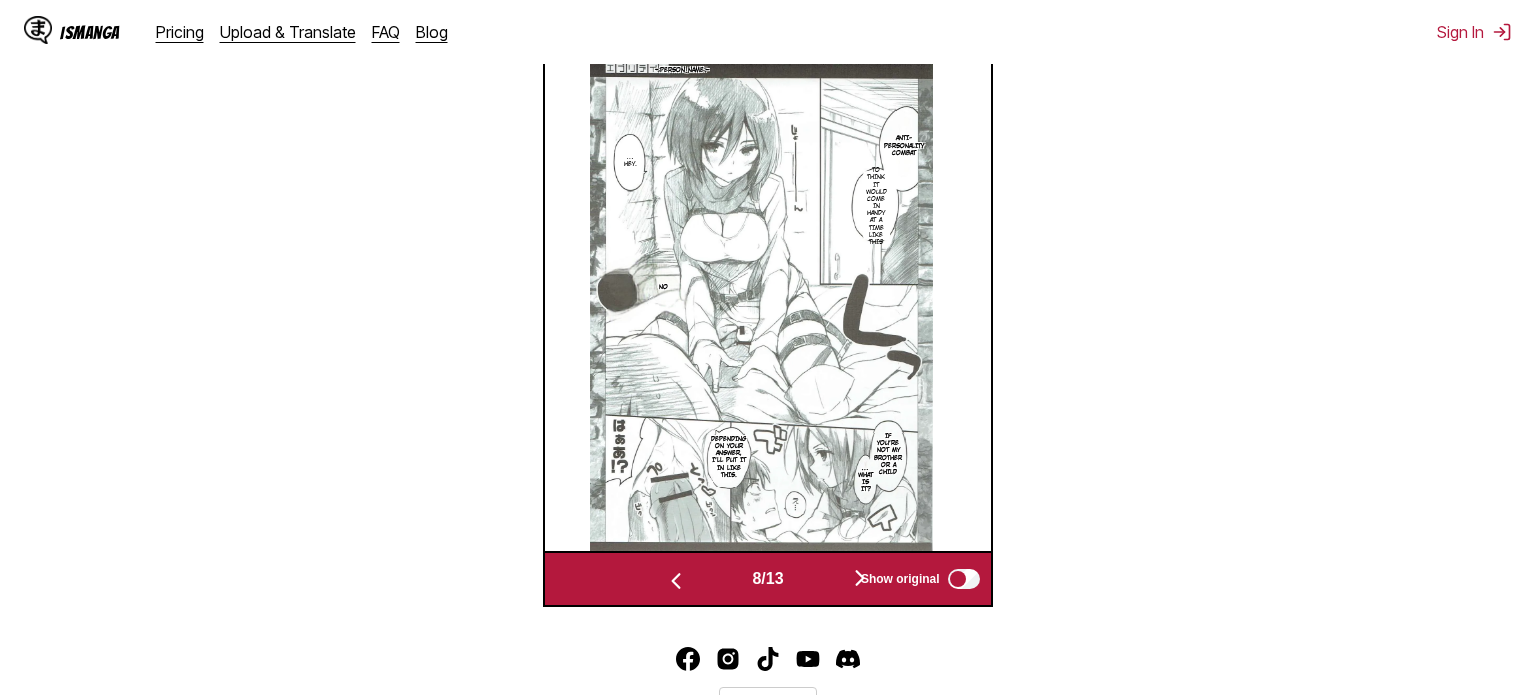 click at bounding box center [676, 581] 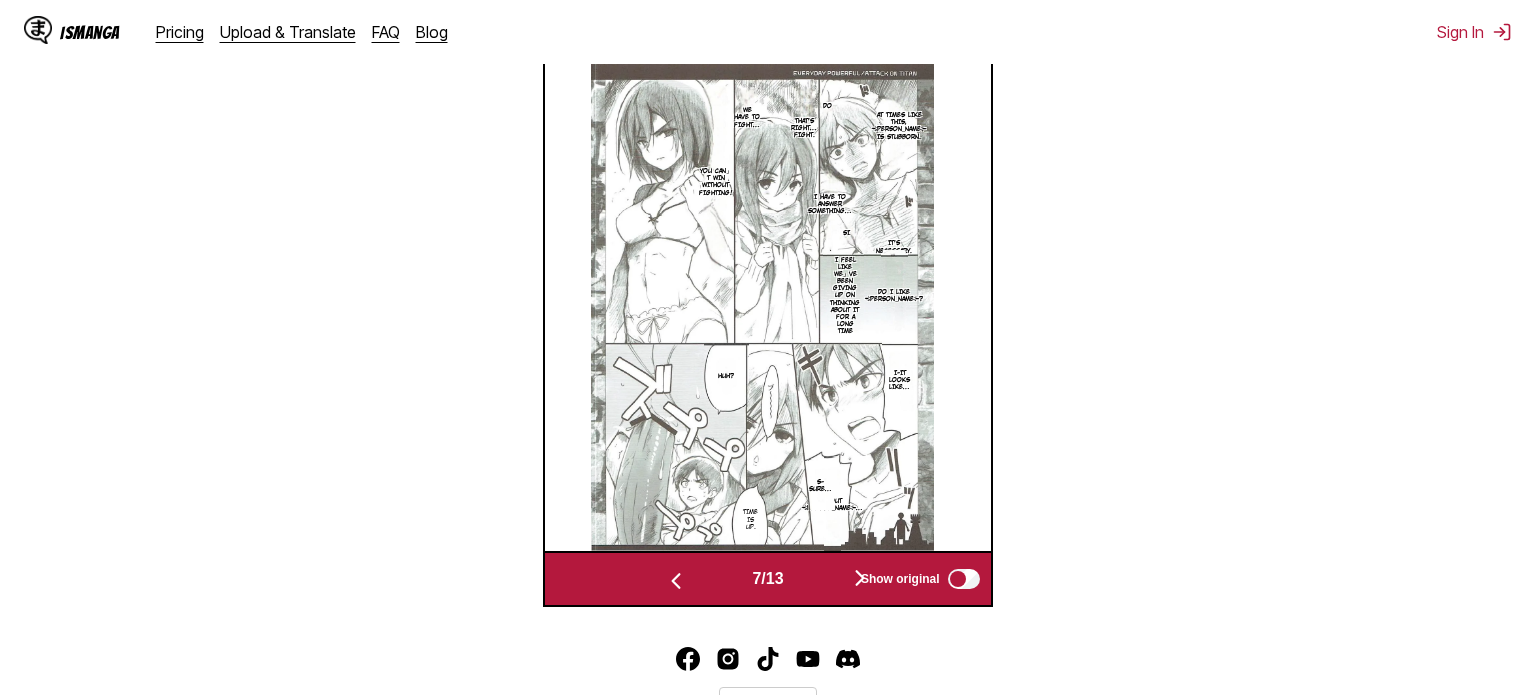click on "About Mikasa…" at bounding box center [832, 504] 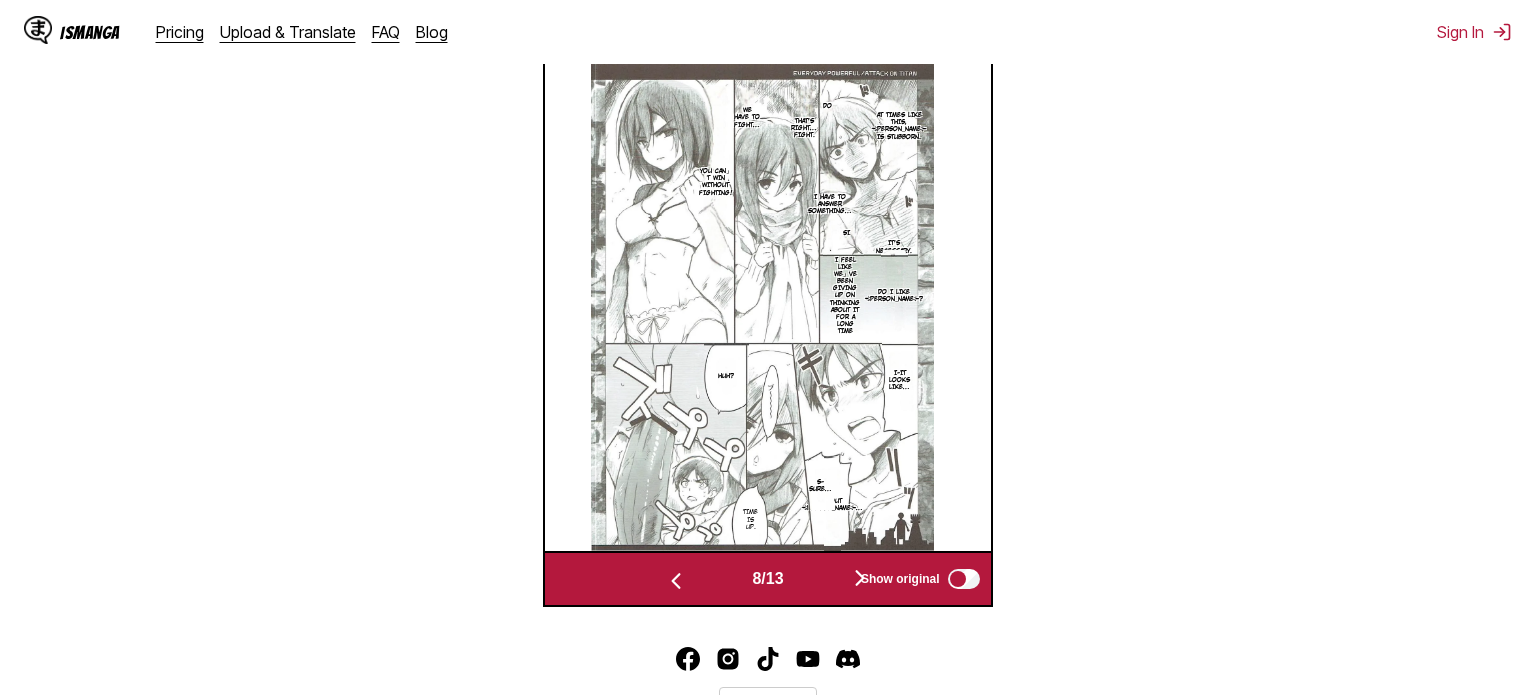 scroll, scrollTop: 0, scrollLeft: 3123, axis: horizontal 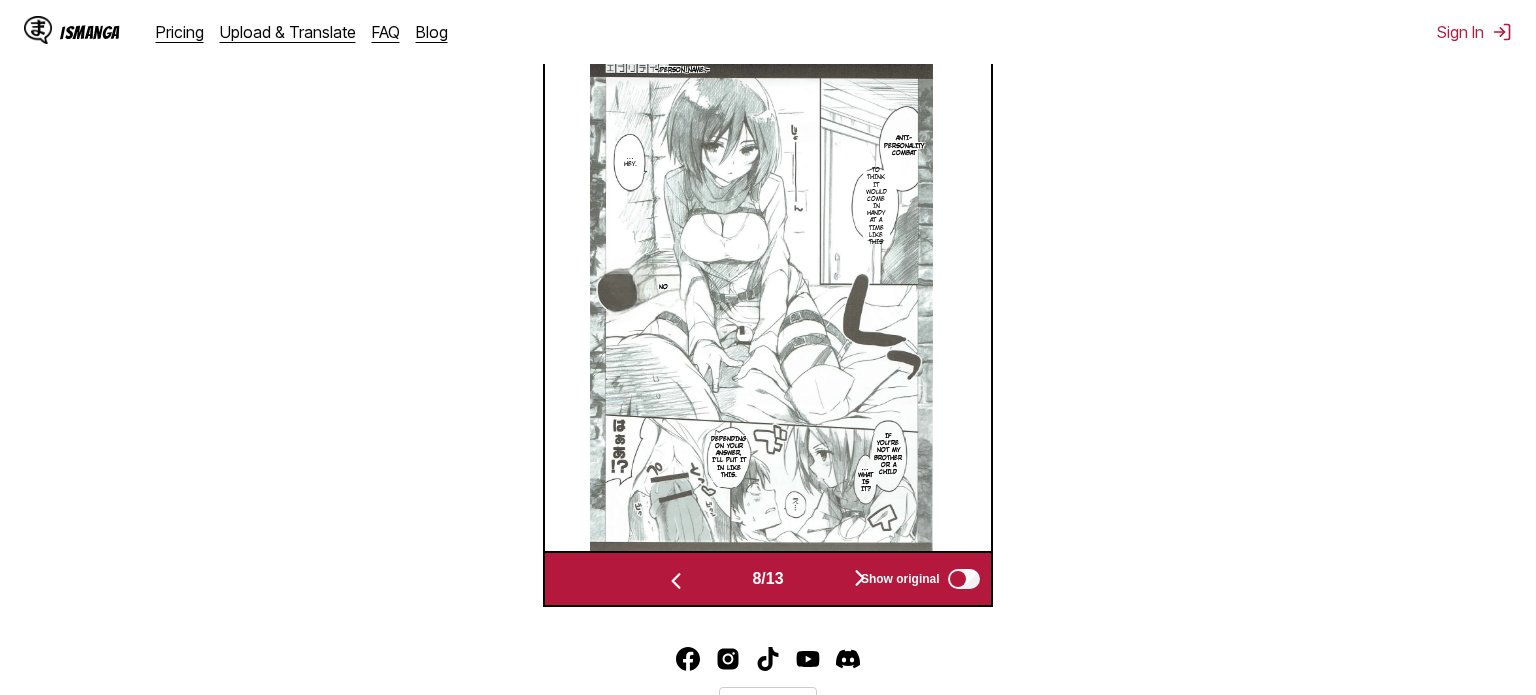 click at bounding box center [676, 581] 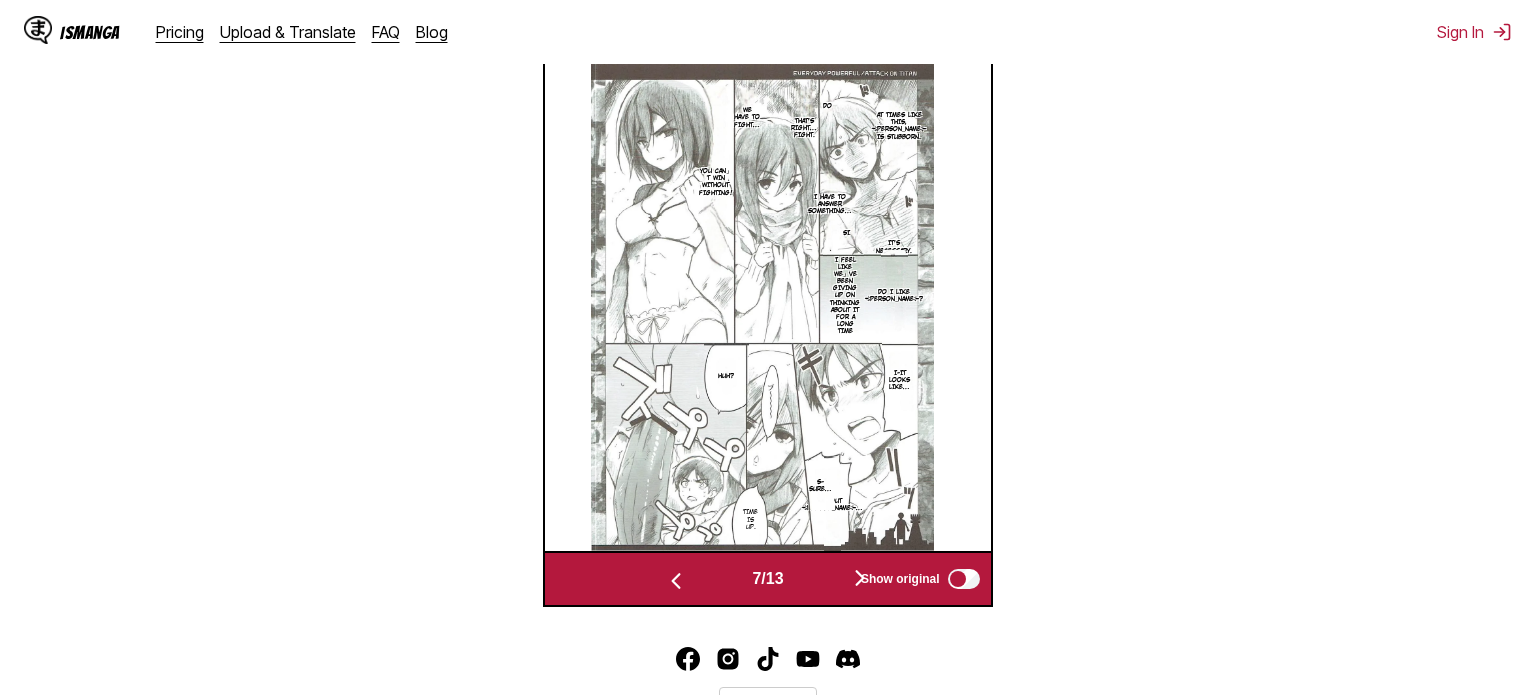 click at bounding box center (860, 579) 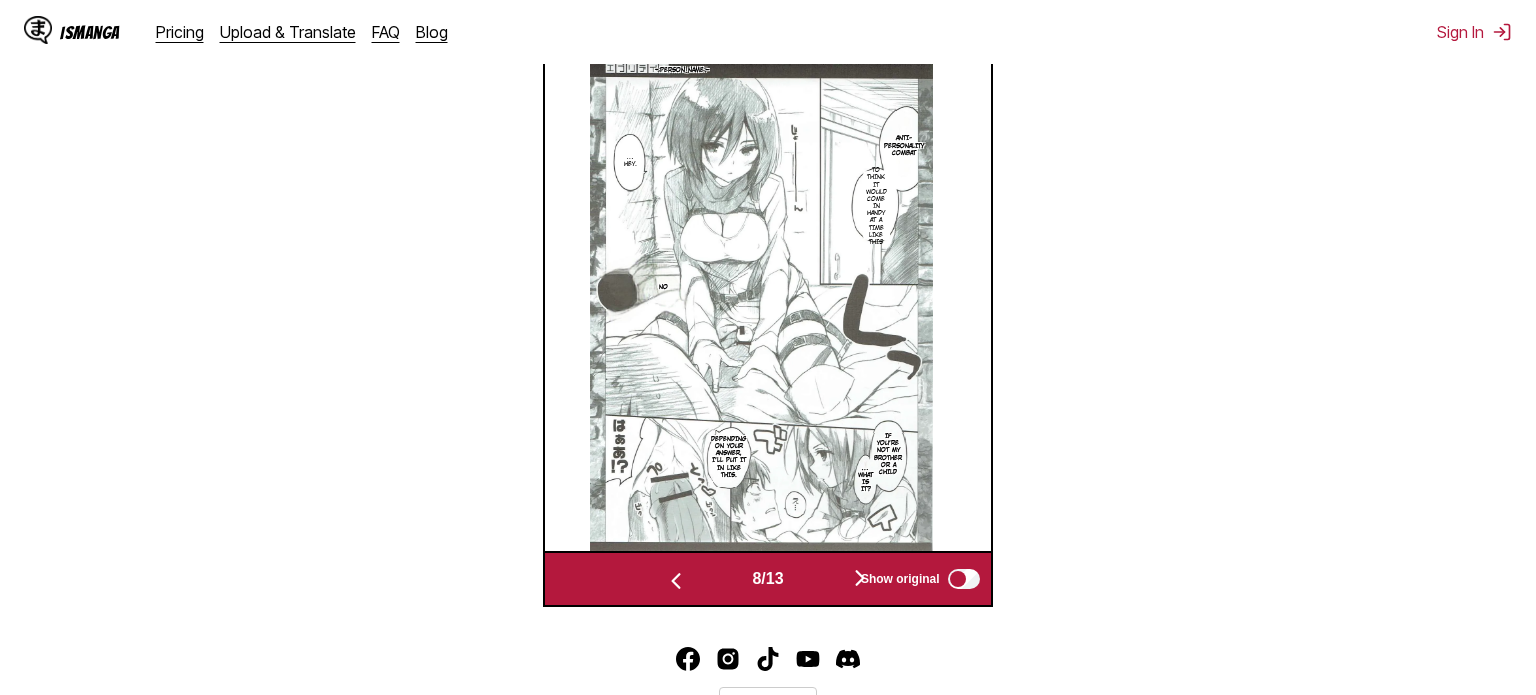 click at bounding box center [676, 579] 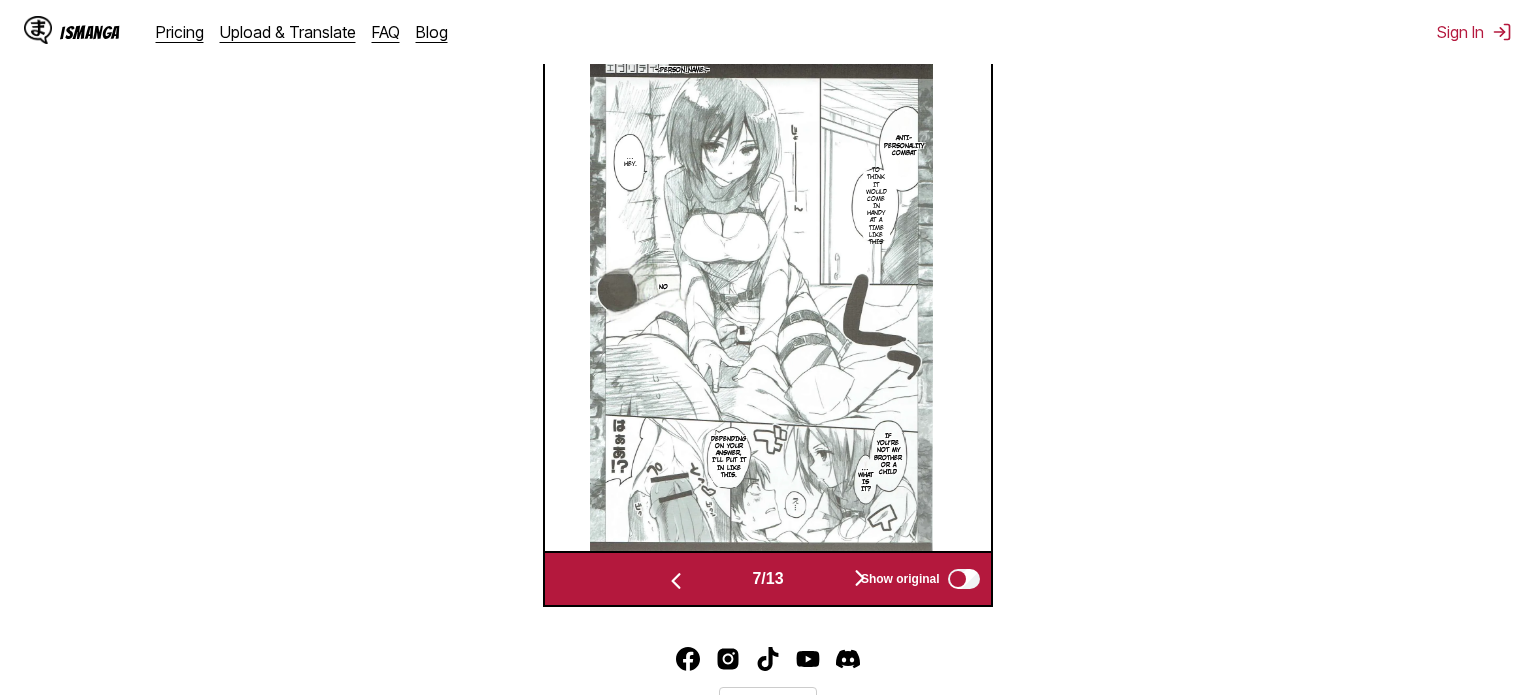 scroll, scrollTop: 0, scrollLeft: 2677, axis: horizontal 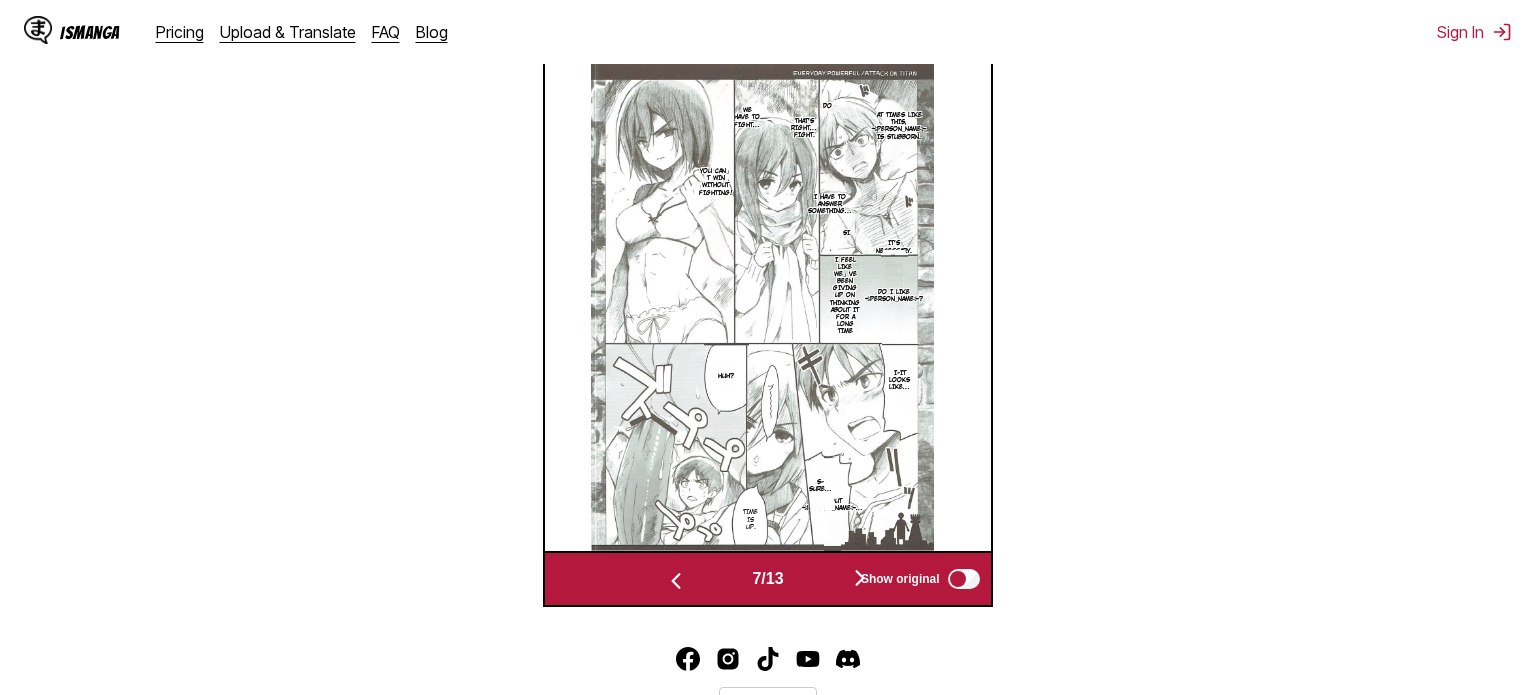 click at bounding box center [676, 579] 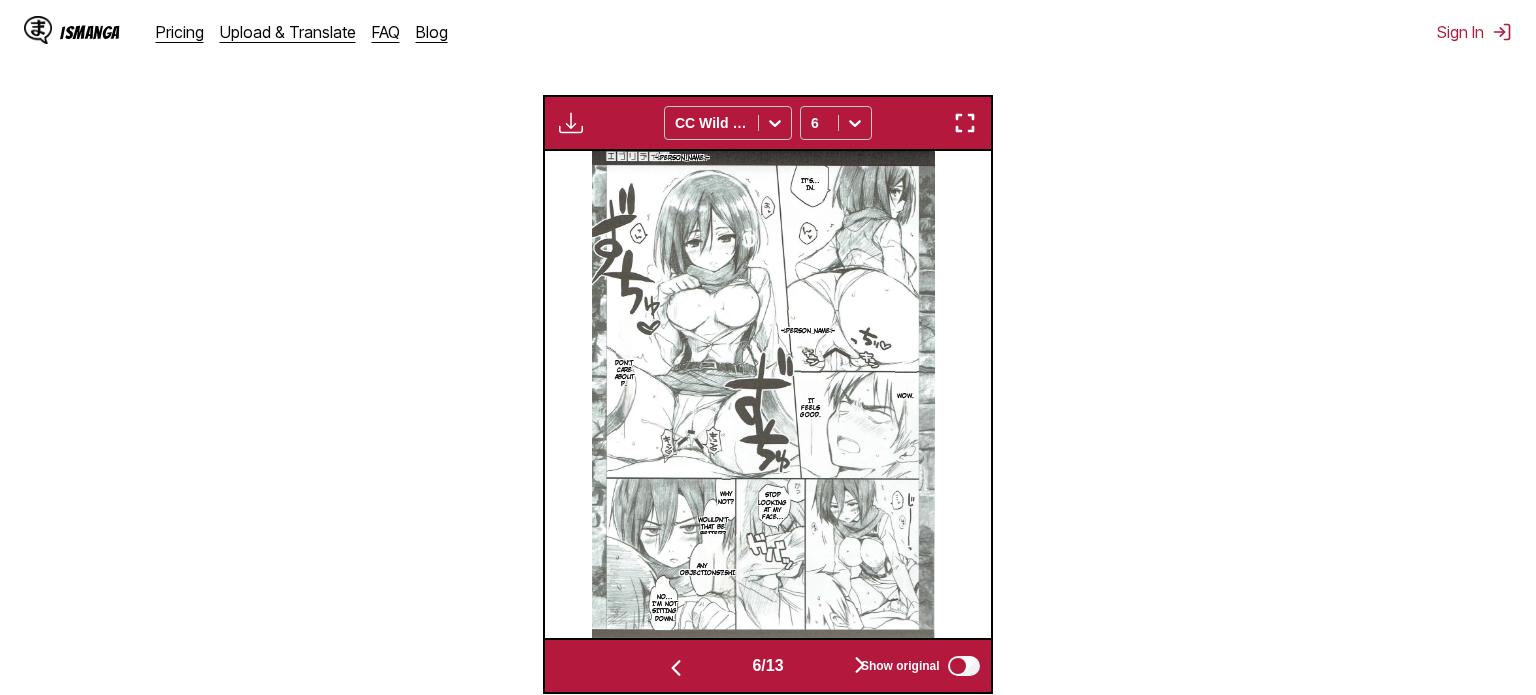 scroll, scrollTop: 578, scrollLeft: 0, axis: vertical 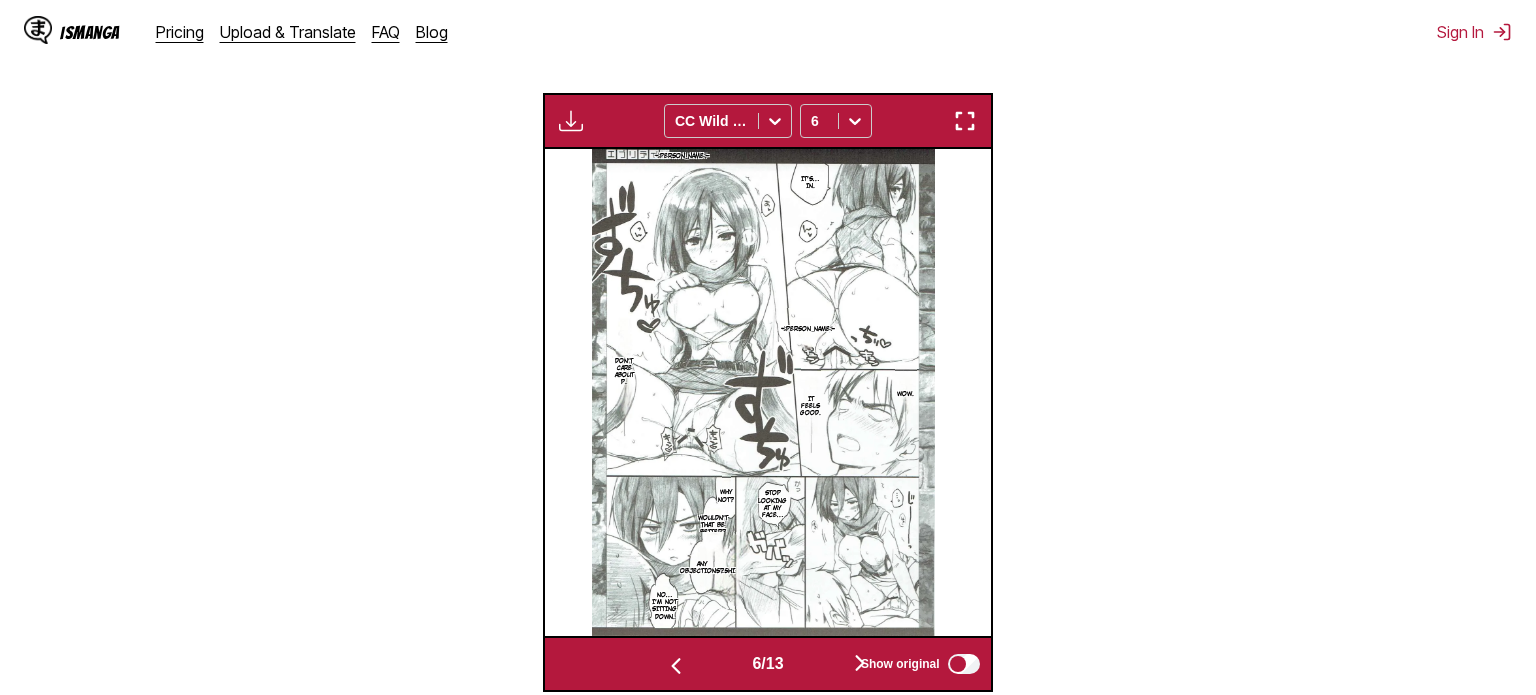 click at bounding box center [965, 121] 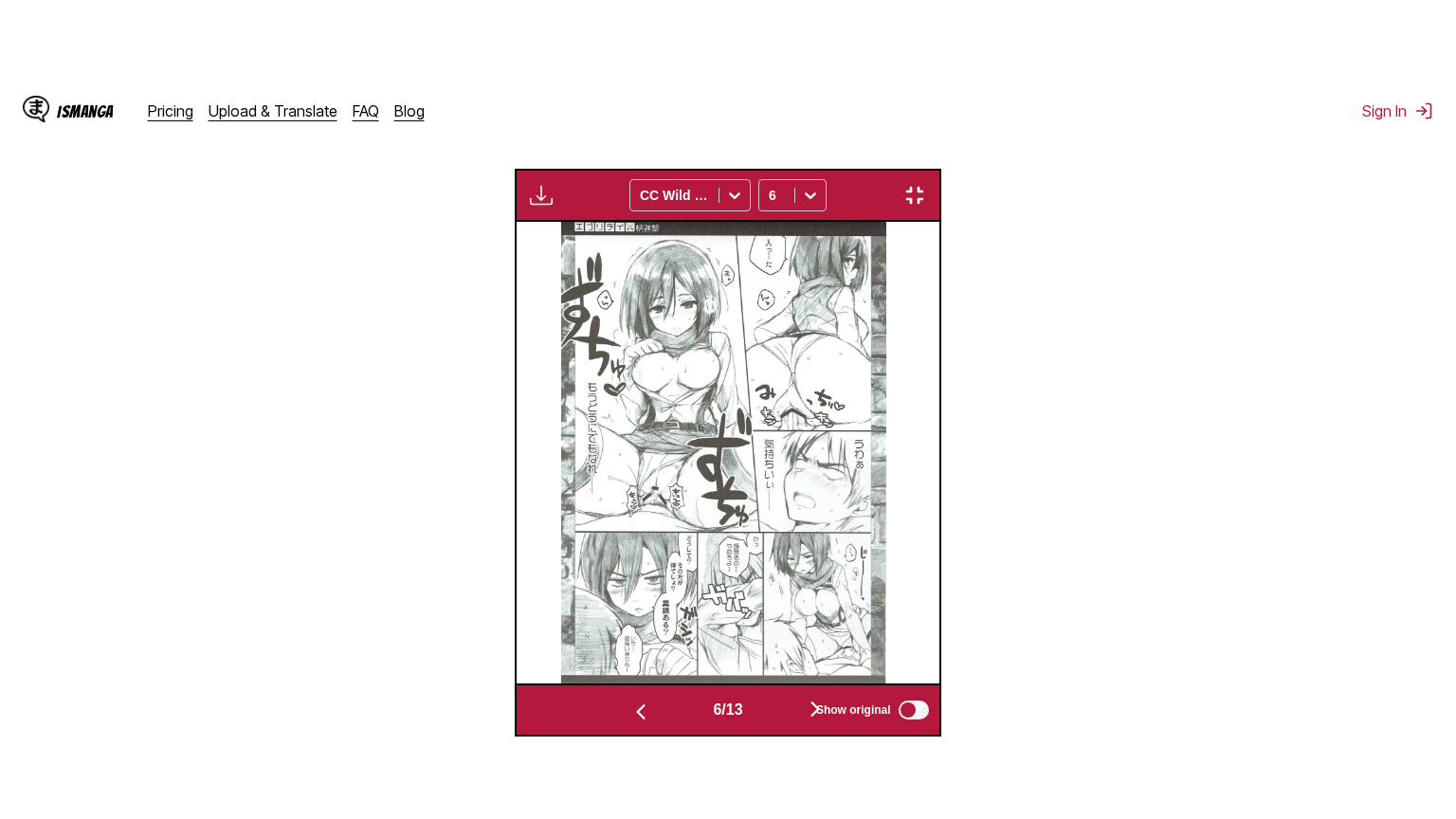 scroll, scrollTop: 220, scrollLeft: 0, axis: vertical 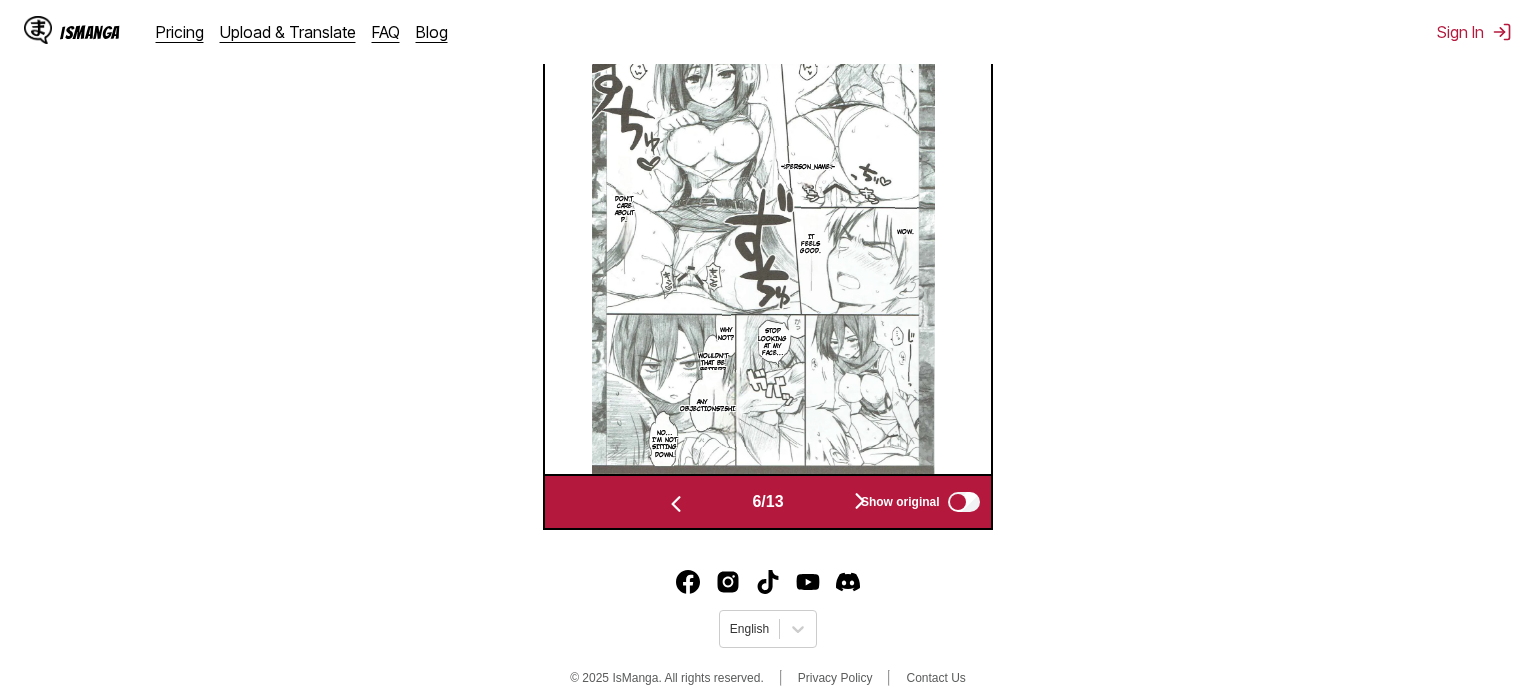 click at bounding box center (676, 504) 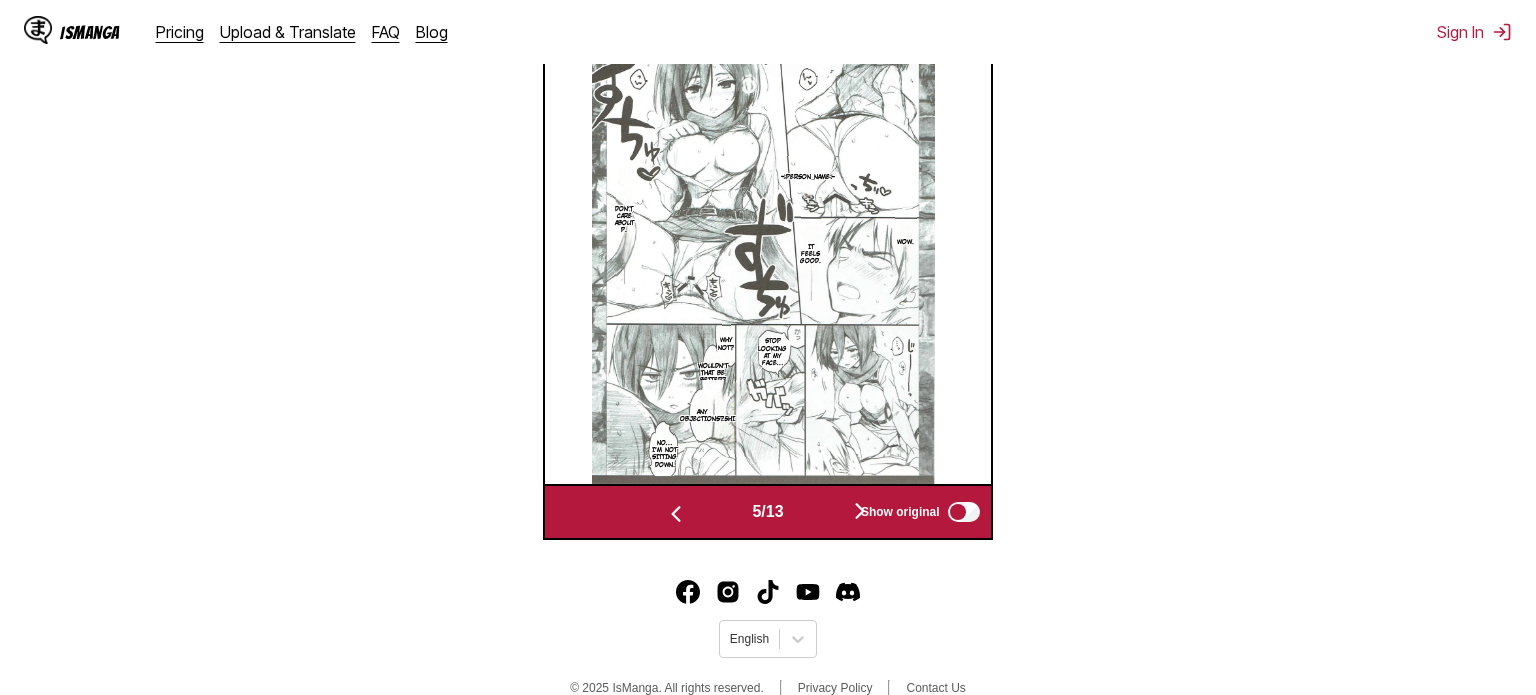 scroll, scrollTop: 0, scrollLeft: 1784, axis: horizontal 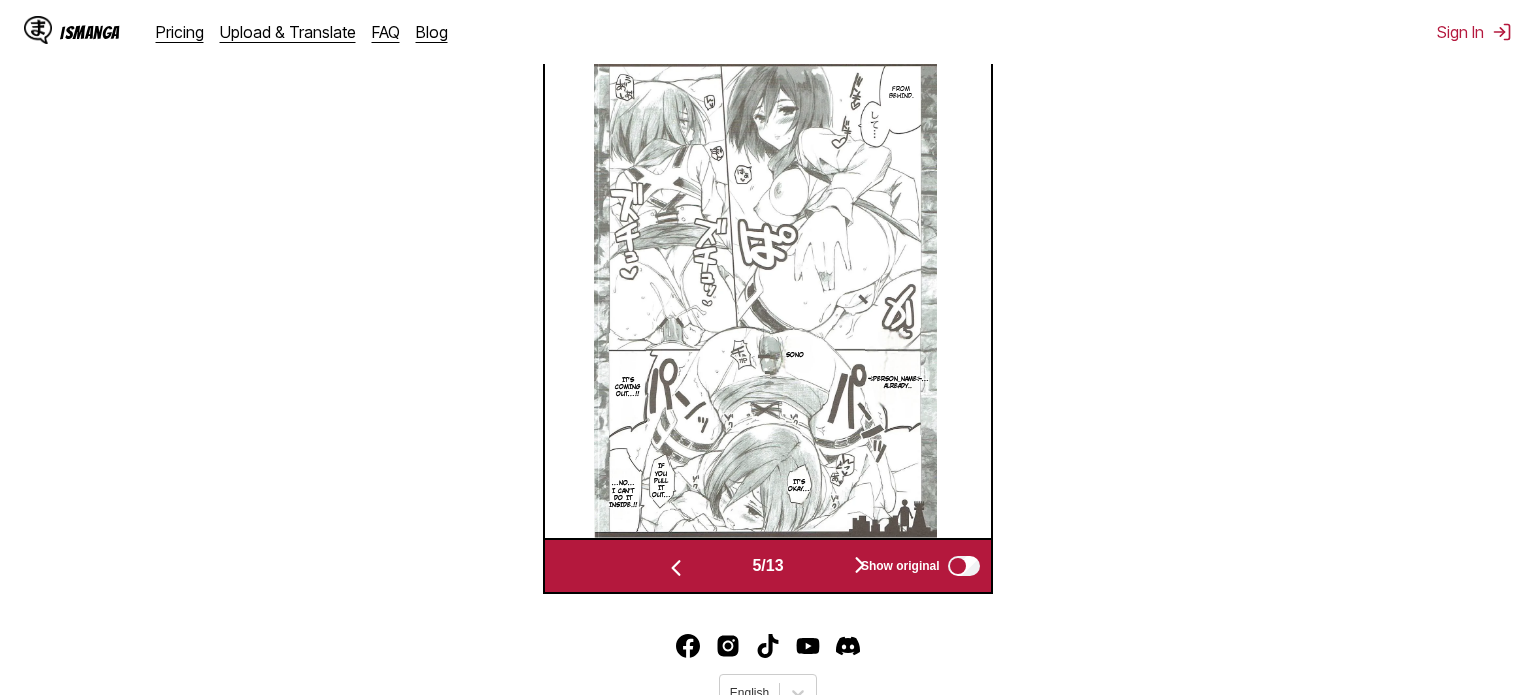 click on "5  /  13" at bounding box center [767, 566] 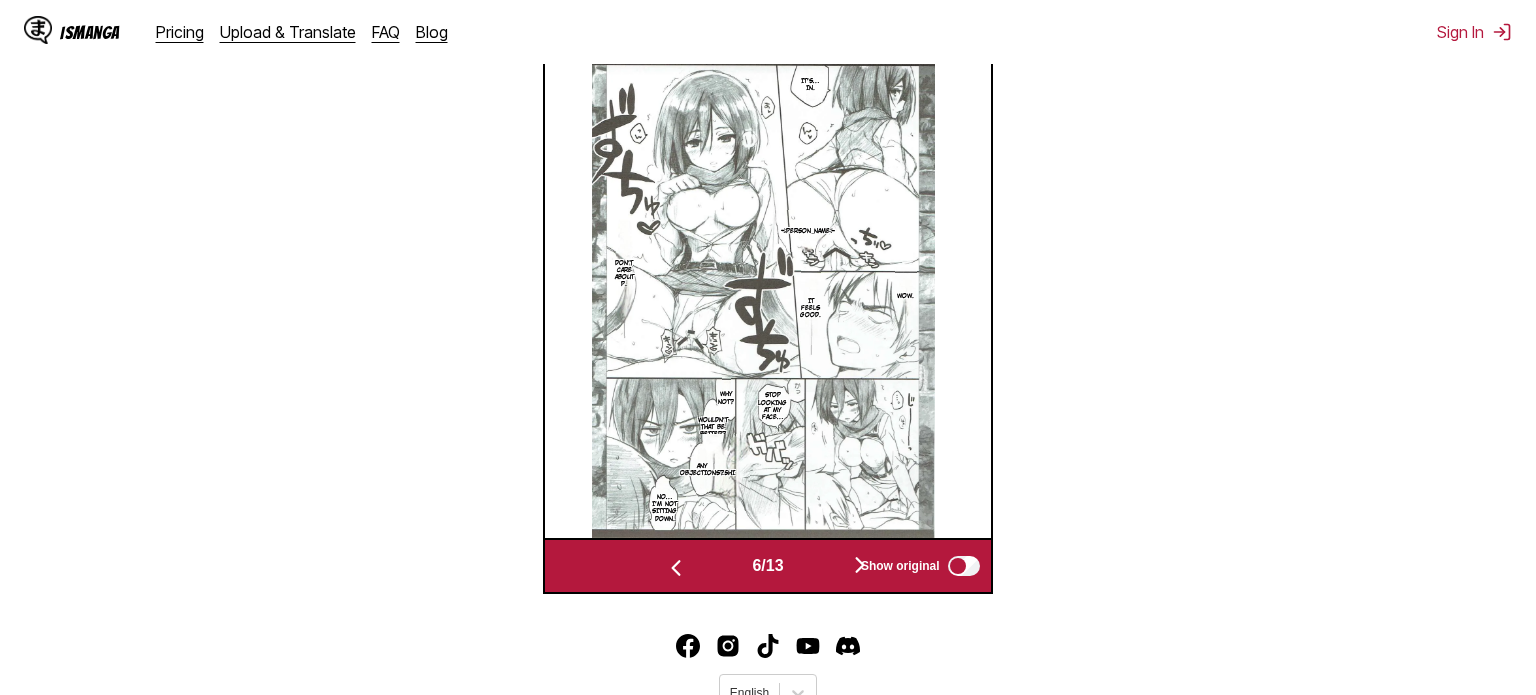 click at bounding box center [676, 566] 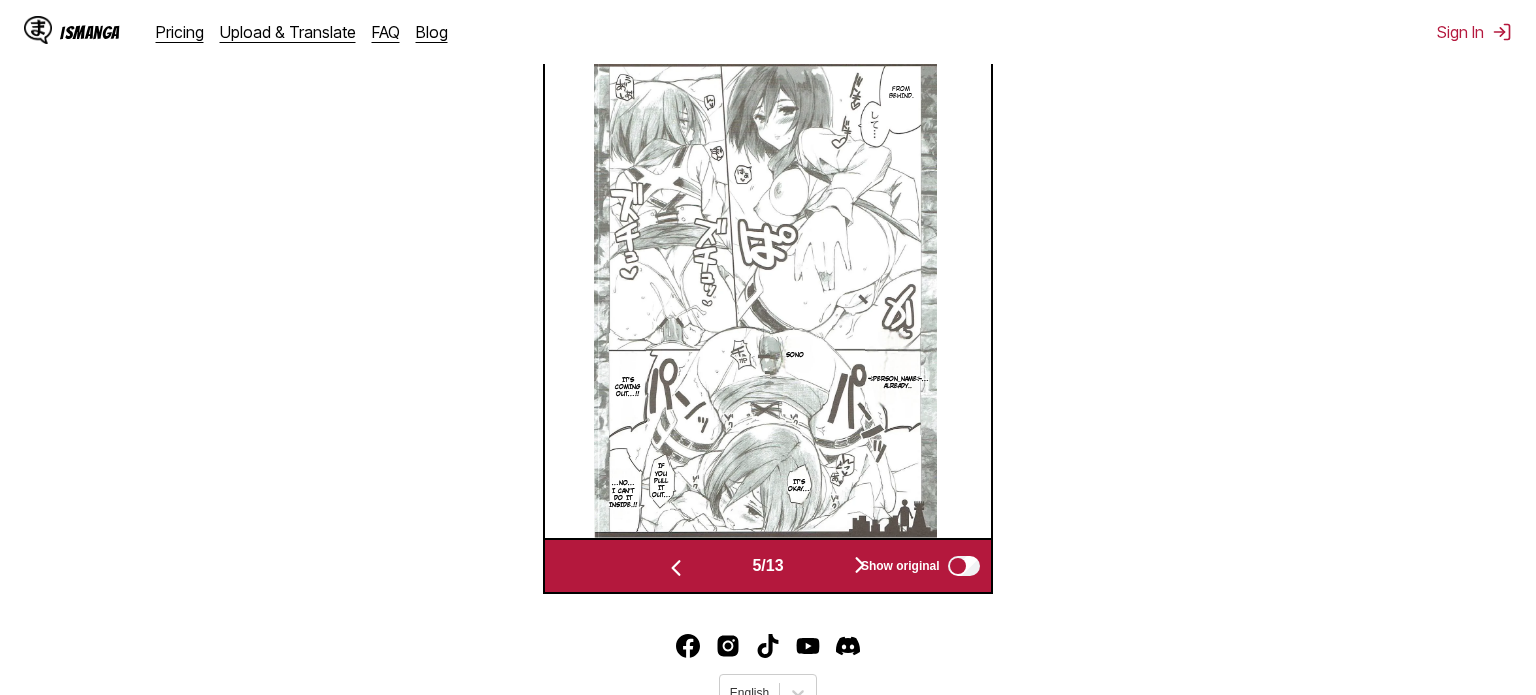 click at bounding box center (676, 566) 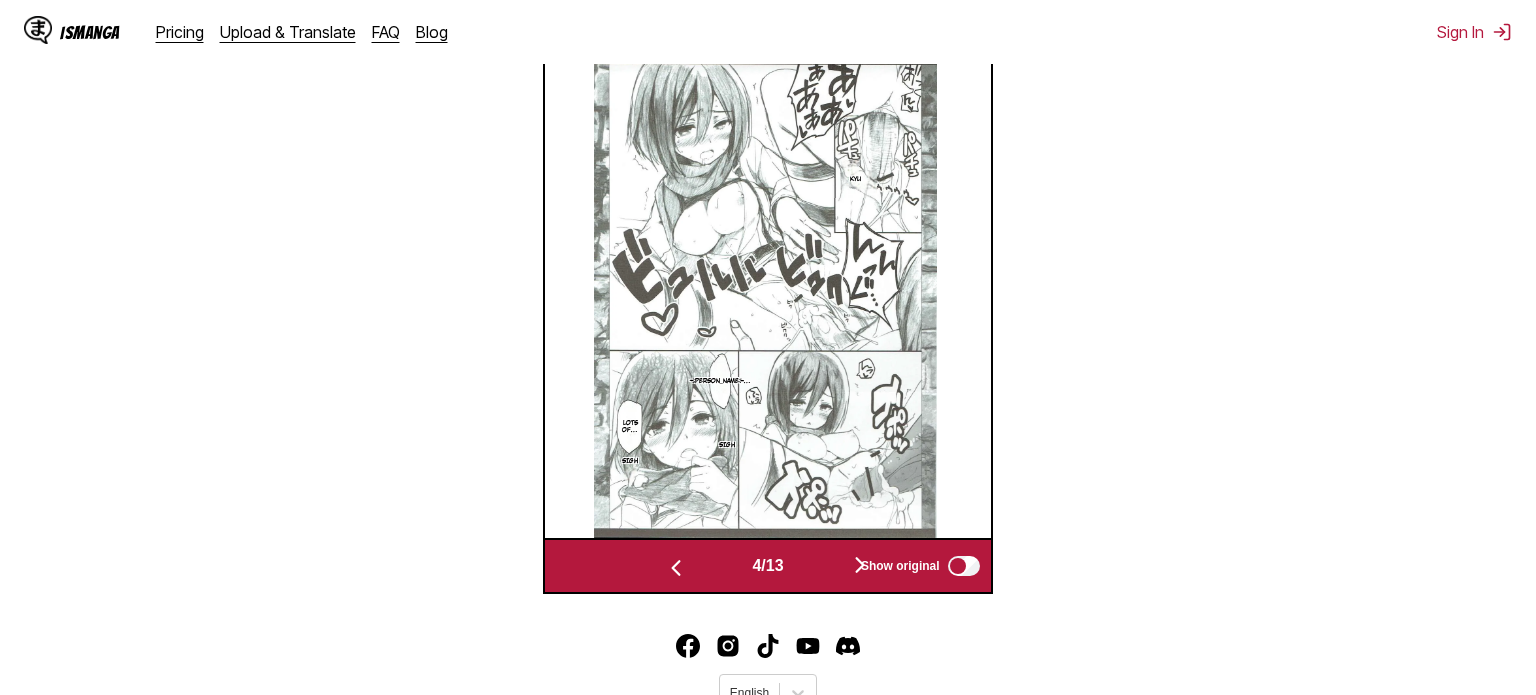 click at bounding box center (676, 568) 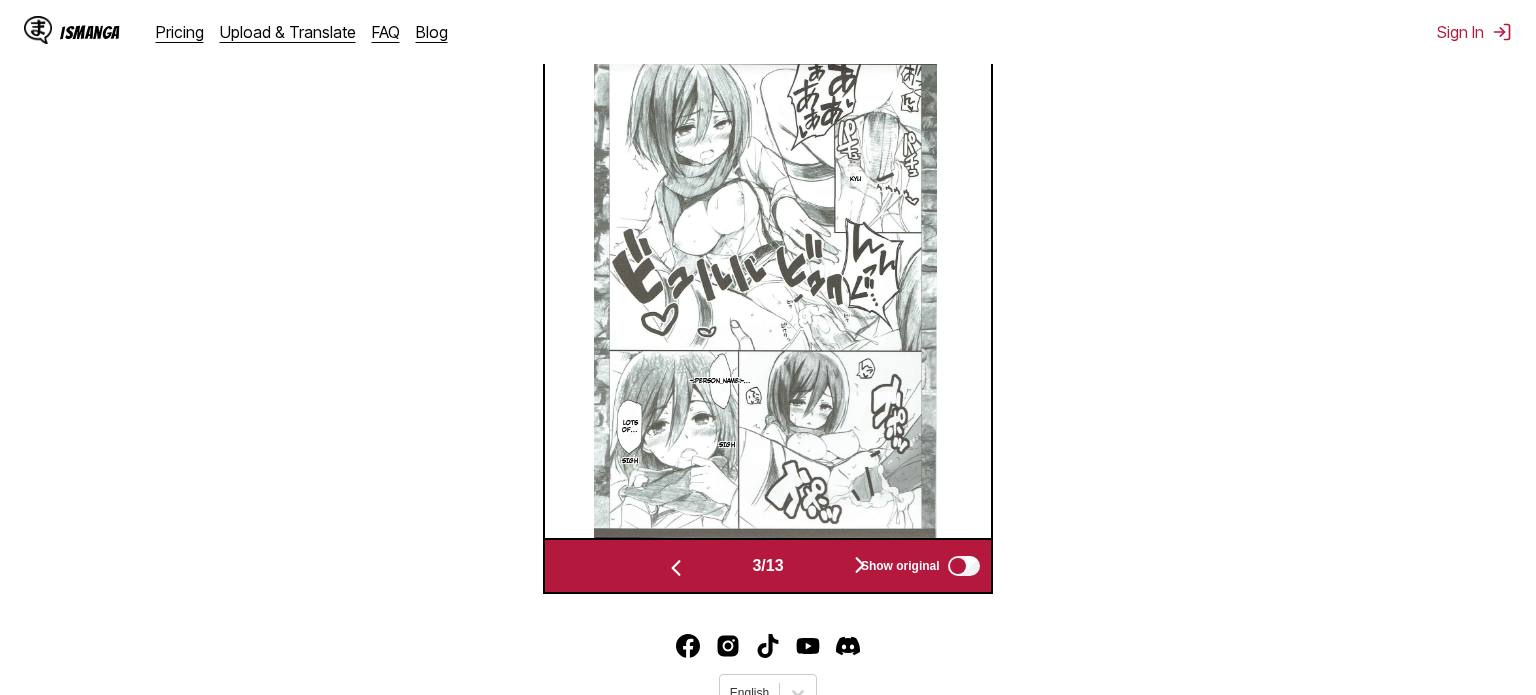 scroll, scrollTop: 0, scrollLeft: 892, axis: horizontal 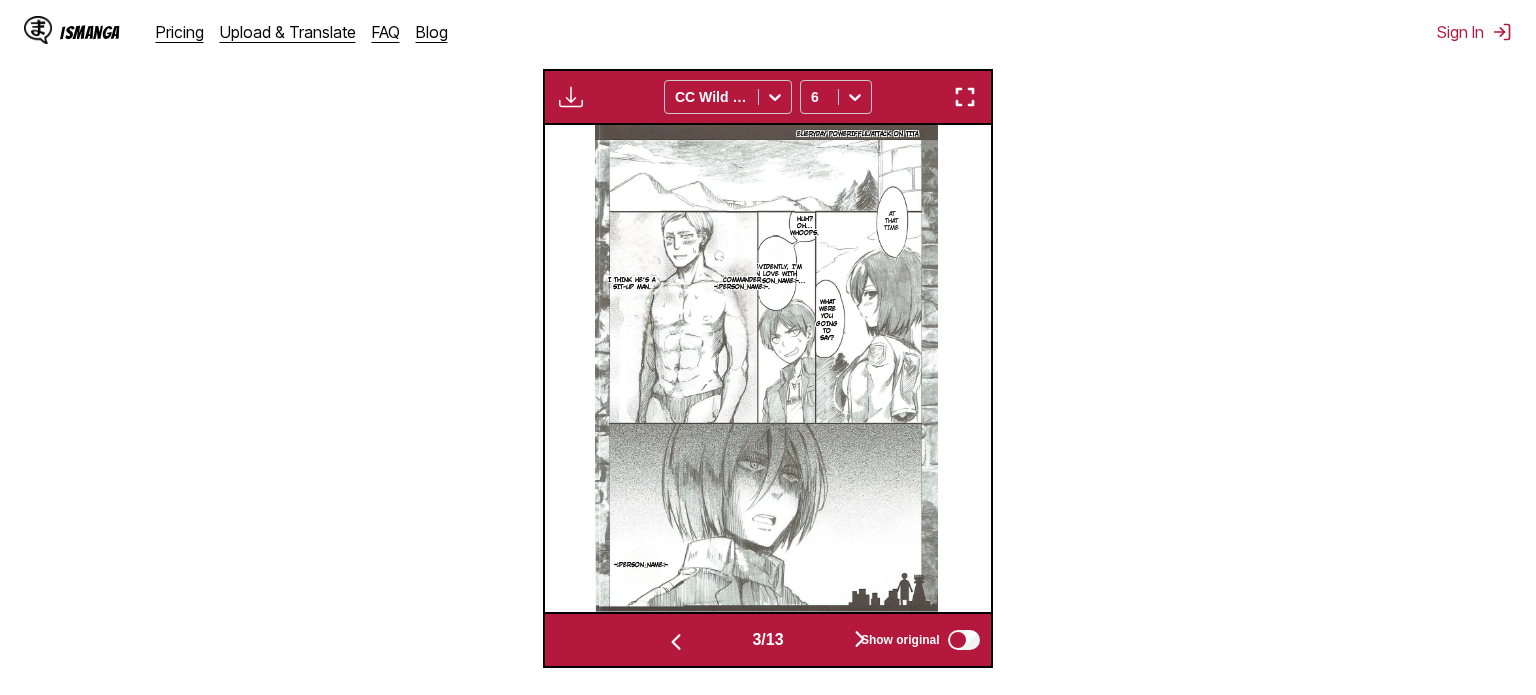 click at bounding box center [965, 97] 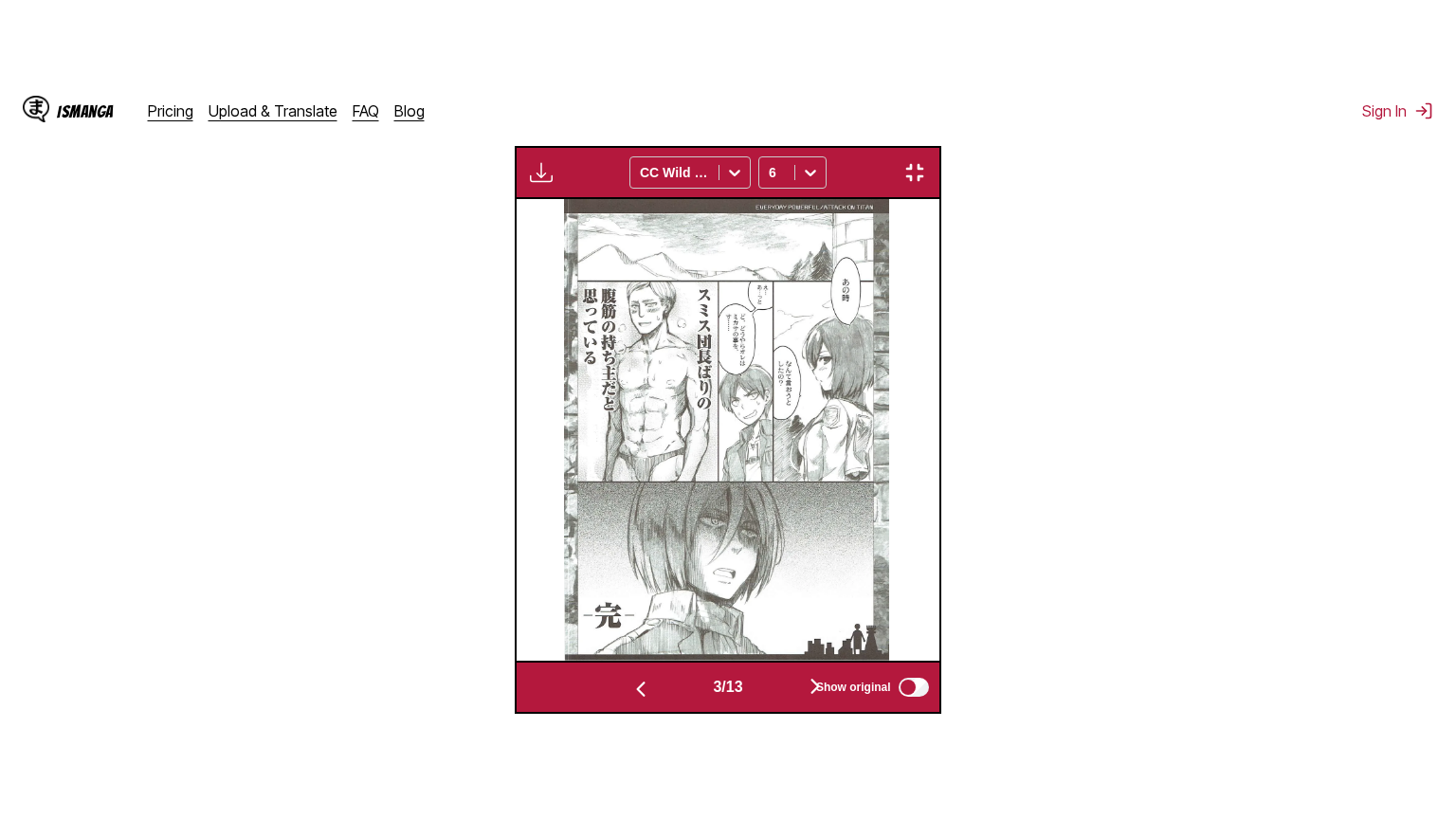 scroll, scrollTop: 220, scrollLeft: 0, axis: vertical 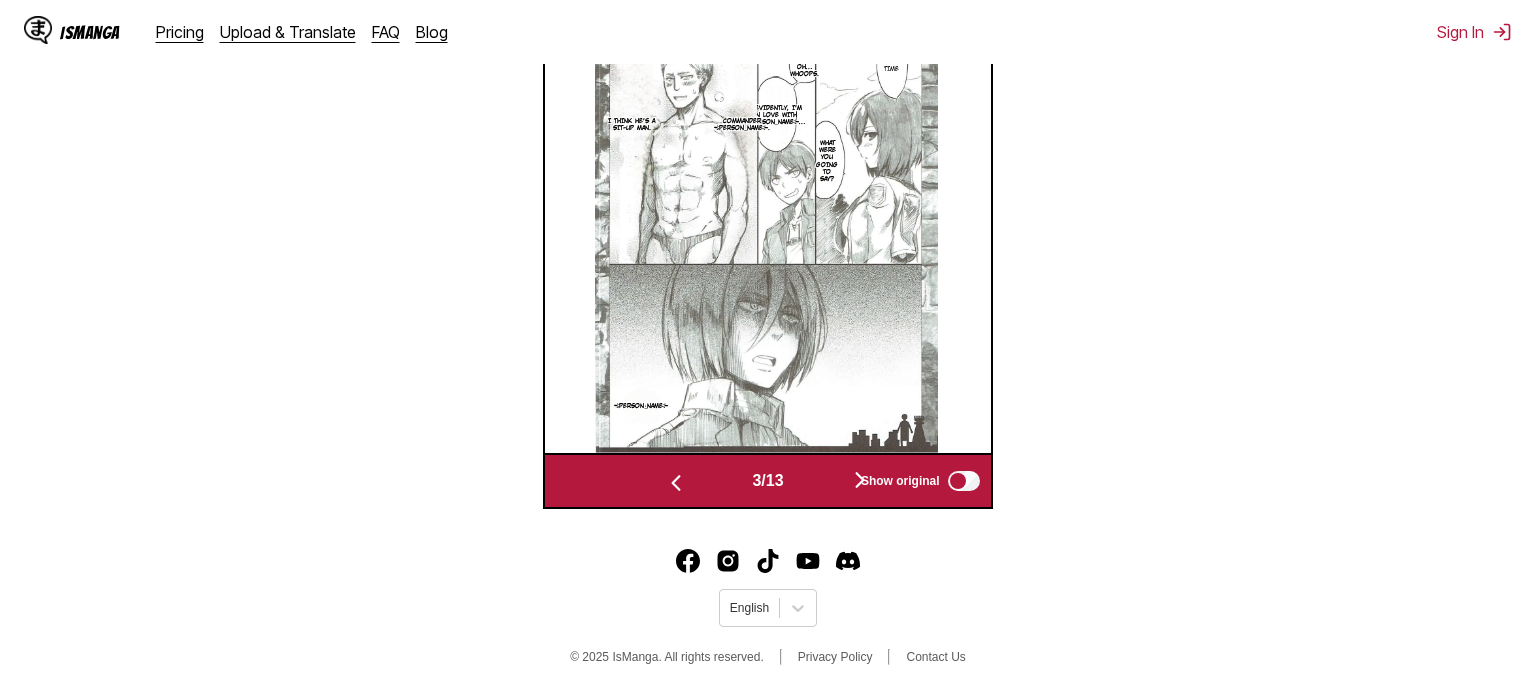 click on "IsManga  Pricing Upload & Translate FAQ Blog Sign In Pricing Upload & Translate FAQ Blog AI-Powered Manga Translator Experience seamless manga translation with our cutting-edge AI technology. Upload your favorite manga and instantly translate it into multiple languages. Weekly free credits left:  26 From Japanese To English Drop files here, or click to browse. Max file size: 5MB  •  Supported formats: JP(E)G, PNG, WEBP Available for premium users only CC Wild Words 6 Tch We're out of gas. No spares… I have a great idea! I'll go to that cabin first! Then she puffed up the potatoes I'll eat a lot!! We're going to use the farts that came out with potato power for gas!! Can I kill this guy? She's not a bad girl… Satoru Susumu Mikarin's stage EUERYDAY POWERIFFUL/ATTACK ON TITA At that time Huh? Oh… Whoops. E-Evidently, I'm in love with Mikasa… What were you going to say? Commander Smith's. I think he's a sit-up man. Kan Kyu Ellen… Sigh Lots of… Sigh From behind. Sono Mikasa… already.. Mimi Wow." at bounding box center (768, 33) 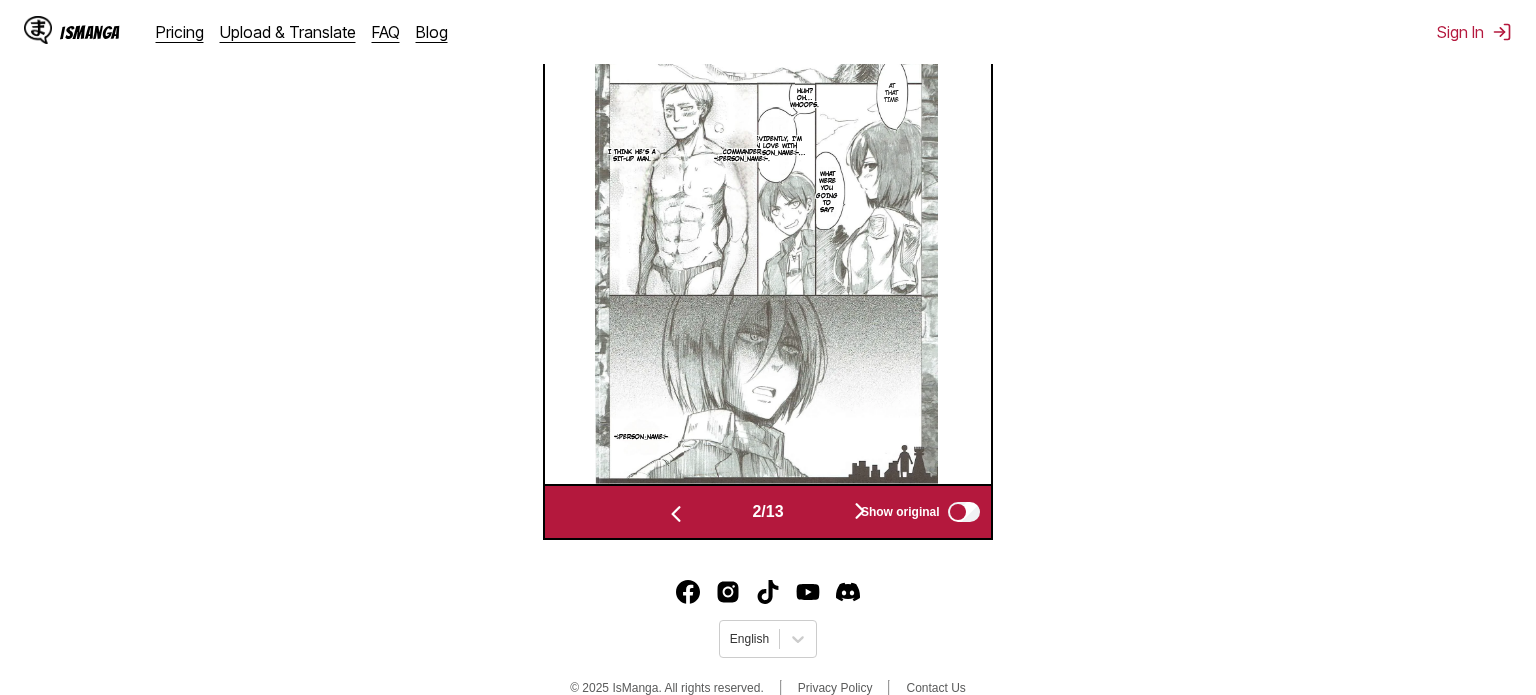 scroll, scrollTop: 0, scrollLeft: 446, axis: horizontal 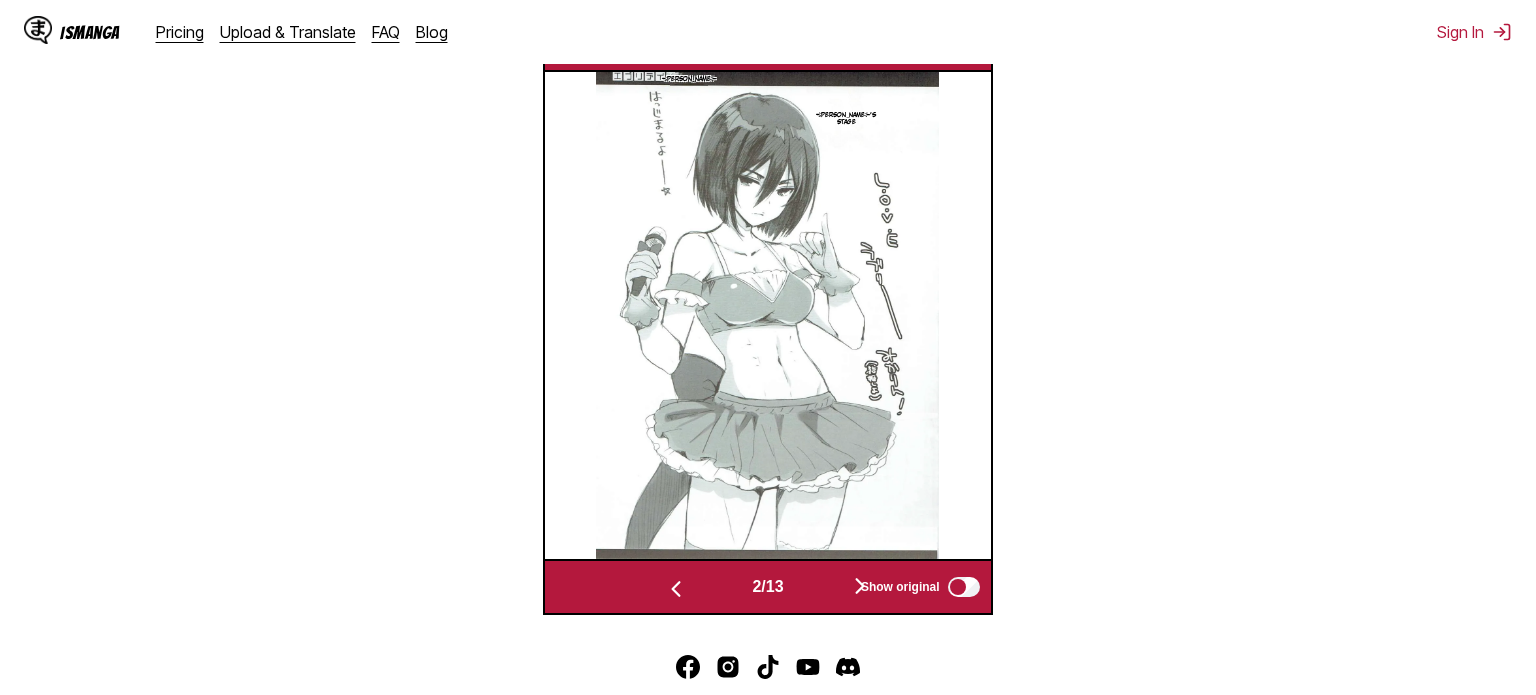 click at bounding box center (676, 589) 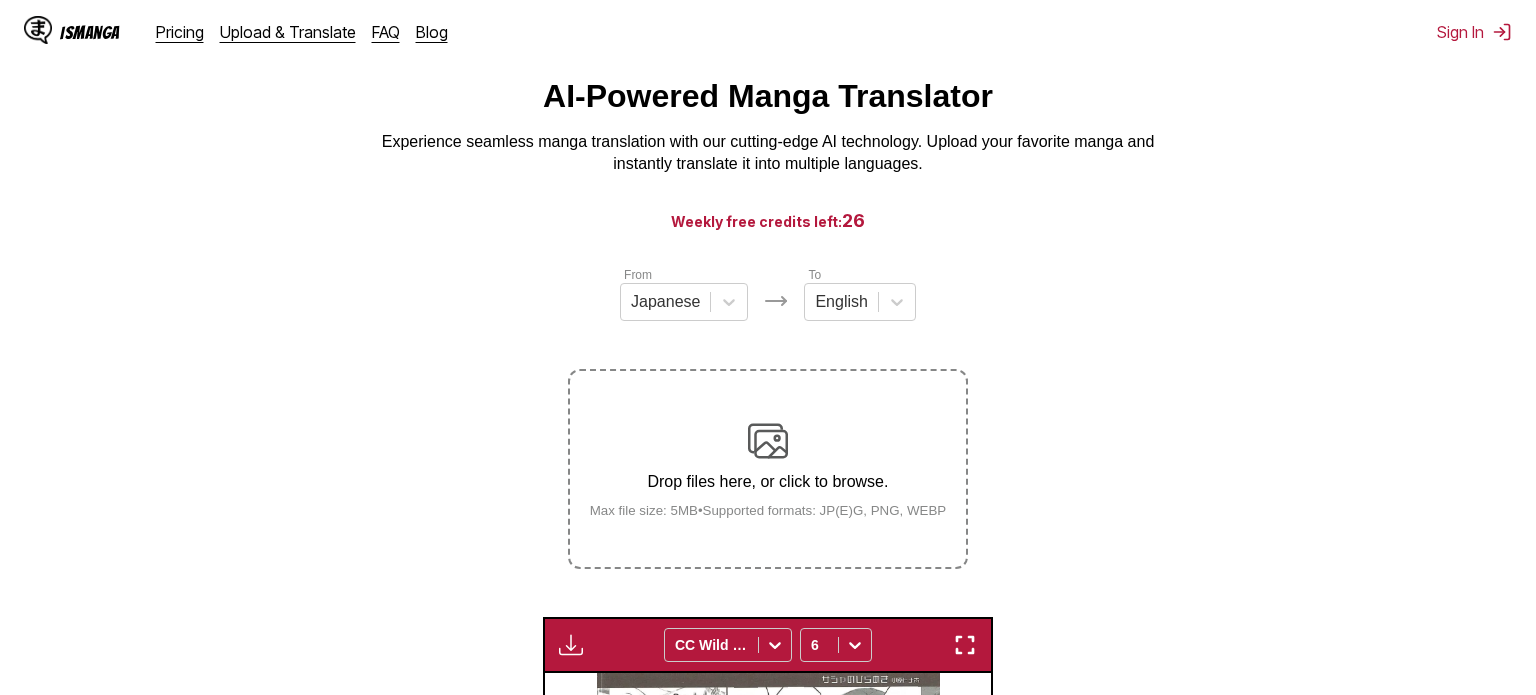 scroll, scrollTop: 0, scrollLeft: 0, axis: both 